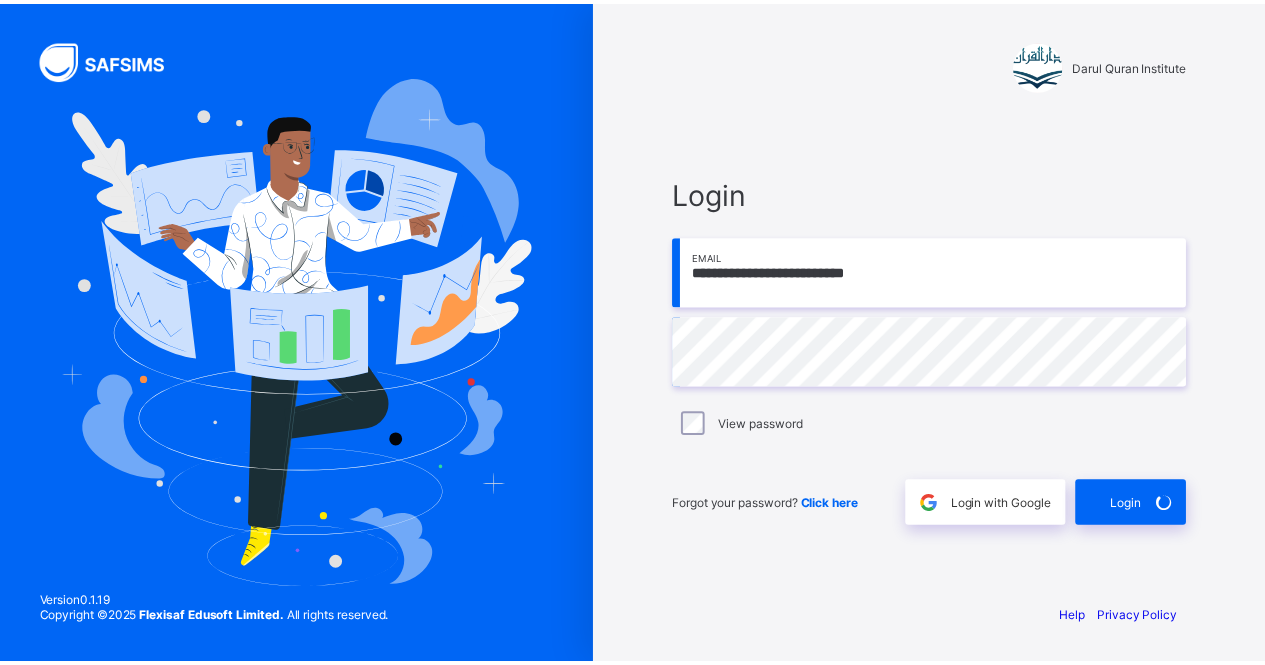 scroll, scrollTop: 0, scrollLeft: 0, axis: both 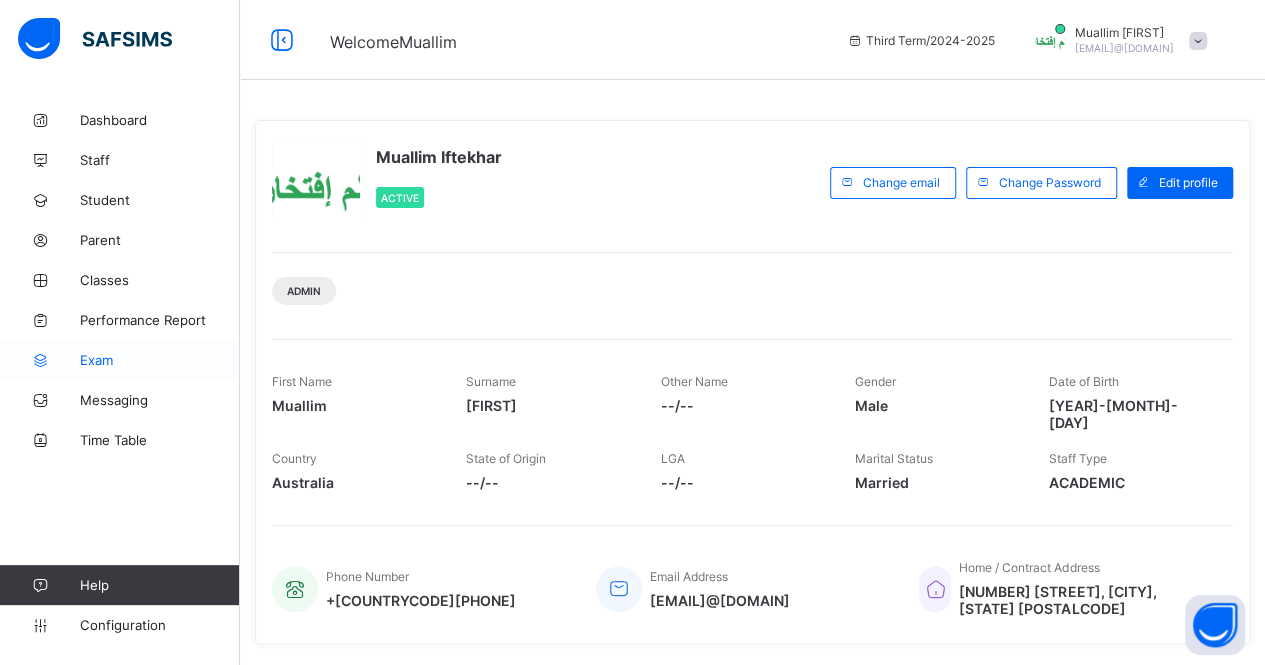 click on "Exam" at bounding box center (160, 360) 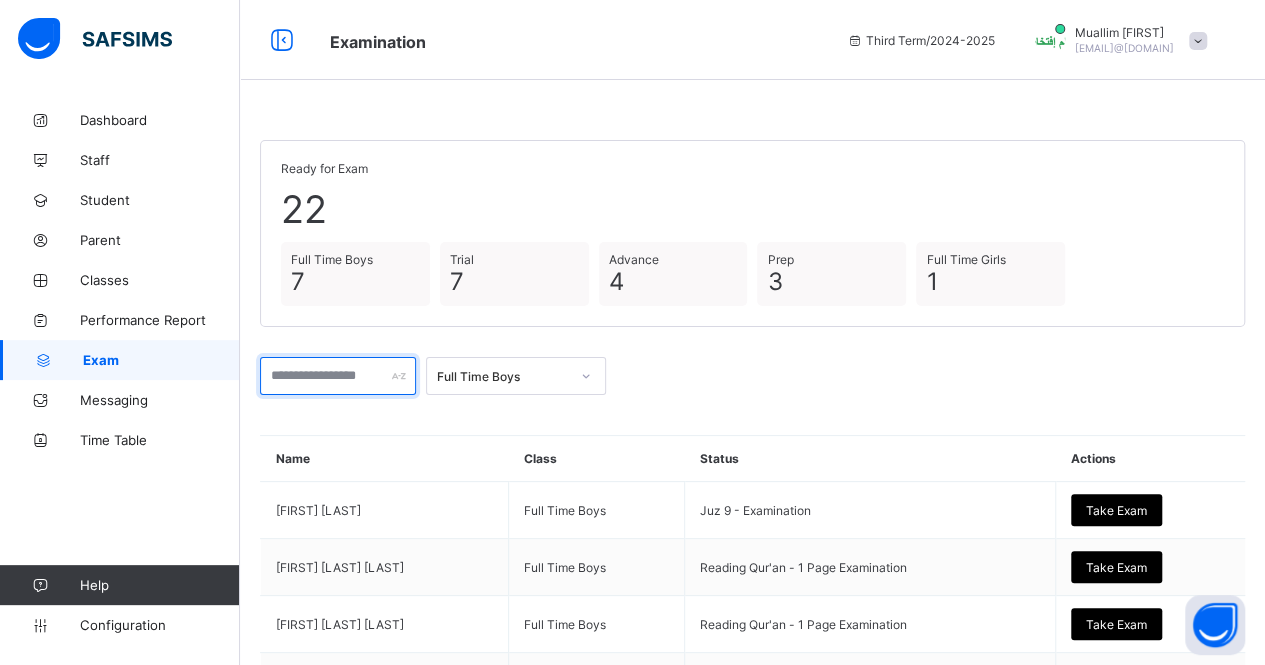 click at bounding box center (338, 376) 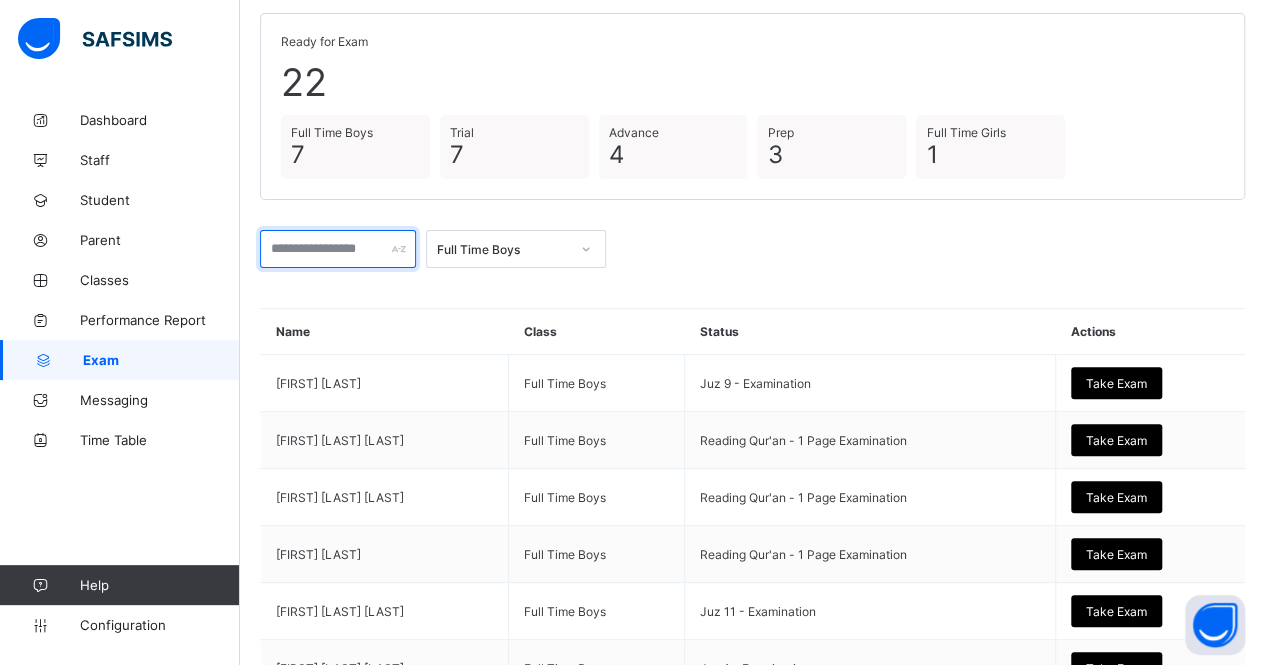 scroll, scrollTop: 128, scrollLeft: 0, axis: vertical 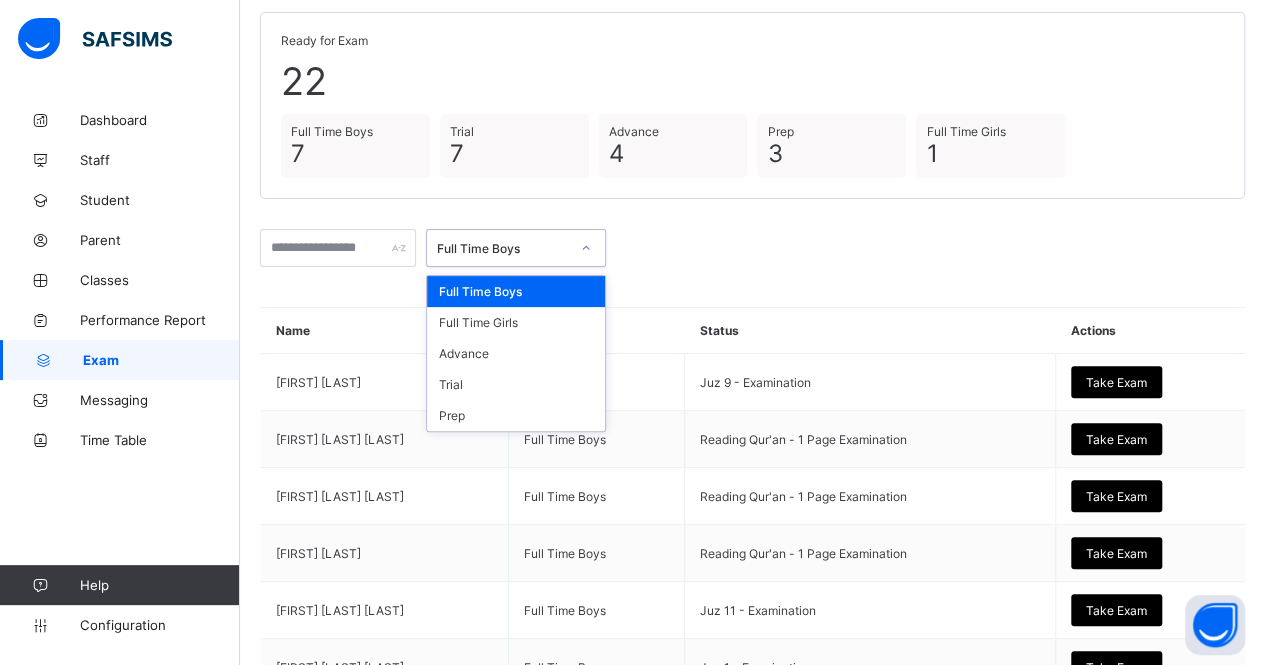 click on "Full Time Boys" at bounding box center [503, 248] 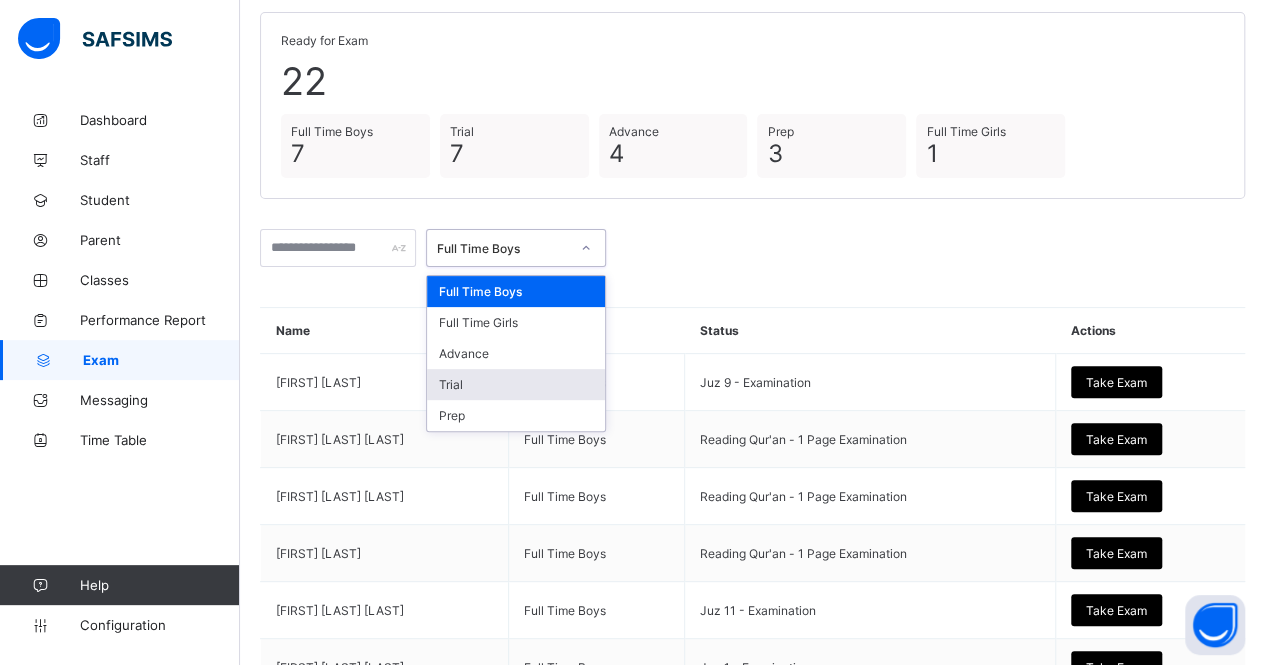 click on "Trial" at bounding box center [516, 384] 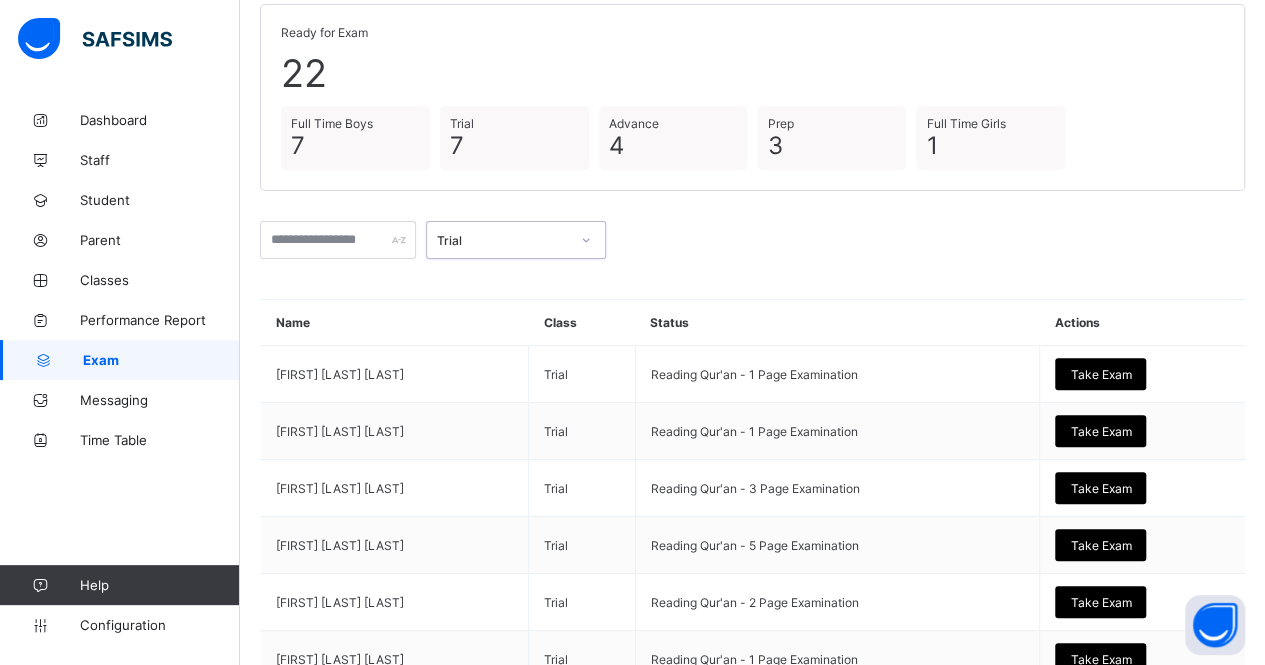 scroll, scrollTop: 145, scrollLeft: 0, axis: vertical 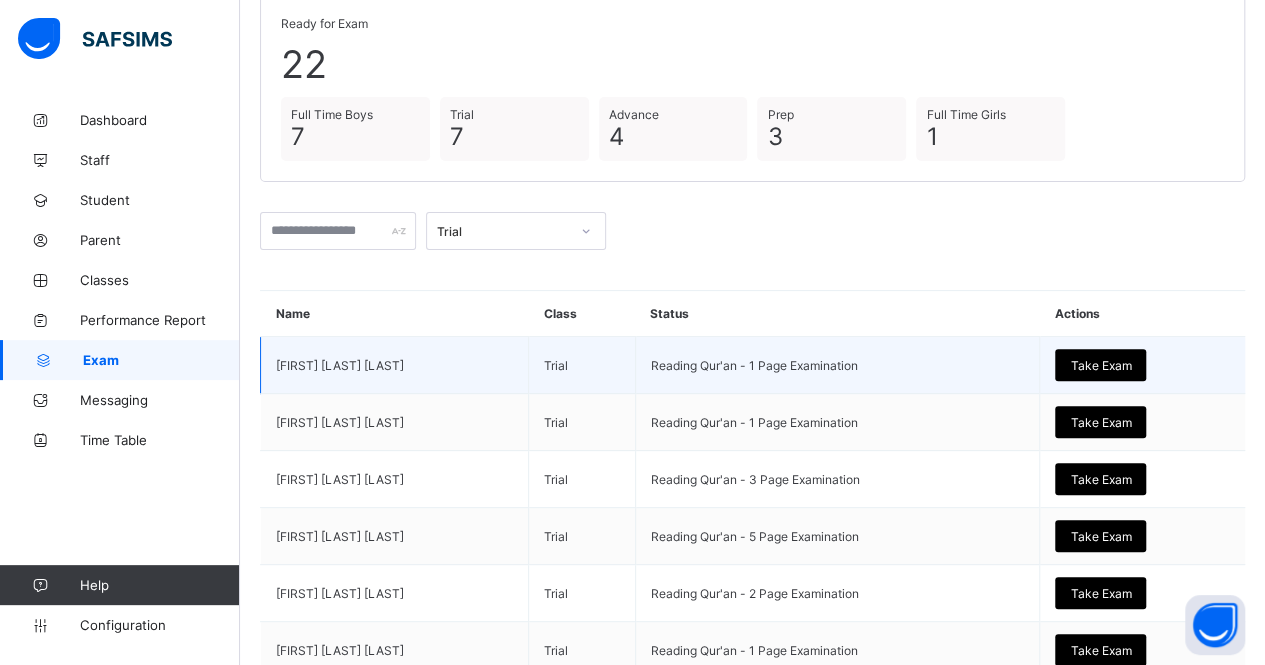 click on "Take Exam" at bounding box center [1100, 365] 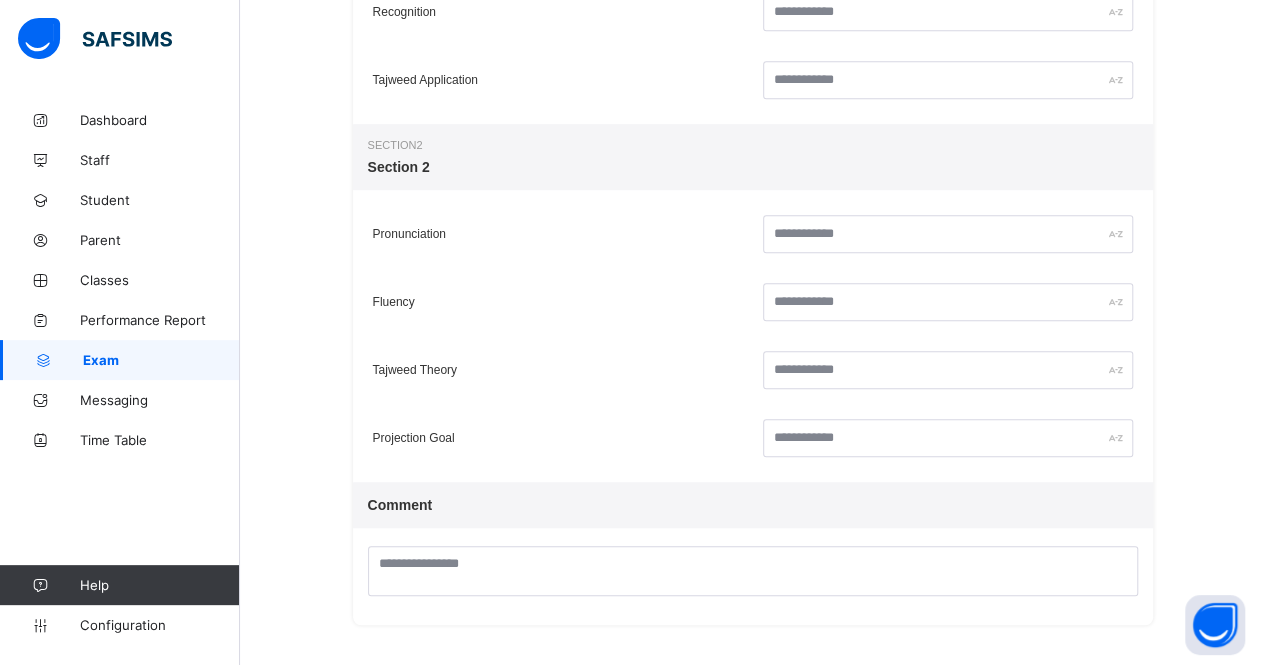 scroll, scrollTop: 539, scrollLeft: 0, axis: vertical 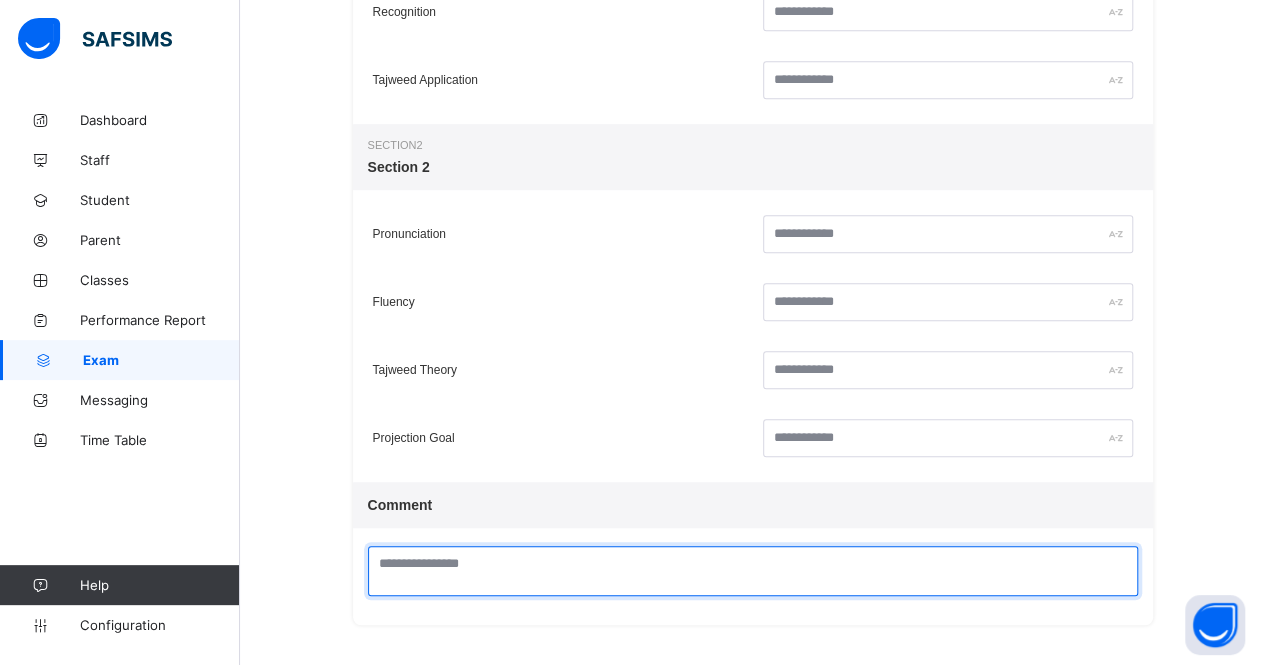 click at bounding box center [753, 571] 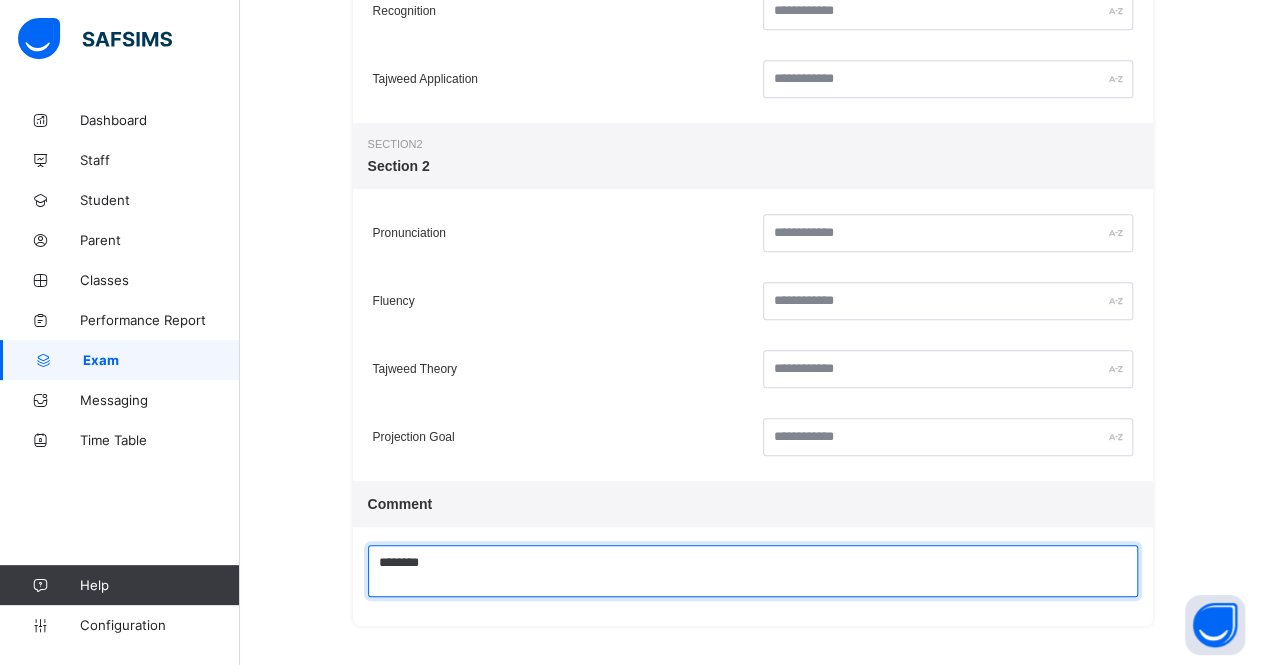paste on "**" 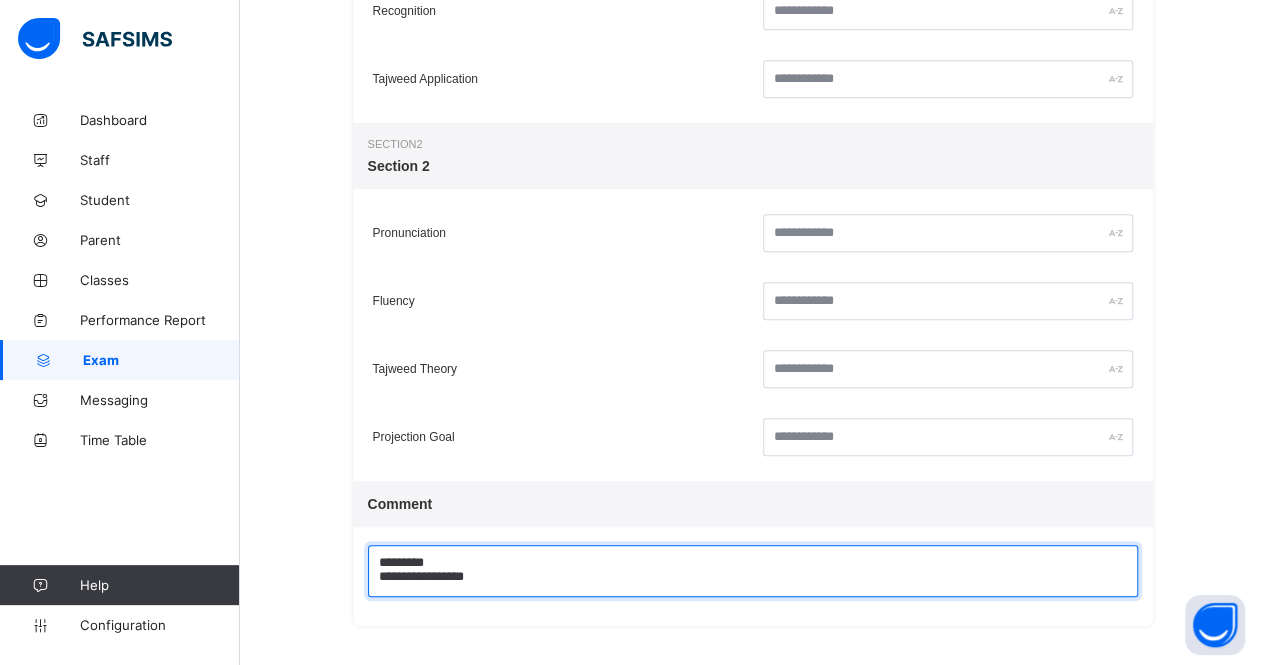 scroll, scrollTop: 4, scrollLeft: 0, axis: vertical 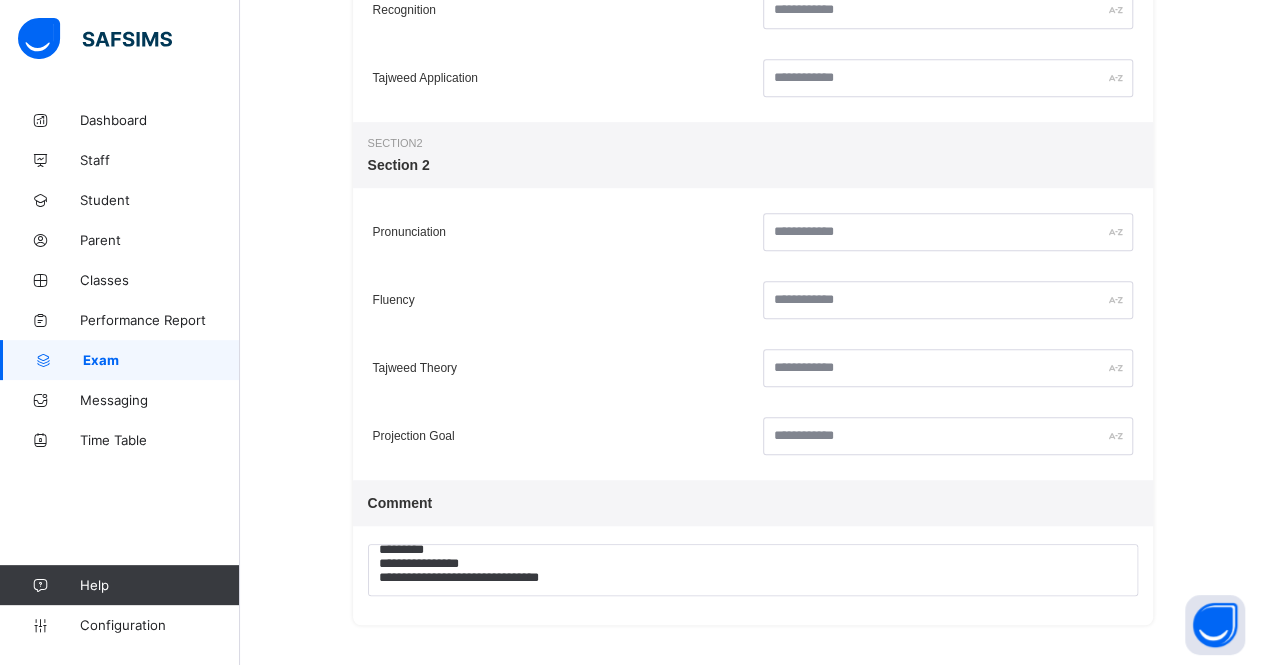 click on "**********" at bounding box center [752, 112] 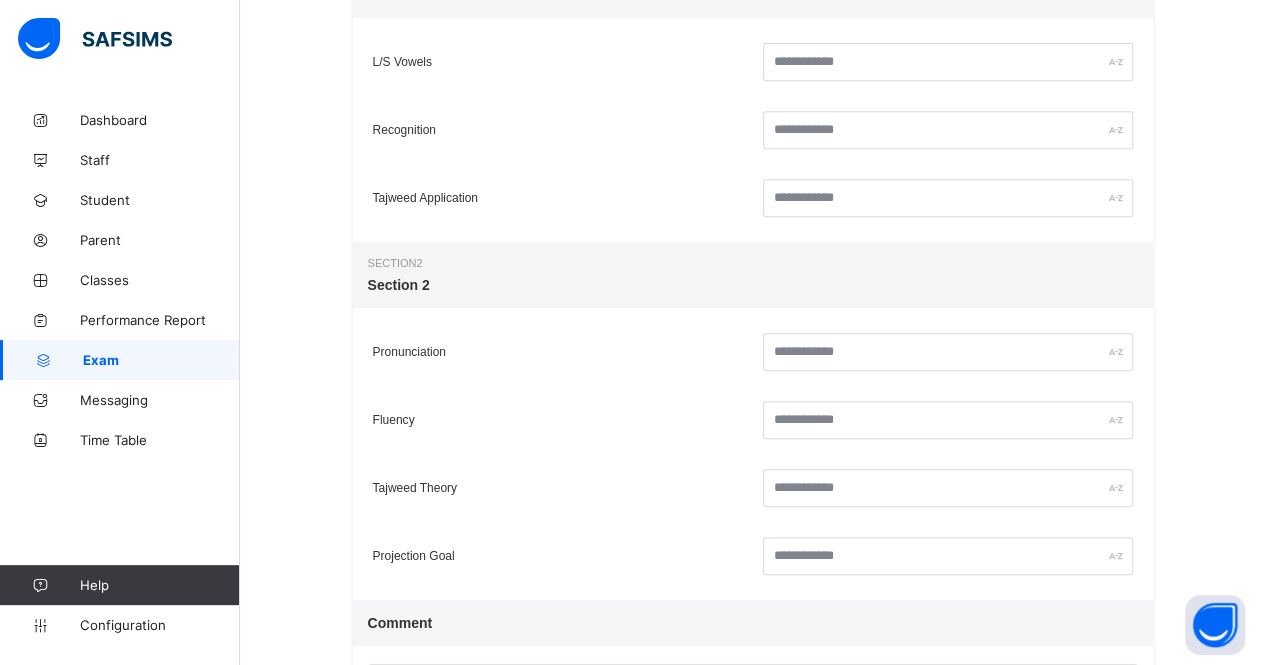 scroll, scrollTop: 234, scrollLeft: 0, axis: vertical 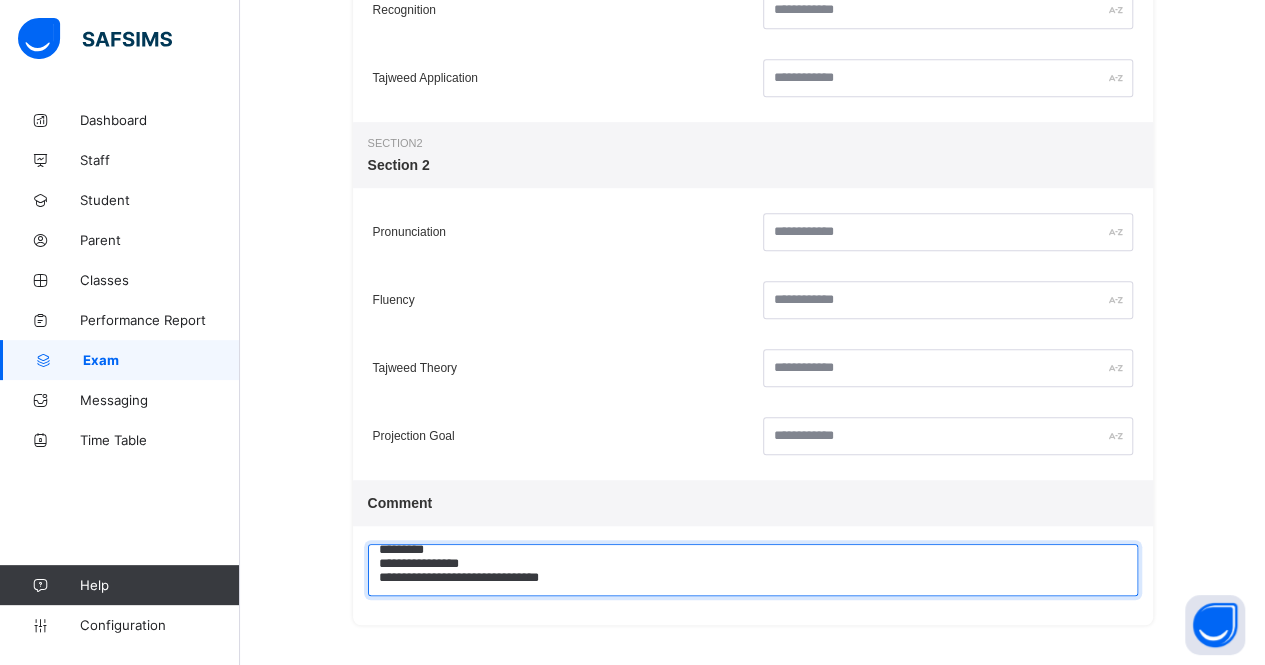 drag, startPoint x: 575, startPoint y: 571, endPoint x: 564, endPoint y: 567, distance: 11.7046995 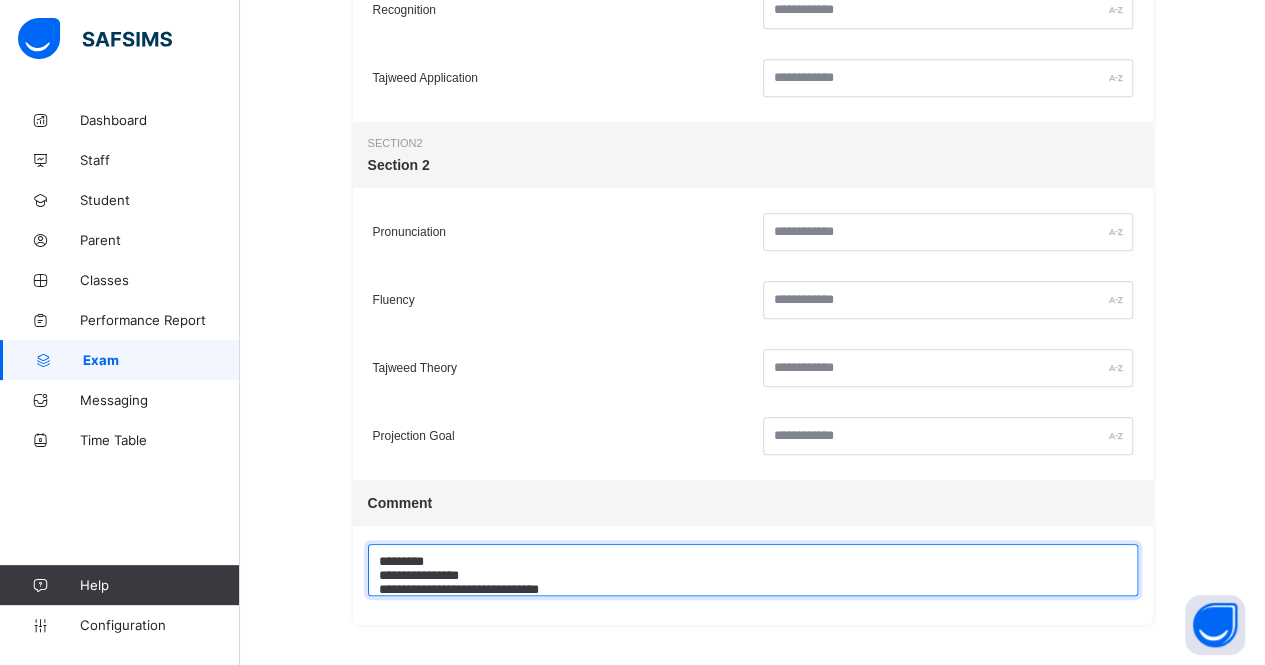 scroll, scrollTop: 30, scrollLeft: 0, axis: vertical 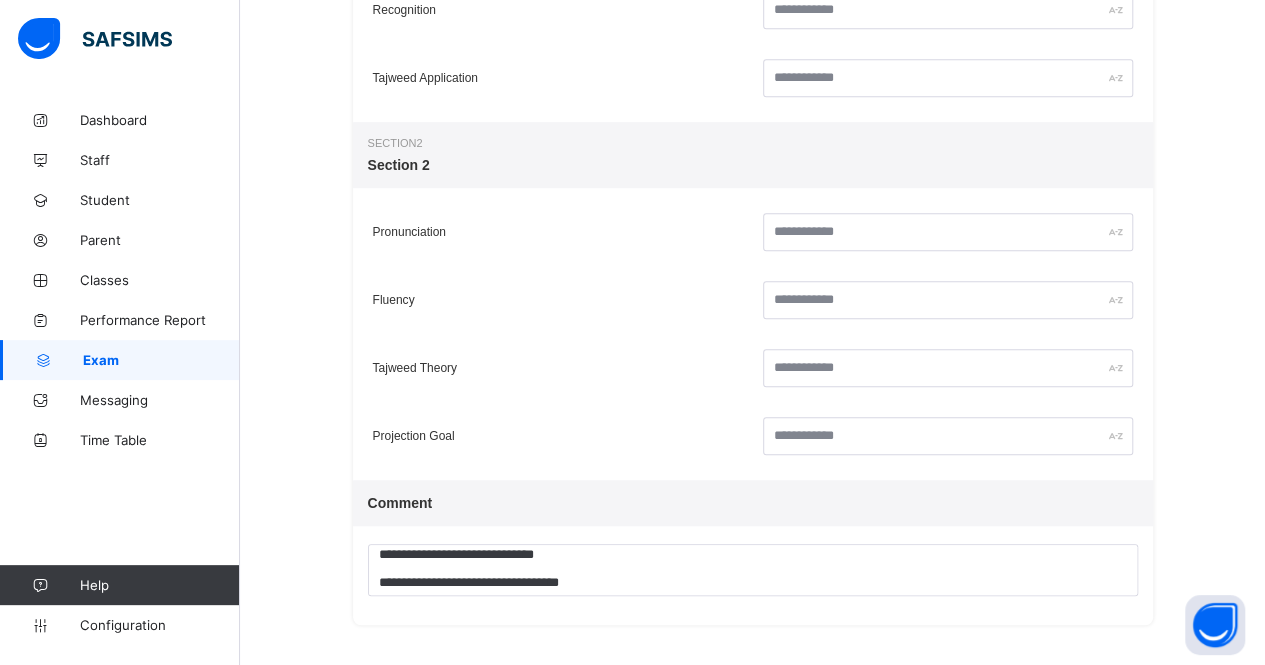 click on "**********" at bounding box center [752, 112] 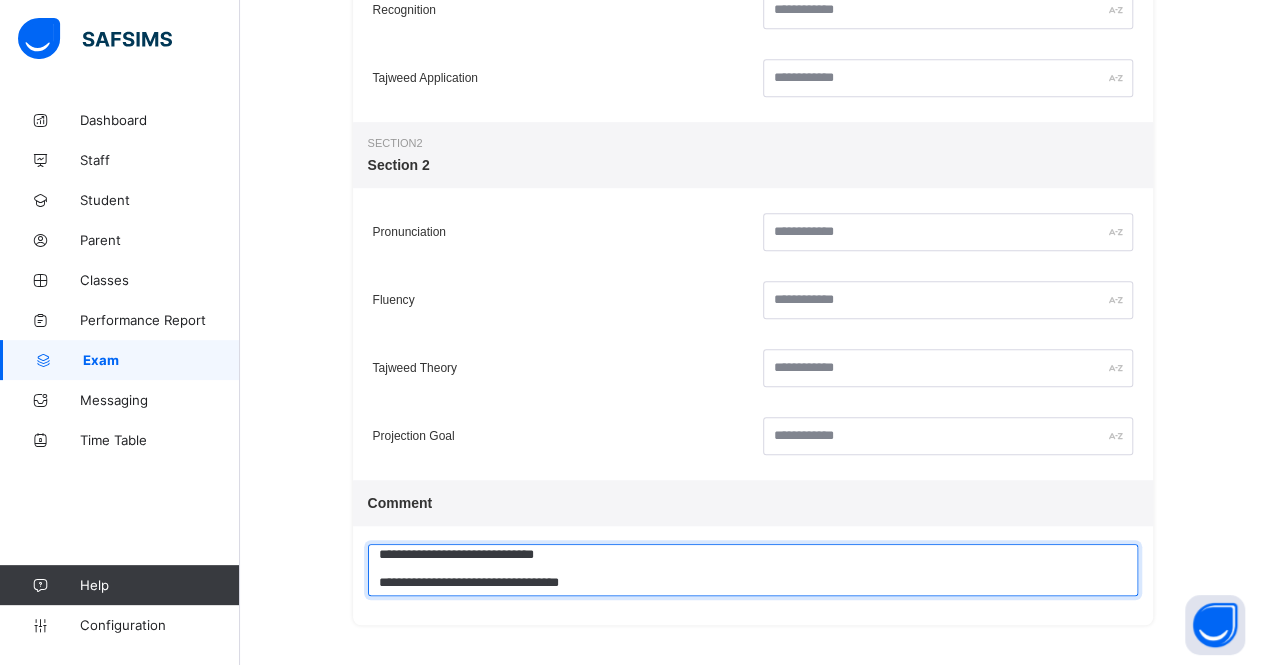 click on "**********" at bounding box center [753, 570] 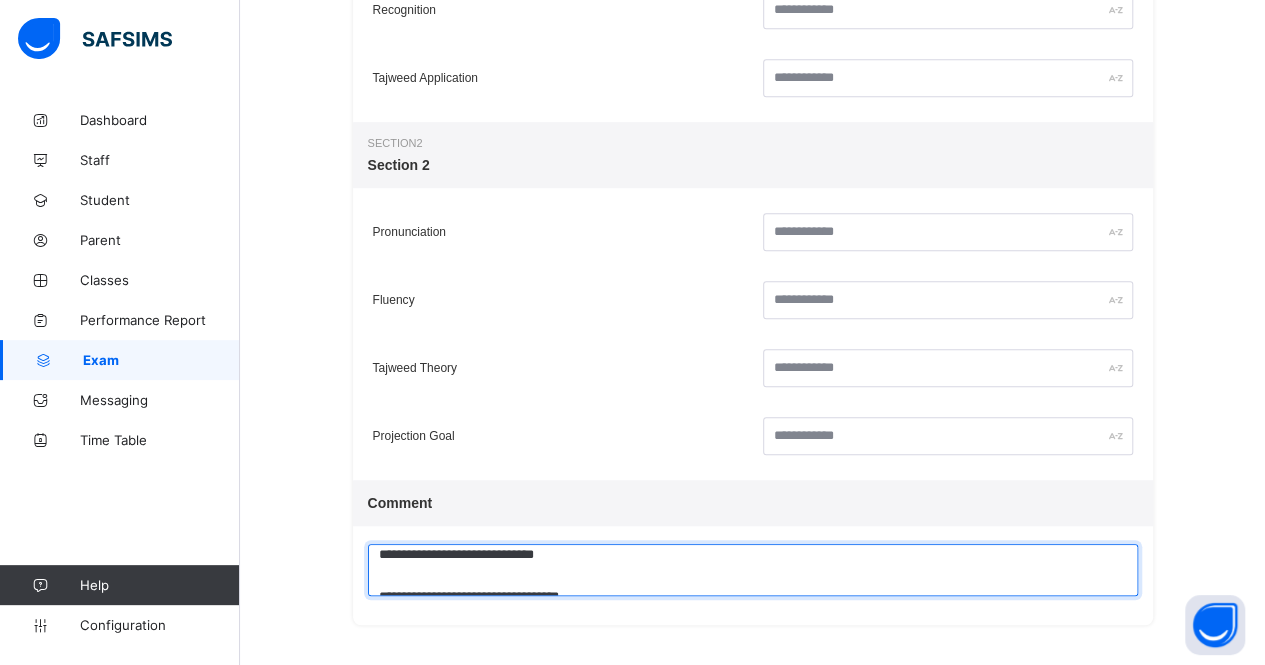 scroll, scrollTop: 76, scrollLeft: 0, axis: vertical 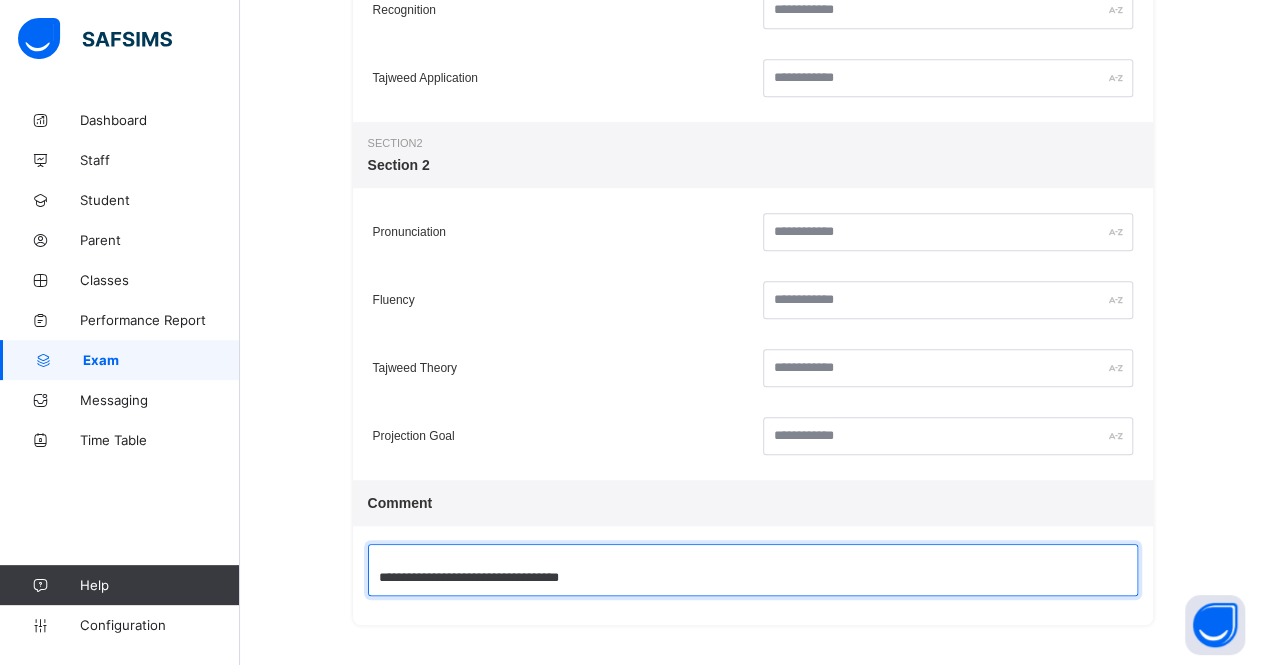 click on "**********" at bounding box center [753, 570] 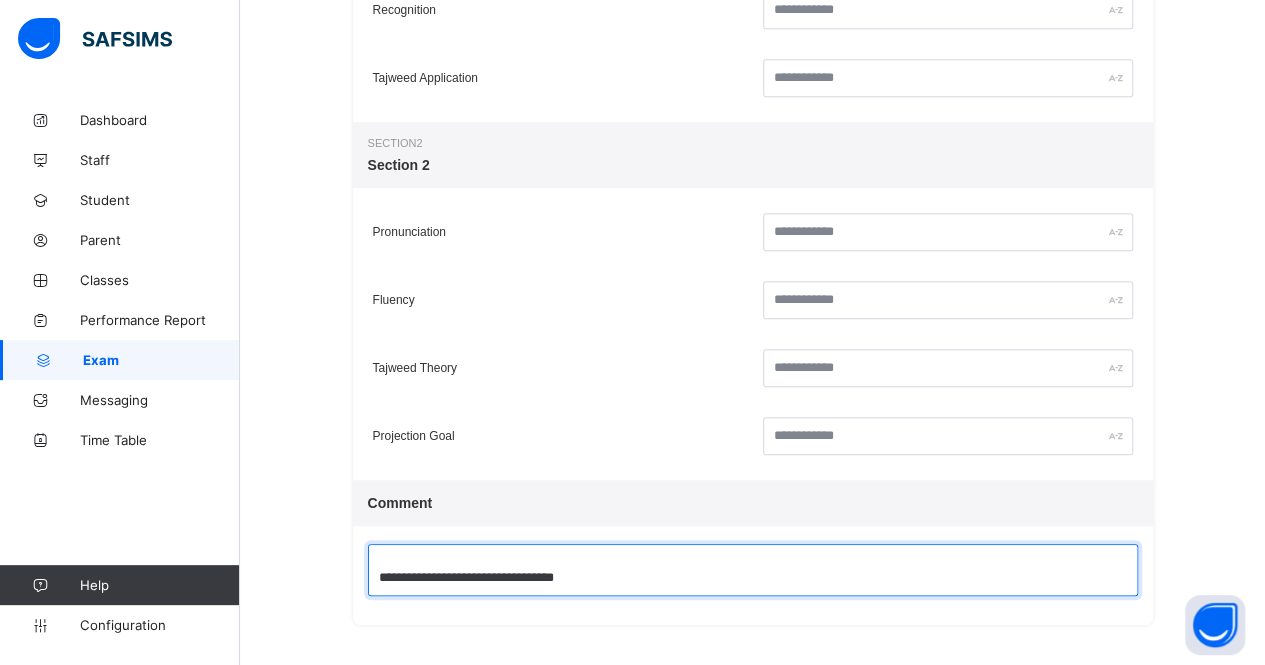 scroll, scrollTop: 0, scrollLeft: 0, axis: both 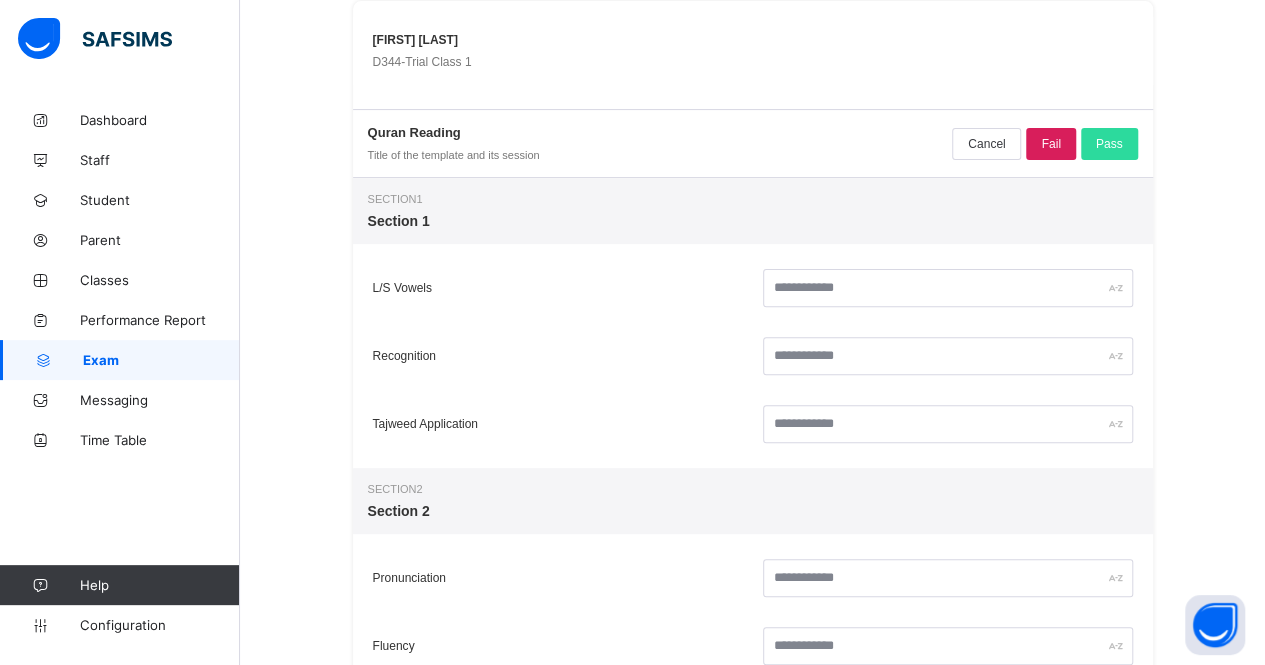 type on "**********" 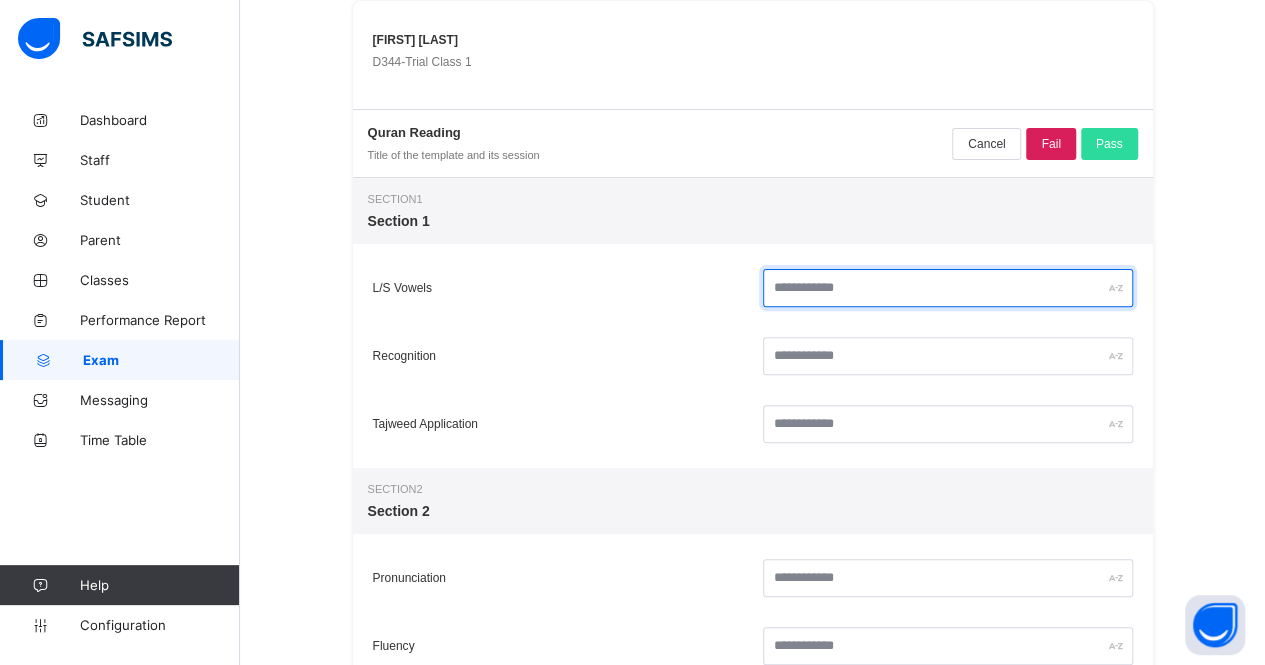 click at bounding box center [948, 288] 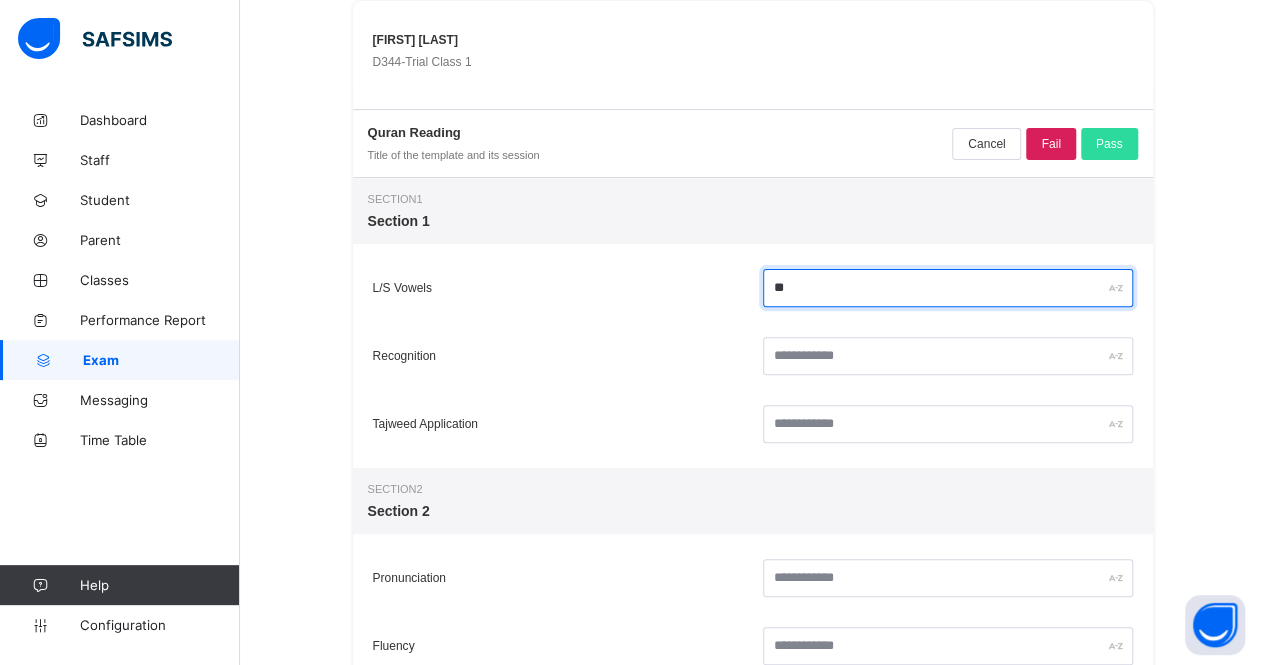 type on "**" 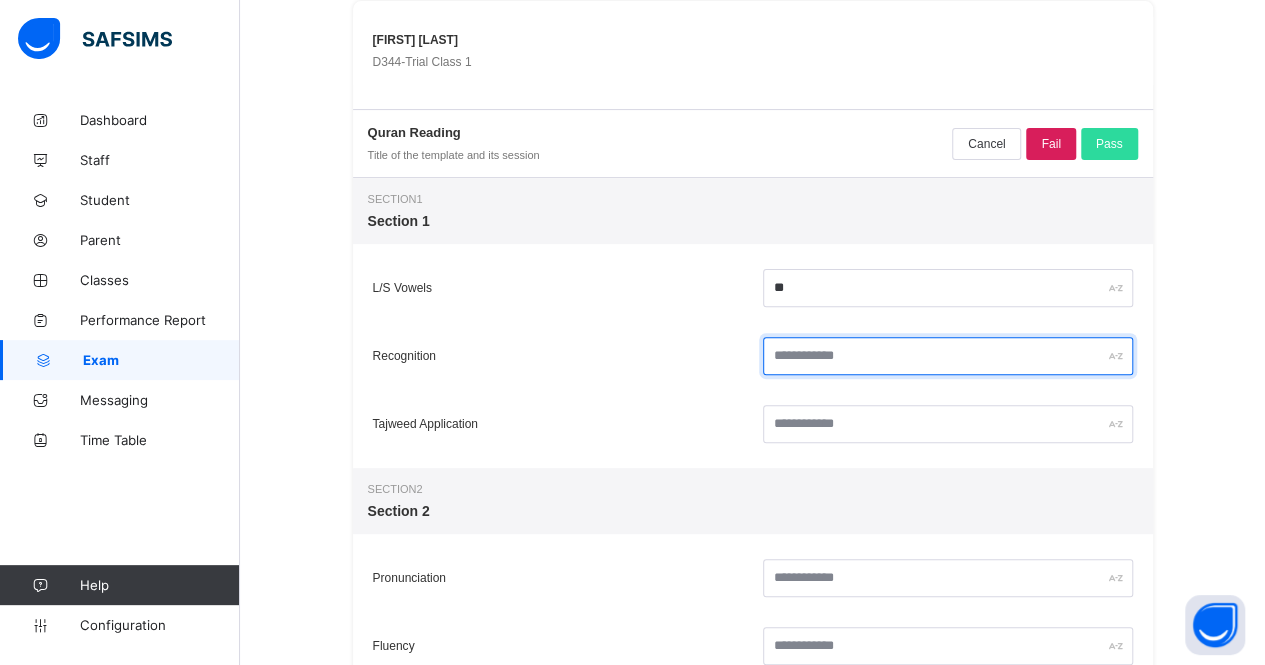 click at bounding box center (948, 356) 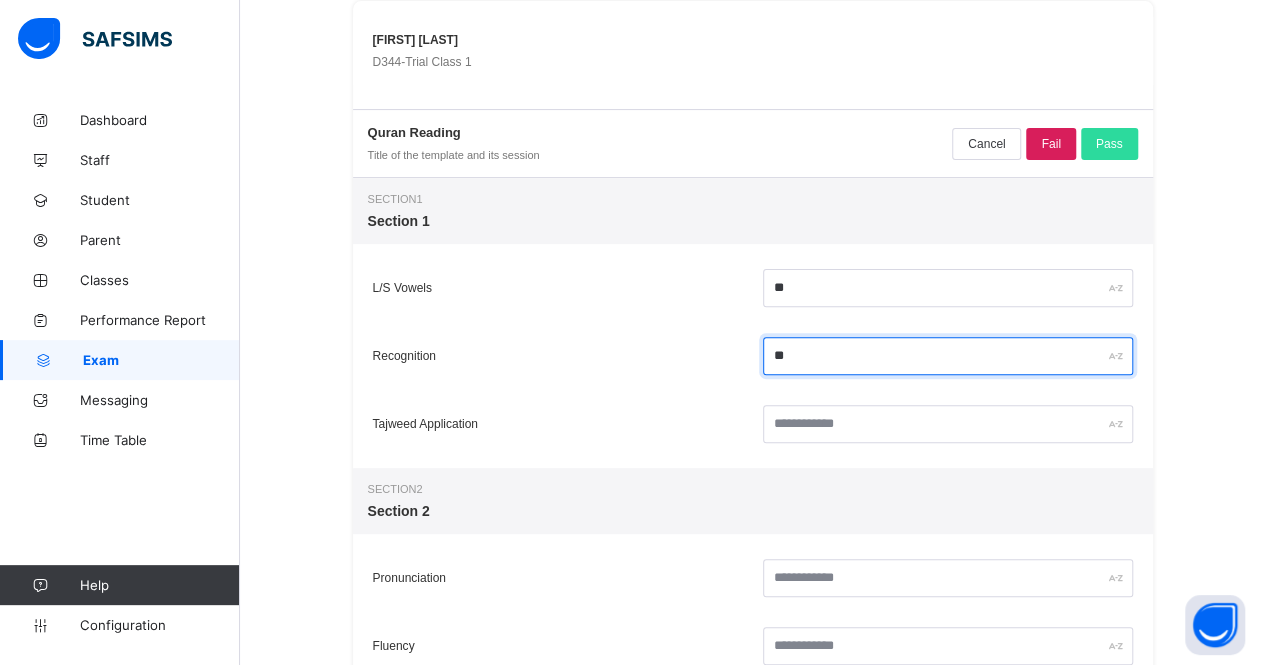 type on "**" 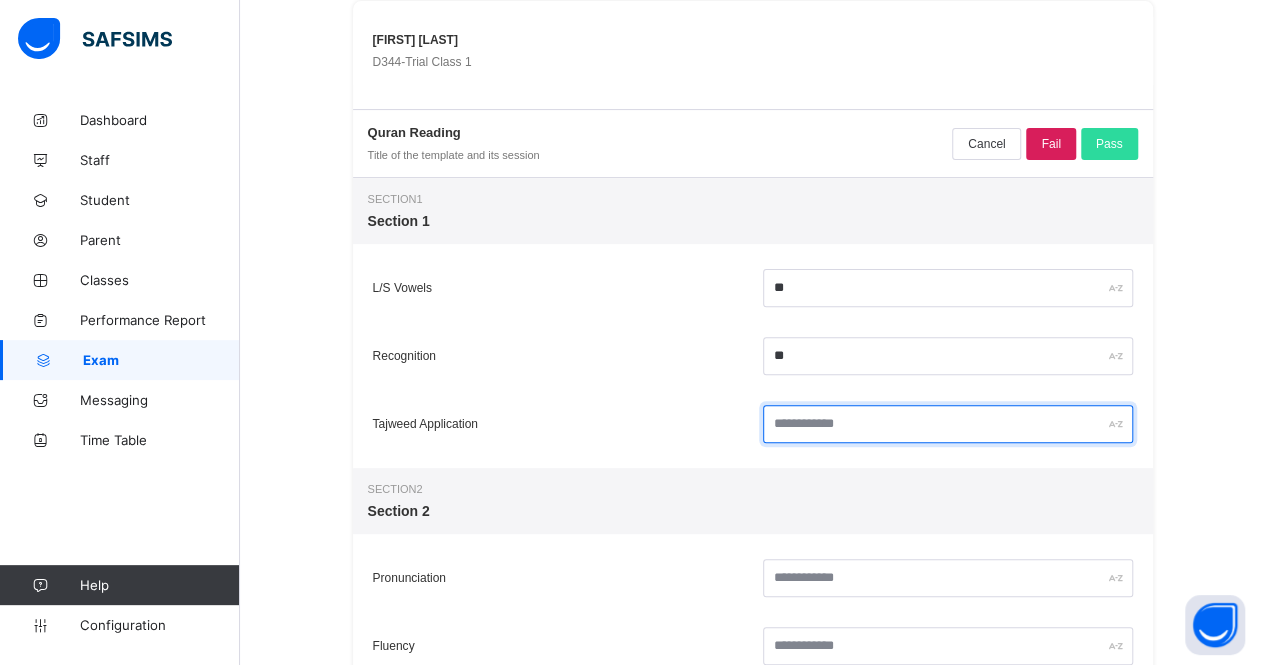 click at bounding box center [948, 424] 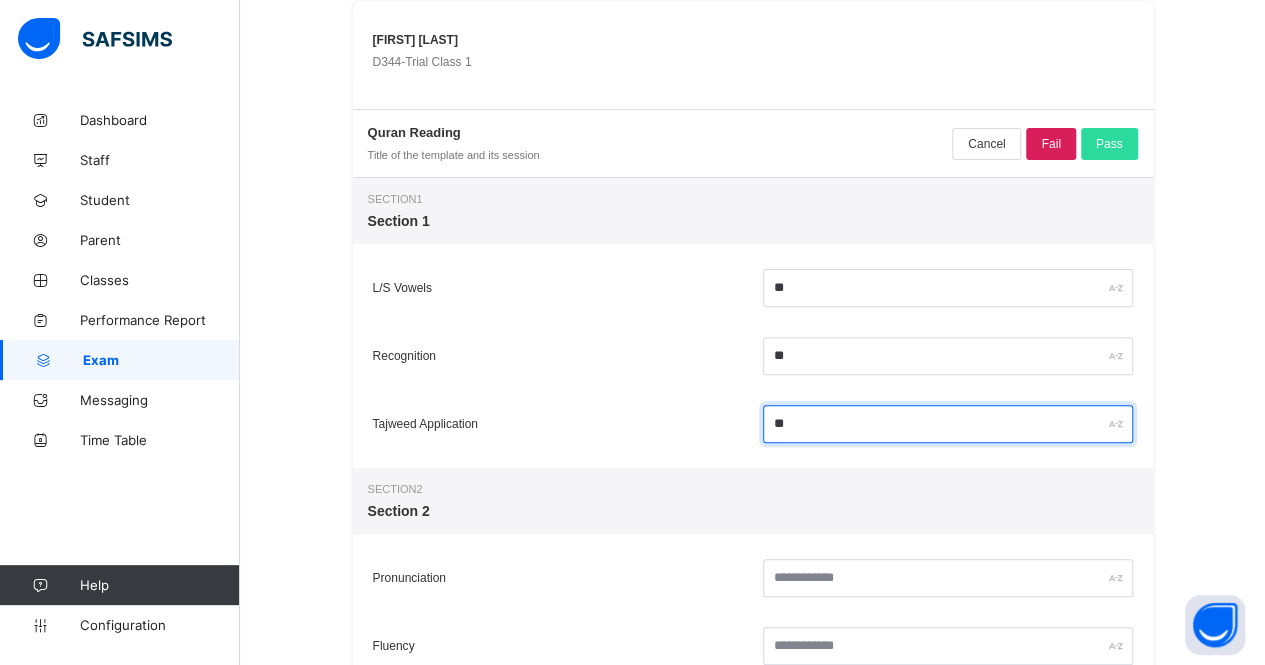 type on "*" 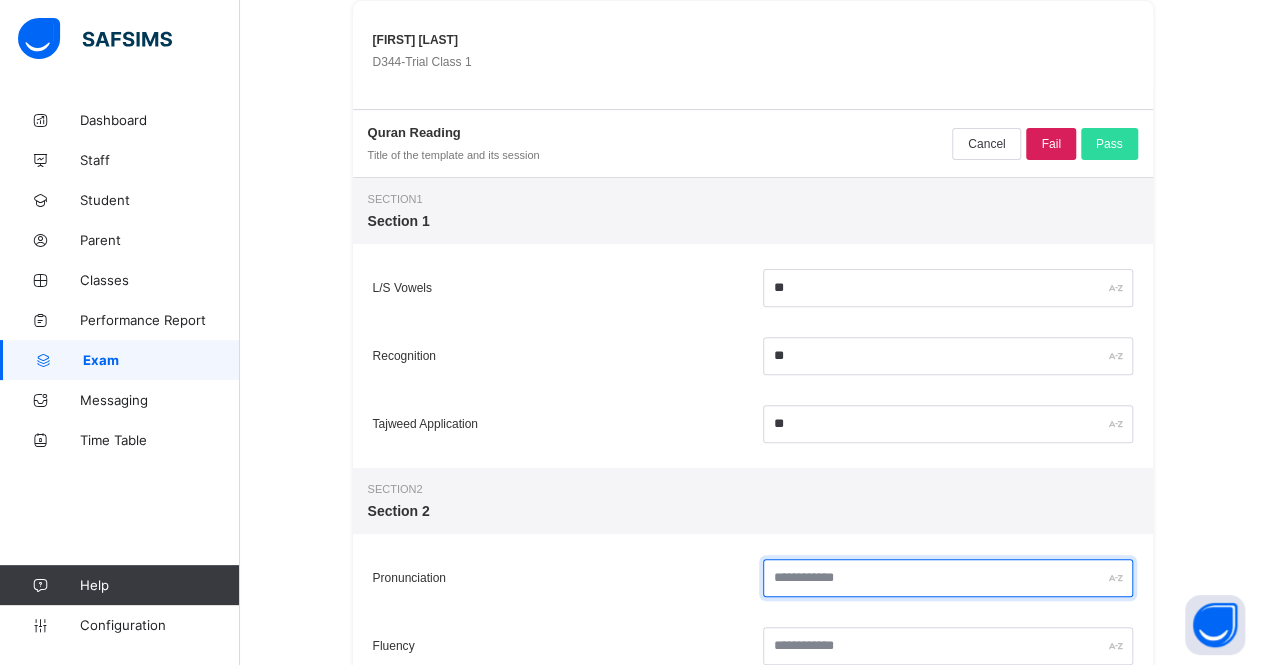 click at bounding box center [948, 578] 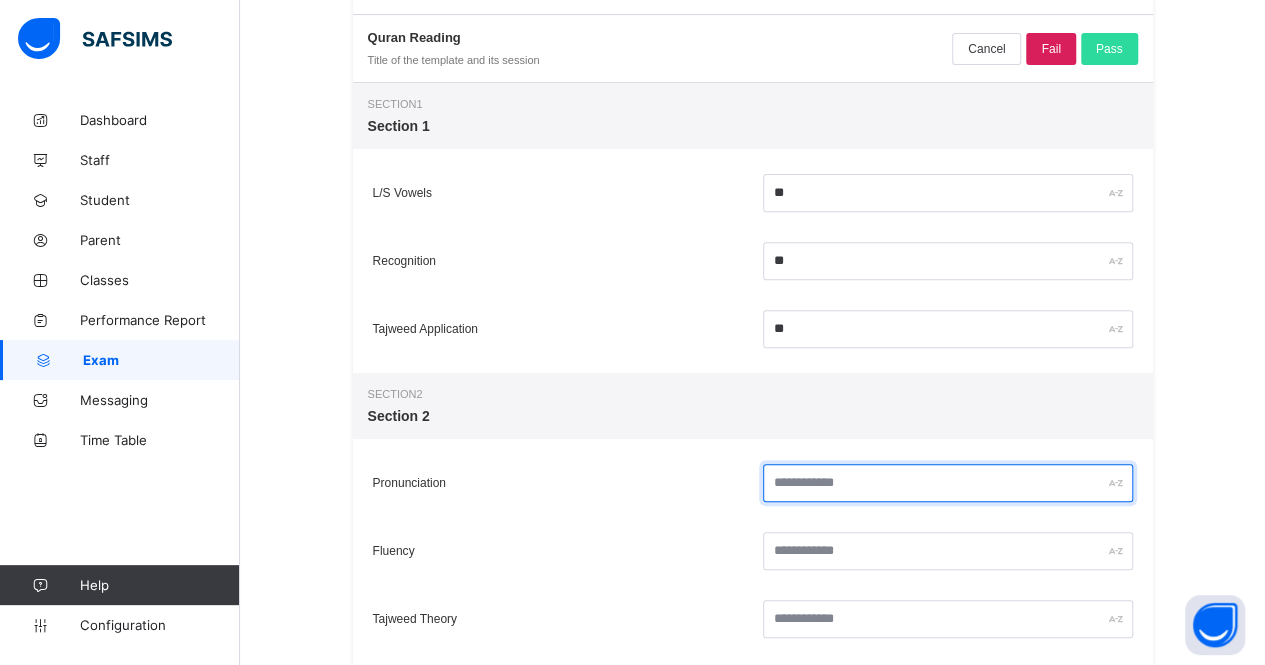 scroll, scrollTop: 320, scrollLeft: 0, axis: vertical 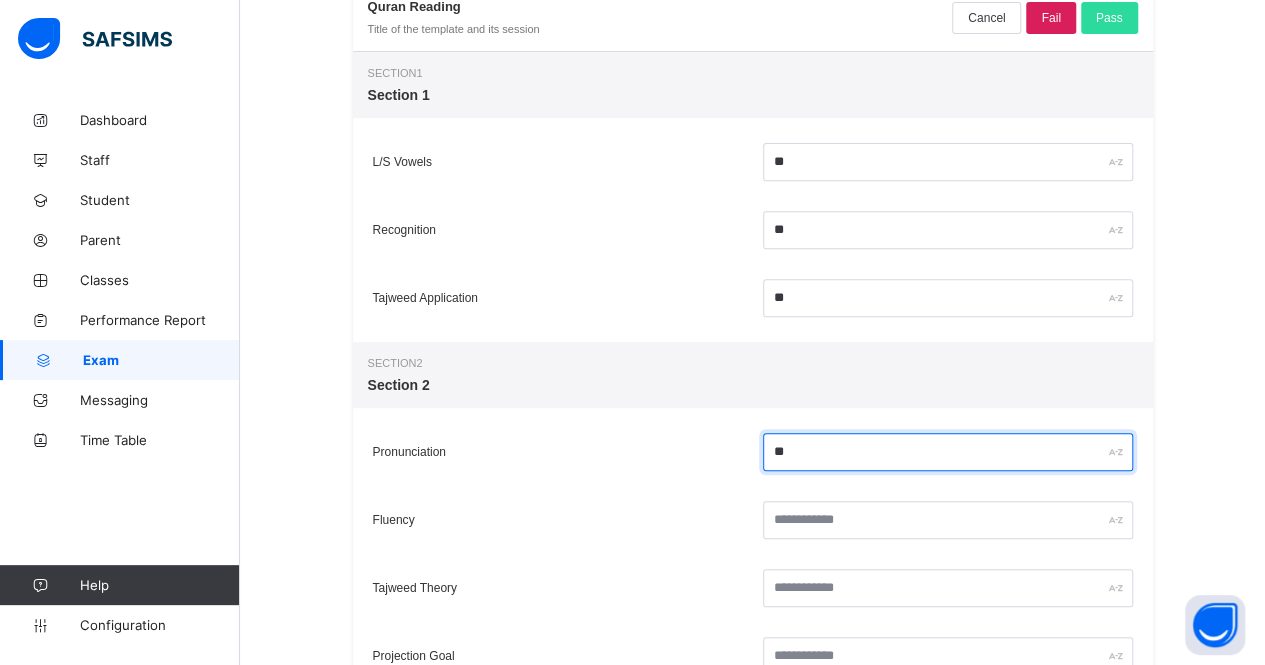 type on "**" 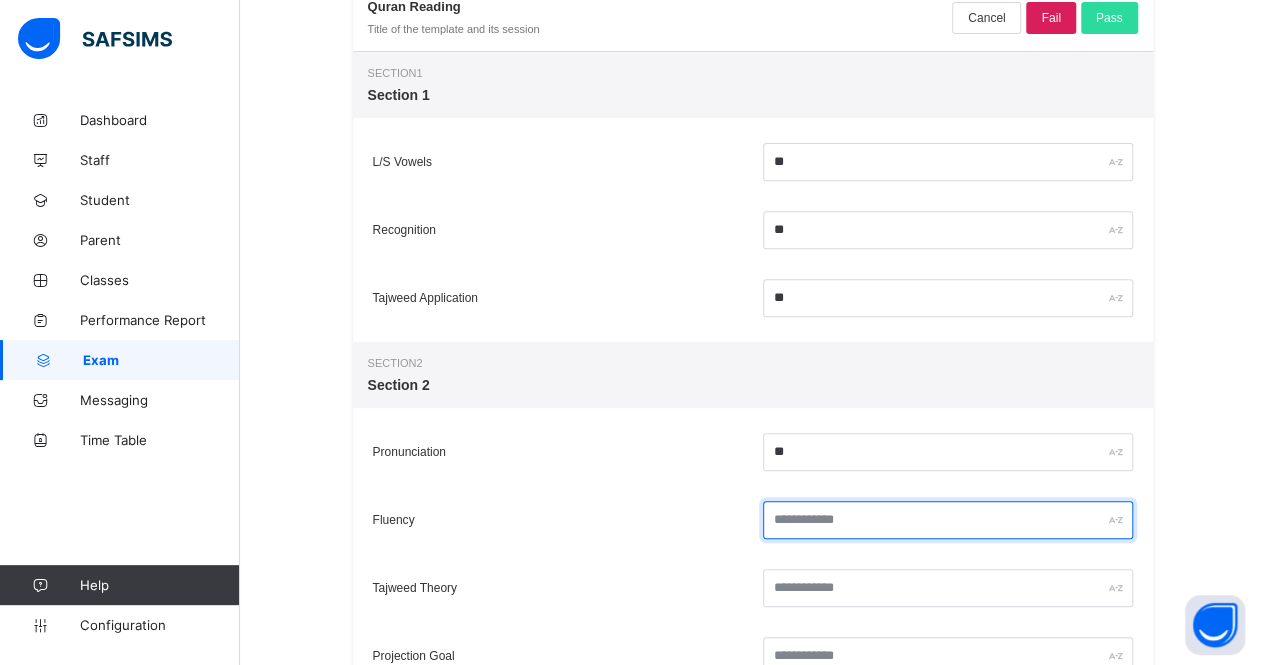 click at bounding box center (948, 520) 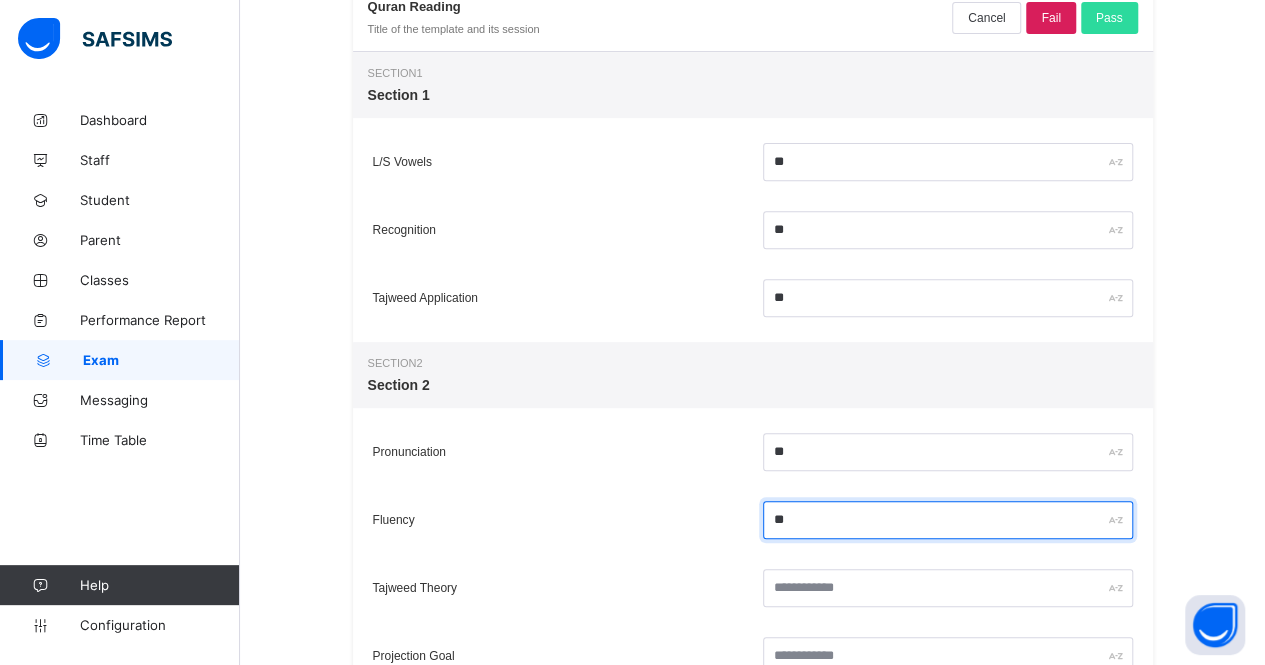 type on "**" 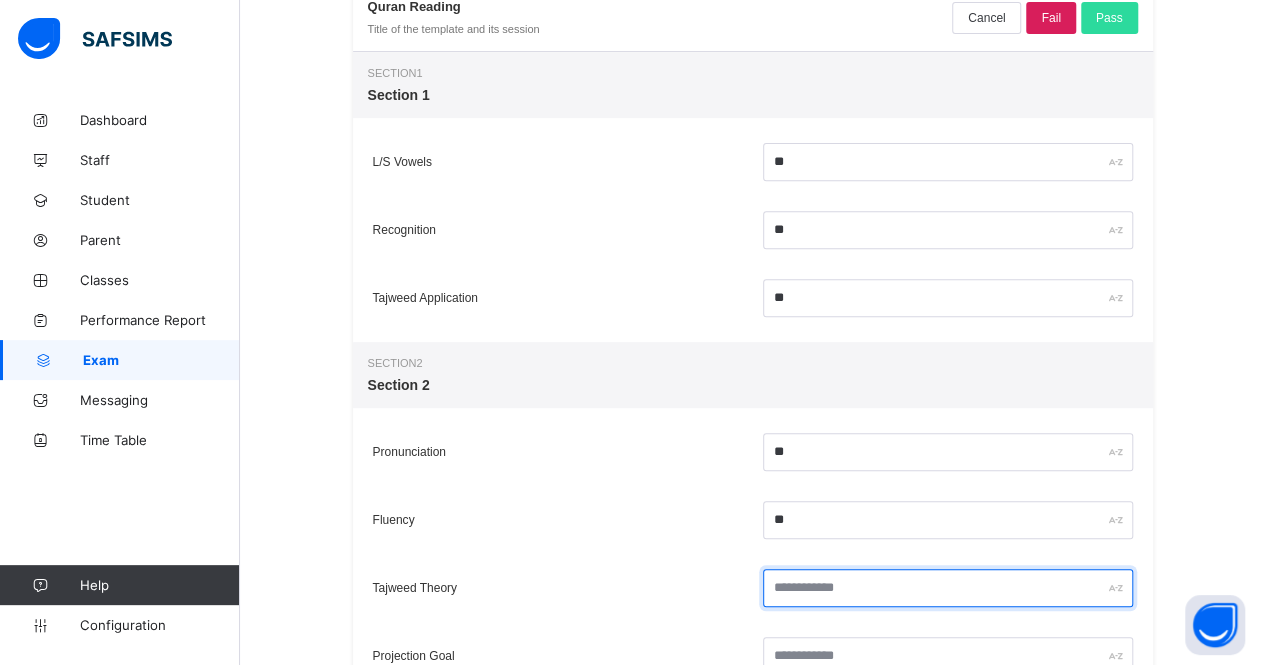 click at bounding box center [948, 588] 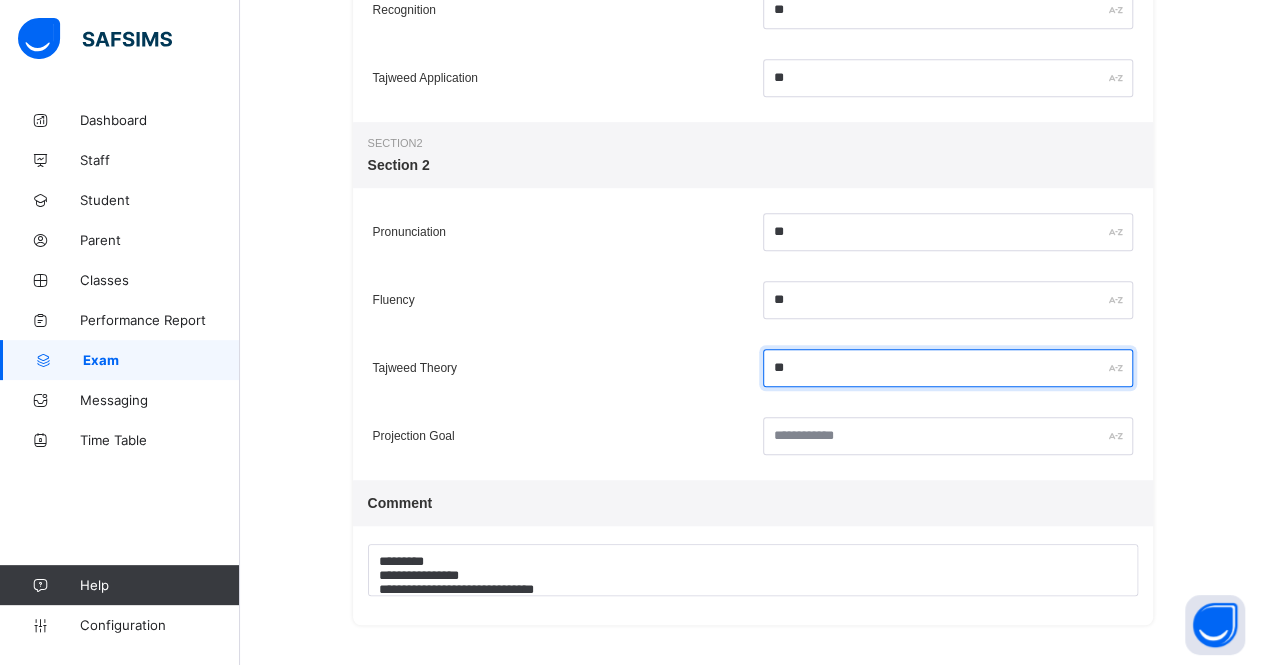 type on "**" 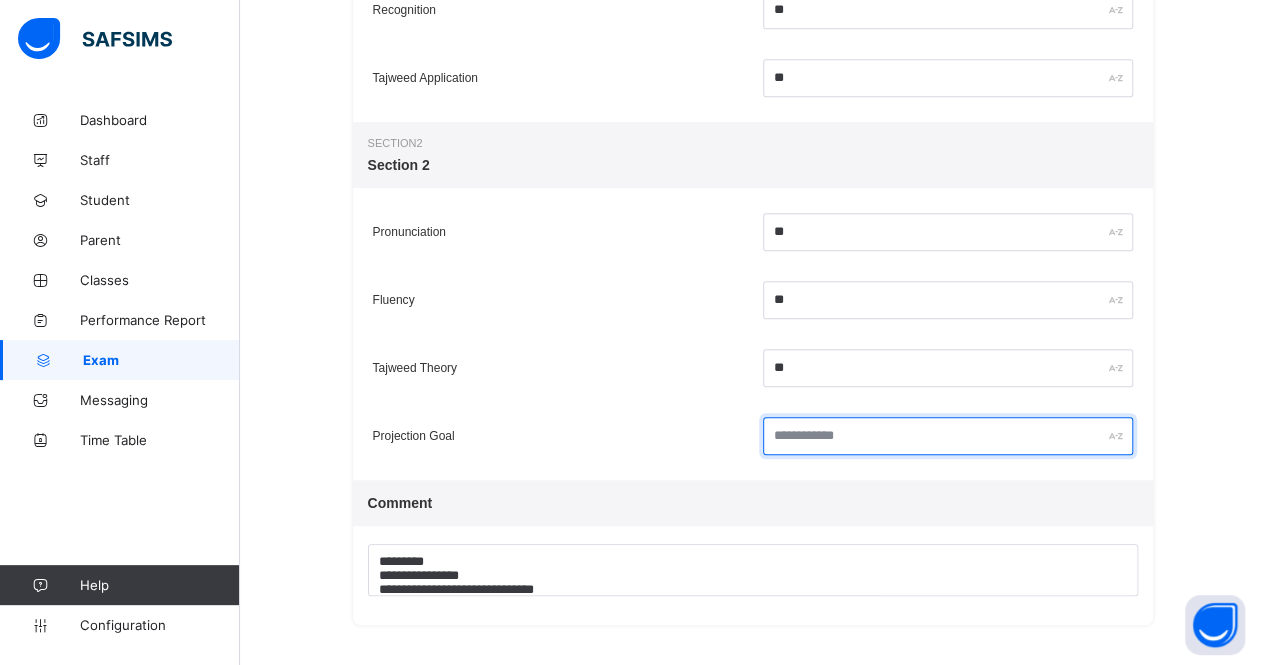 click at bounding box center (948, 436) 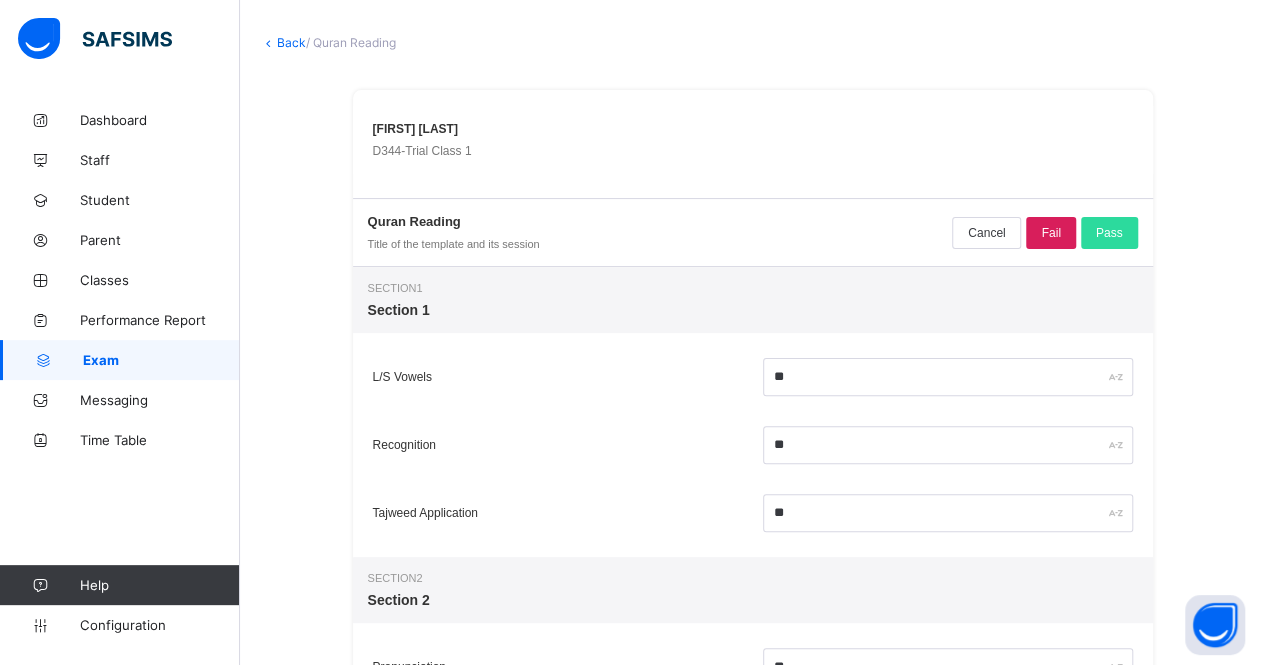 scroll, scrollTop: 0, scrollLeft: 0, axis: both 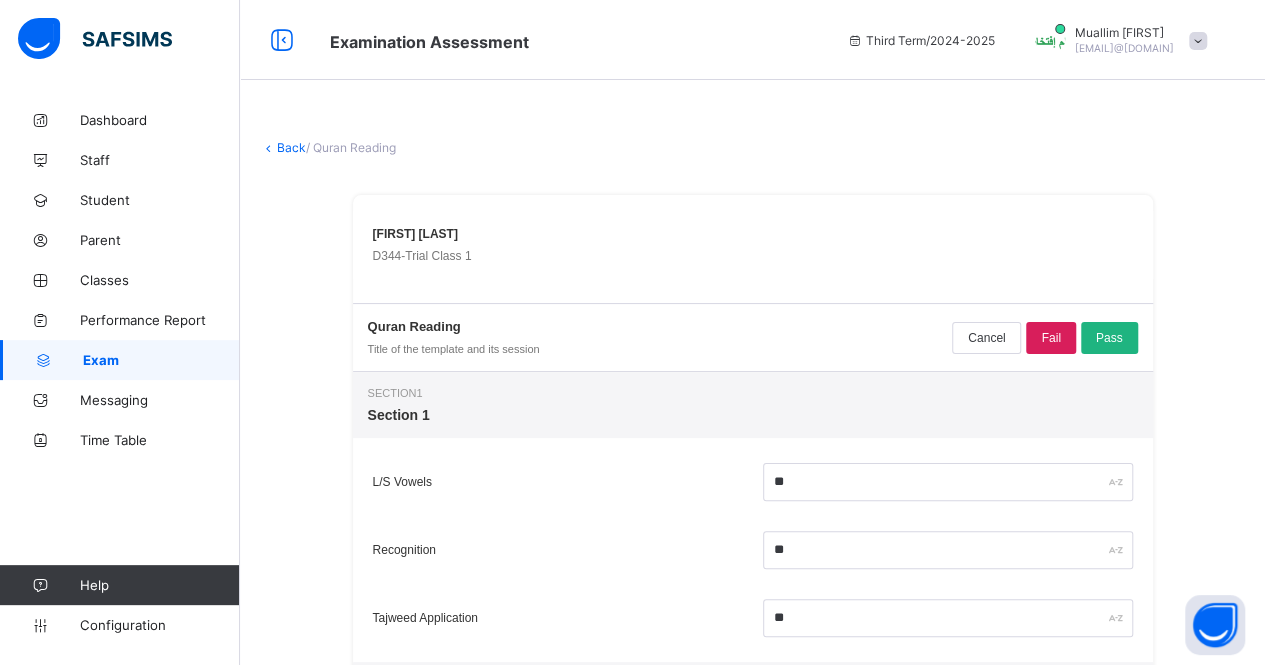 type on "*****" 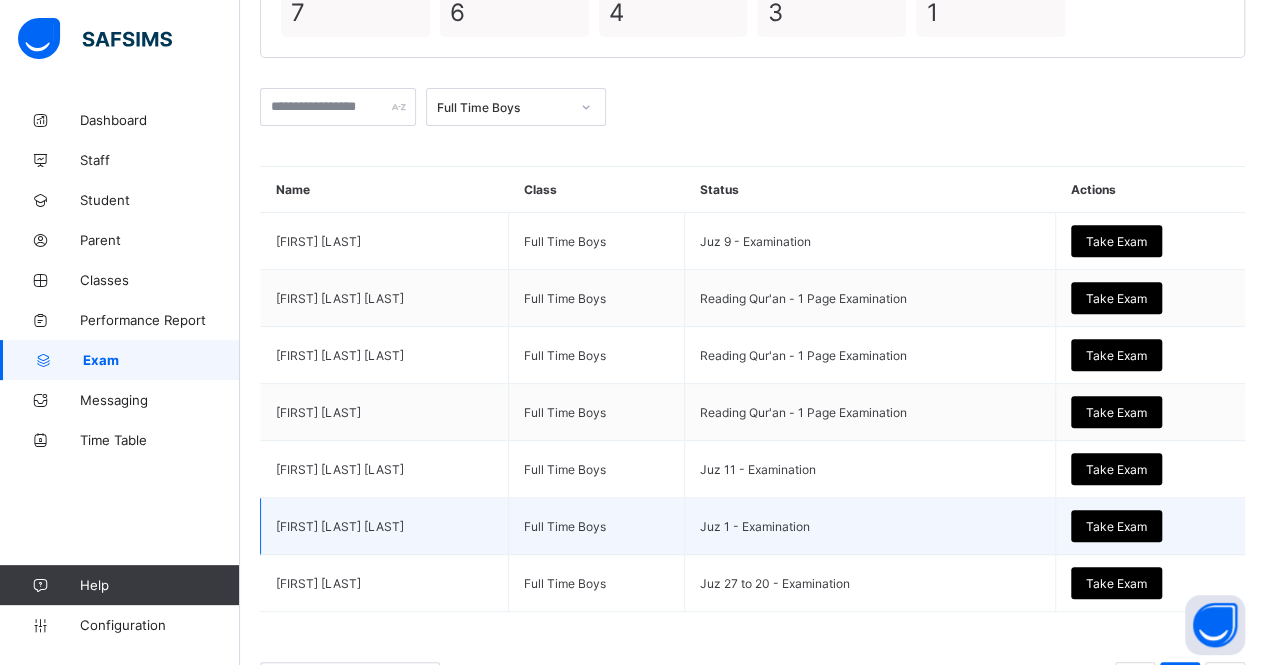 scroll, scrollTop: 265, scrollLeft: 0, axis: vertical 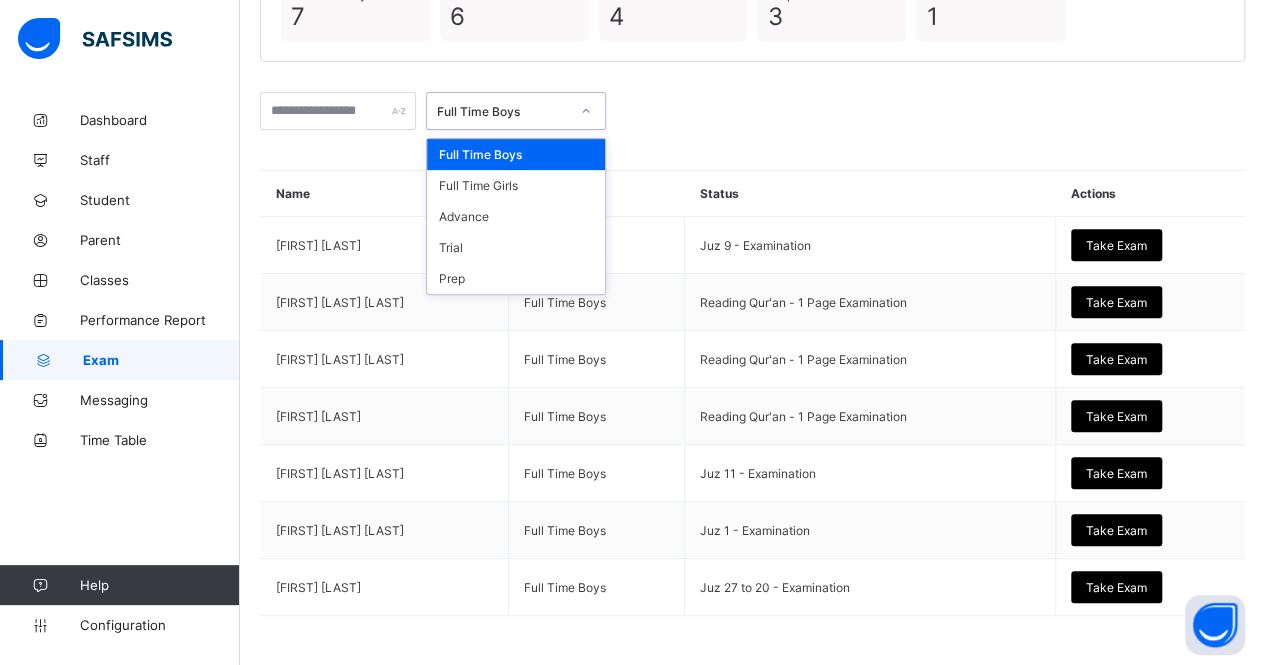 click on "Full Time Boys" at bounding box center (497, 111) 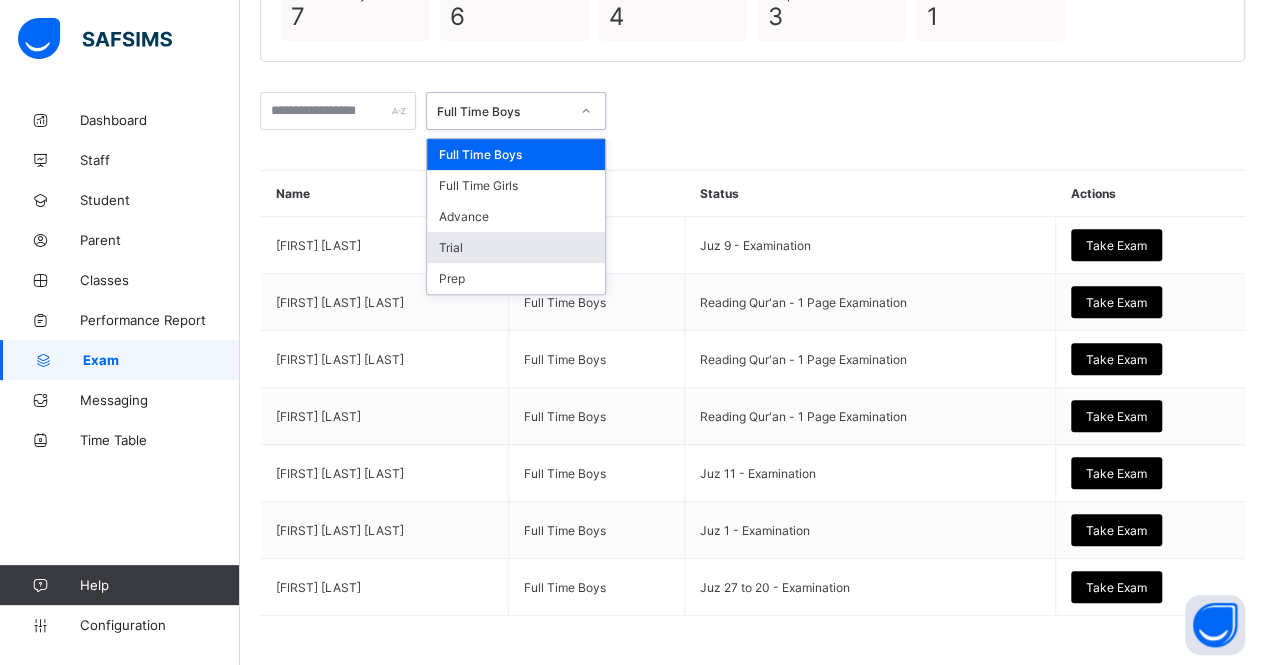 click on "Trial" at bounding box center (516, 247) 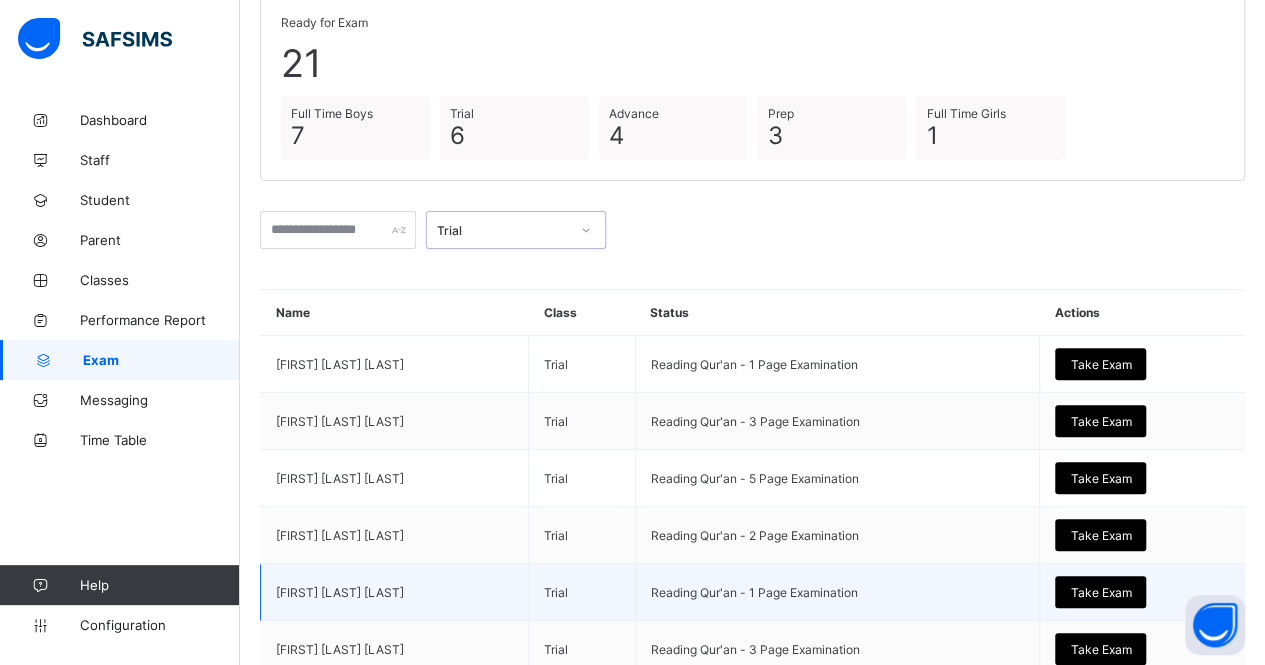 scroll, scrollTop: 282, scrollLeft: 0, axis: vertical 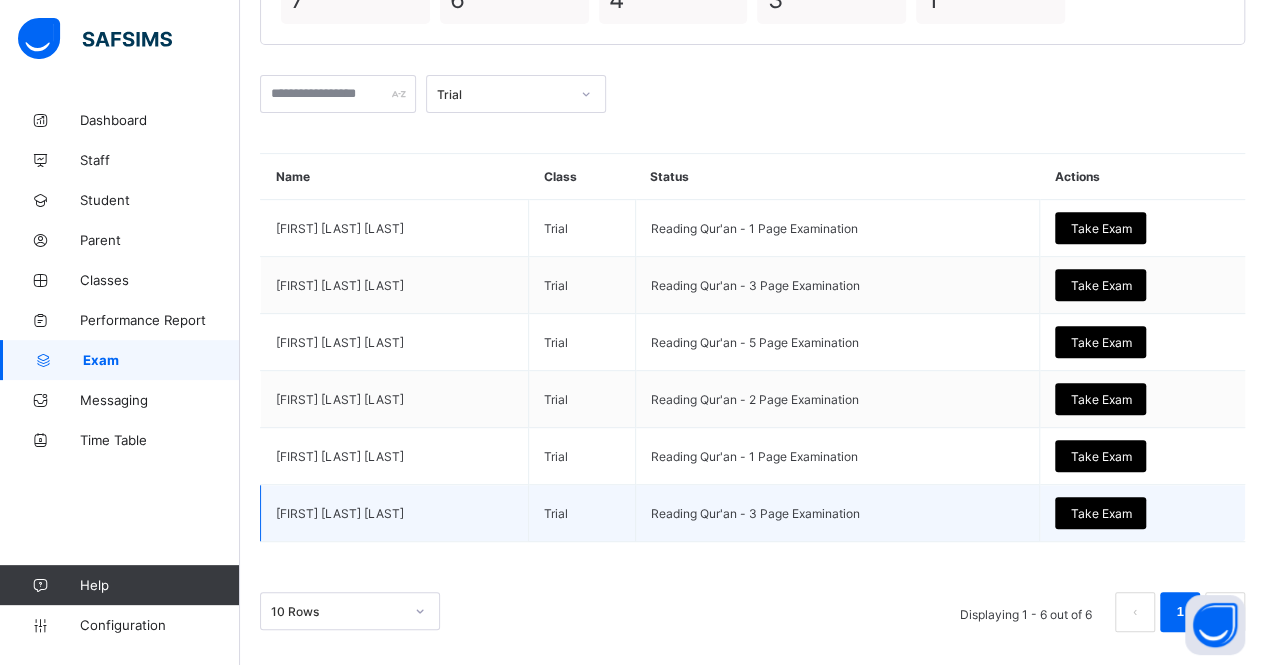 click on "Take Exam" at bounding box center [1100, 513] 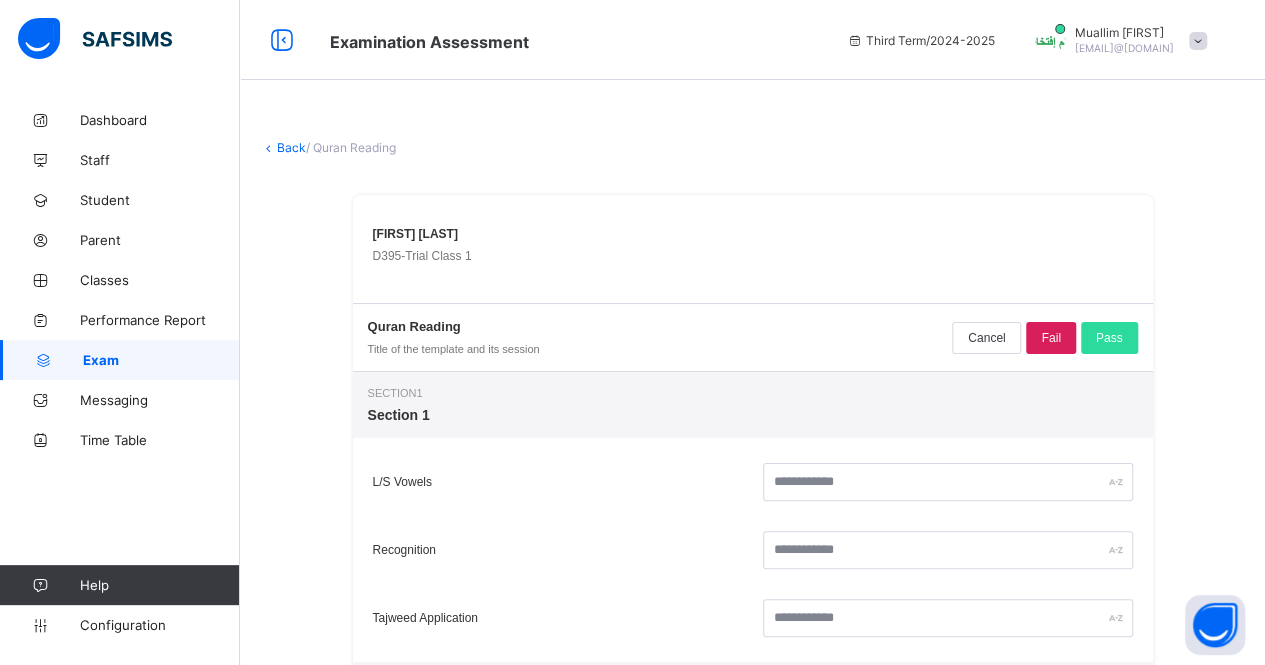 scroll, scrollTop: 540, scrollLeft: 0, axis: vertical 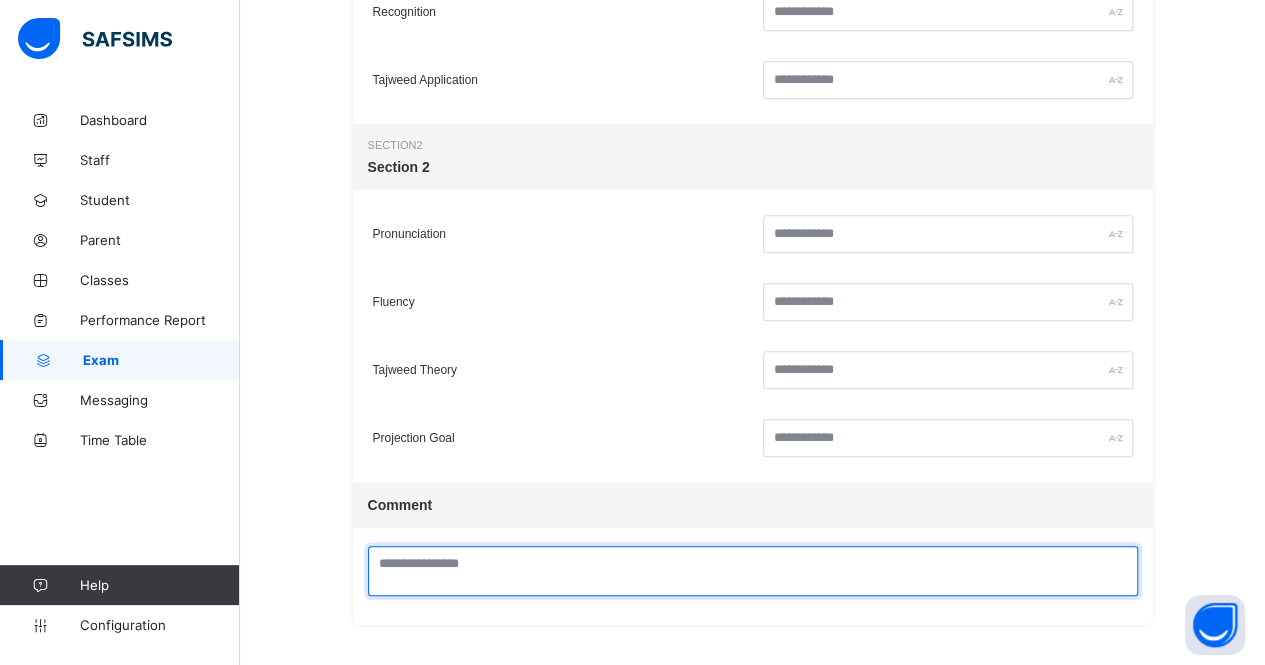 click at bounding box center [753, 571] 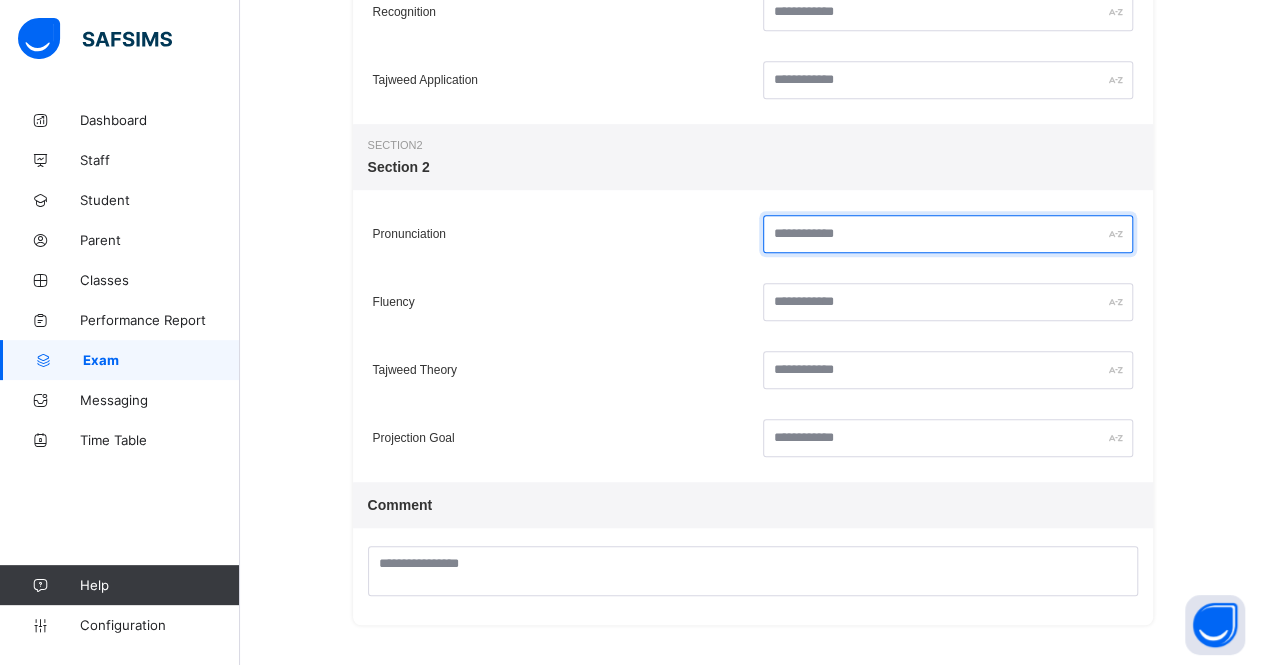 click at bounding box center (948, 234) 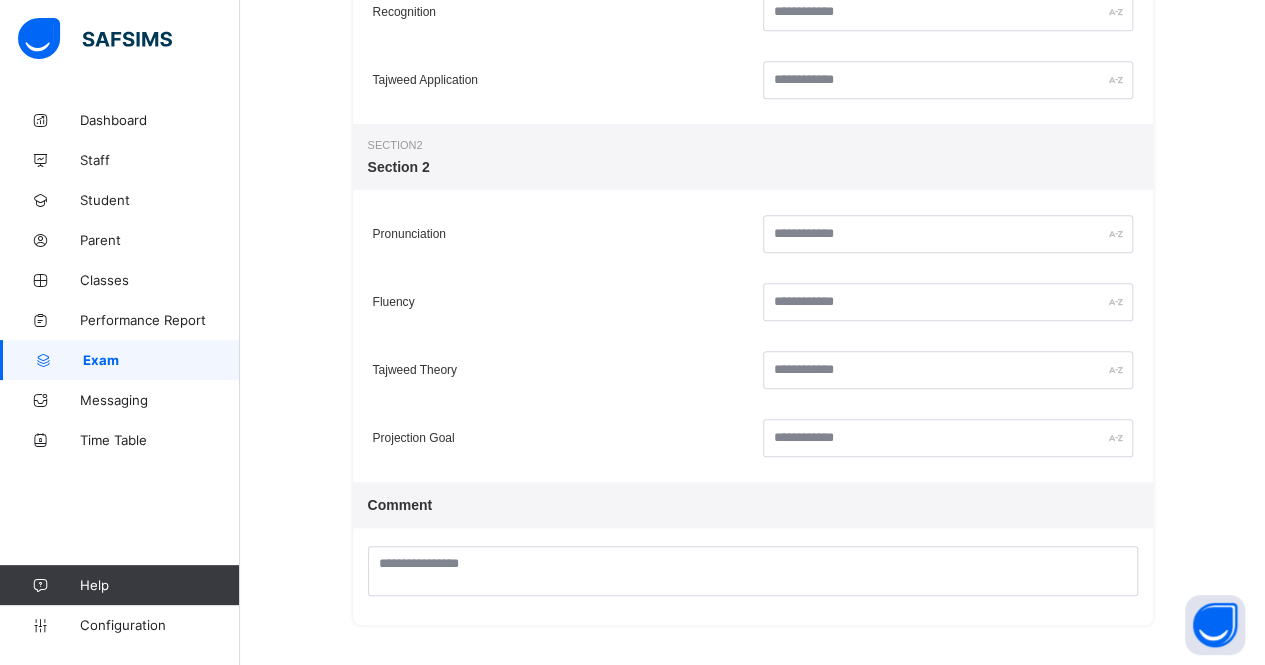 click at bounding box center (948, 234) 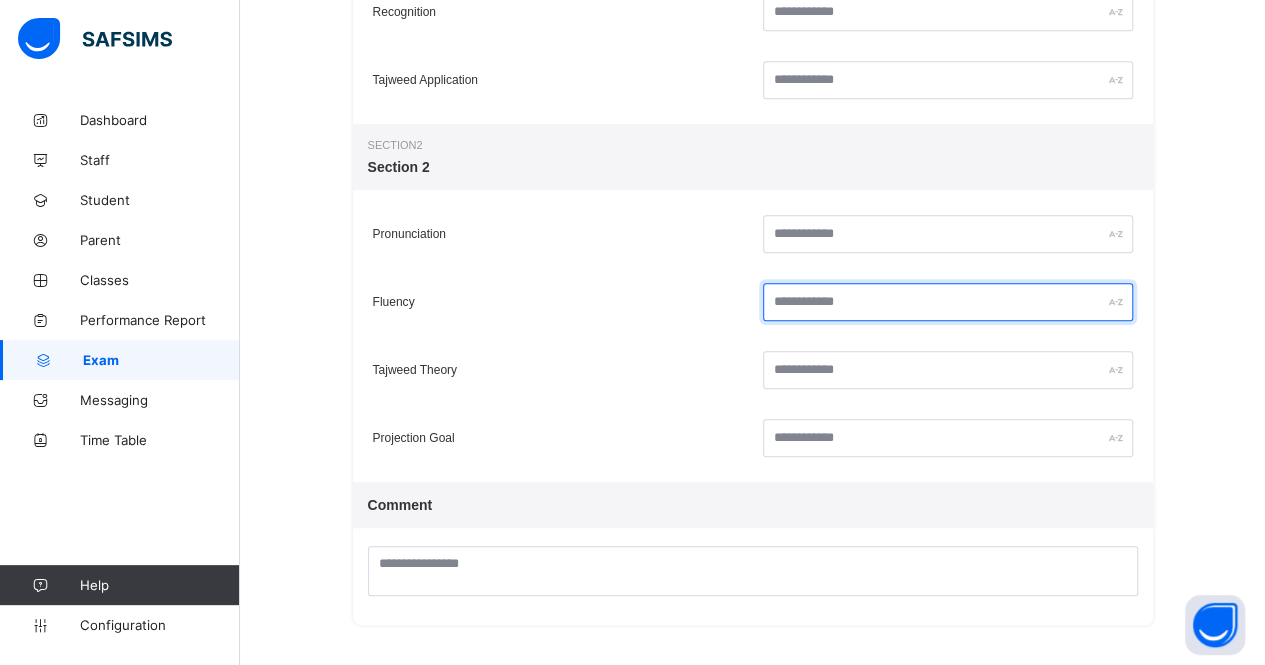 click at bounding box center (948, 302) 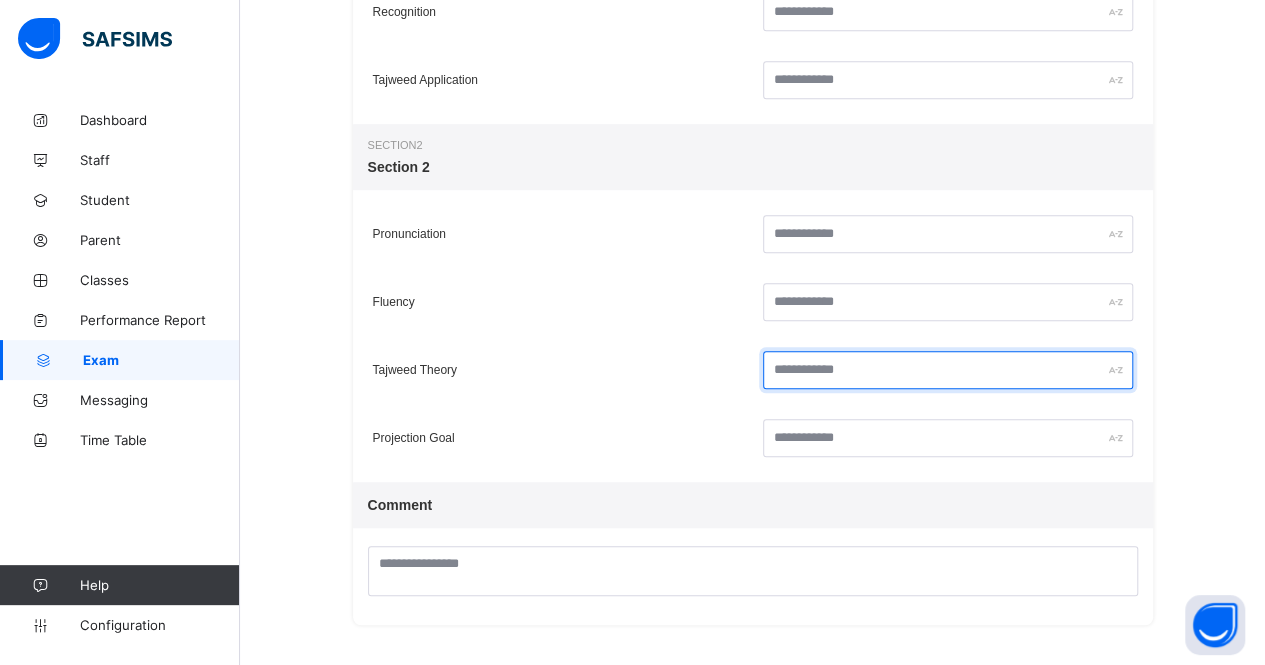 click at bounding box center (948, 370) 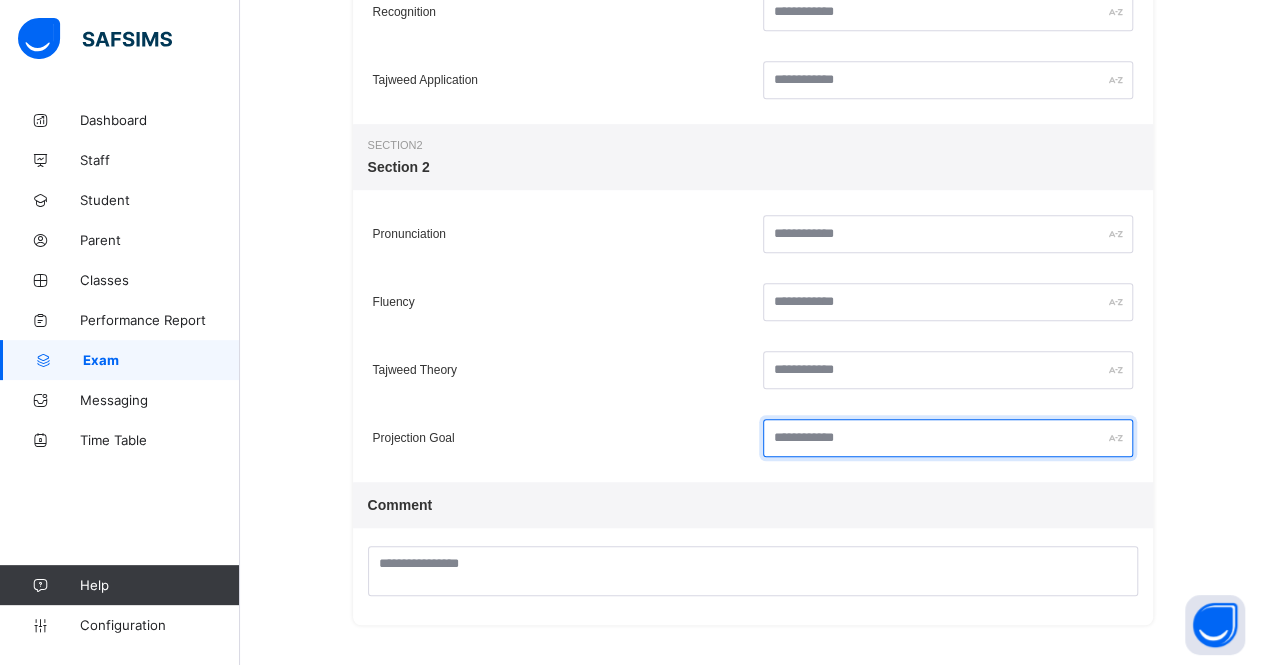 click at bounding box center (948, 438) 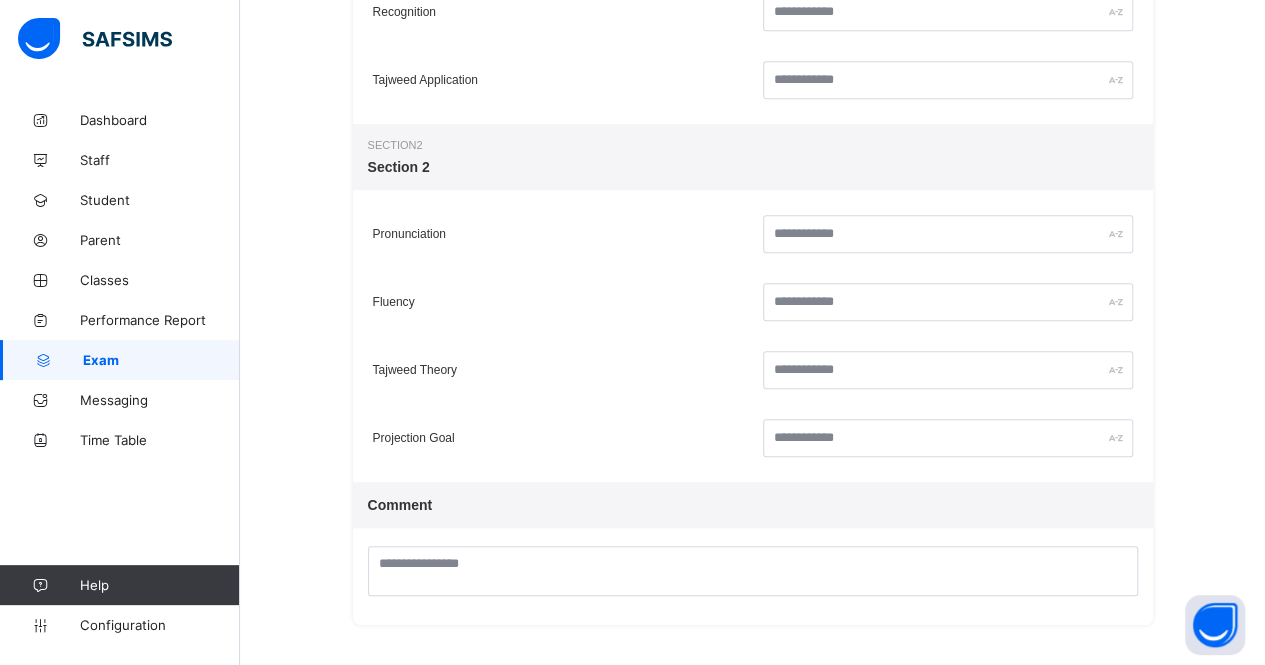 click at bounding box center (948, 370) 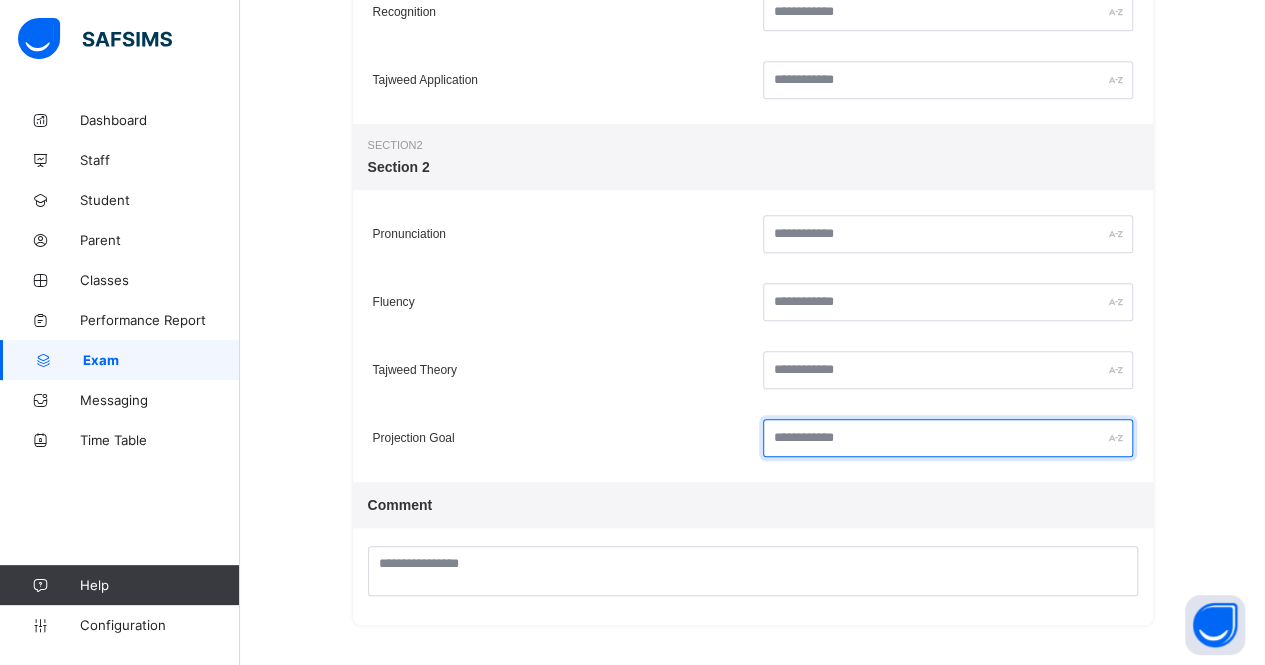 click at bounding box center [948, 438] 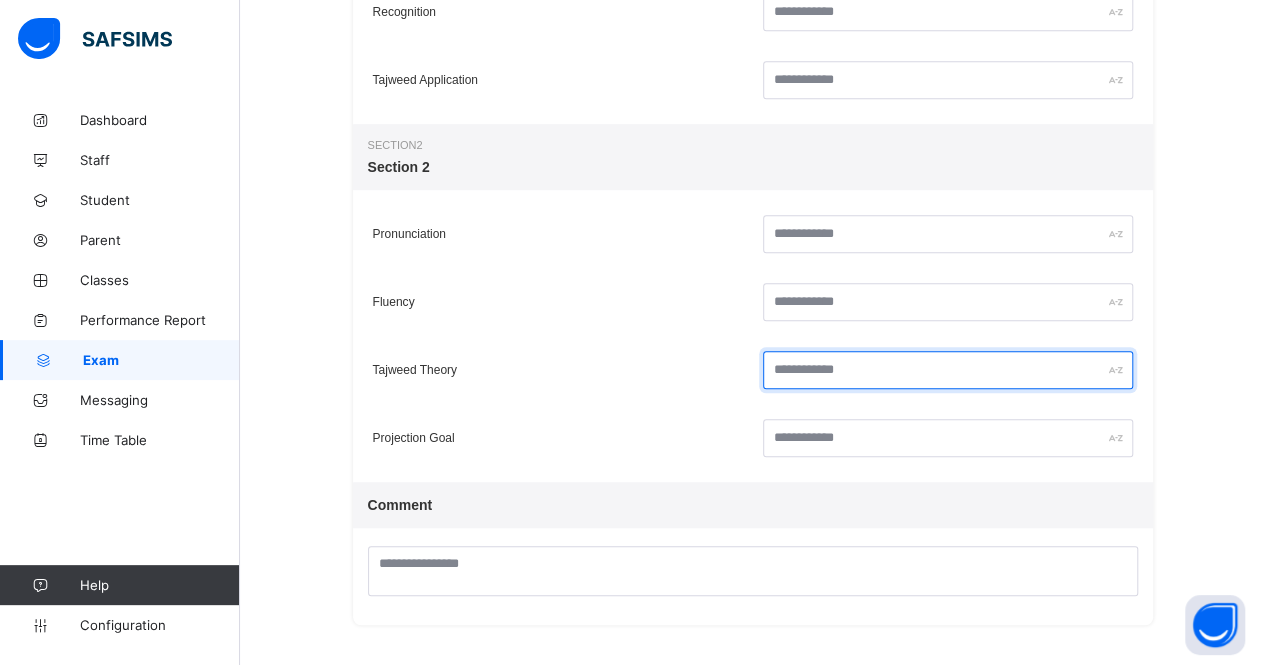 click at bounding box center [948, 370] 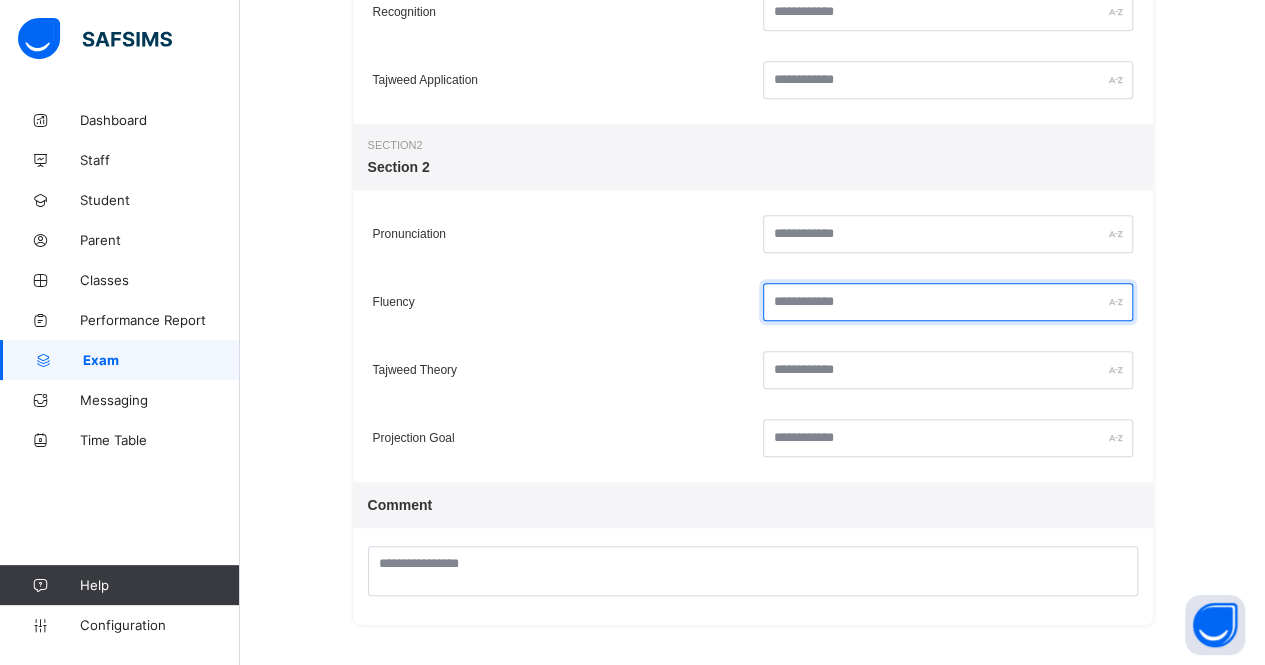 click at bounding box center (948, 302) 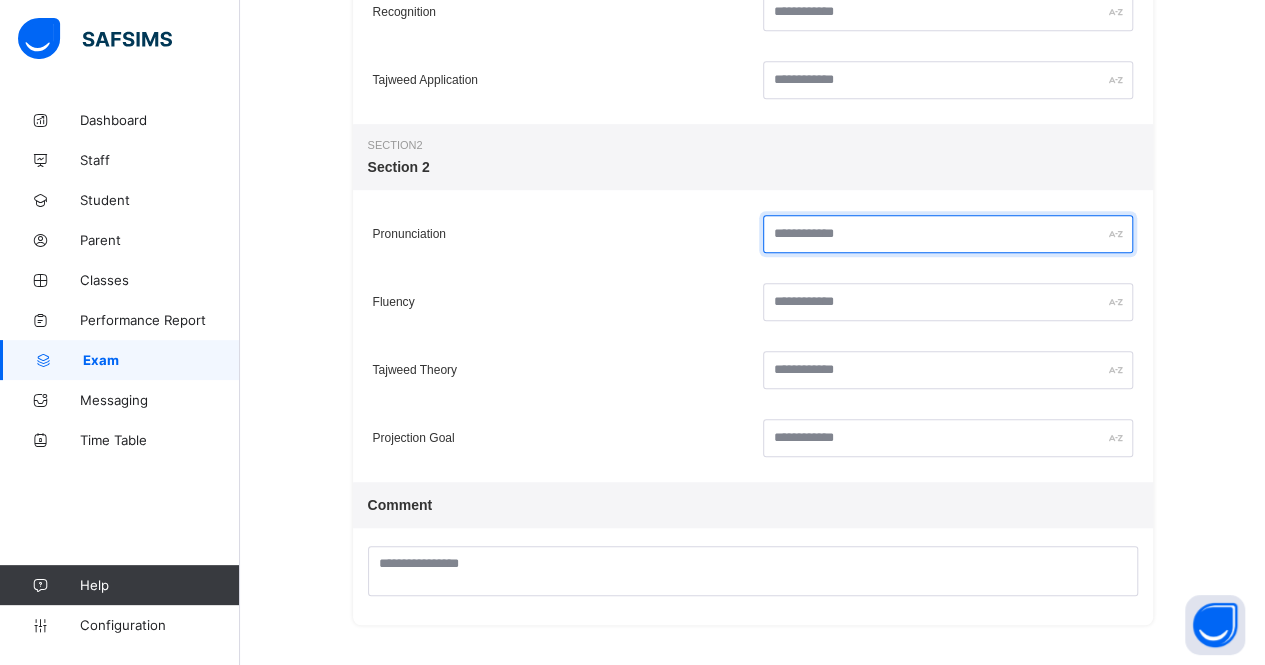 click at bounding box center (948, 234) 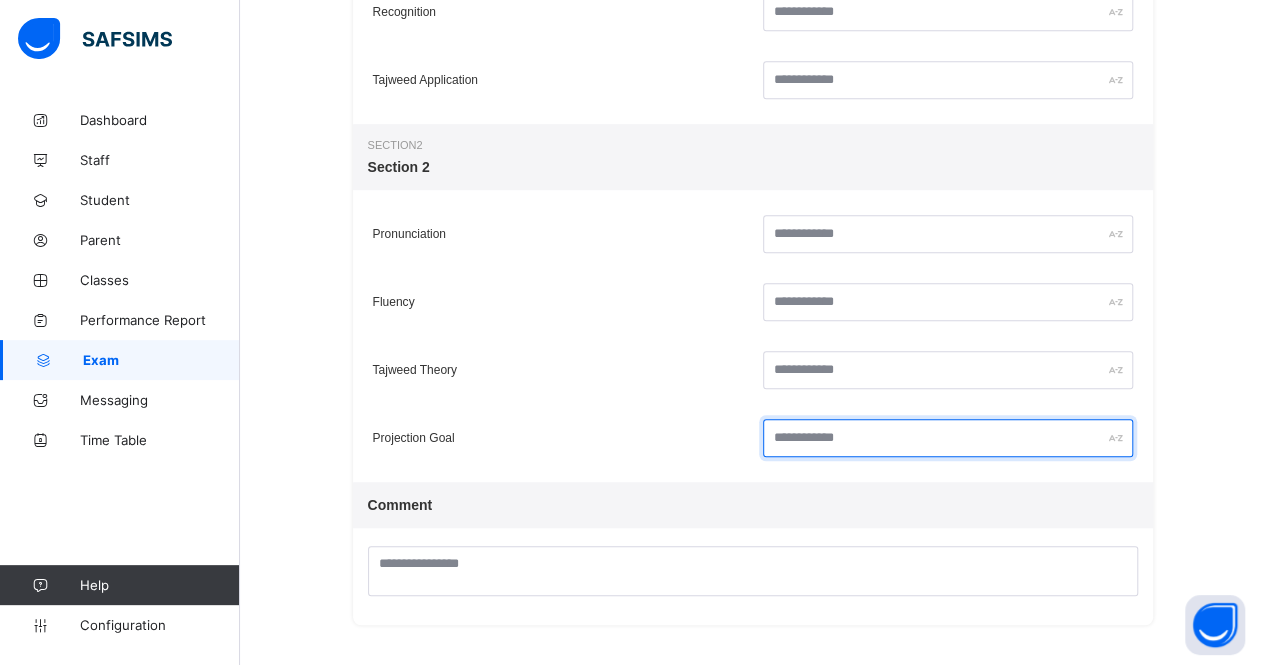 click at bounding box center (948, 438) 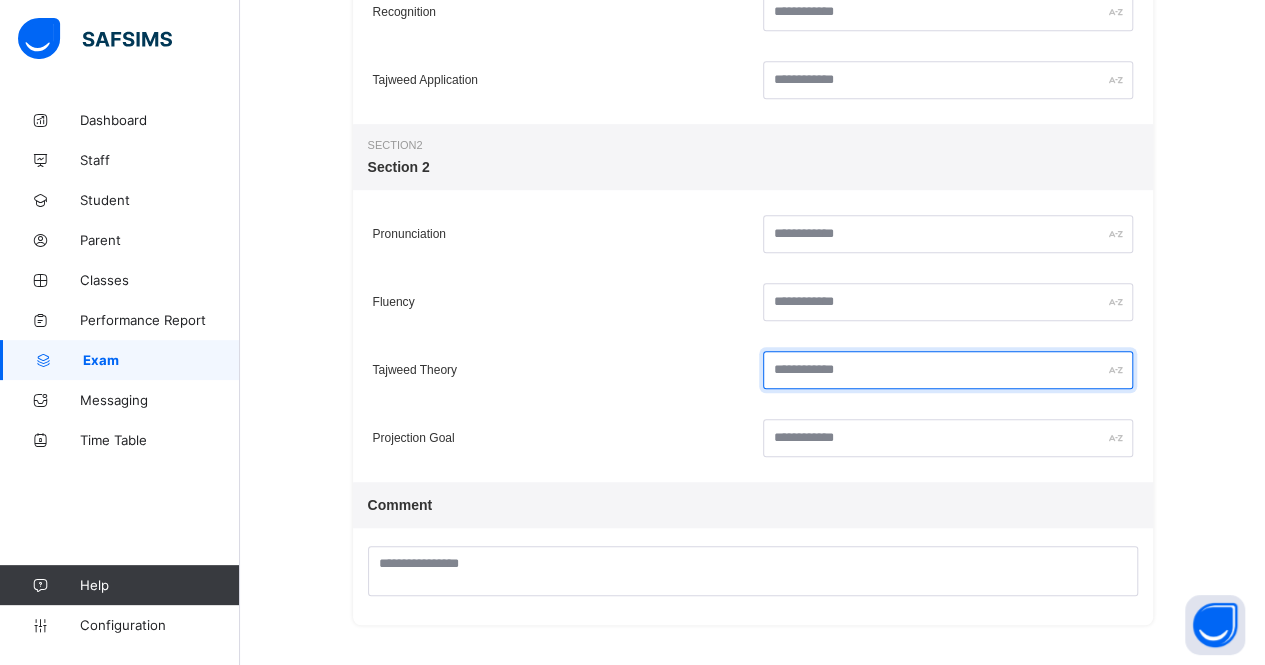 click at bounding box center (948, 370) 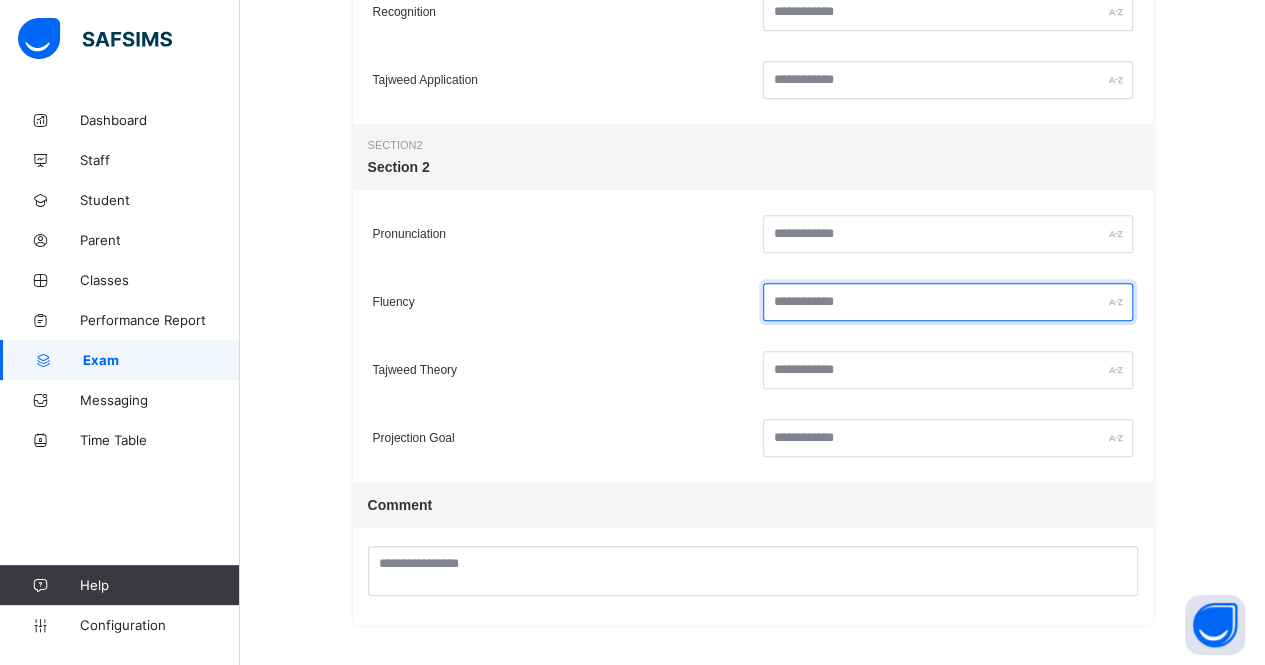 click at bounding box center [948, 302] 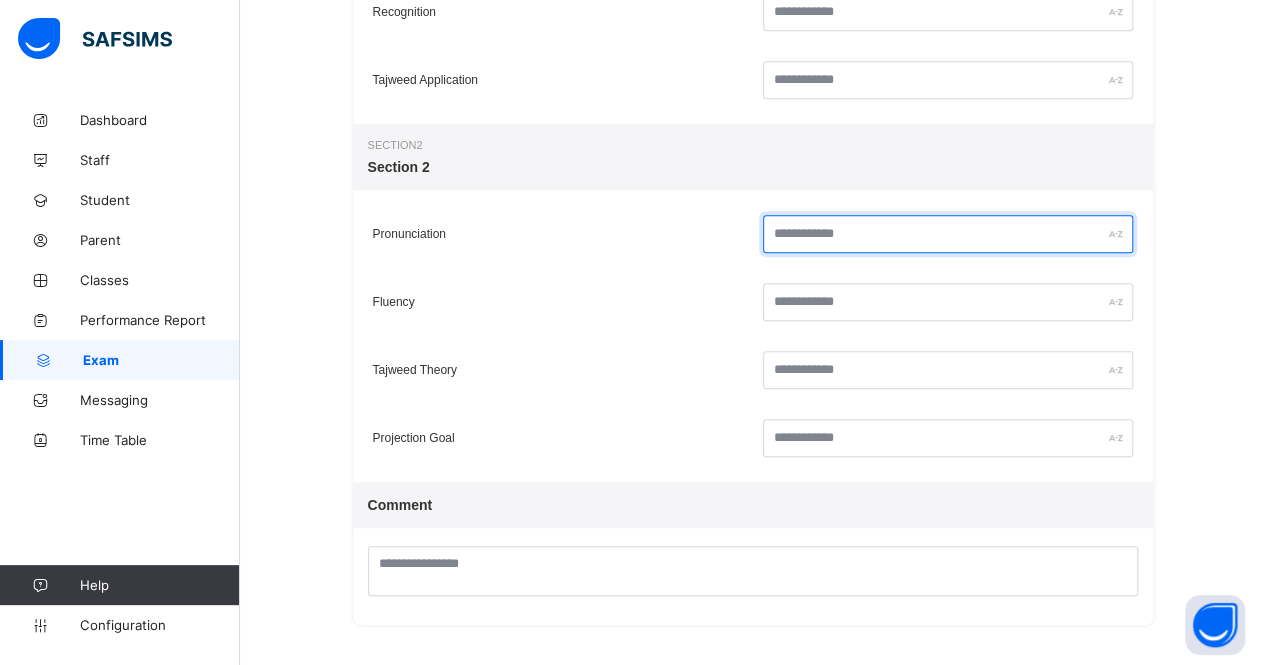 click at bounding box center (948, 234) 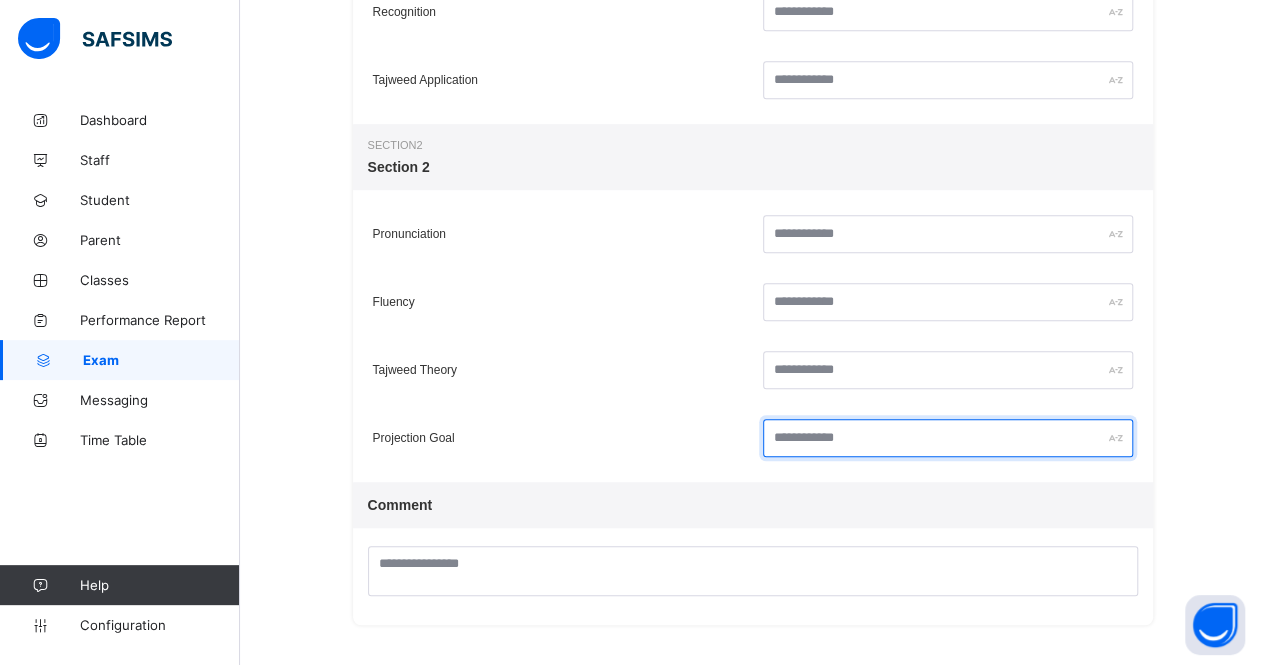 click at bounding box center (948, 438) 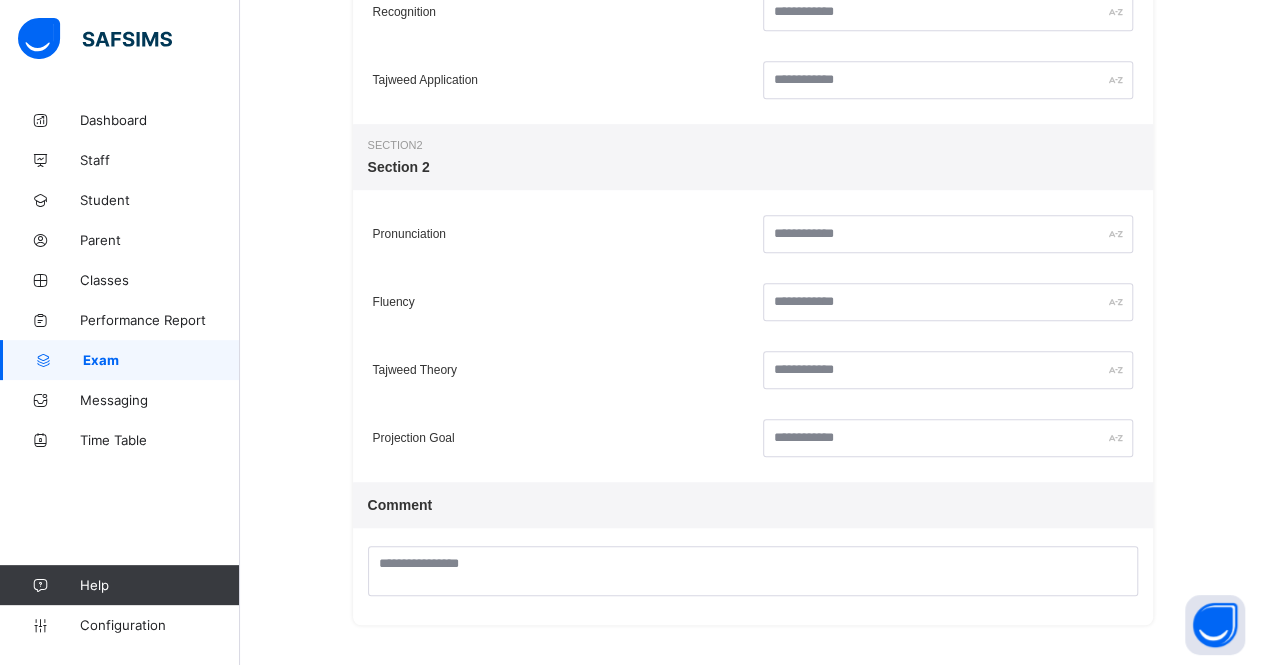 click on "Tajweed Theory" at bounding box center (558, 370) 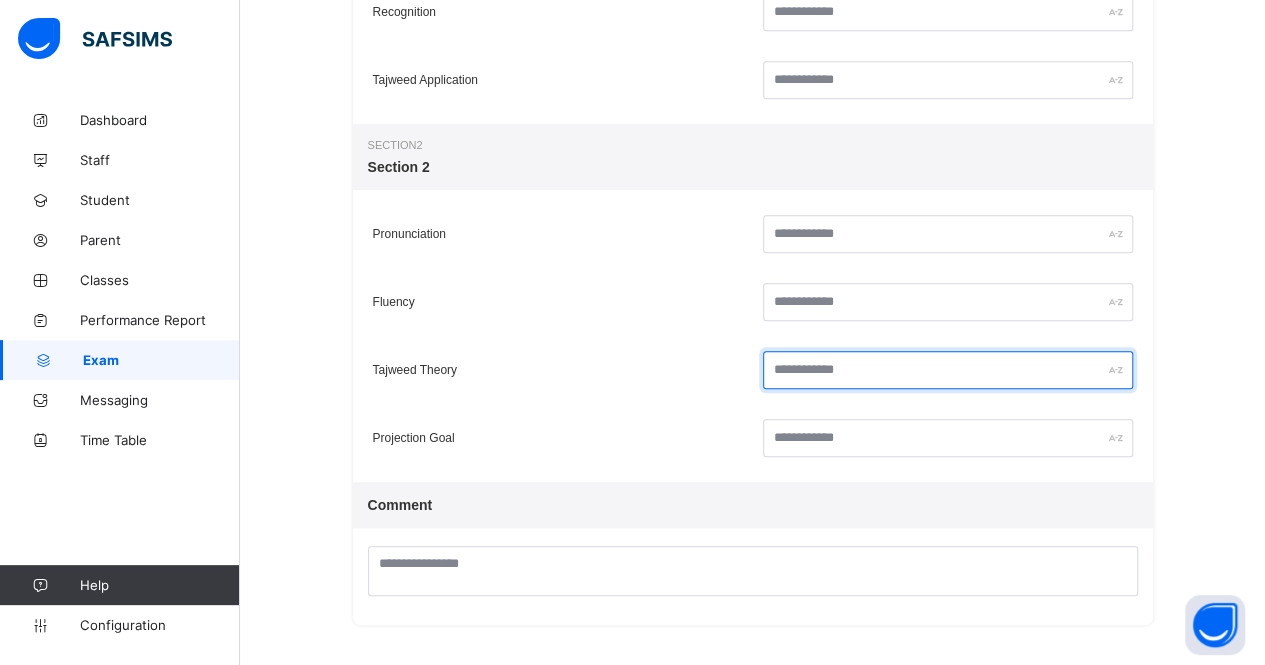 click at bounding box center [948, 370] 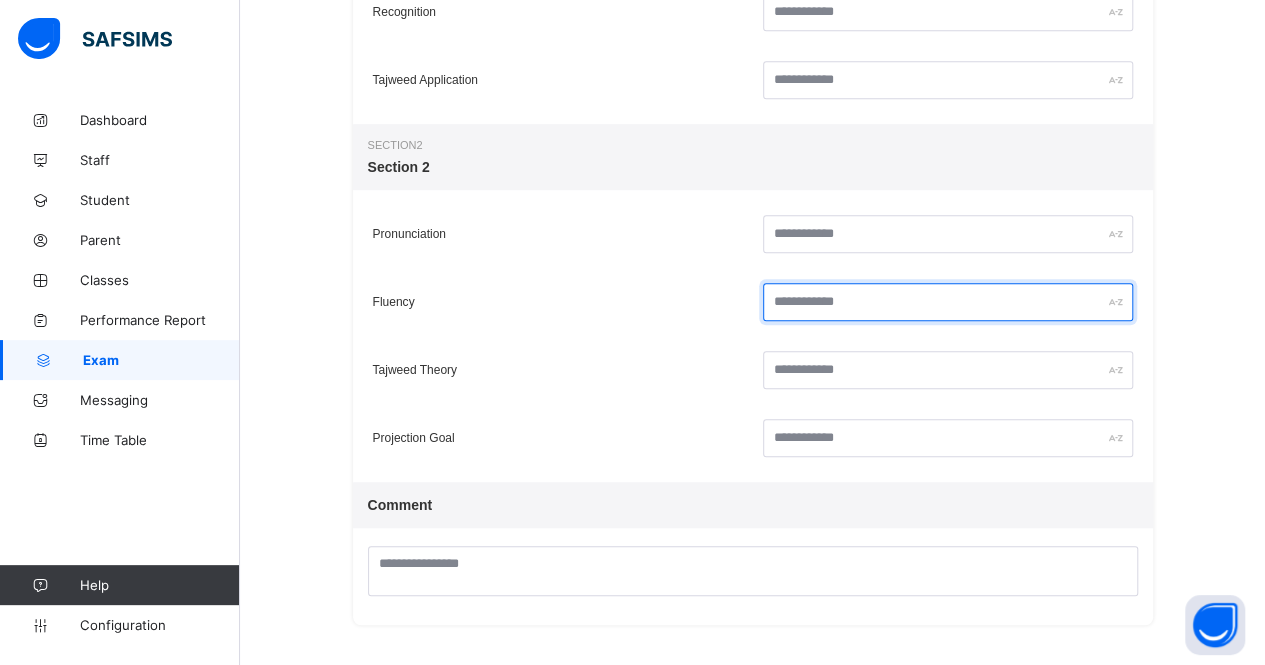 click at bounding box center (948, 302) 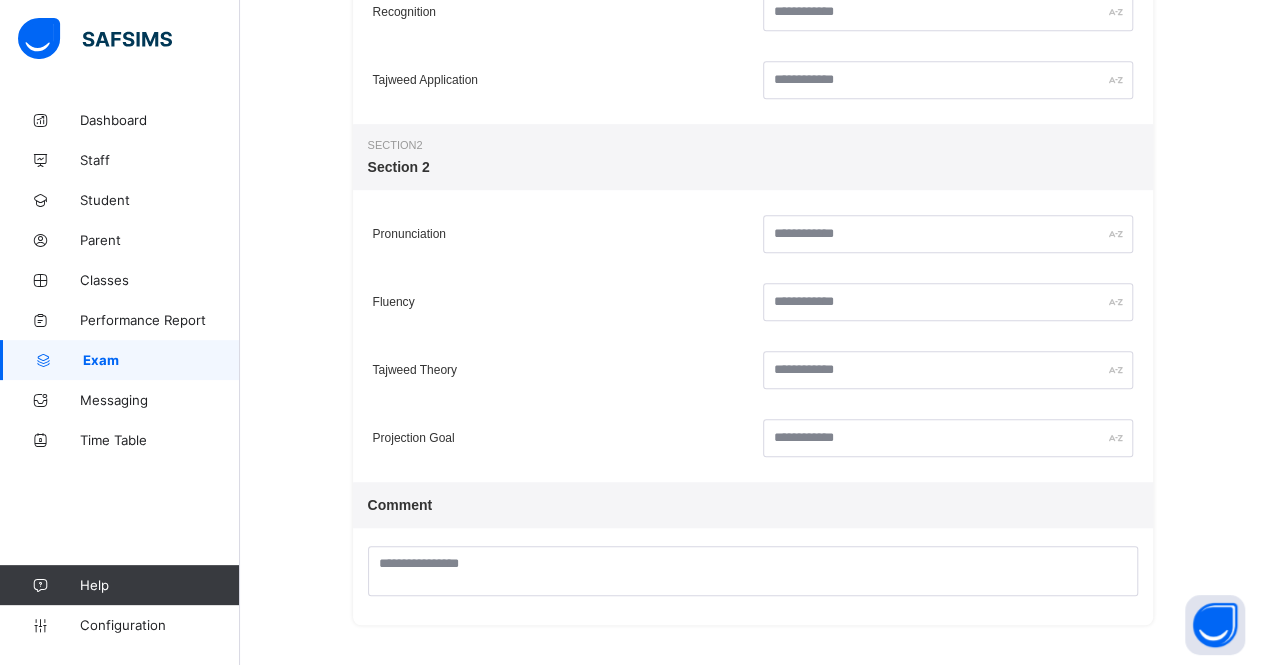 click at bounding box center [948, 234] 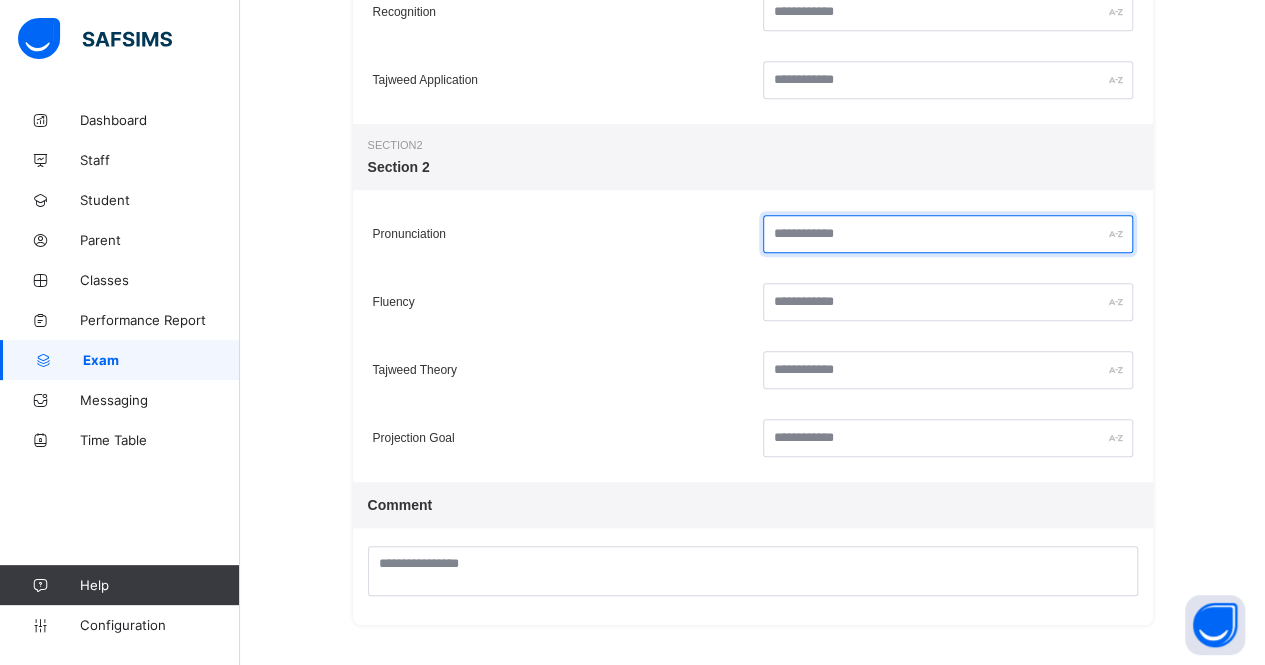 click at bounding box center (948, 234) 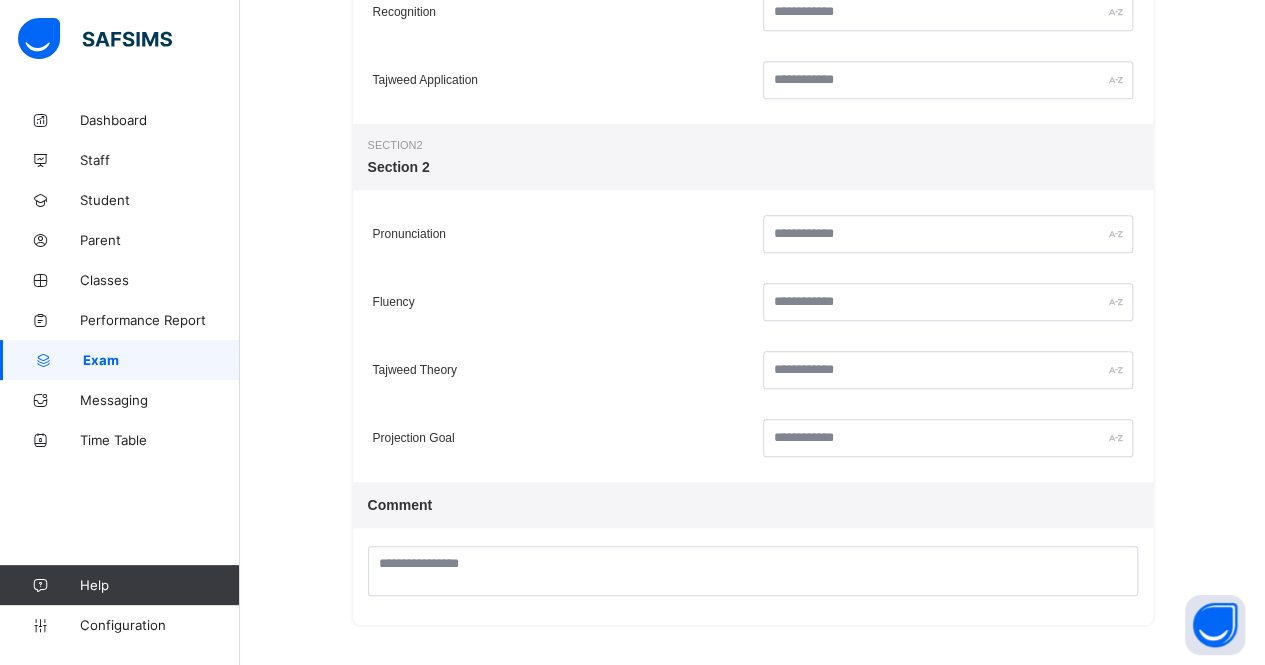 click at bounding box center (948, 370) 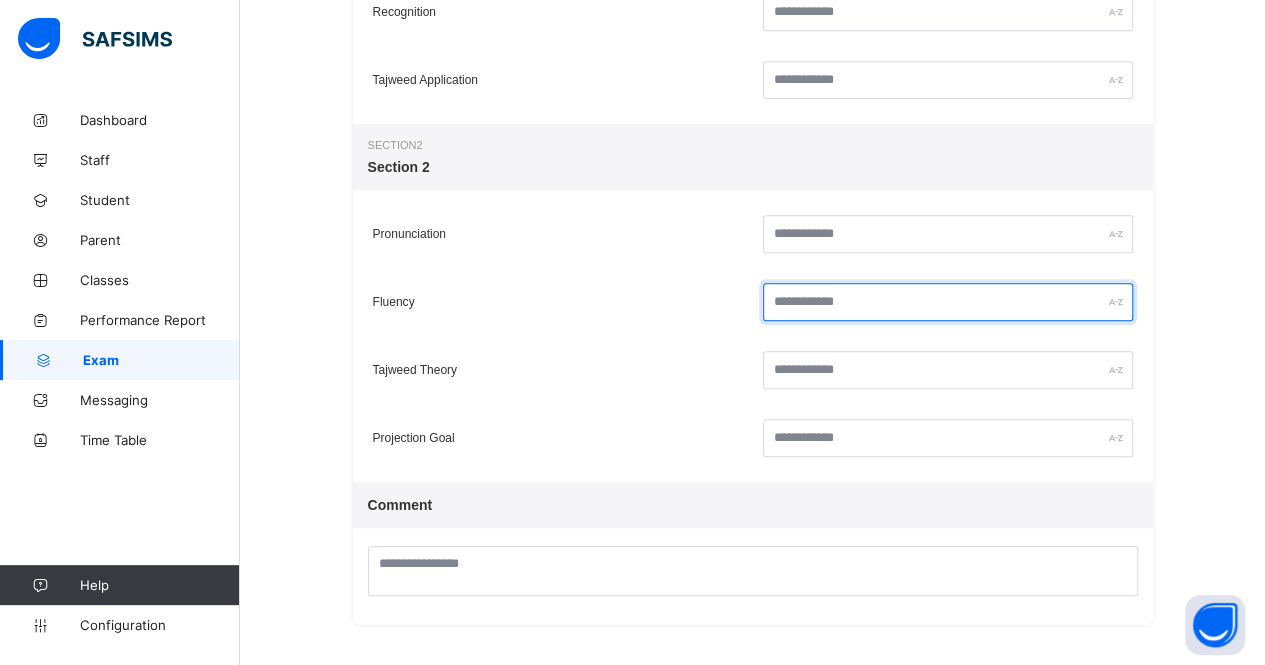 click at bounding box center [948, 302] 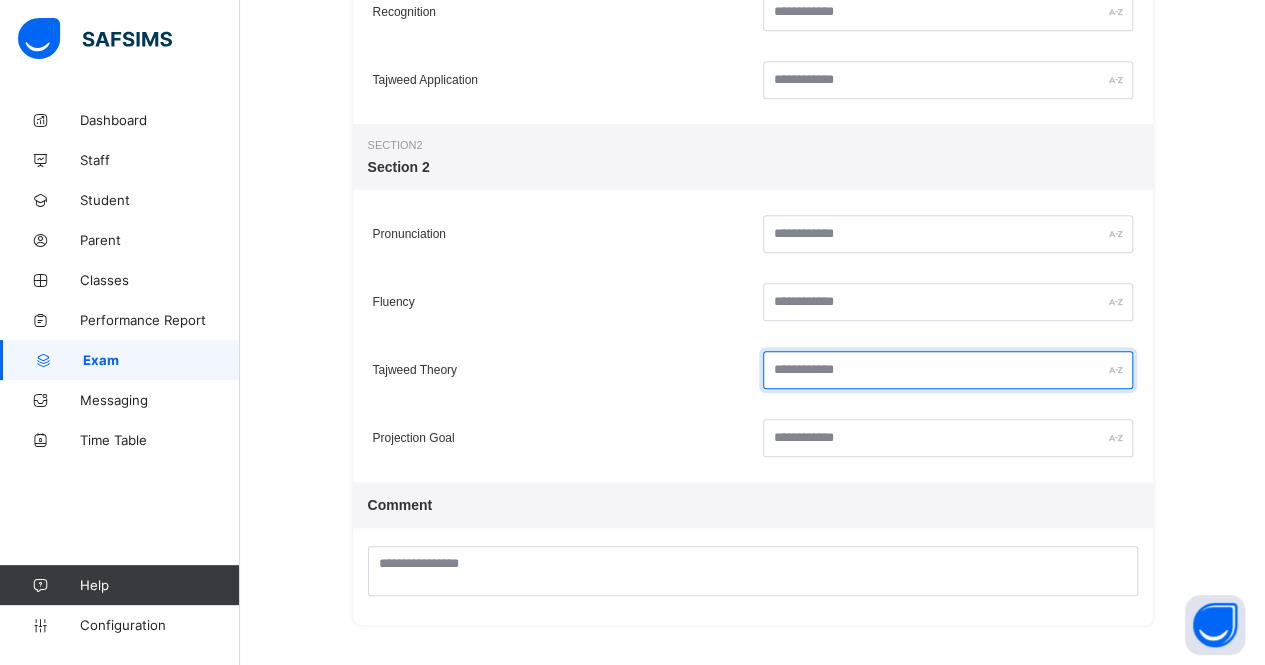 click at bounding box center (948, 370) 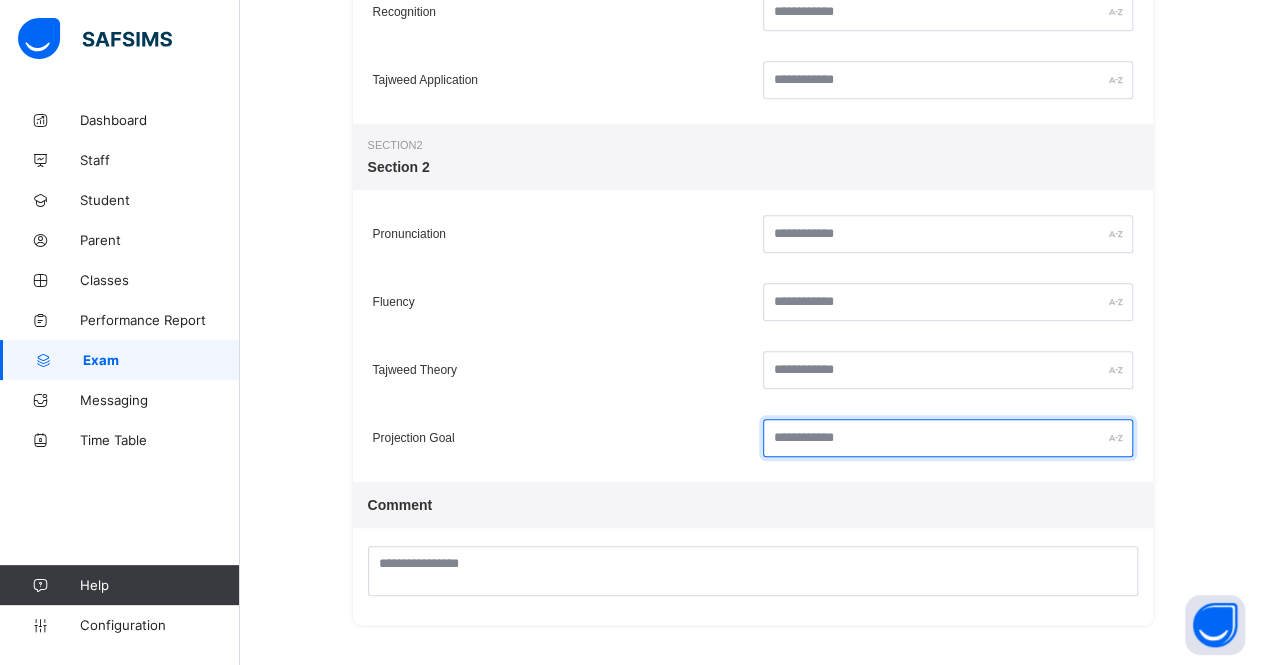 click at bounding box center [948, 438] 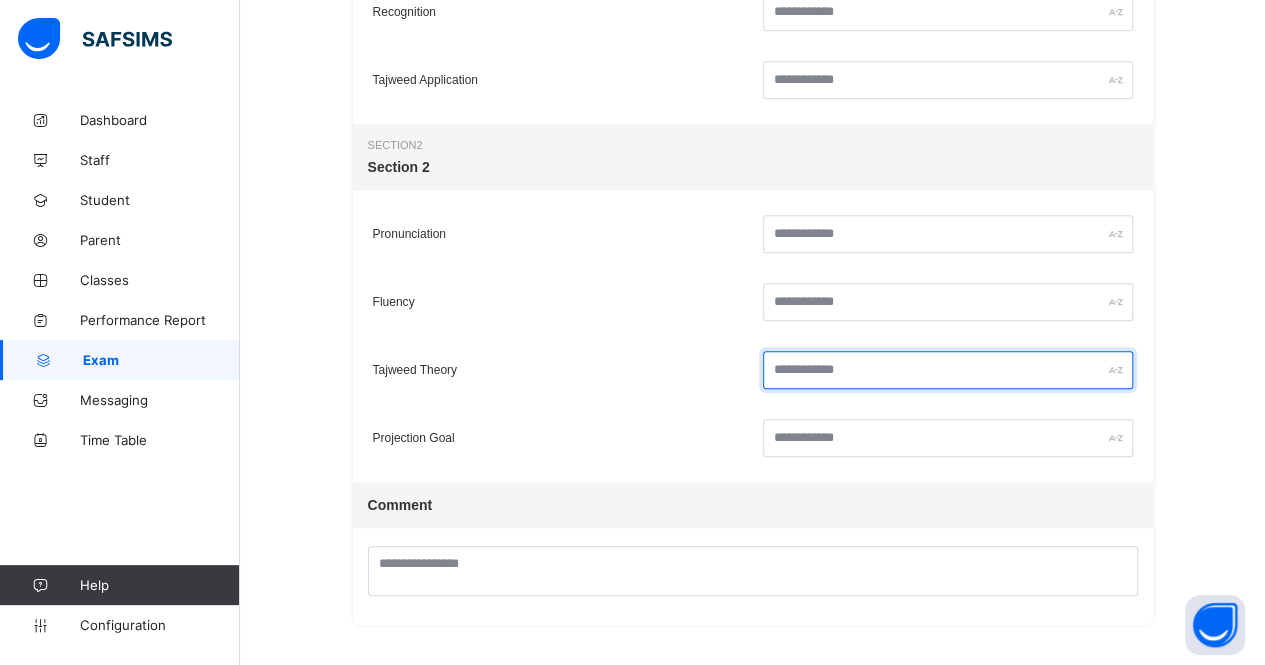 click at bounding box center [948, 370] 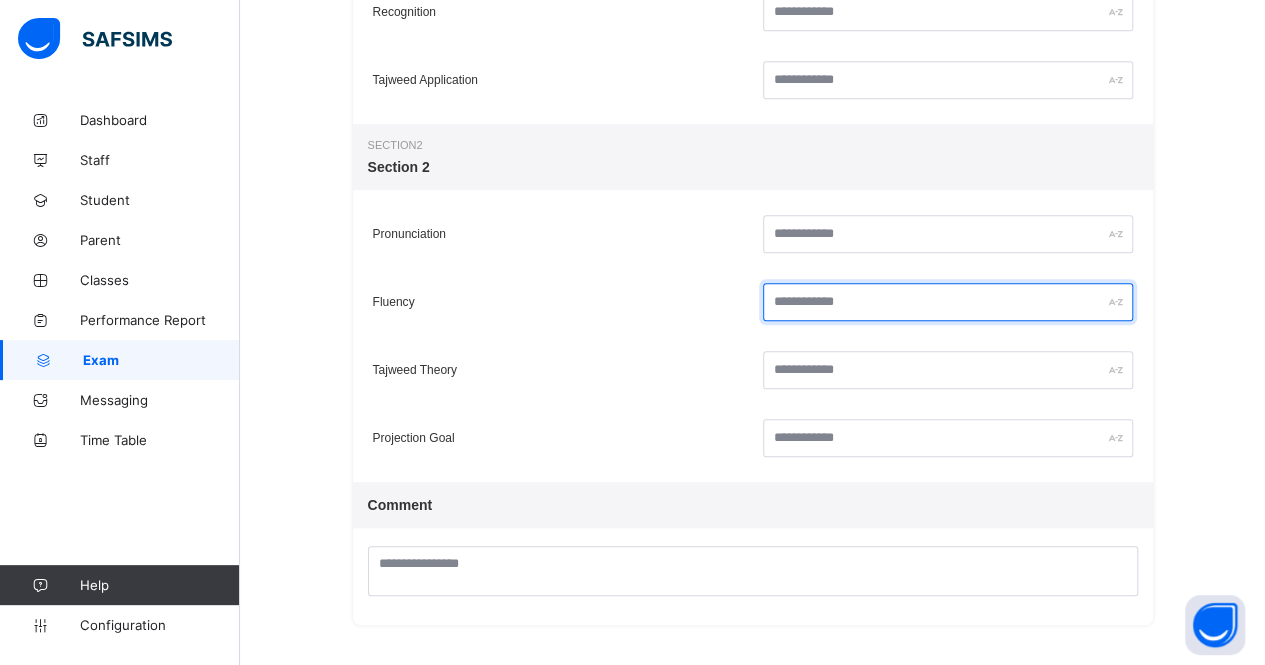 click at bounding box center [948, 302] 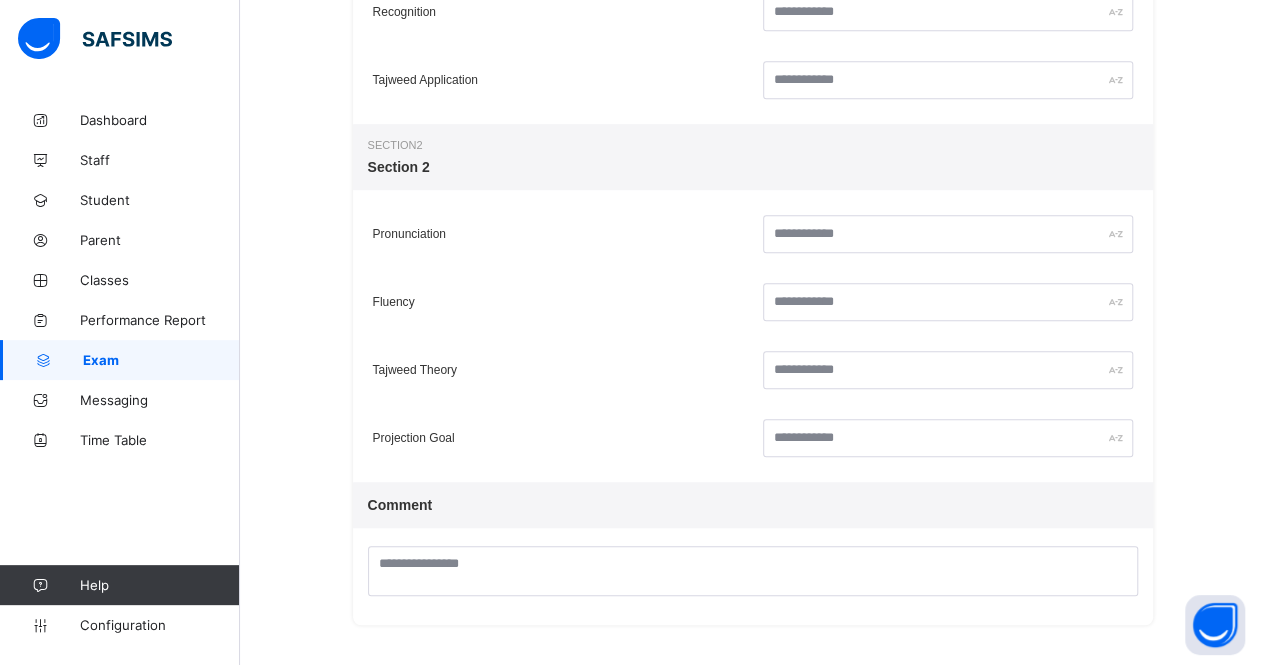 click at bounding box center [948, 234] 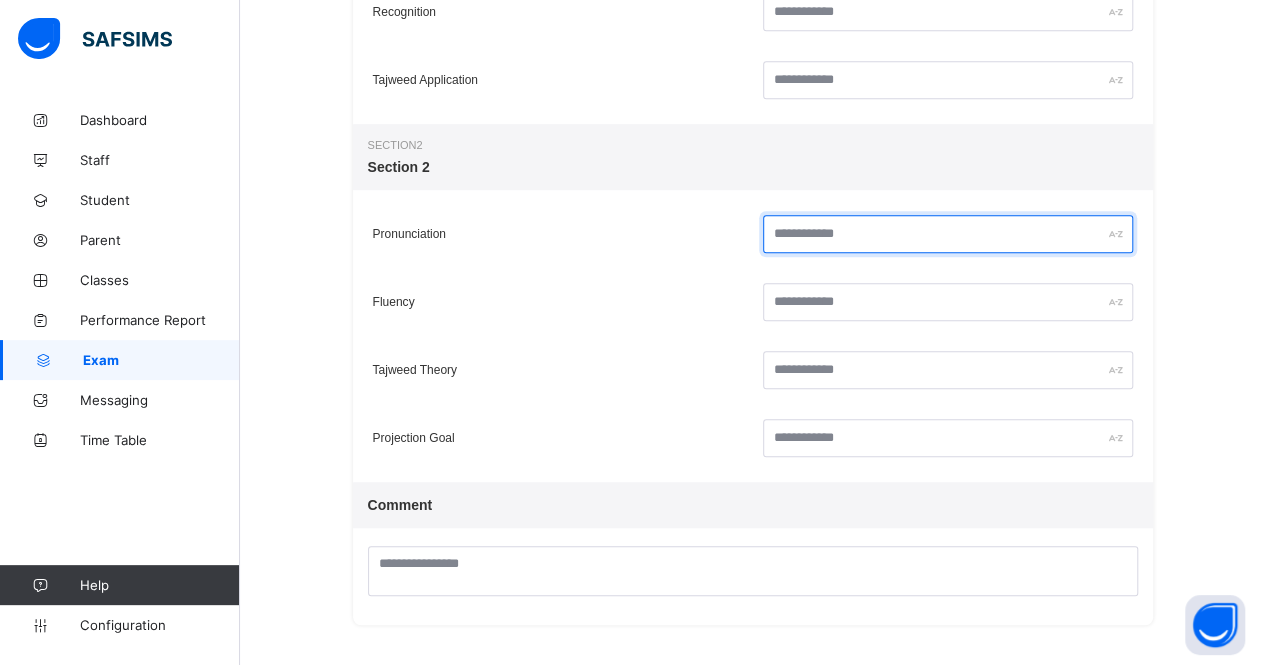 click at bounding box center [948, 234] 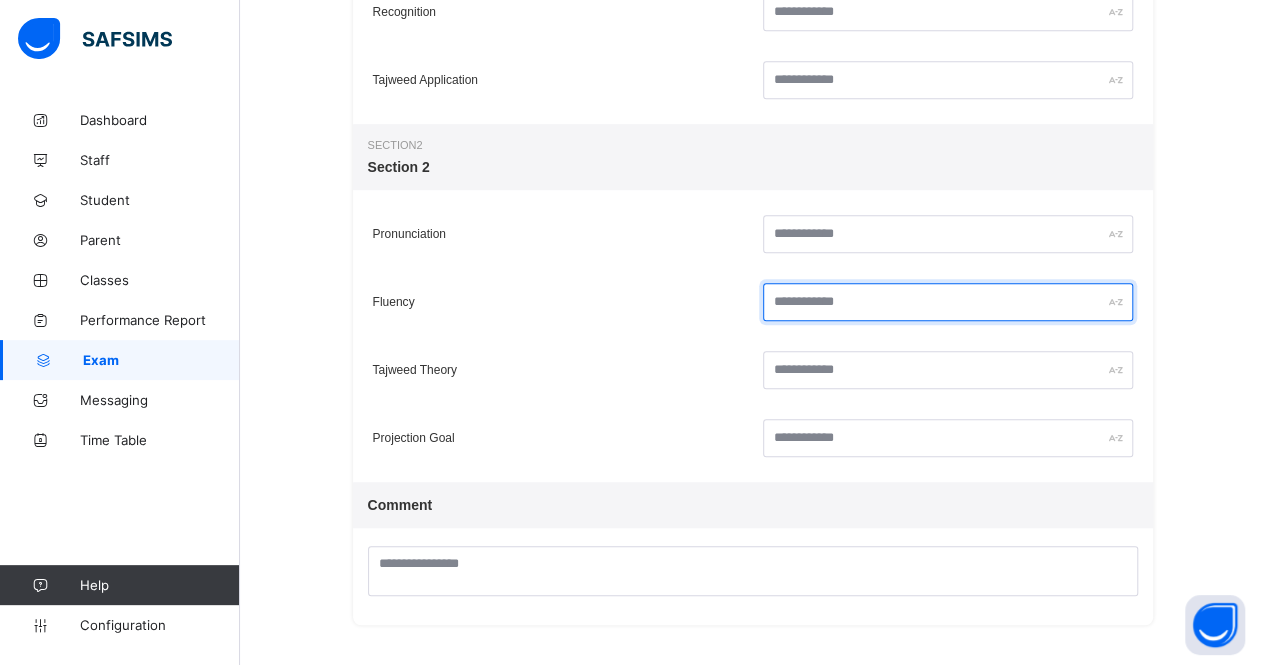 click at bounding box center (948, 302) 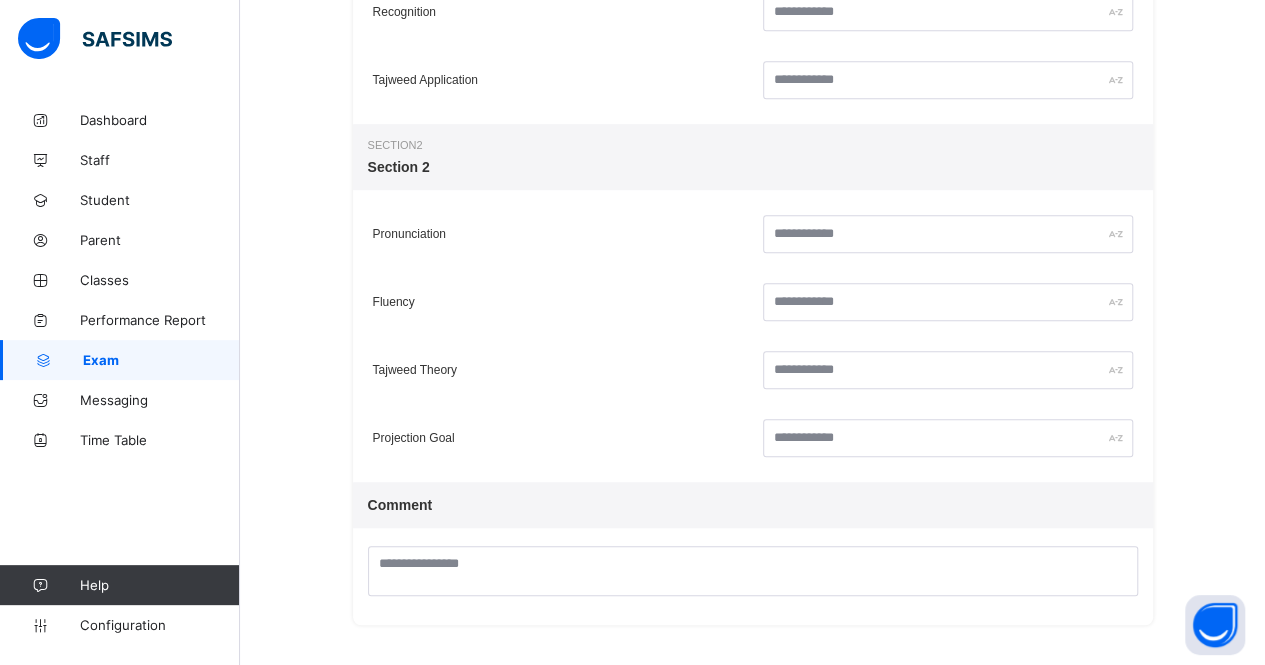 click on "Tajweed Theory" at bounding box center (753, 370) 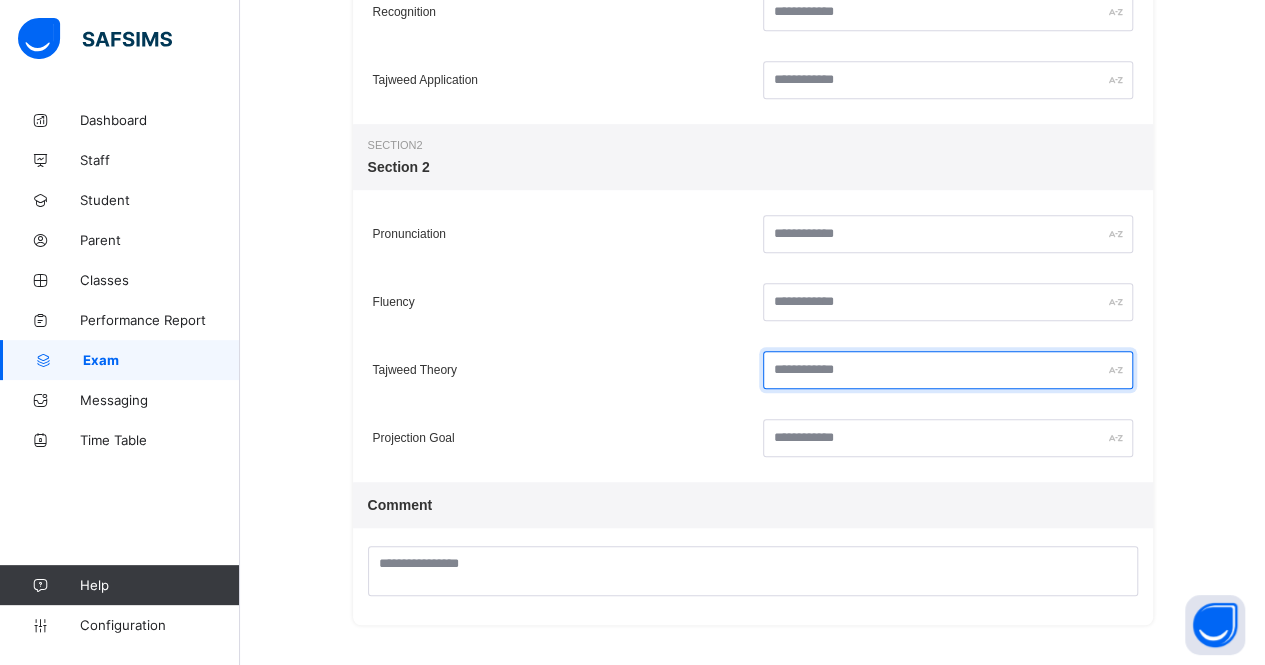 click at bounding box center (948, 370) 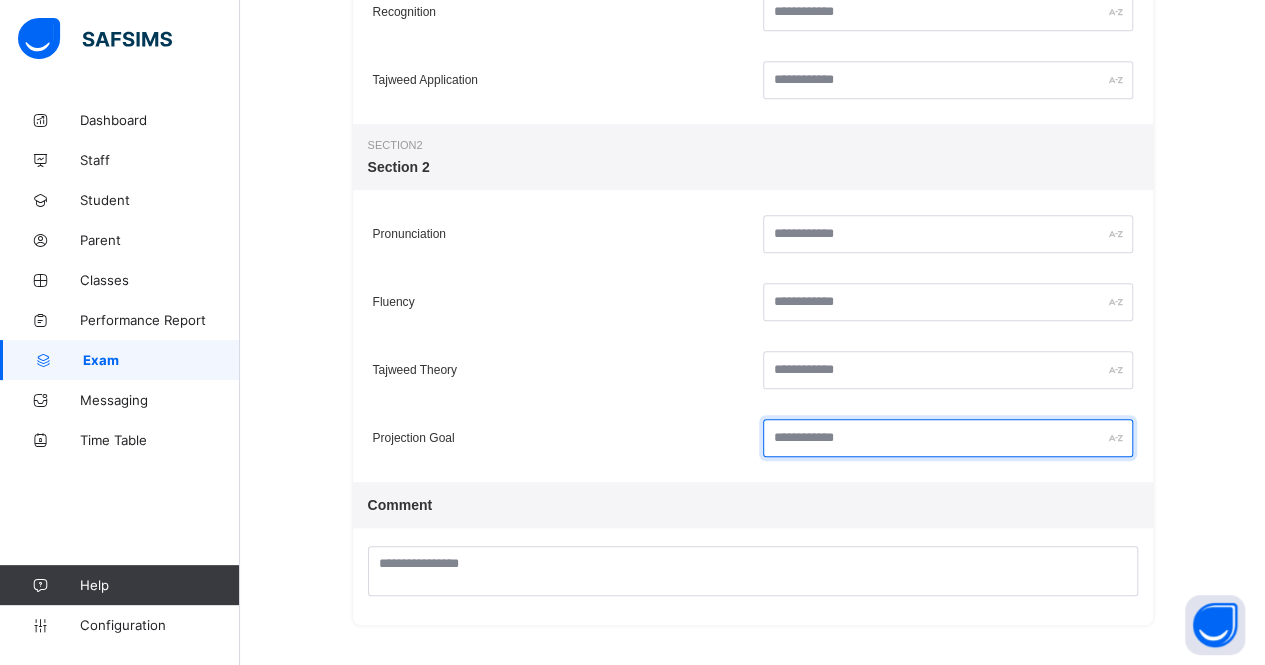 click at bounding box center [948, 438] 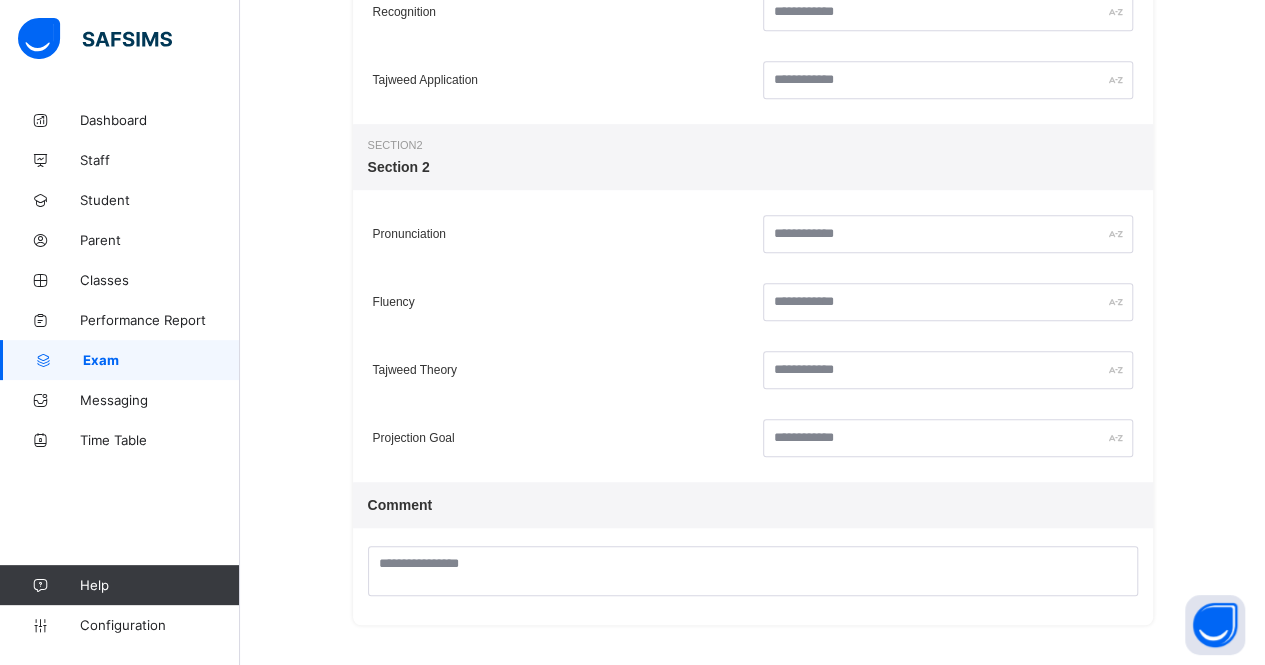 click at bounding box center (948, 370) 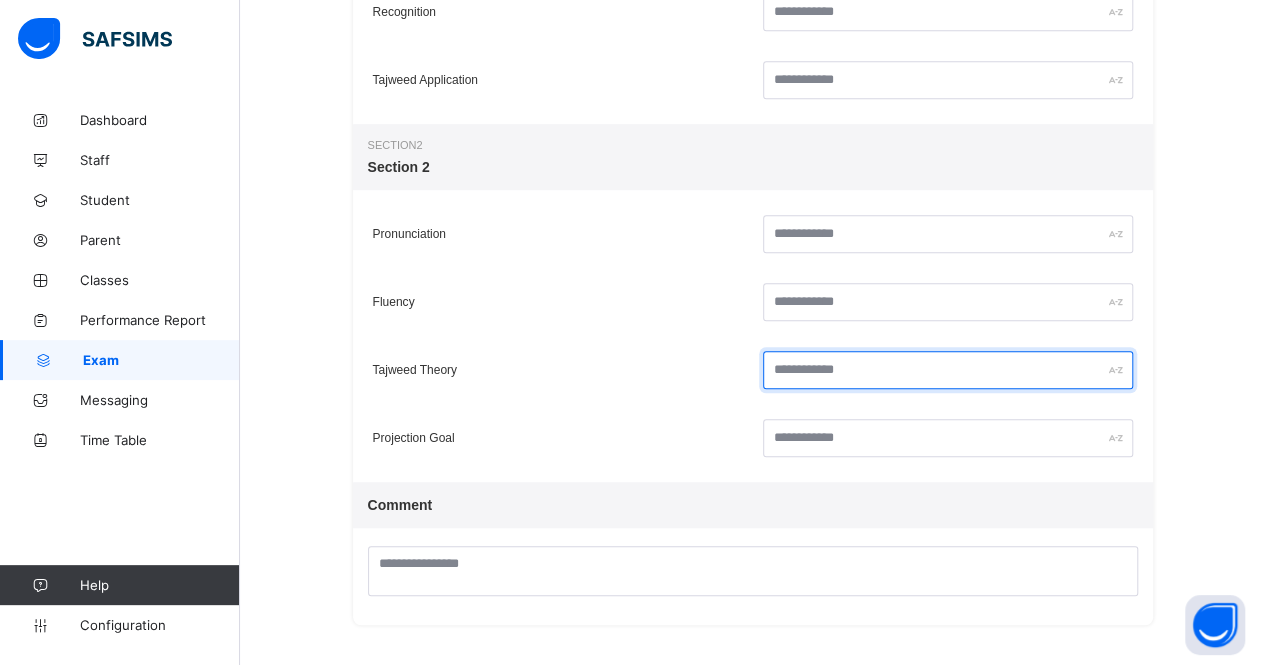 click at bounding box center [948, 370] 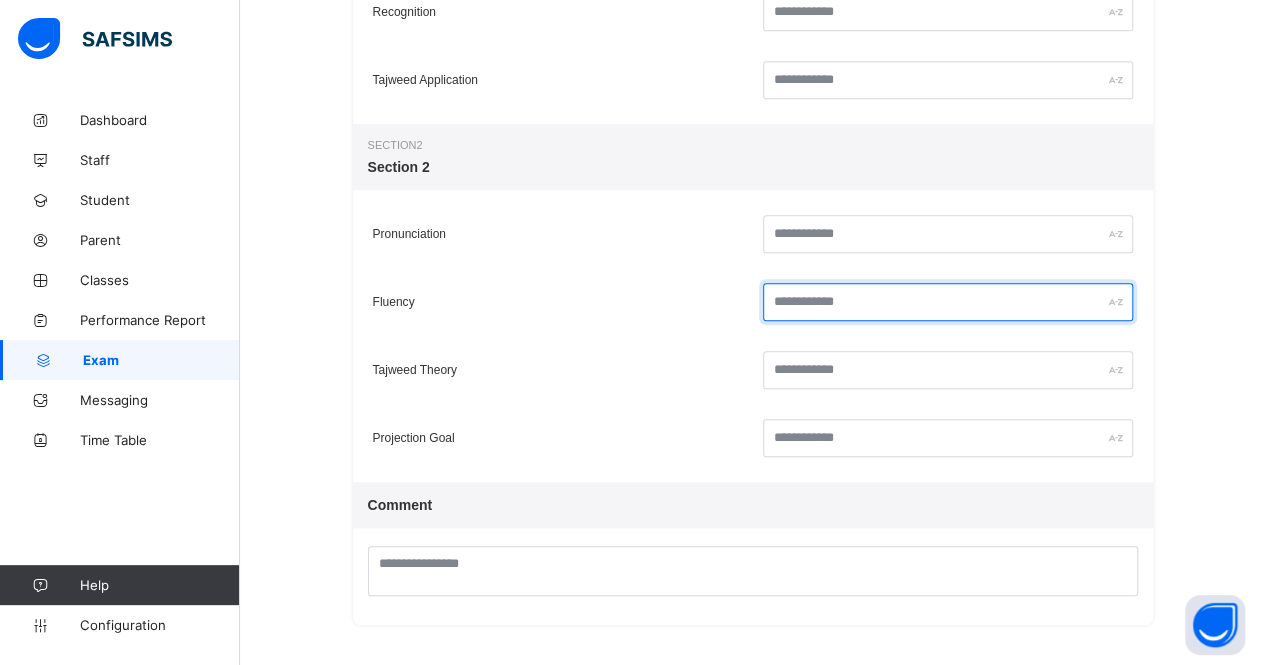 click at bounding box center [948, 302] 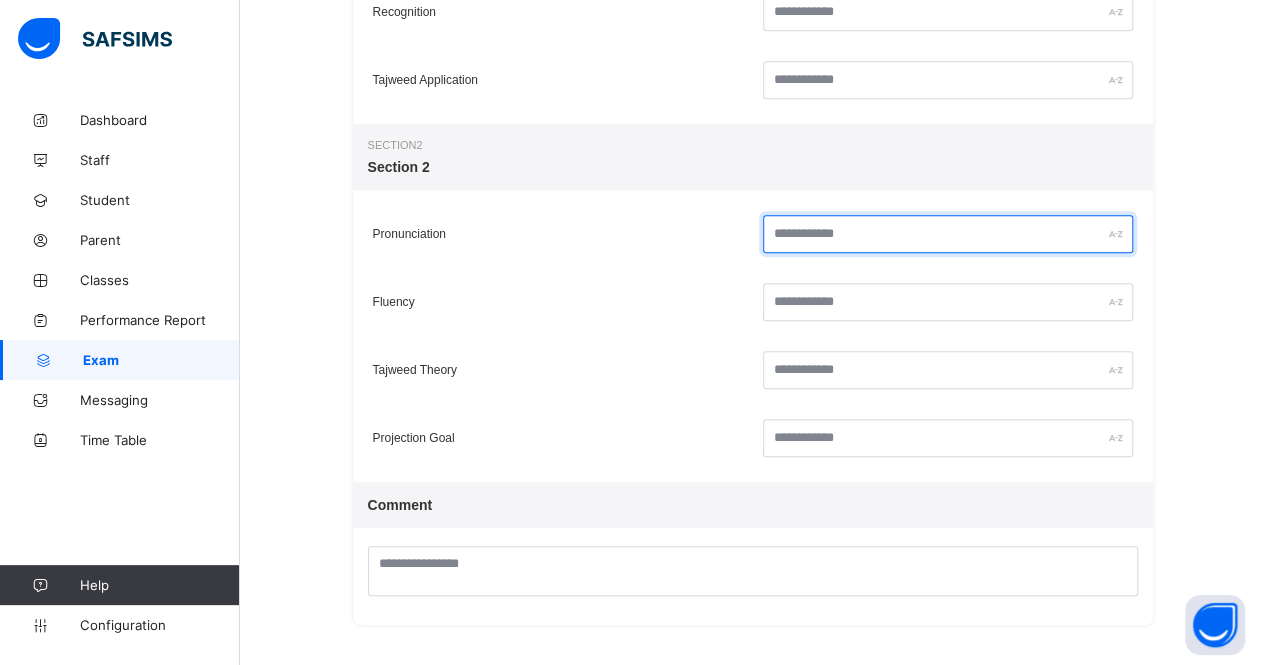 click at bounding box center (948, 234) 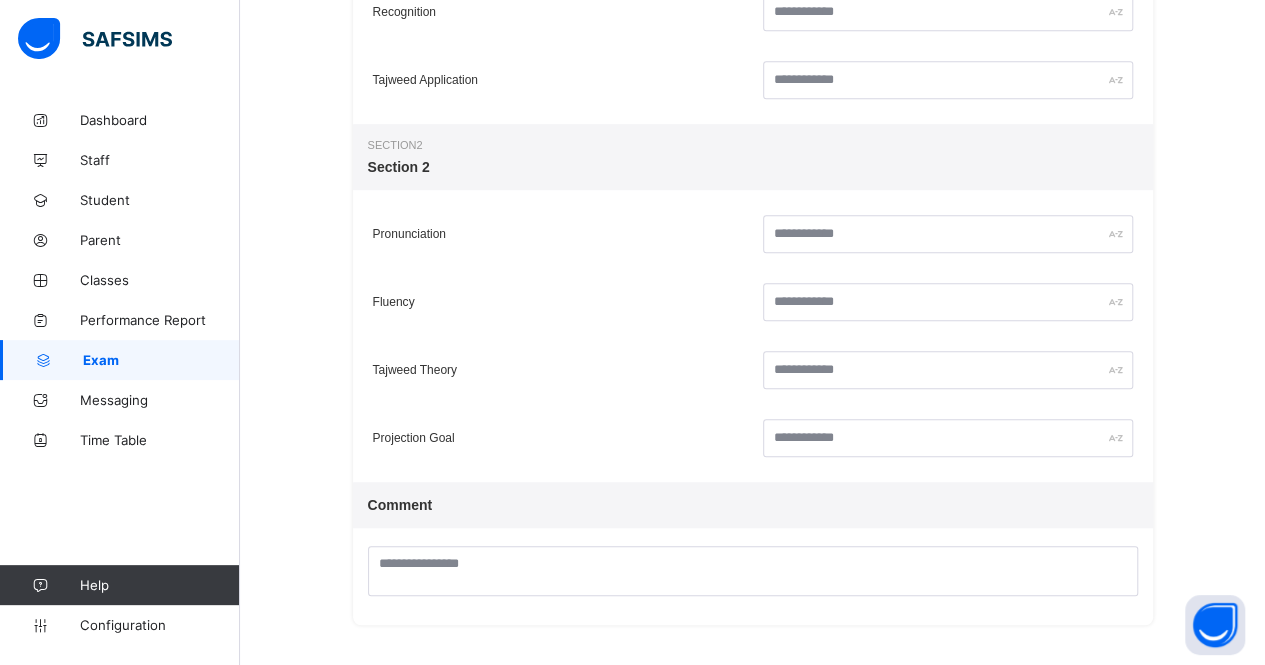 click at bounding box center (948, 302) 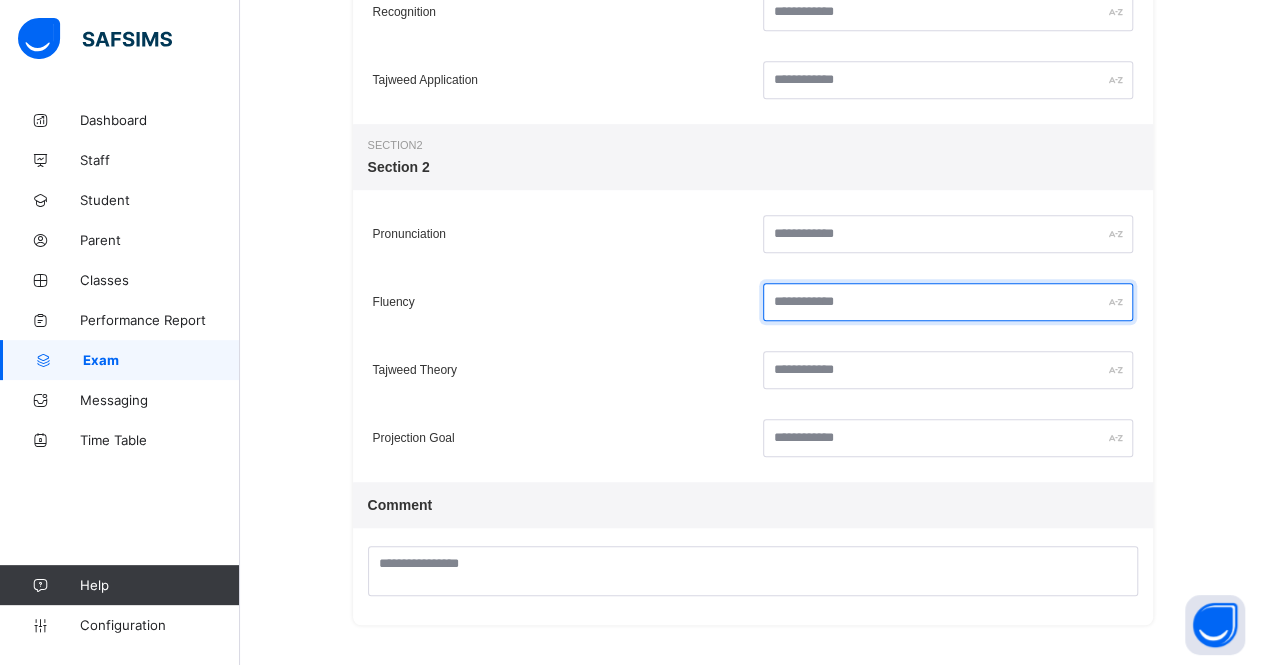 click at bounding box center [948, 302] 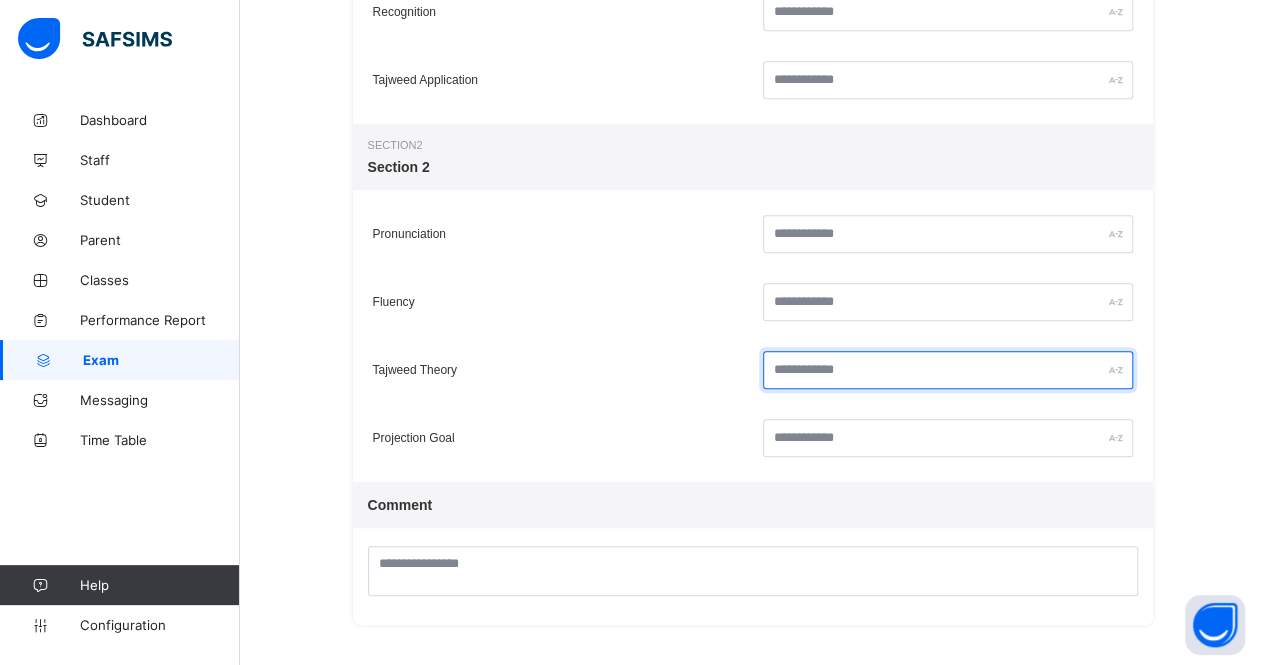 click at bounding box center (948, 370) 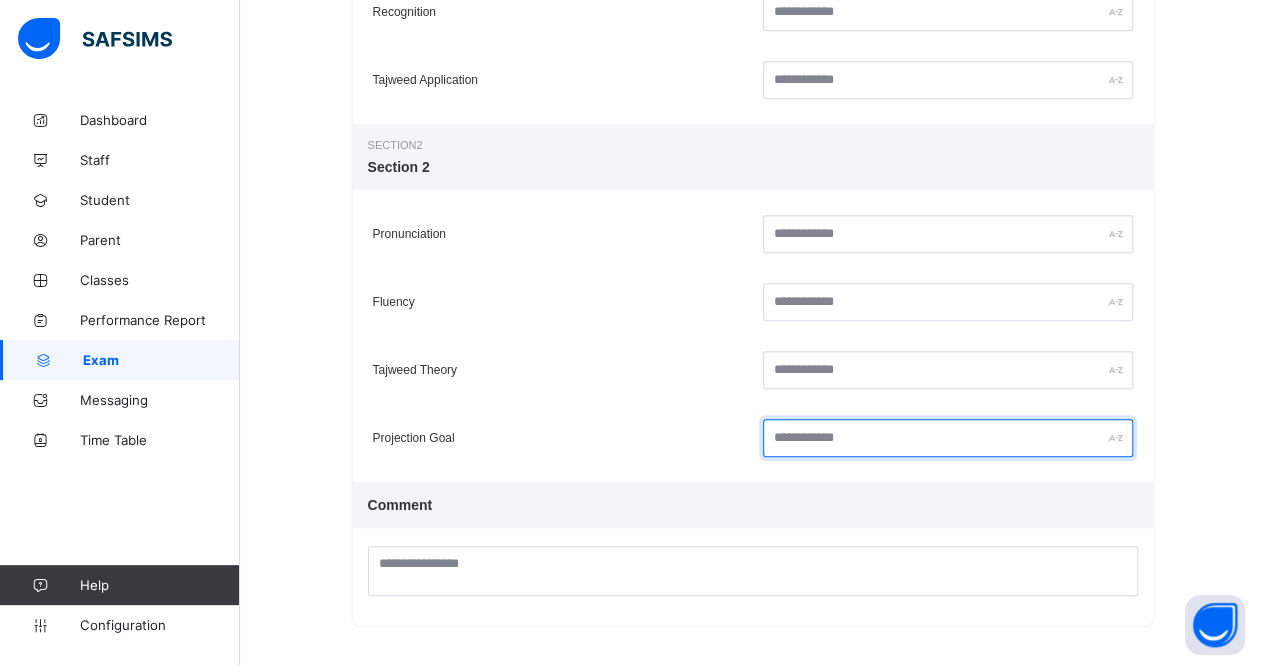 click at bounding box center (948, 438) 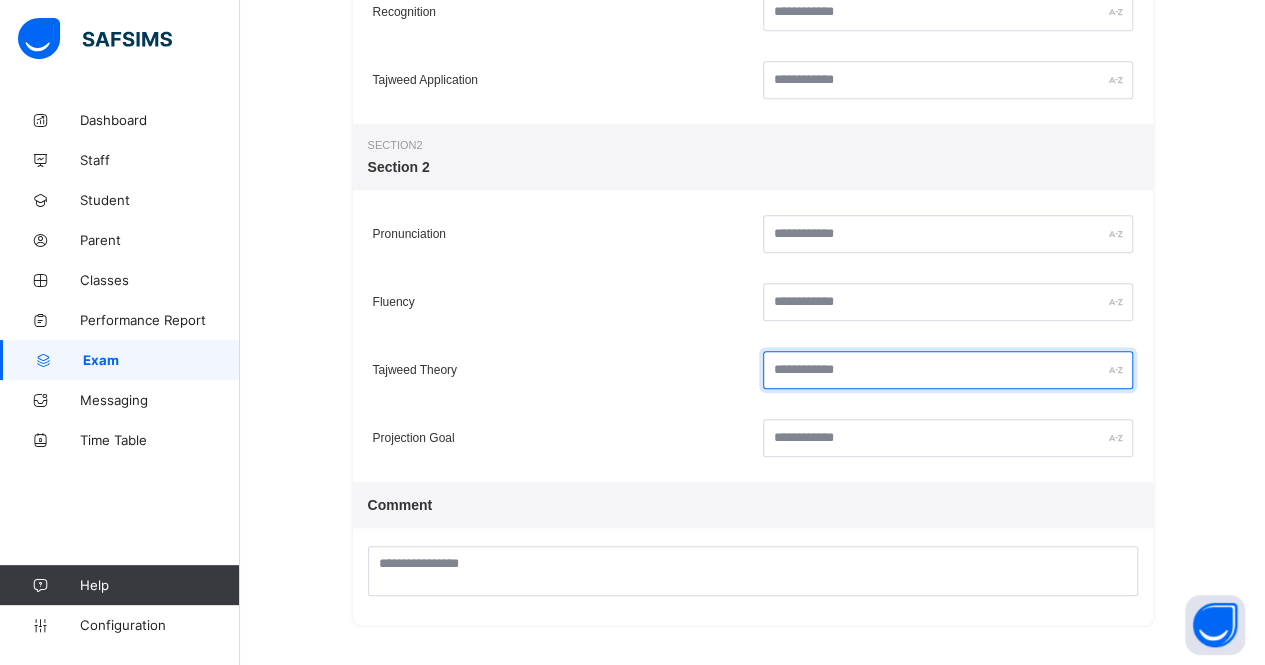 click at bounding box center [948, 370] 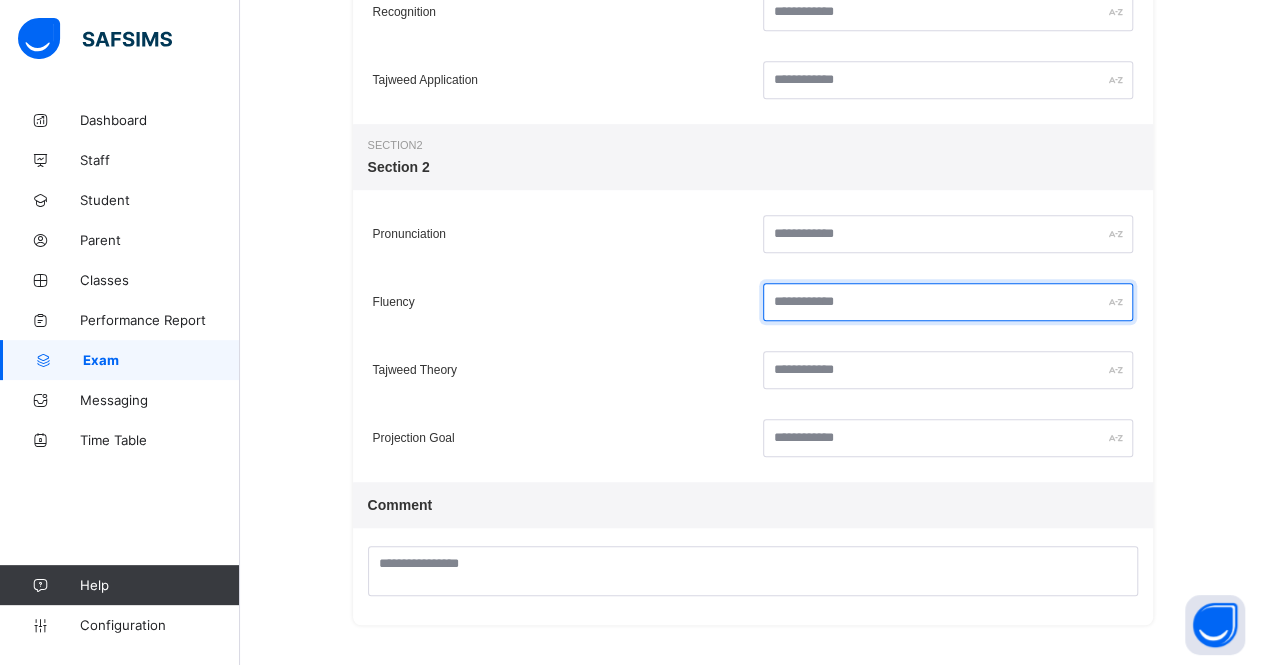 click at bounding box center (948, 302) 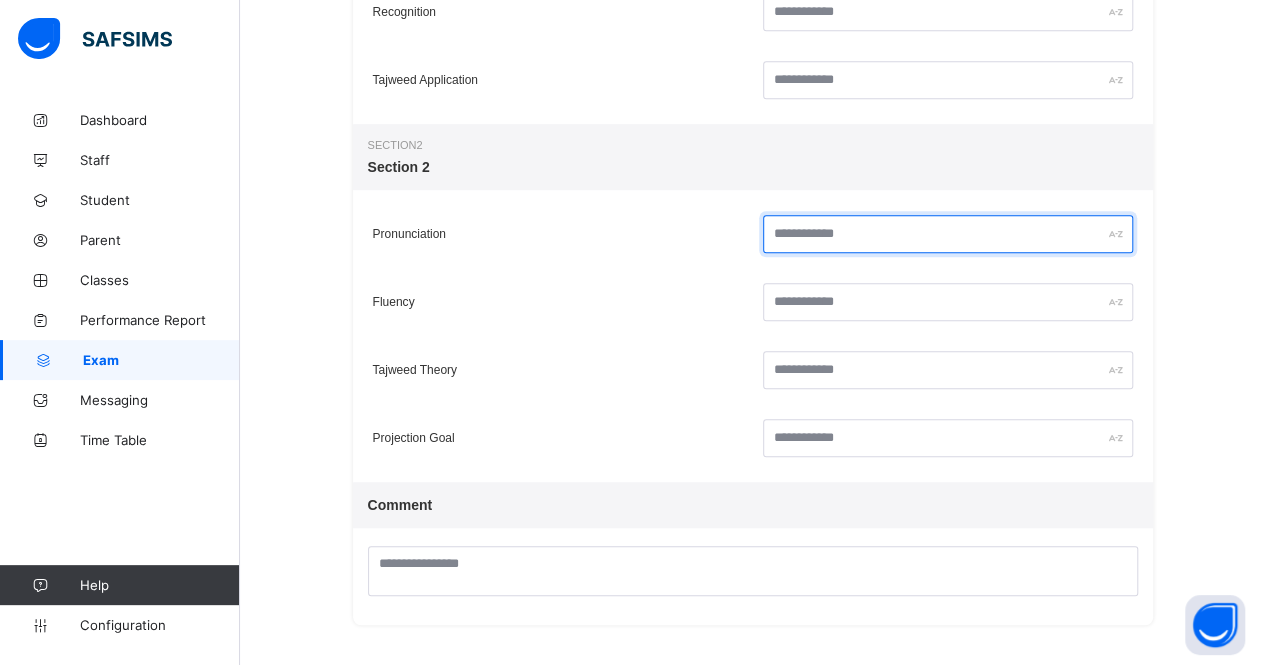 click at bounding box center (948, 234) 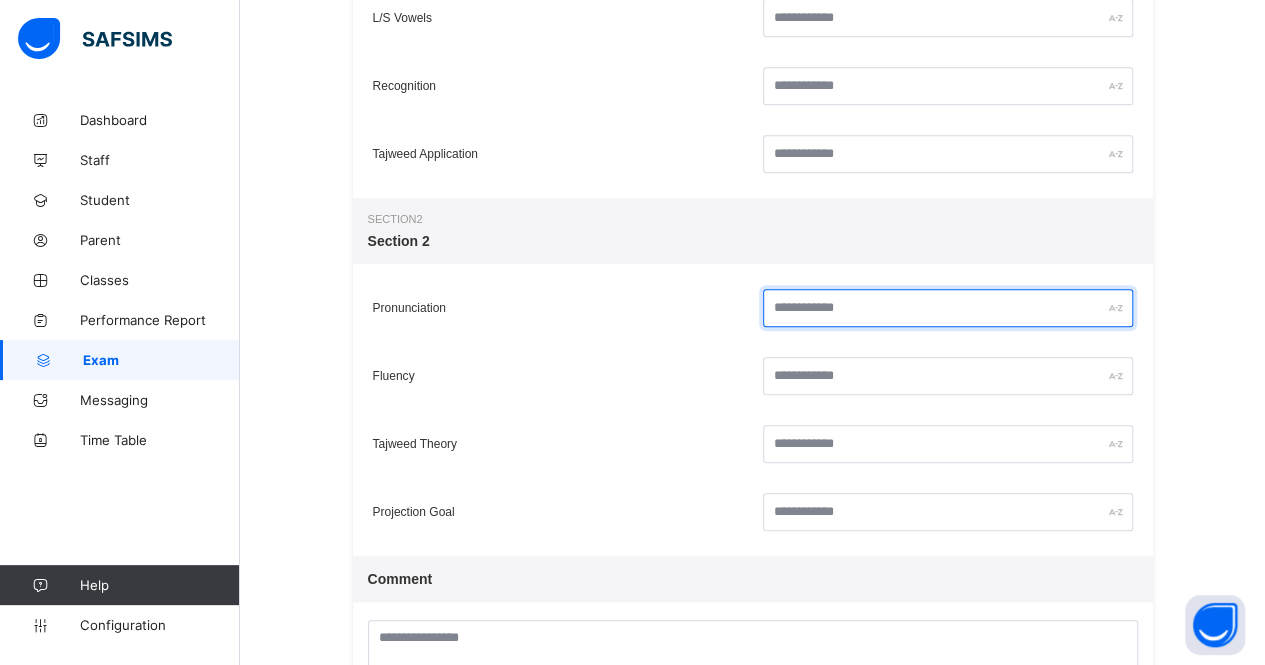 scroll, scrollTop: 540, scrollLeft: 0, axis: vertical 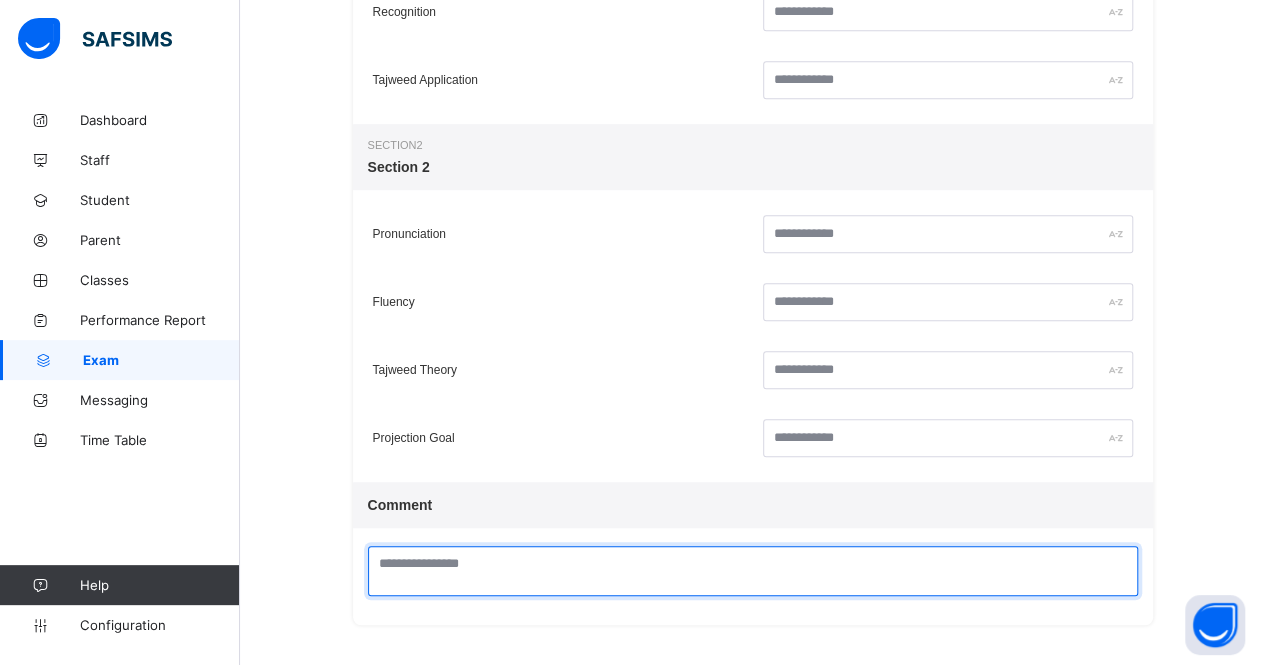 click at bounding box center (753, 571) 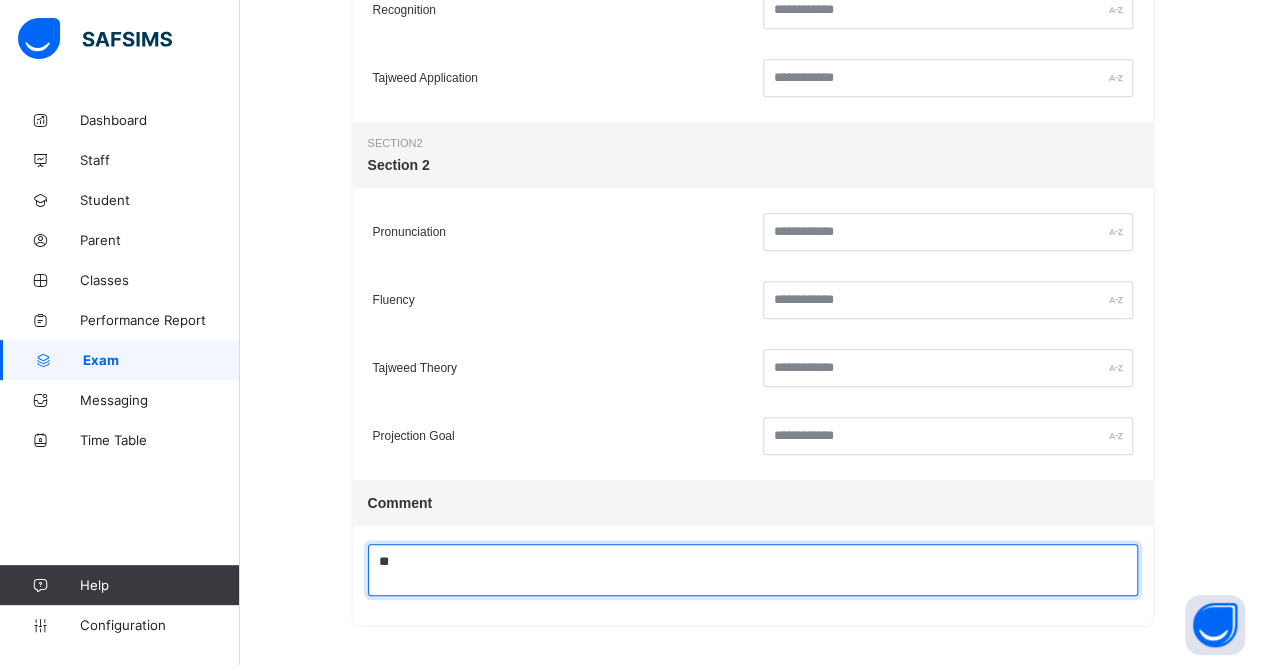 type on "*" 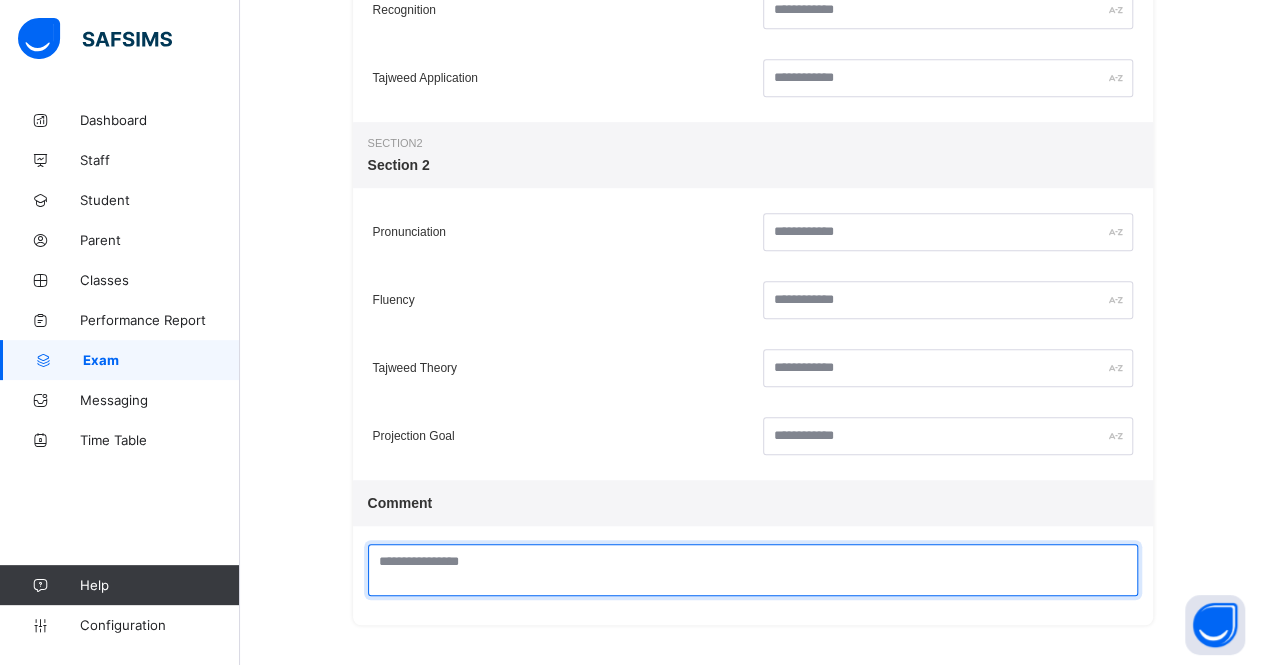type on "*" 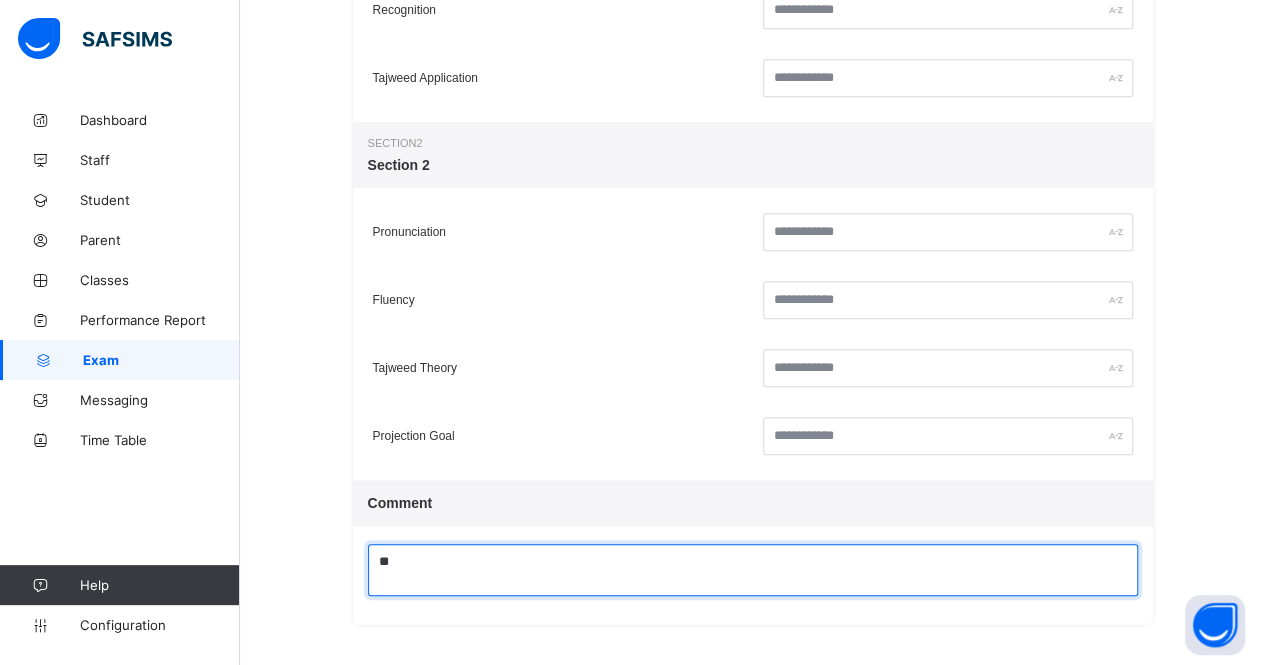 type on "*" 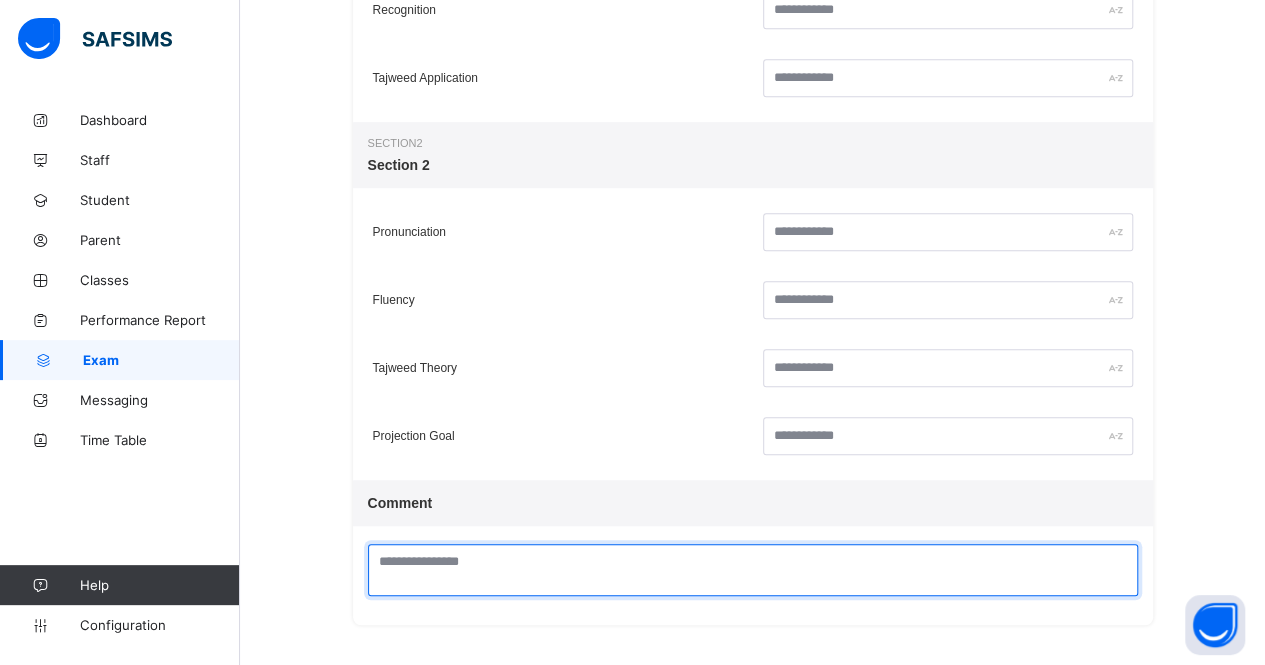 type on "*" 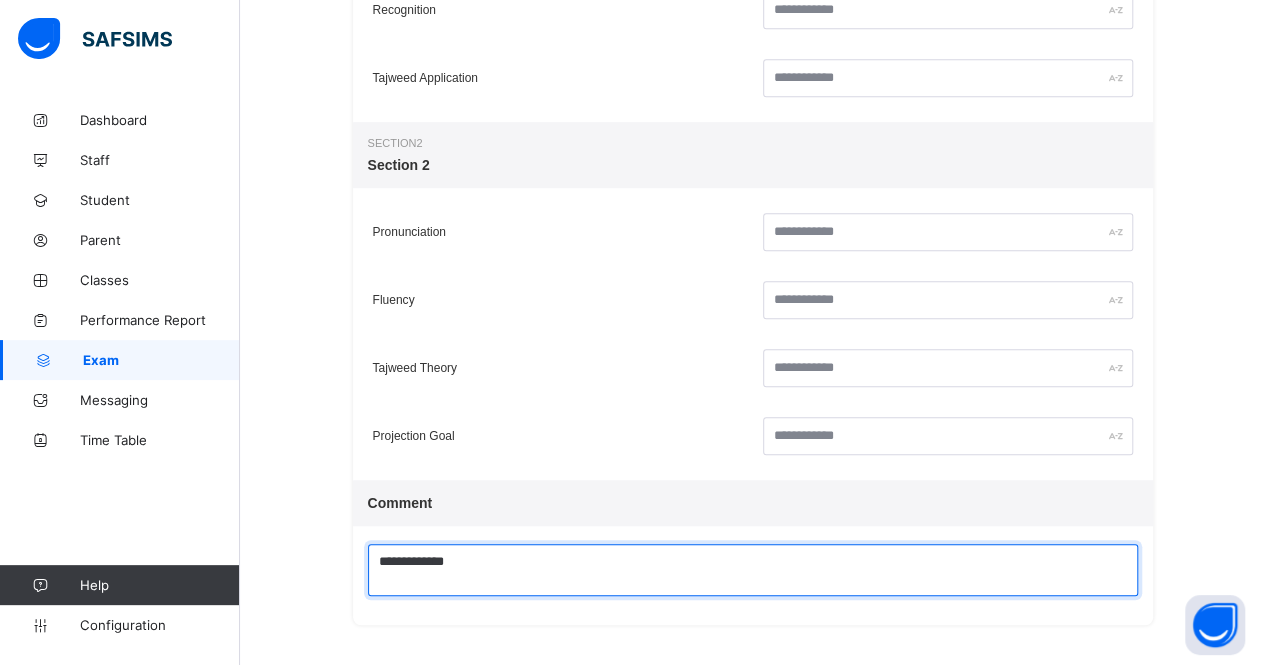 type on "*****" 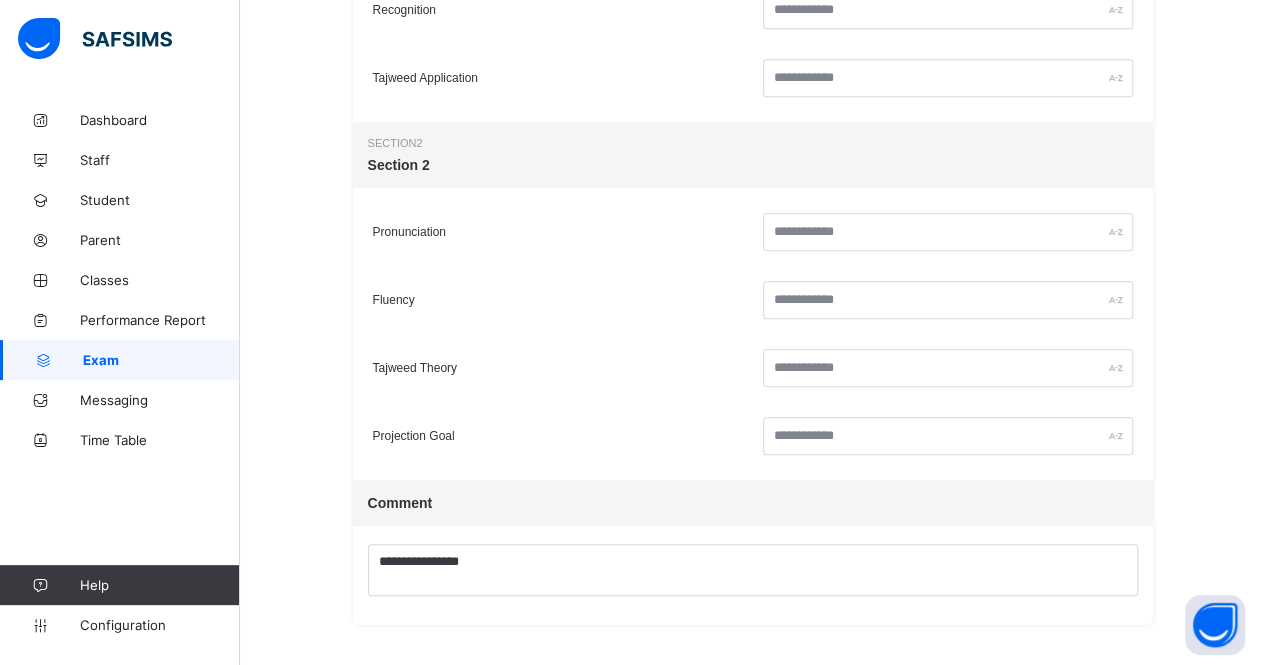 click on "**********" at bounding box center [752, 112] 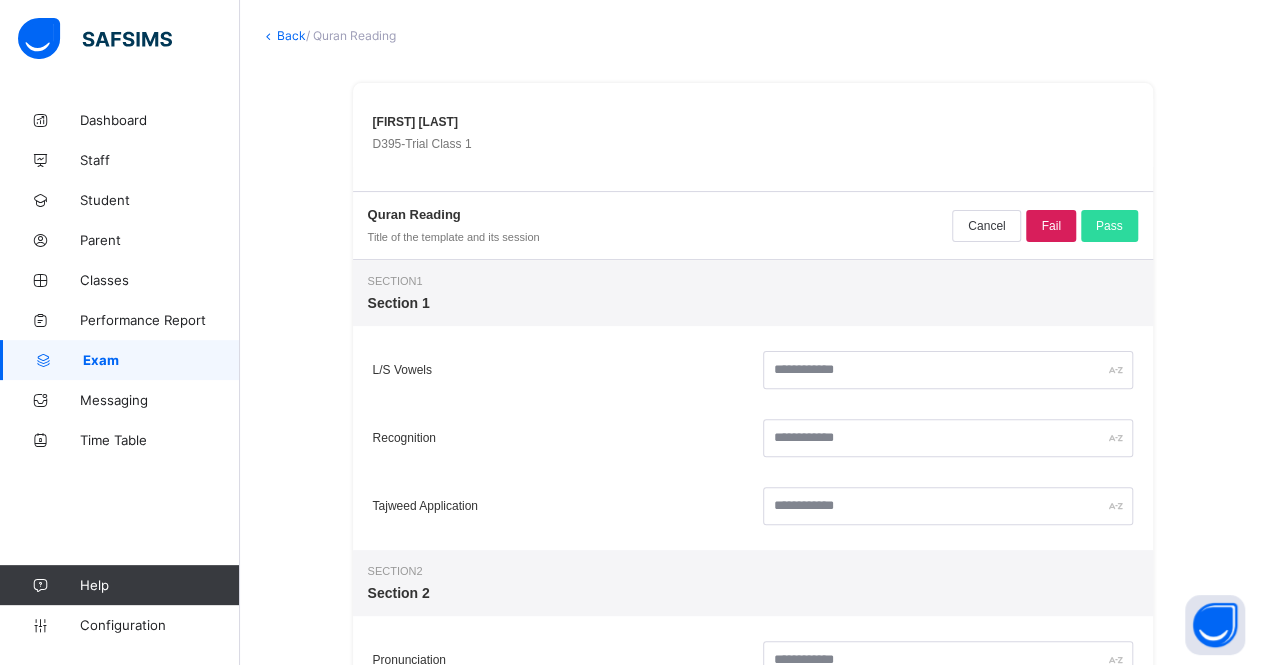 scroll, scrollTop: 120, scrollLeft: 0, axis: vertical 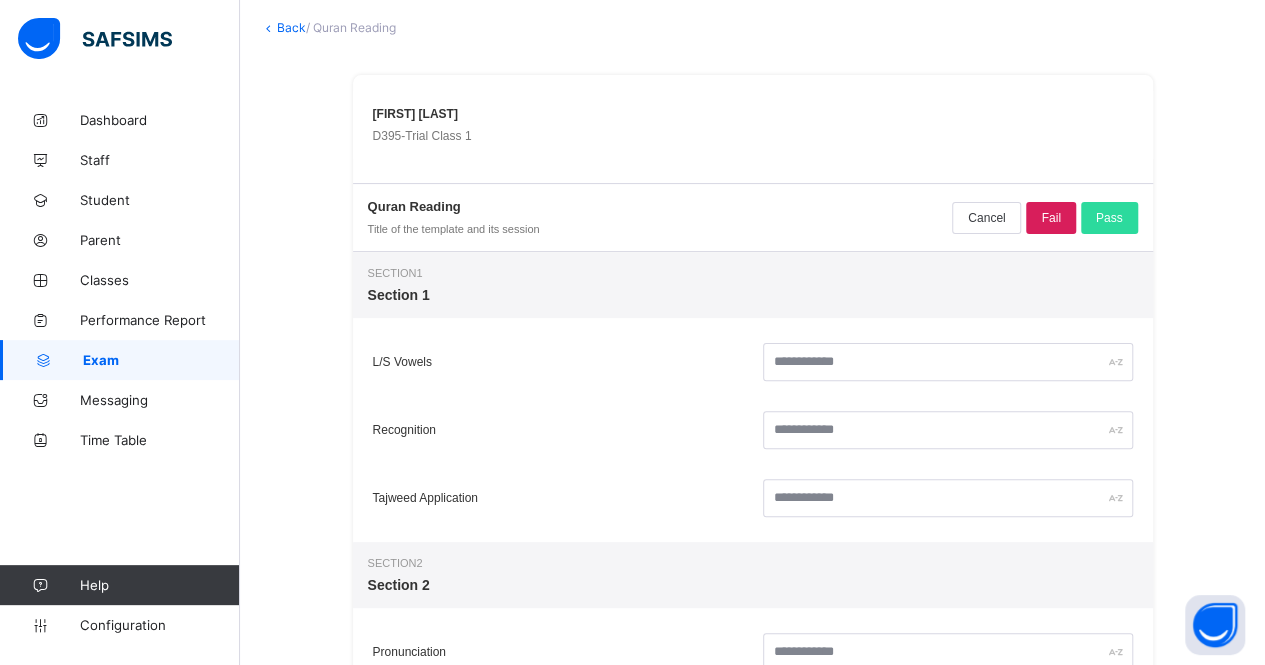 click on "L/S Vowels" at bounding box center (753, 362) 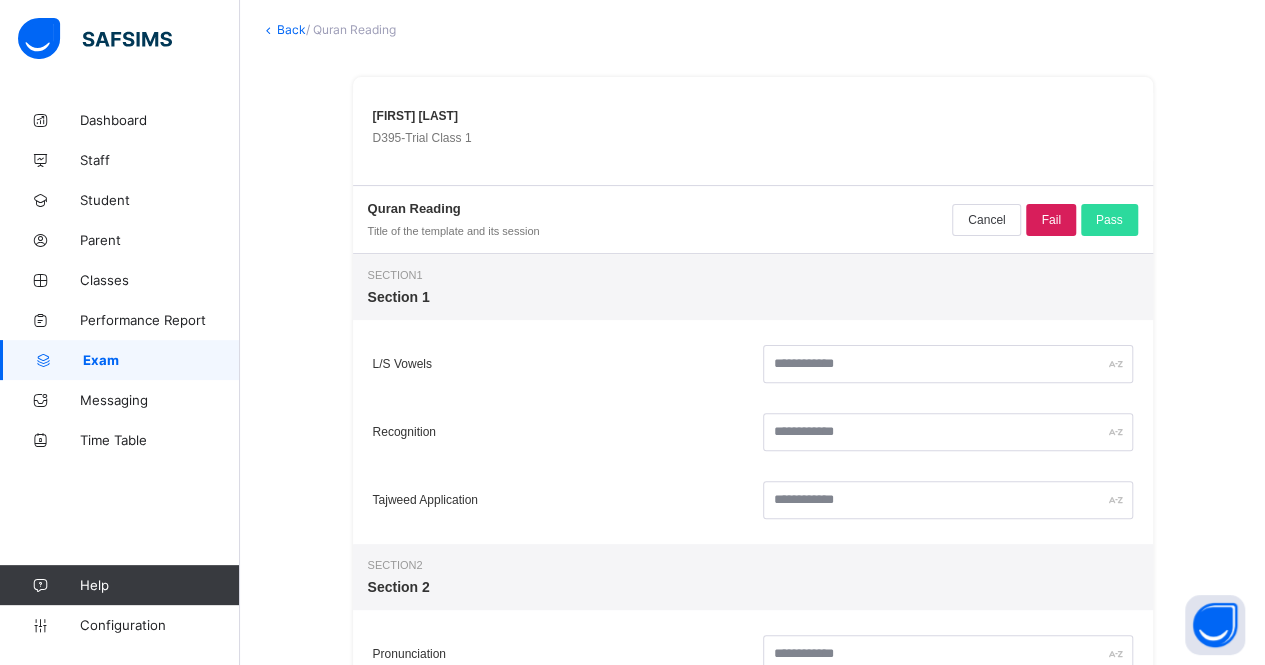 scroll, scrollTop: 540, scrollLeft: 0, axis: vertical 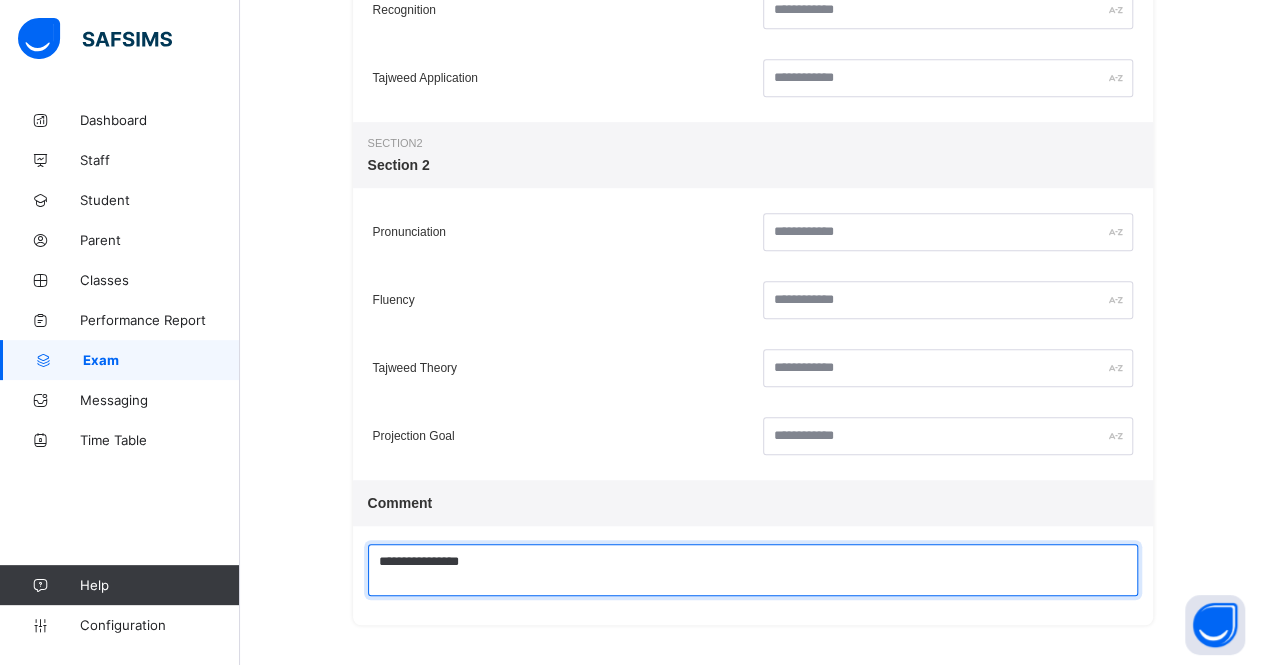 click on "**********" at bounding box center [753, 570] 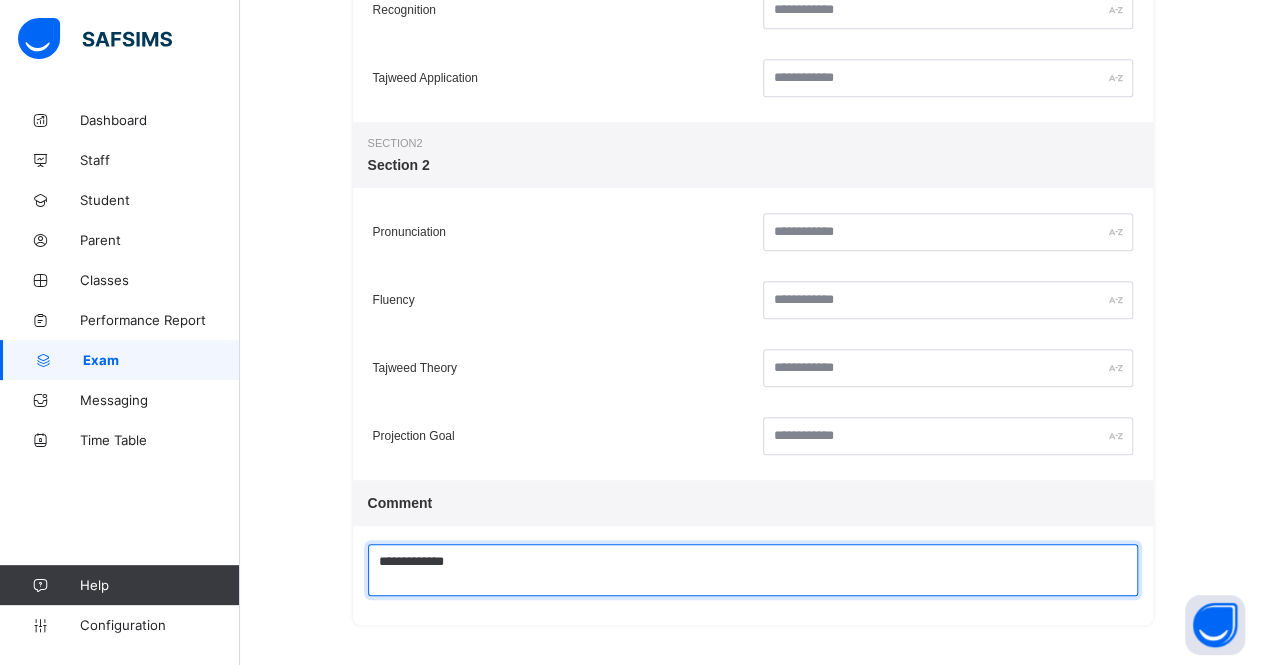 type on "*****" 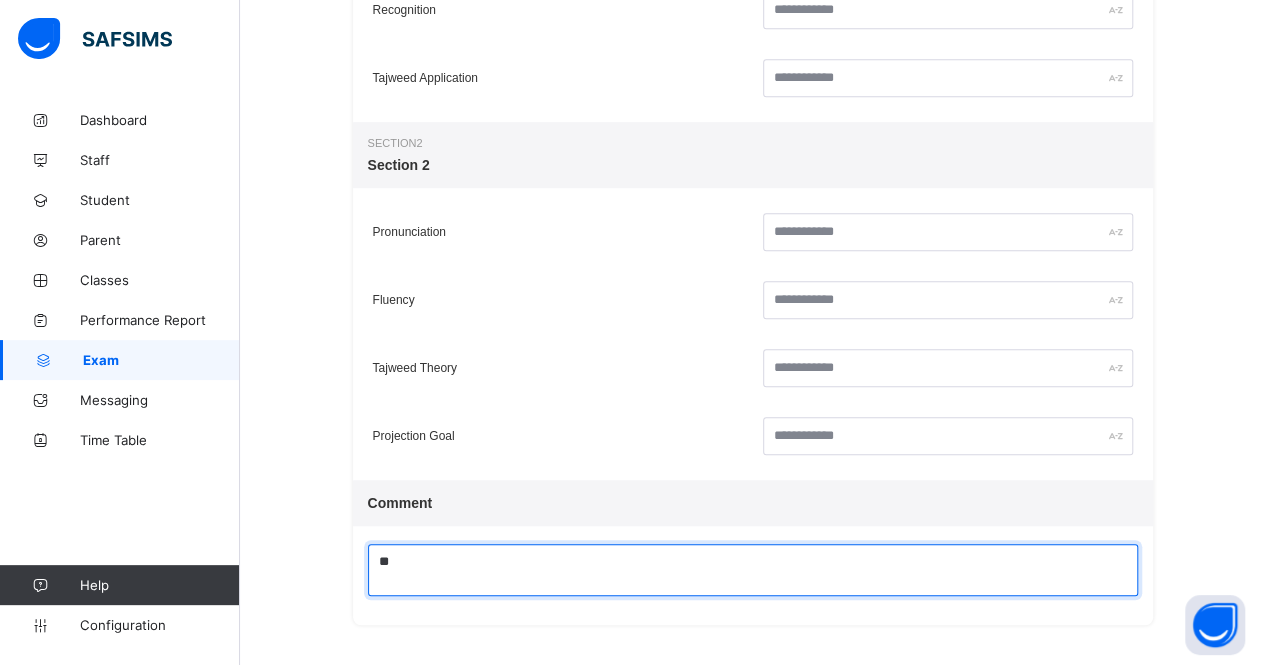 type on "*" 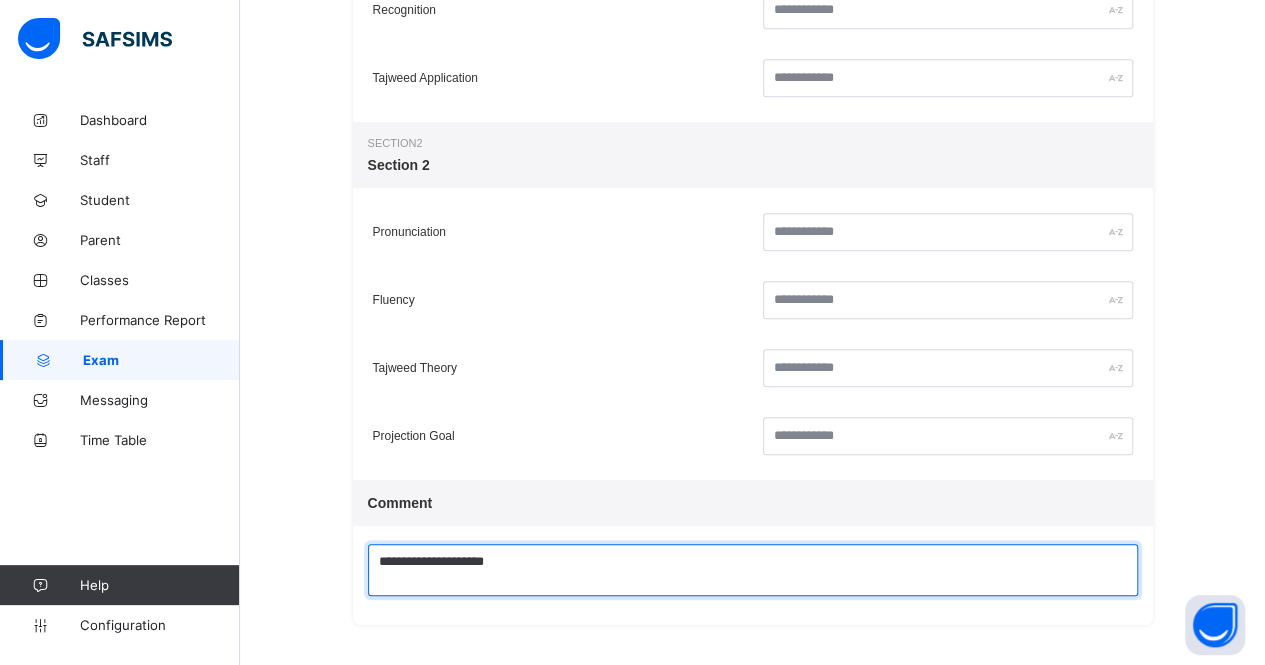 paste on "**" 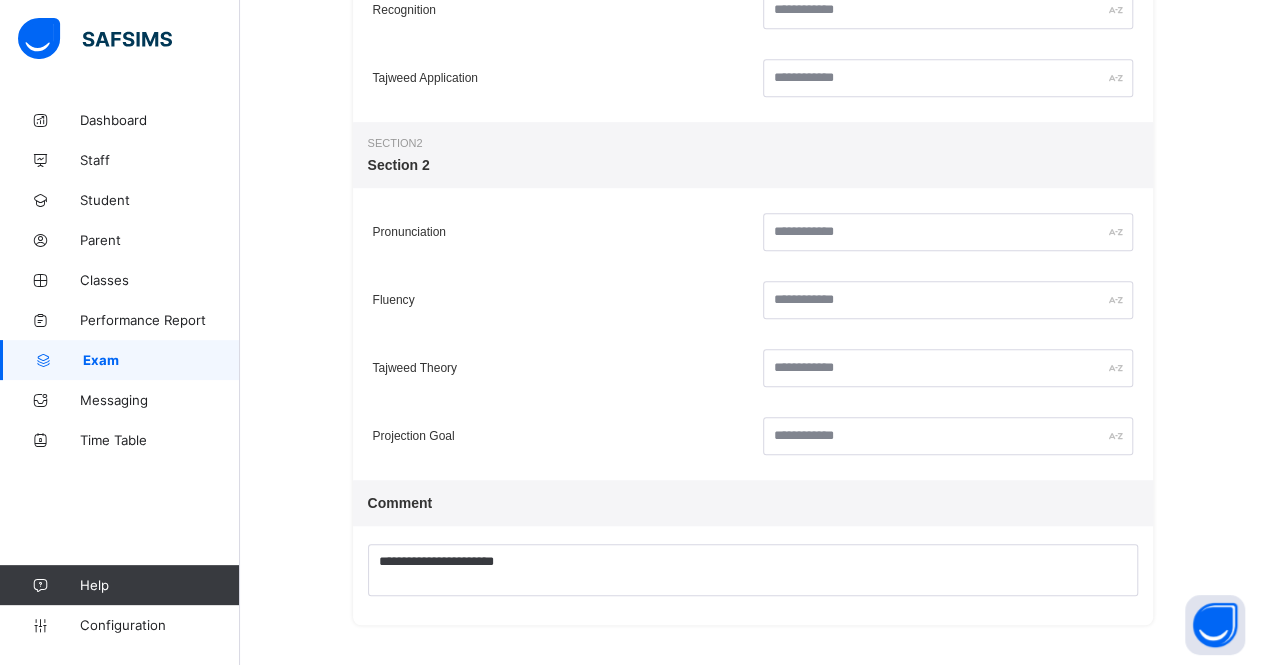 click on "**********" at bounding box center (752, 112) 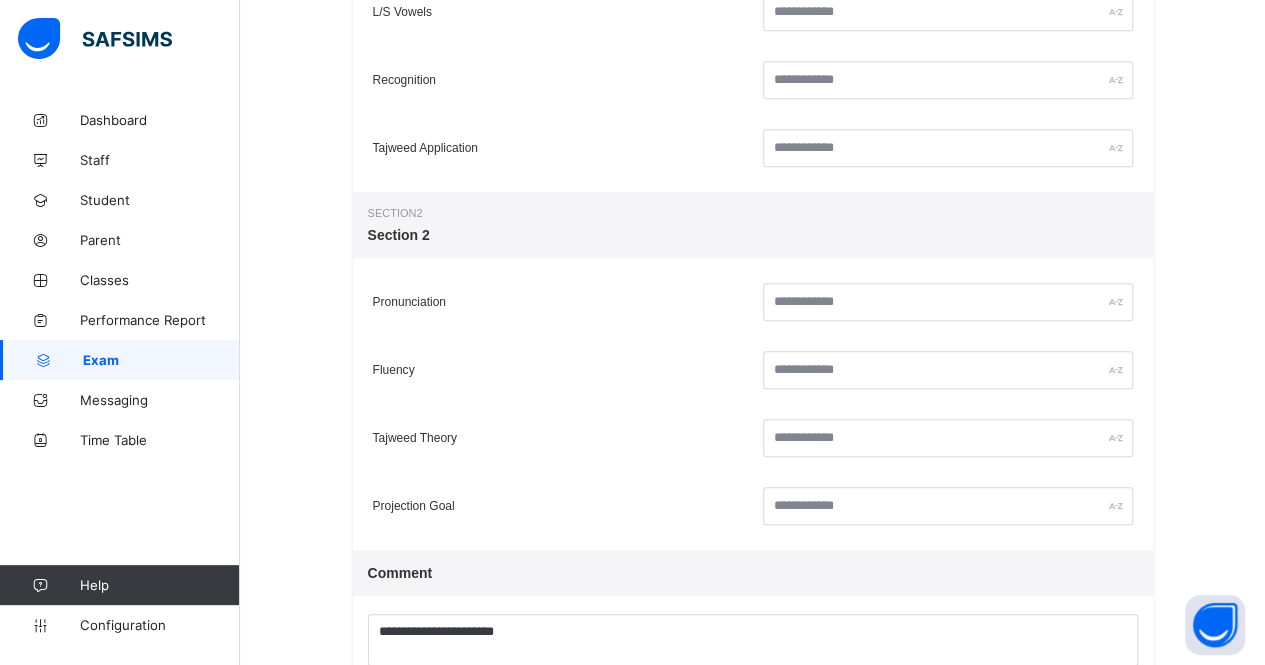 scroll, scrollTop: 540, scrollLeft: 0, axis: vertical 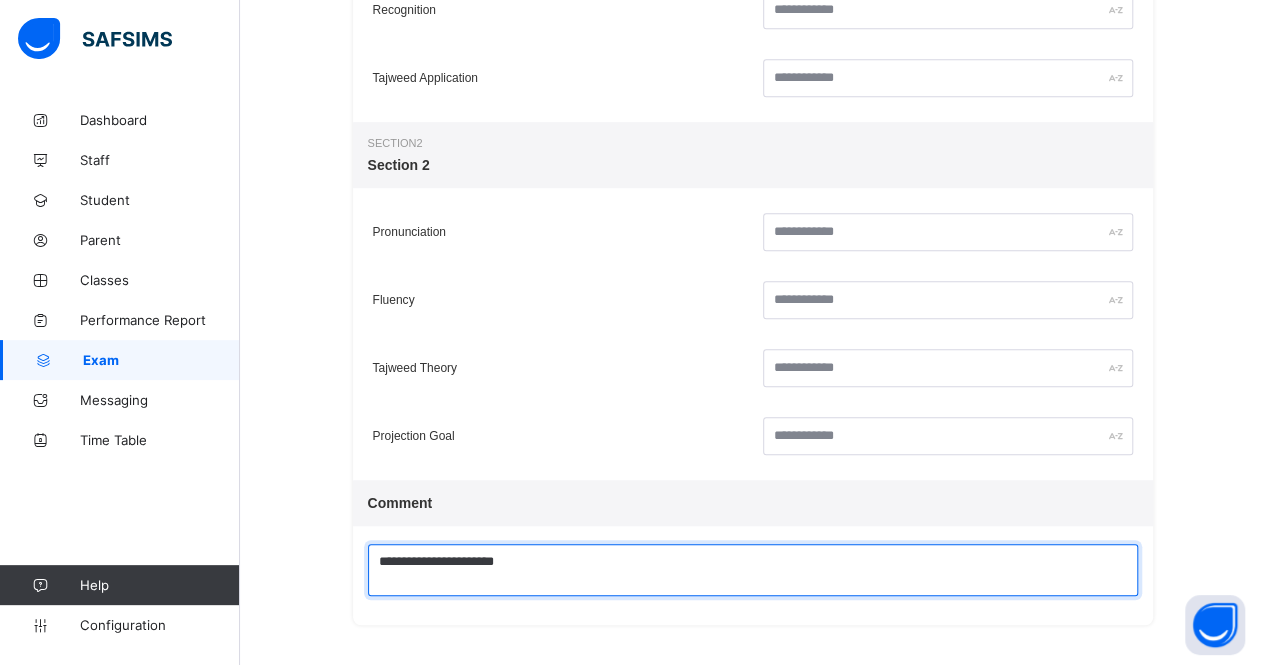 click on "**********" at bounding box center [753, 570] 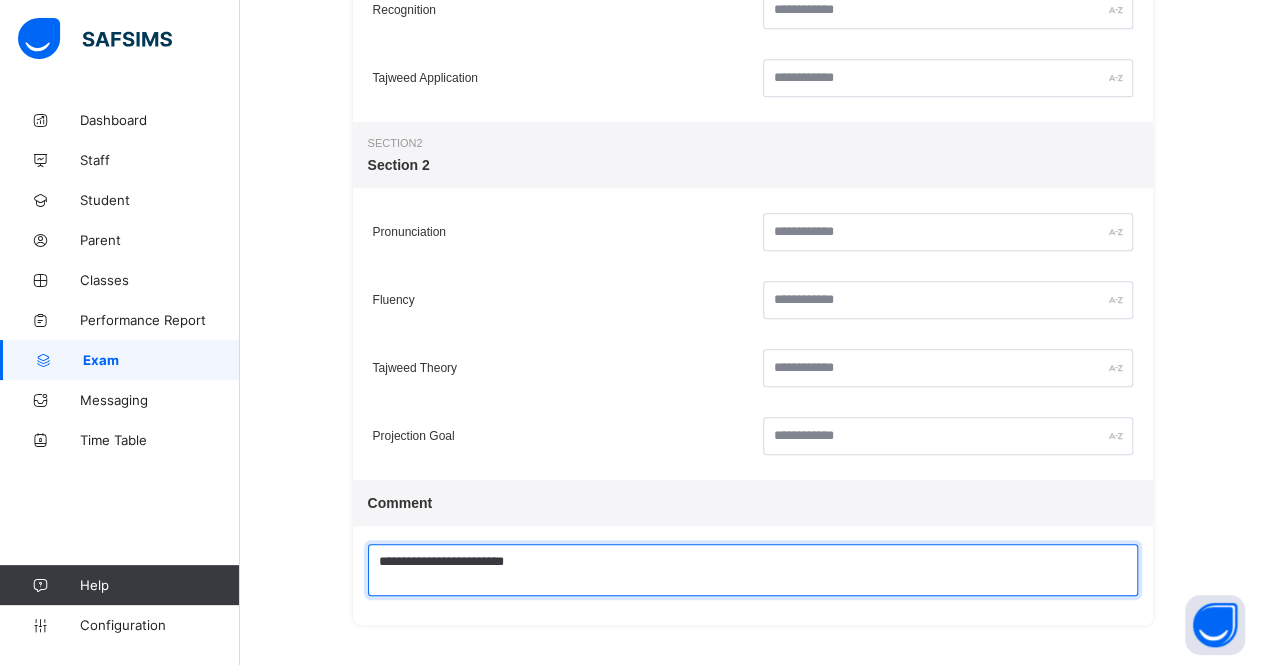 scroll, scrollTop: 4, scrollLeft: 0, axis: vertical 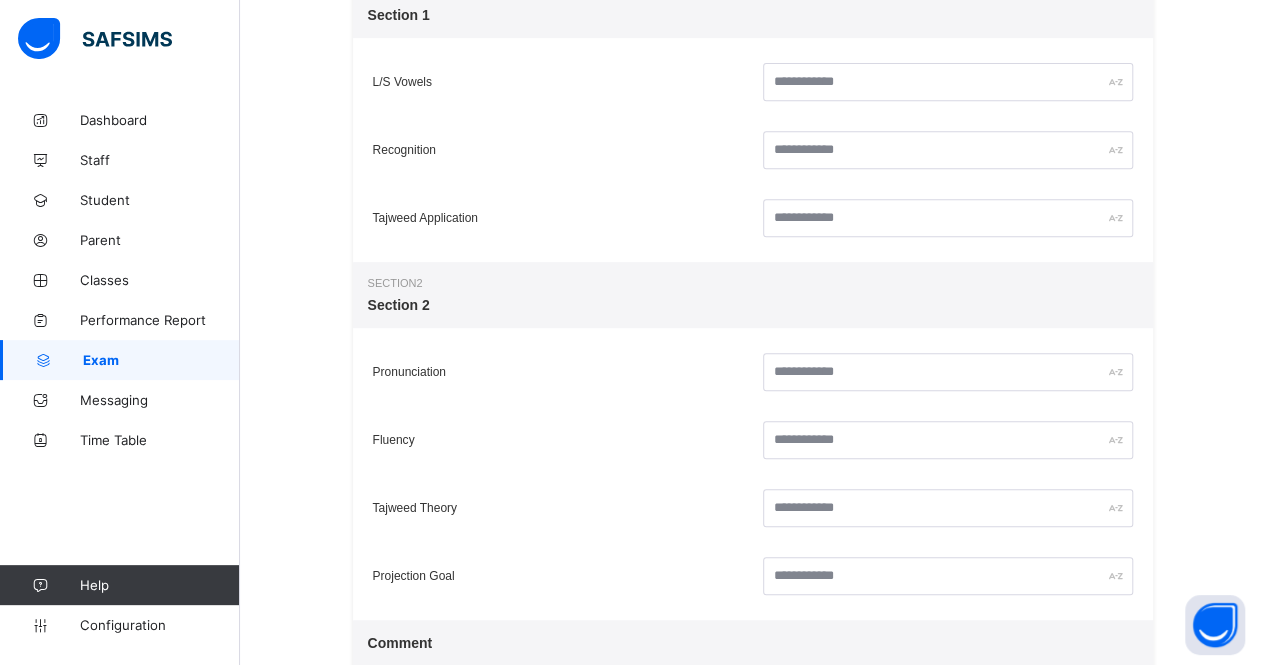 type on "**********" 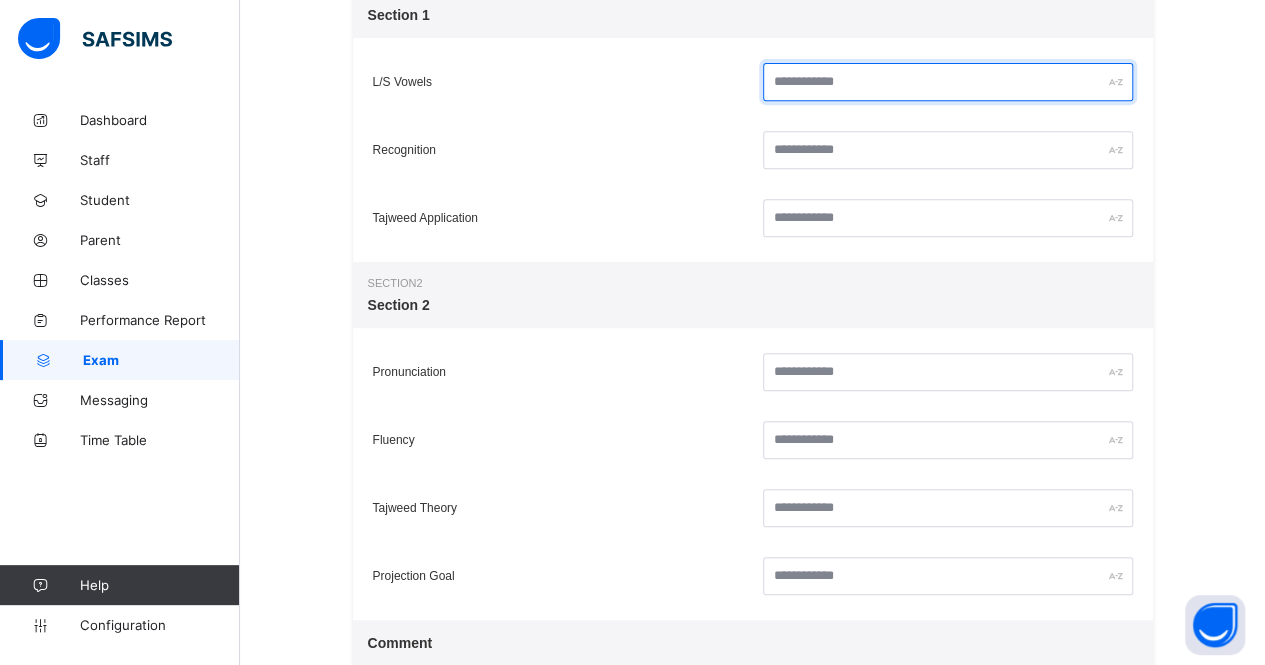 click at bounding box center (948, 82) 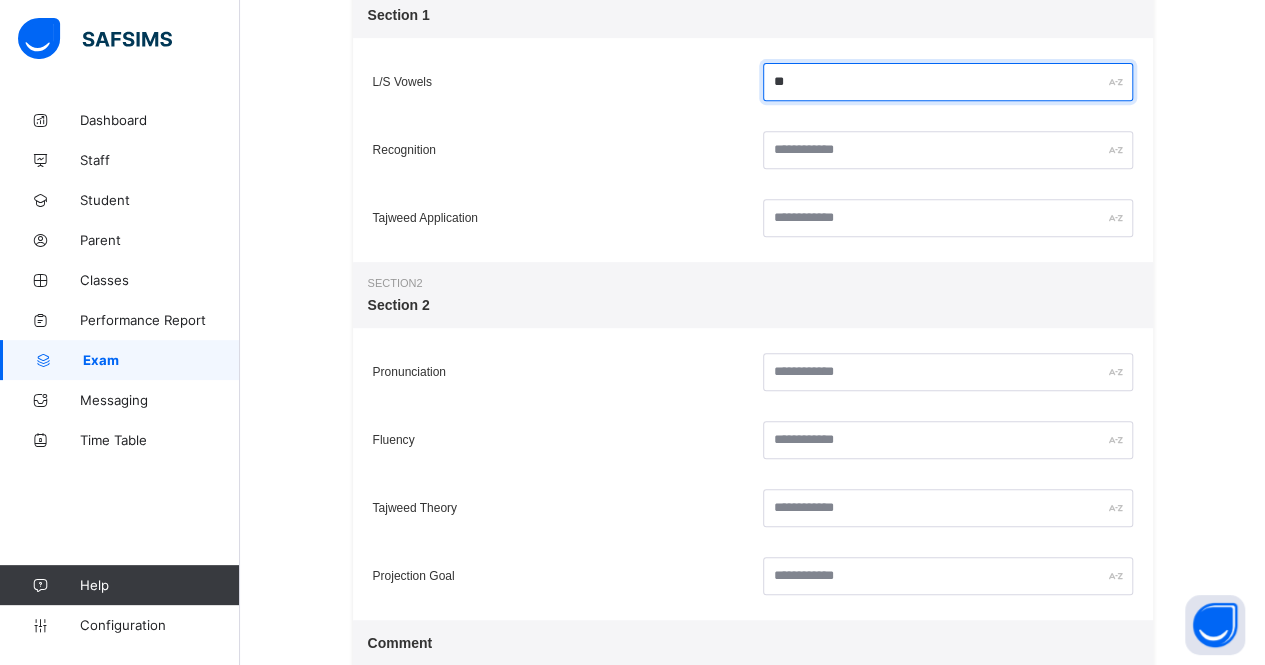 type on "**" 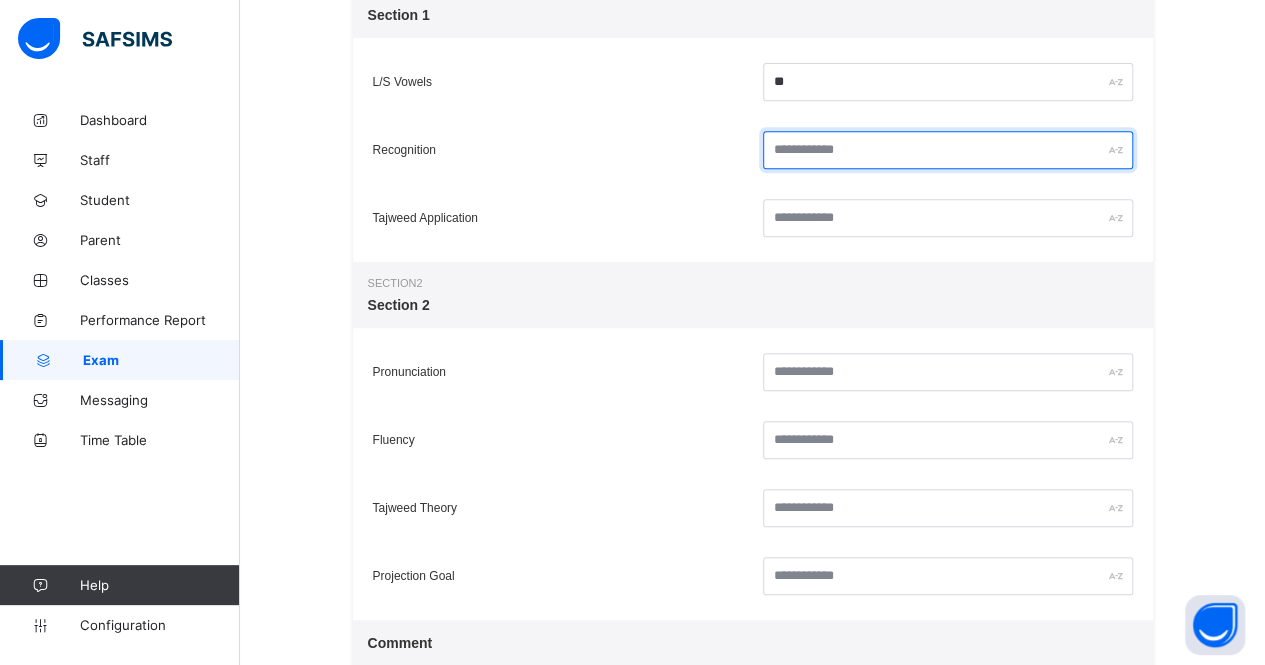 click at bounding box center (948, 150) 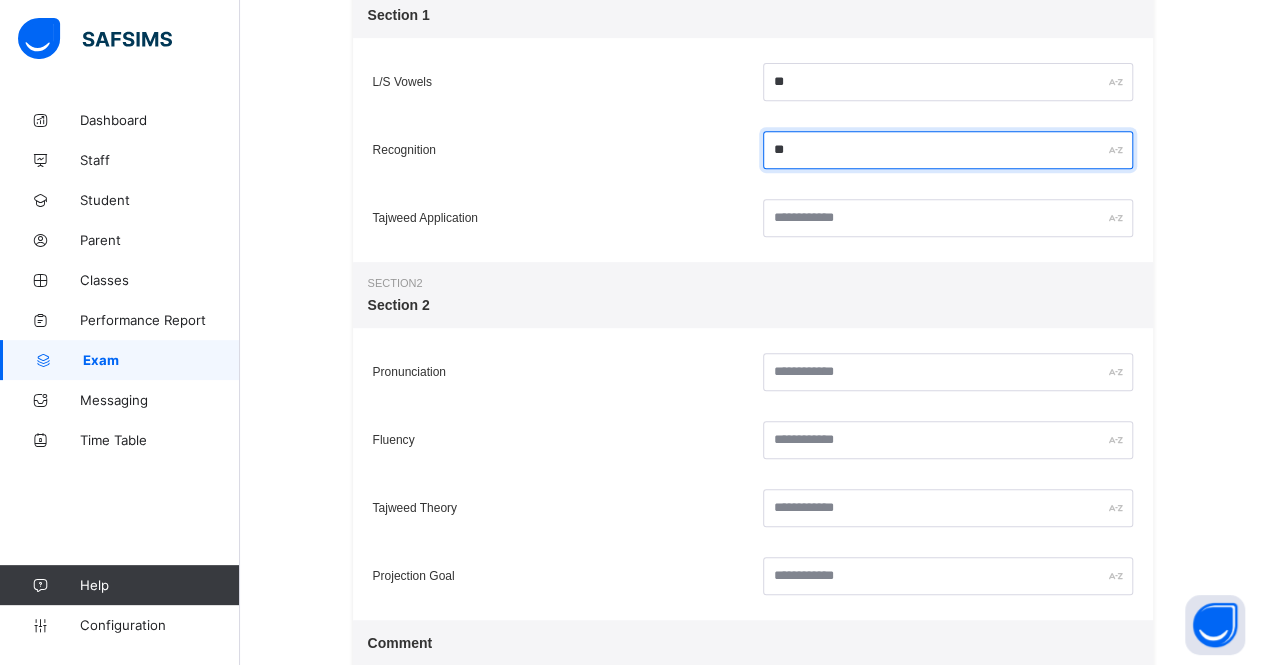 type on "**" 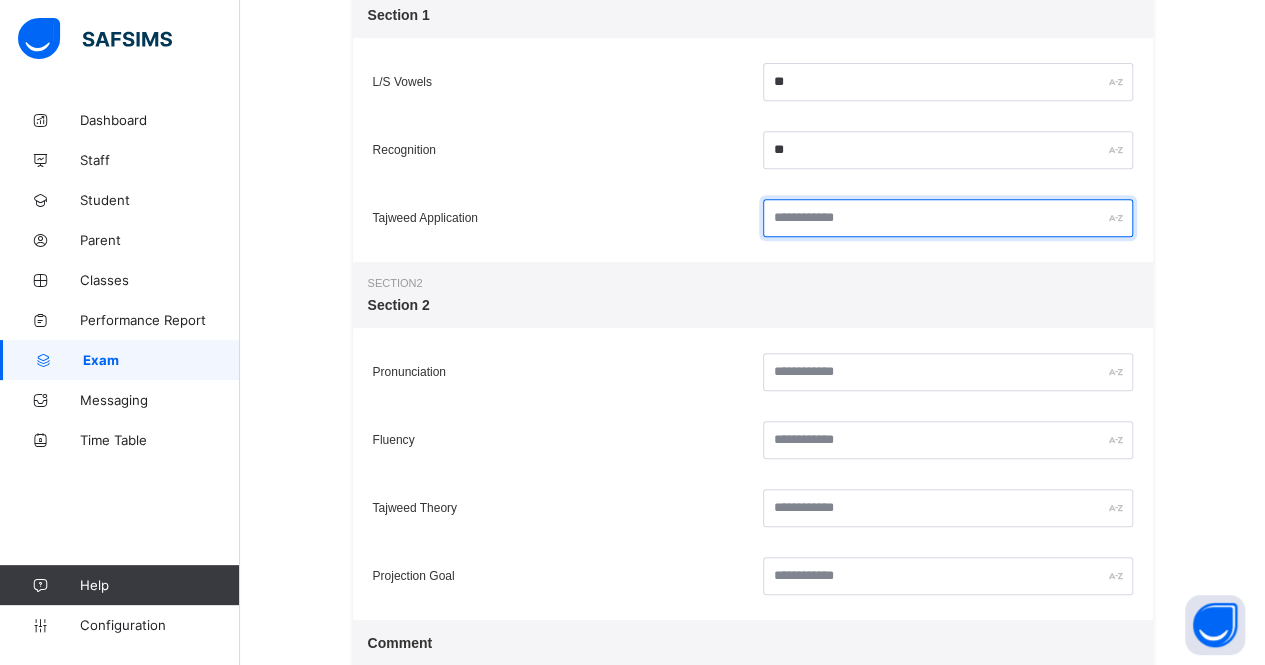 click at bounding box center (948, 218) 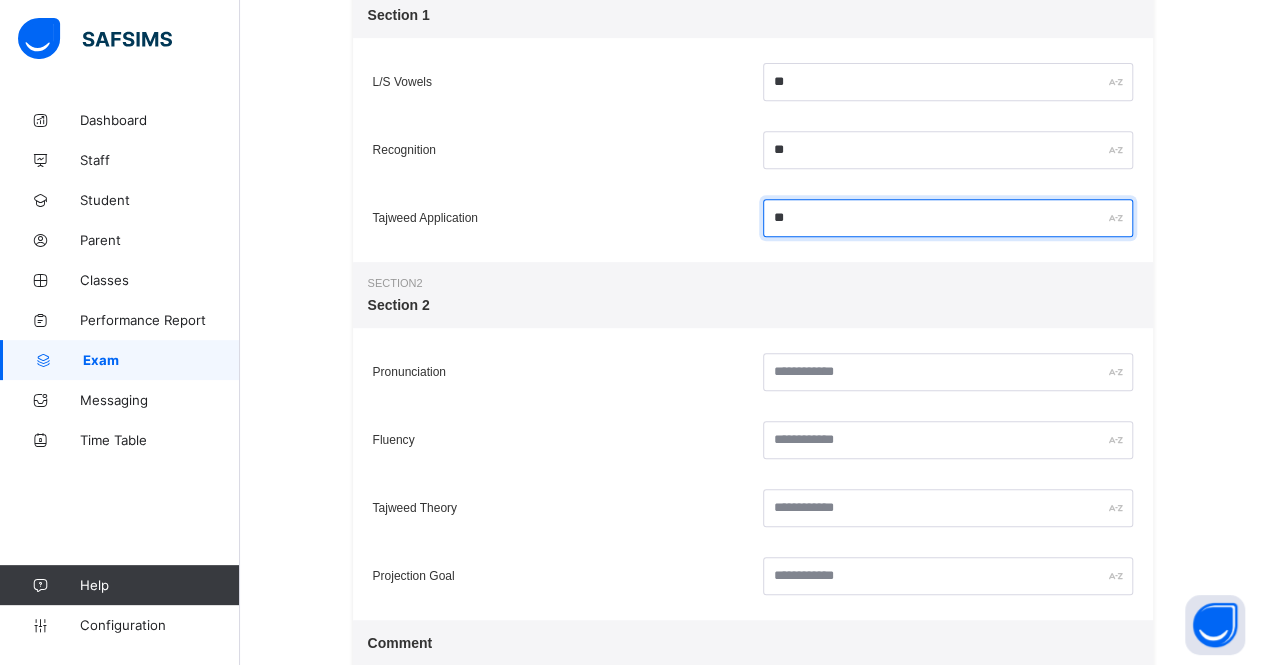 type on "*" 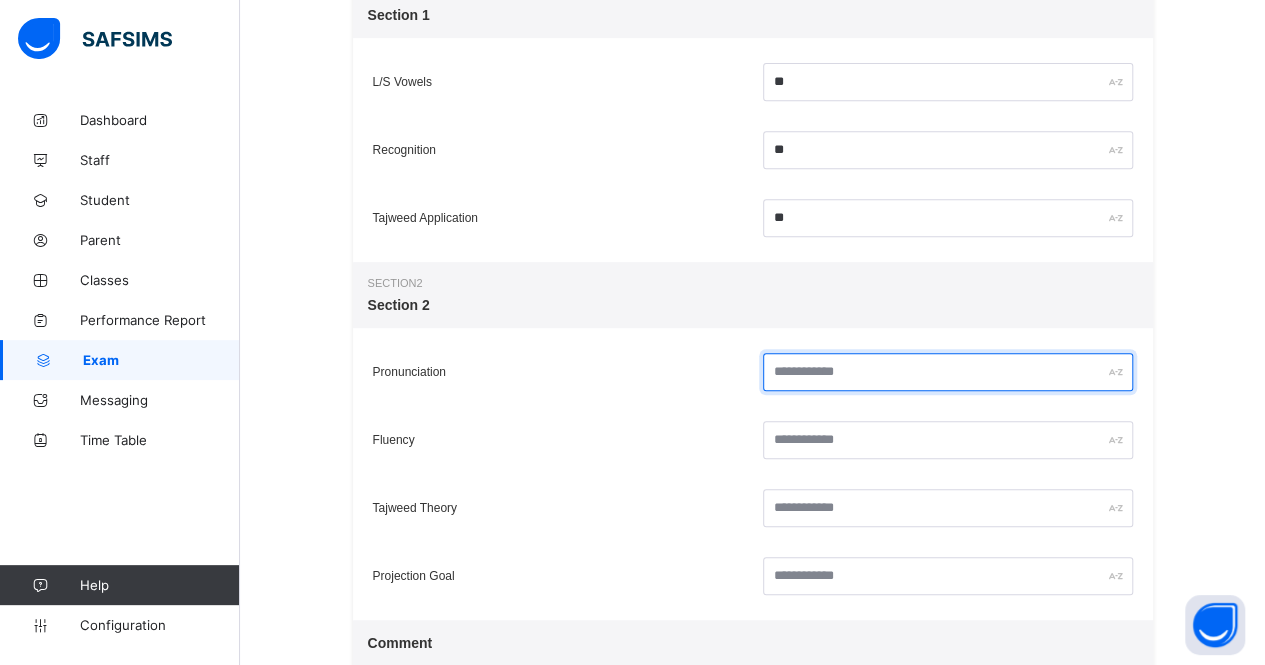 click at bounding box center [948, 372] 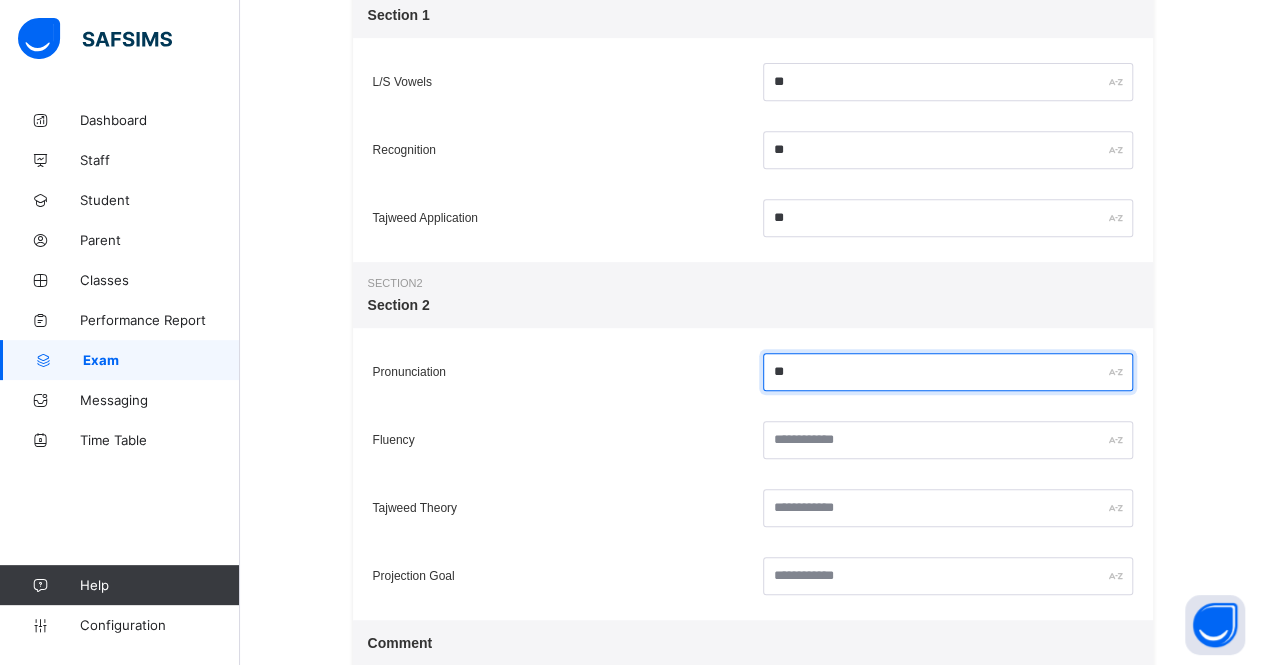 type on "**" 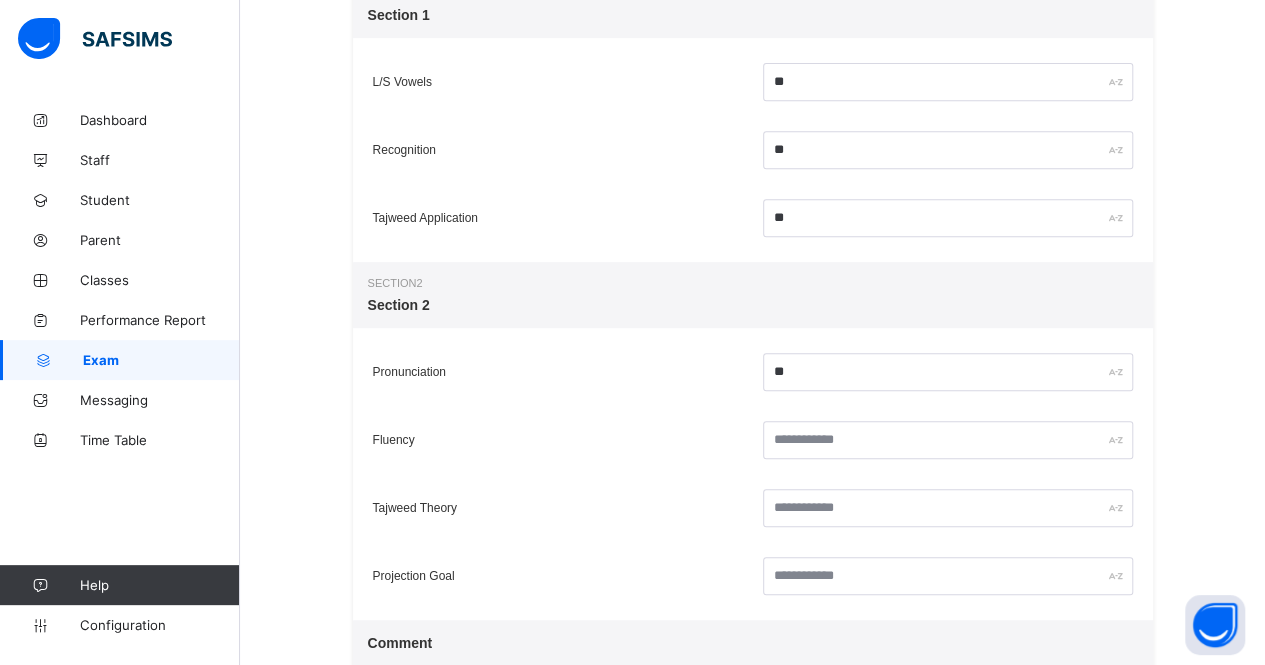 click on "Fluency" at bounding box center (753, 440) 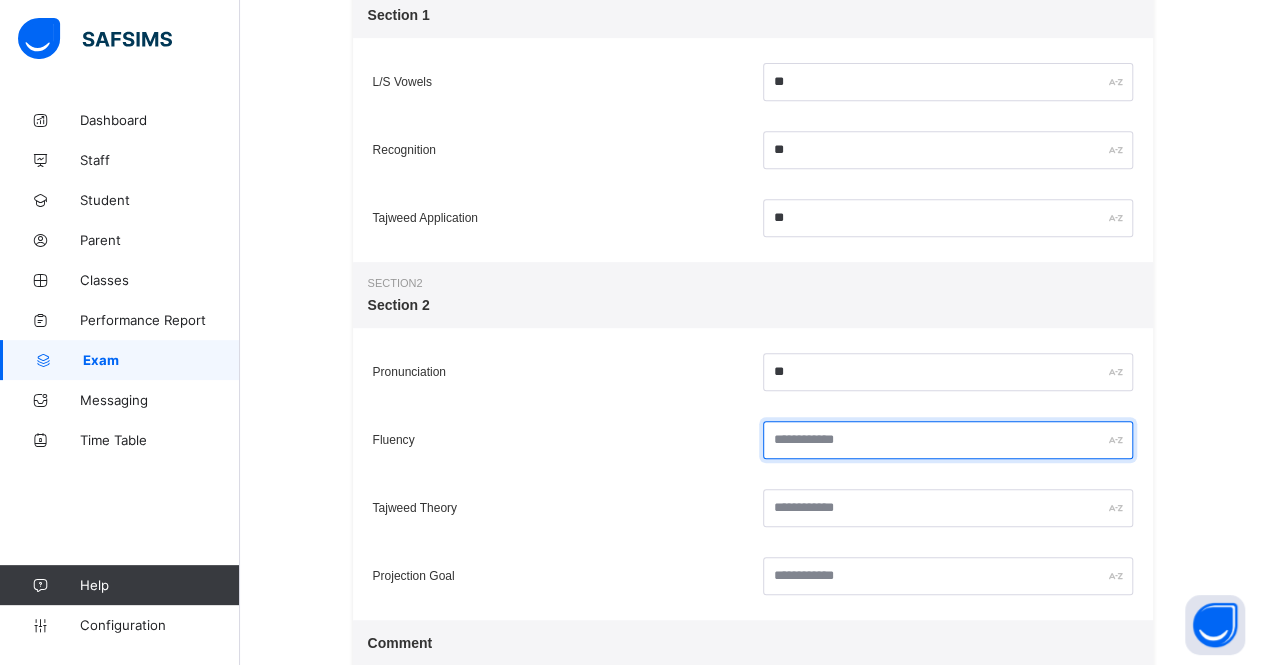 click at bounding box center [948, 440] 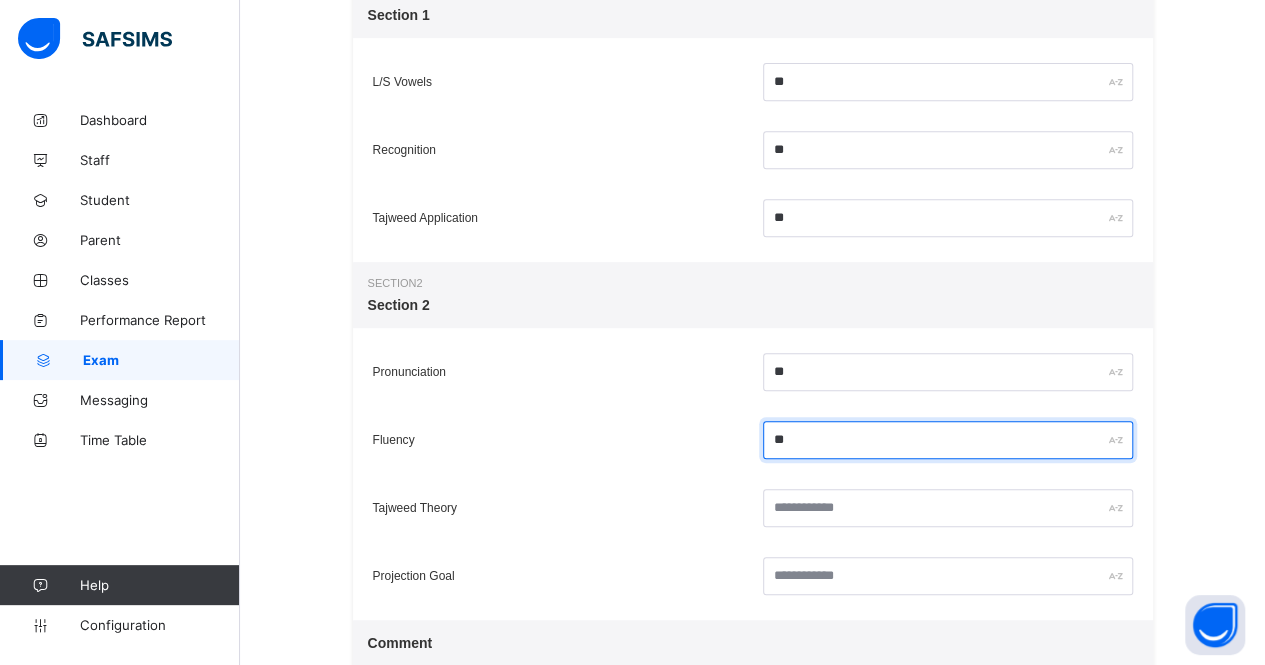 type on "**" 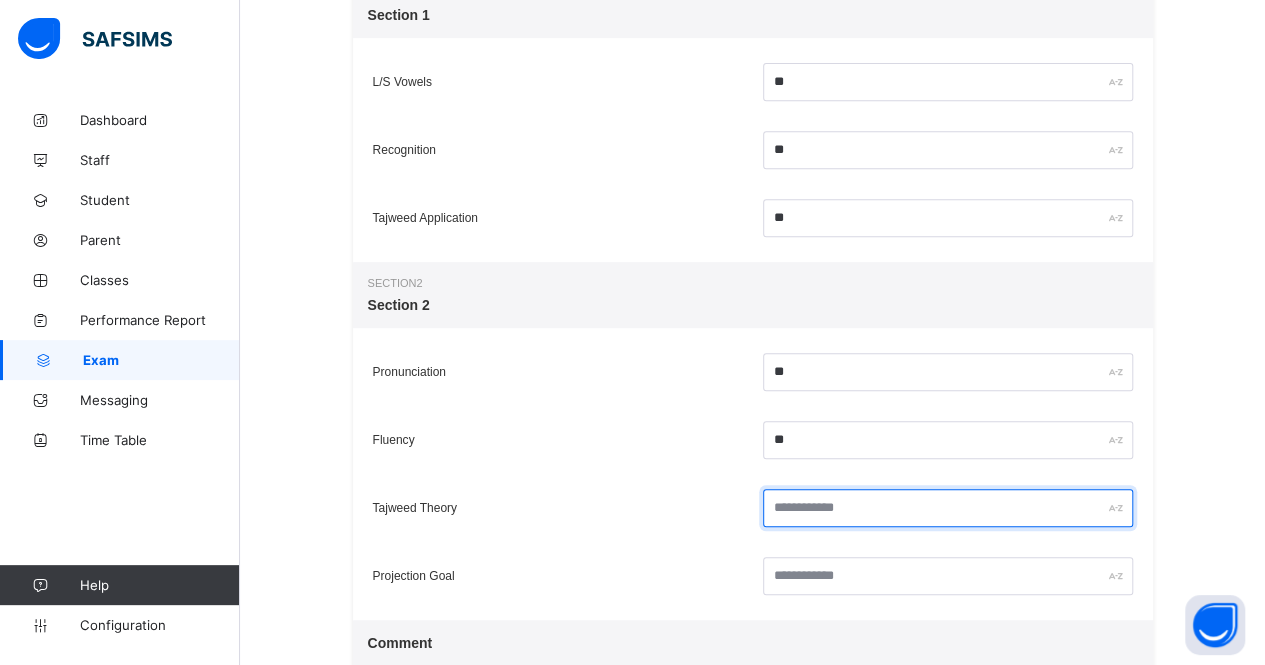 click at bounding box center (948, 508) 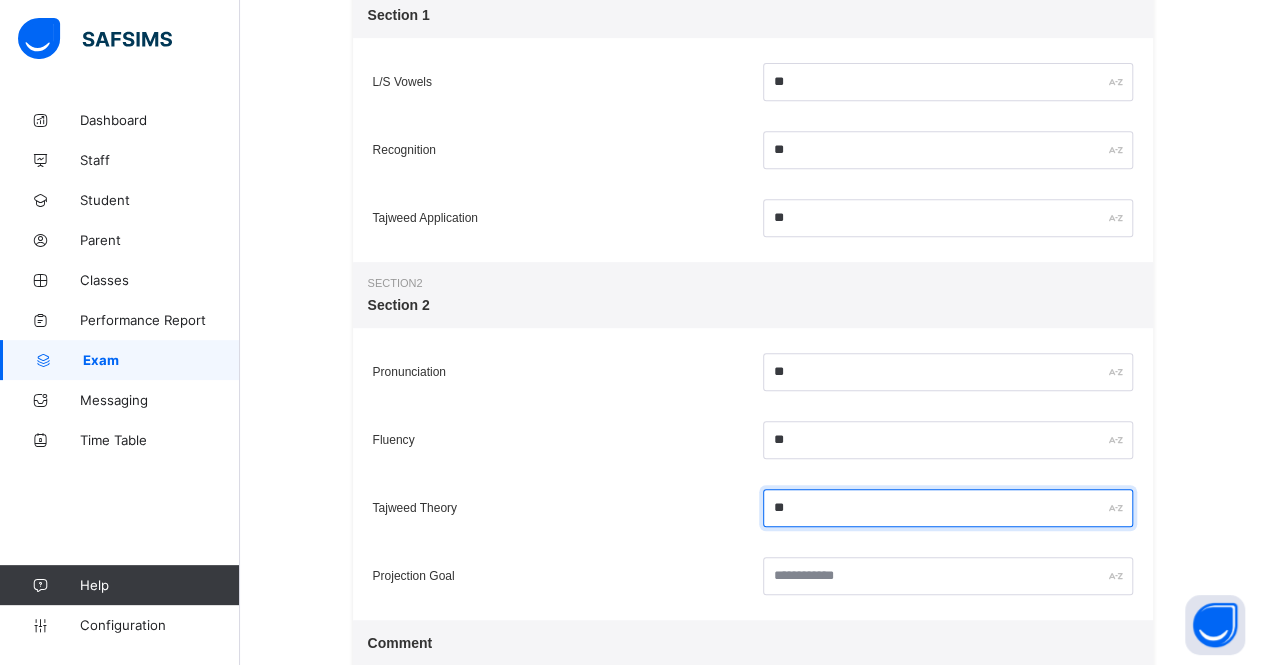type on "**" 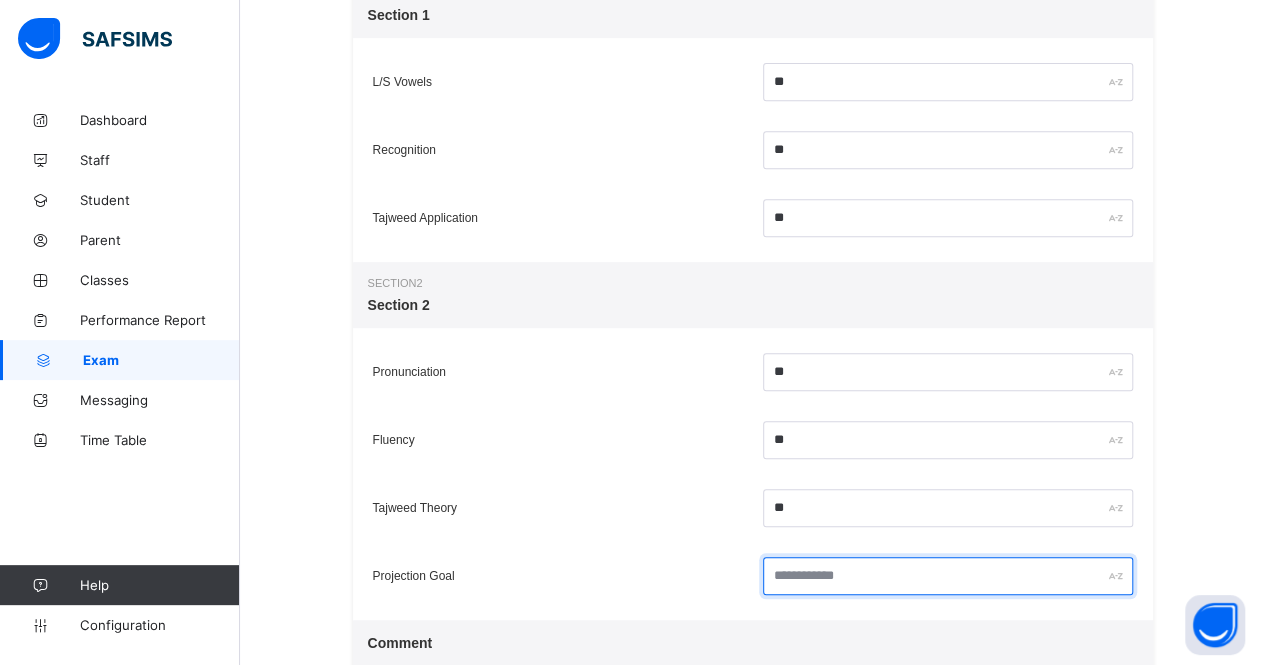 click at bounding box center (948, 576) 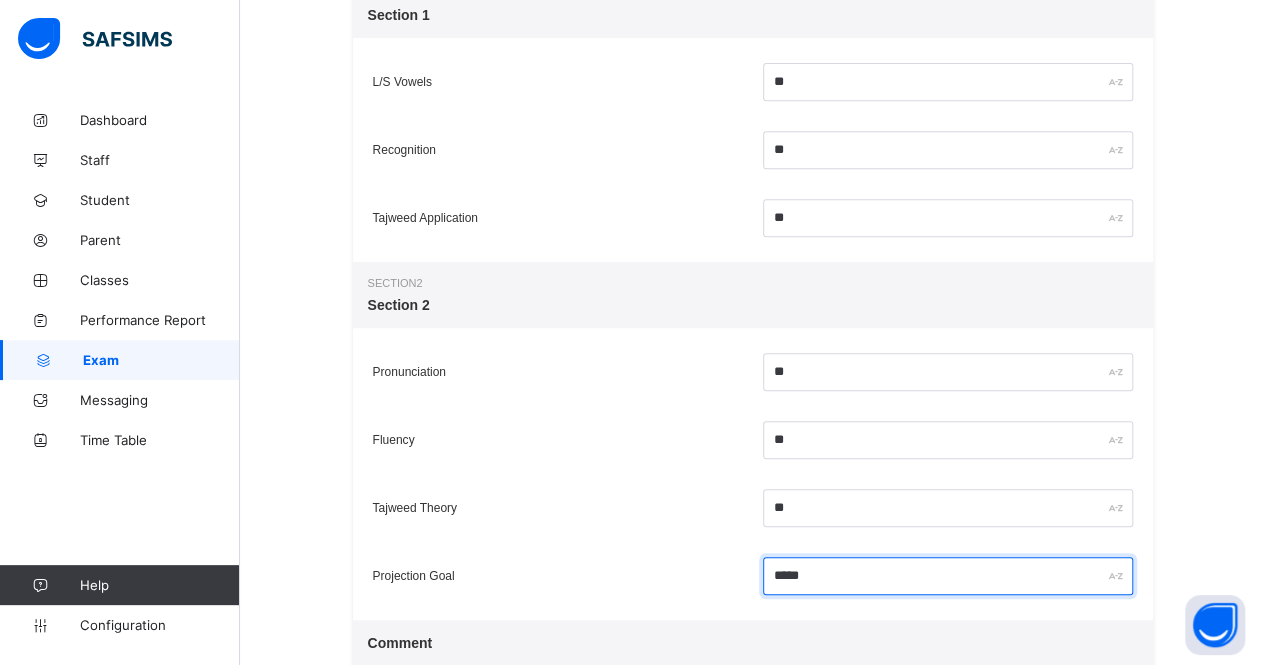 scroll, scrollTop: 540, scrollLeft: 0, axis: vertical 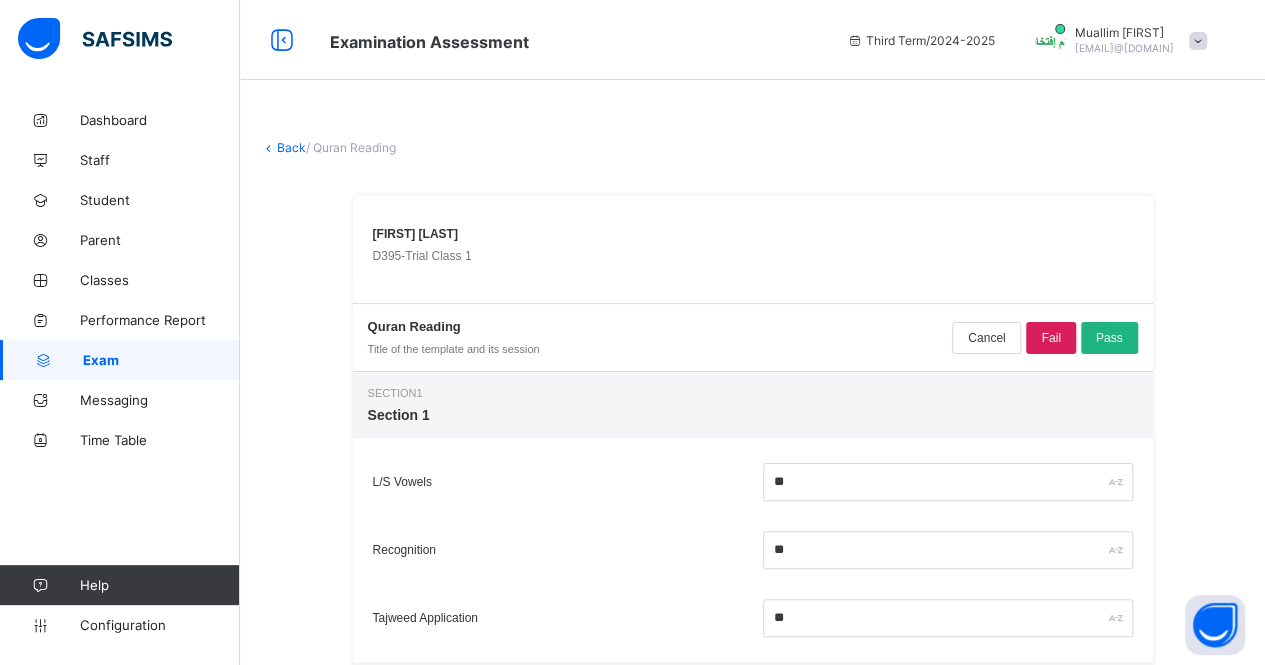 type on "*****" 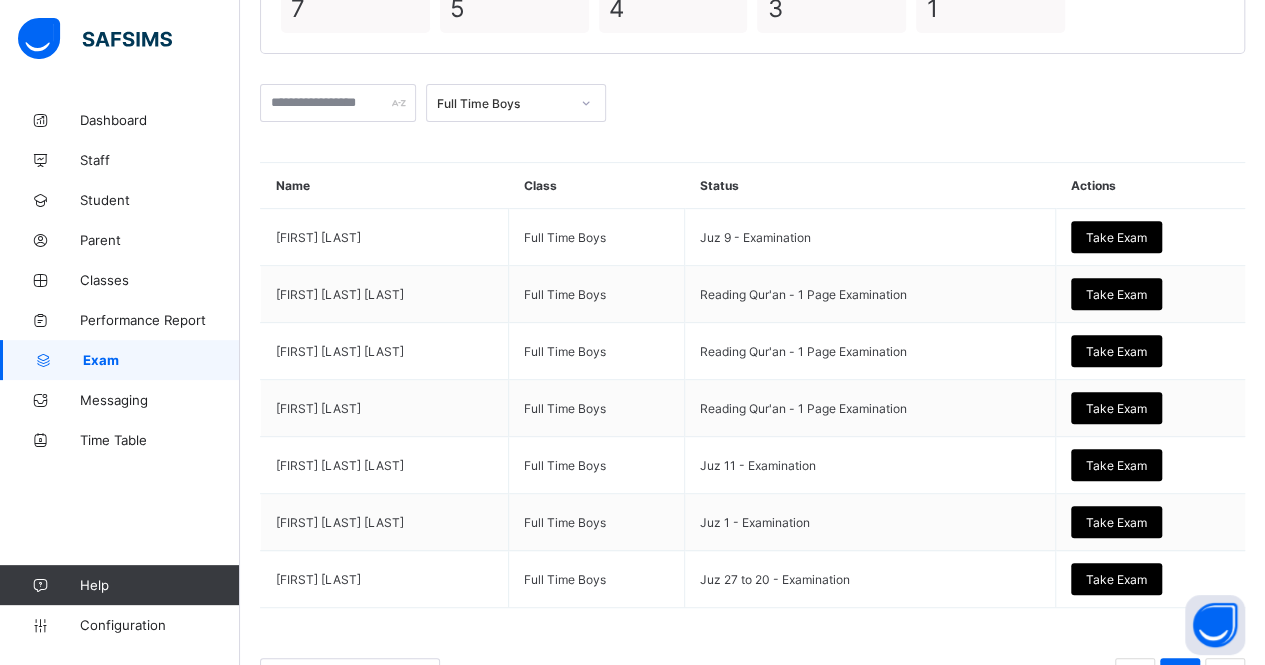 scroll, scrollTop: 274, scrollLeft: 0, axis: vertical 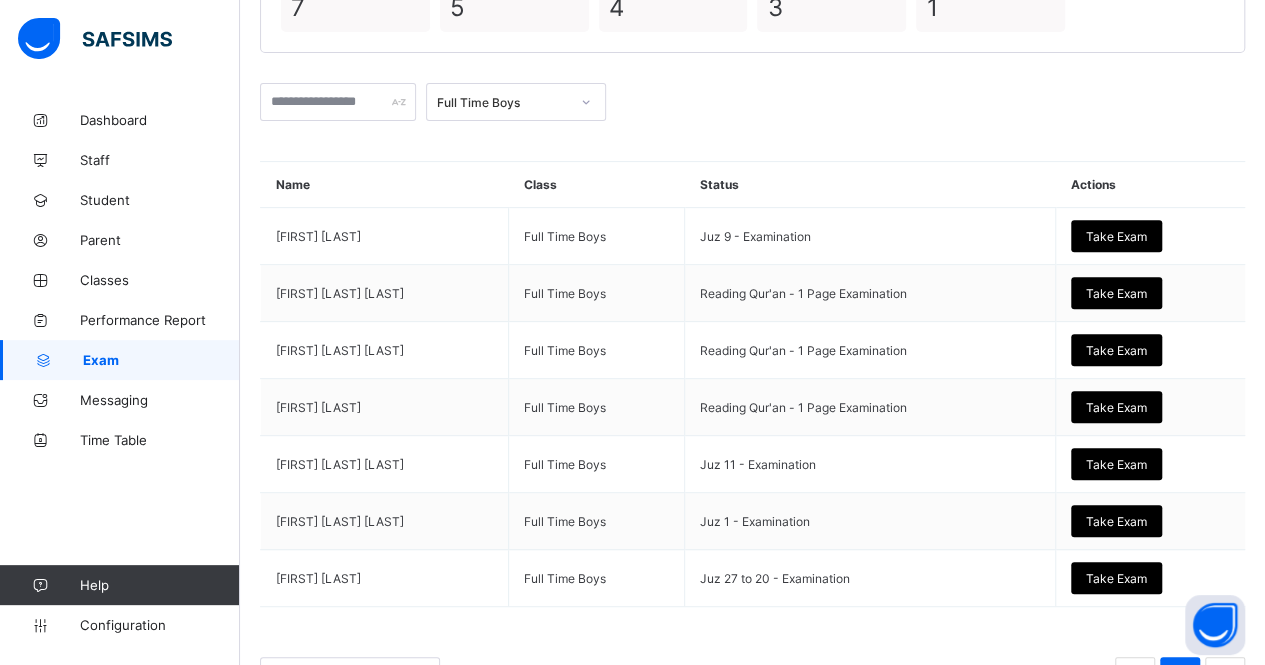 click on "Full Time Boys" at bounding box center (752, 102) 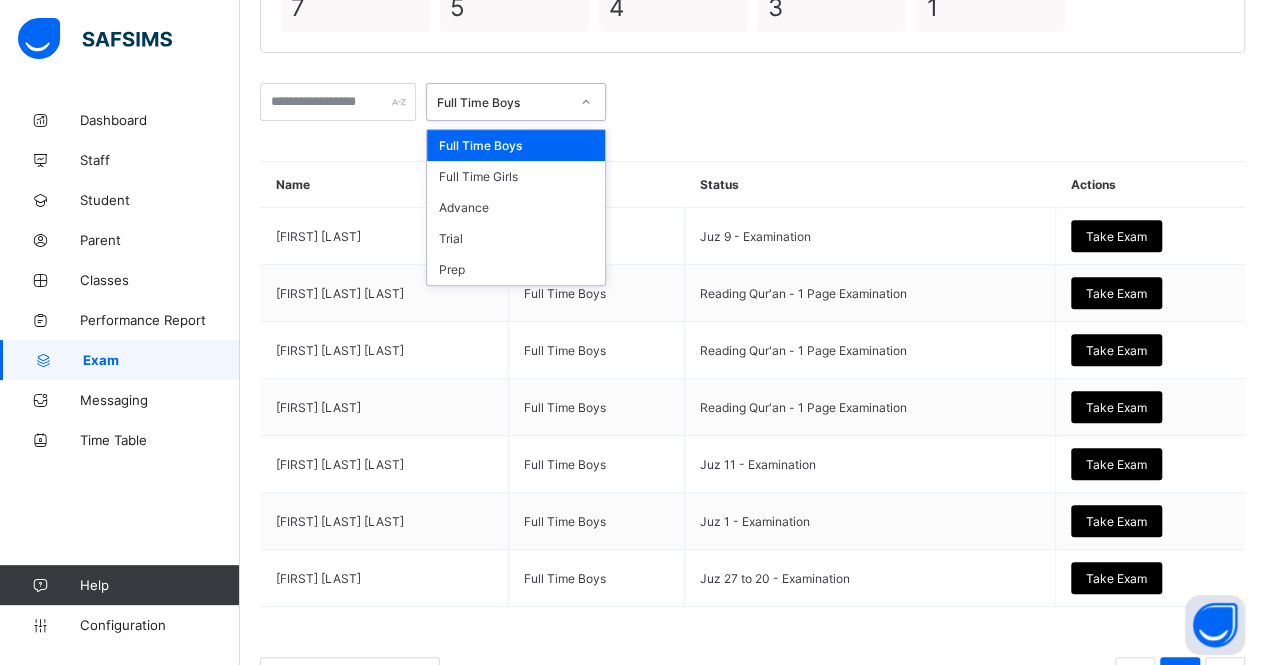 click on "Full Time Boys" at bounding box center [503, 102] 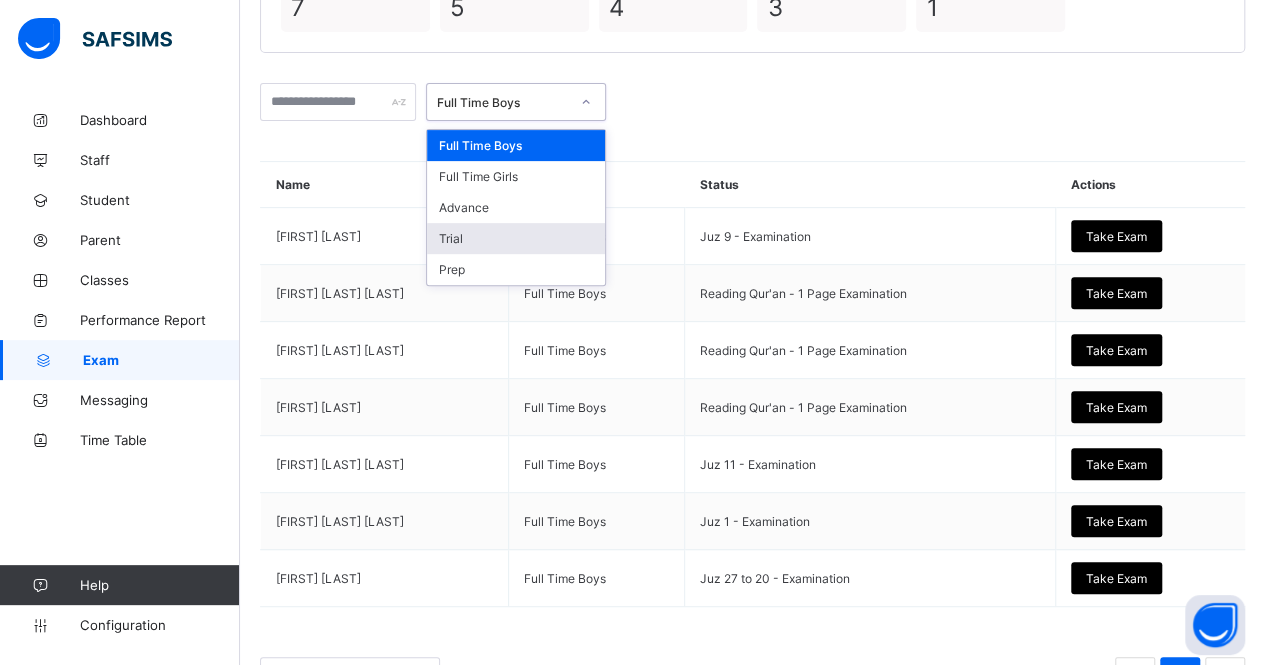 click on "Trial" at bounding box center (516, 238) 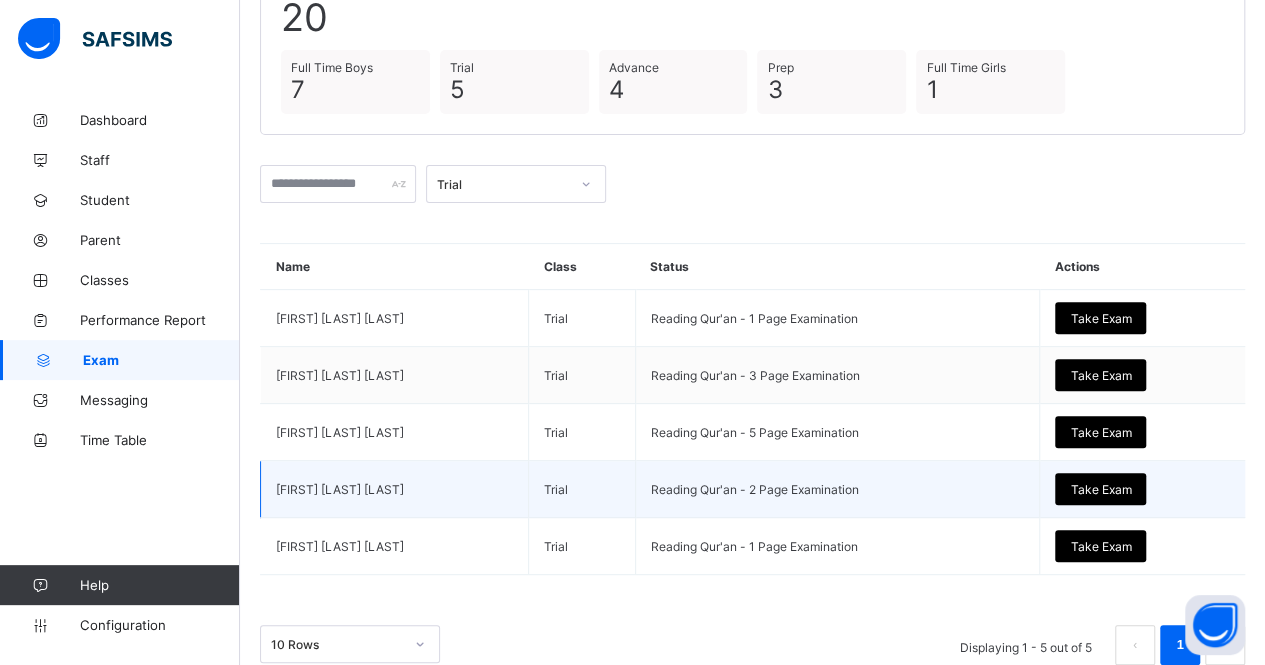 scroll, scrollTop: 226, scrollLeft: 0, axis: vertical 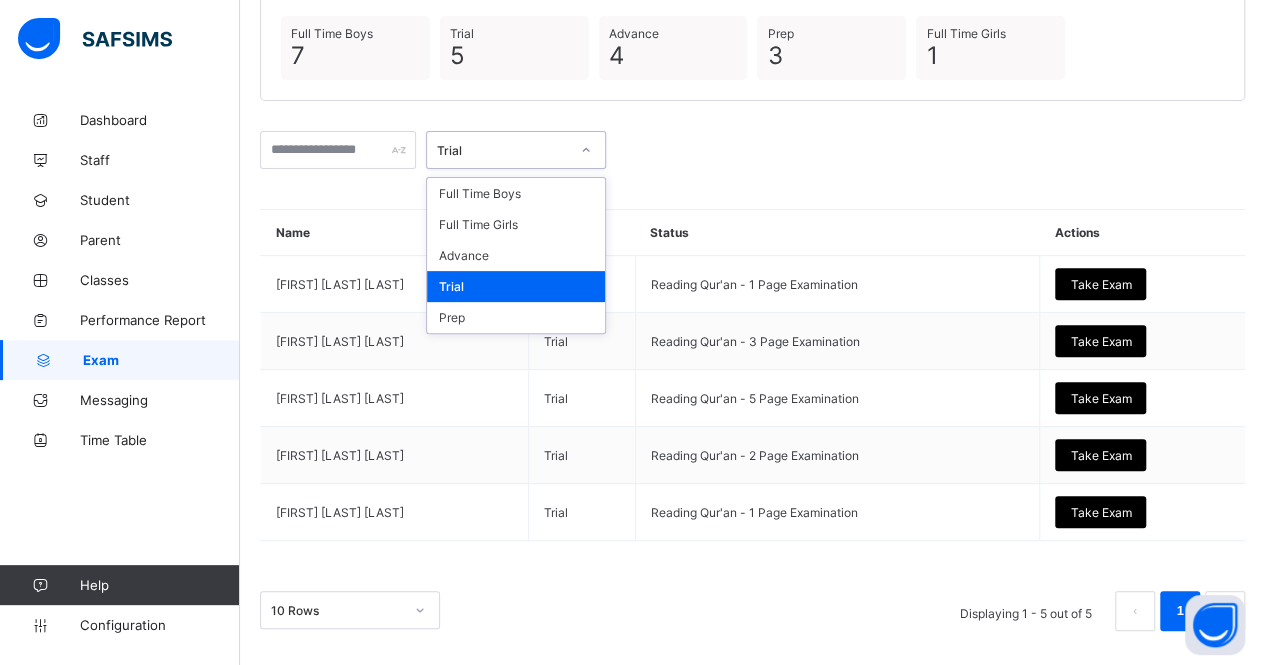 click on "Trial" at bounding box center (503, 150) 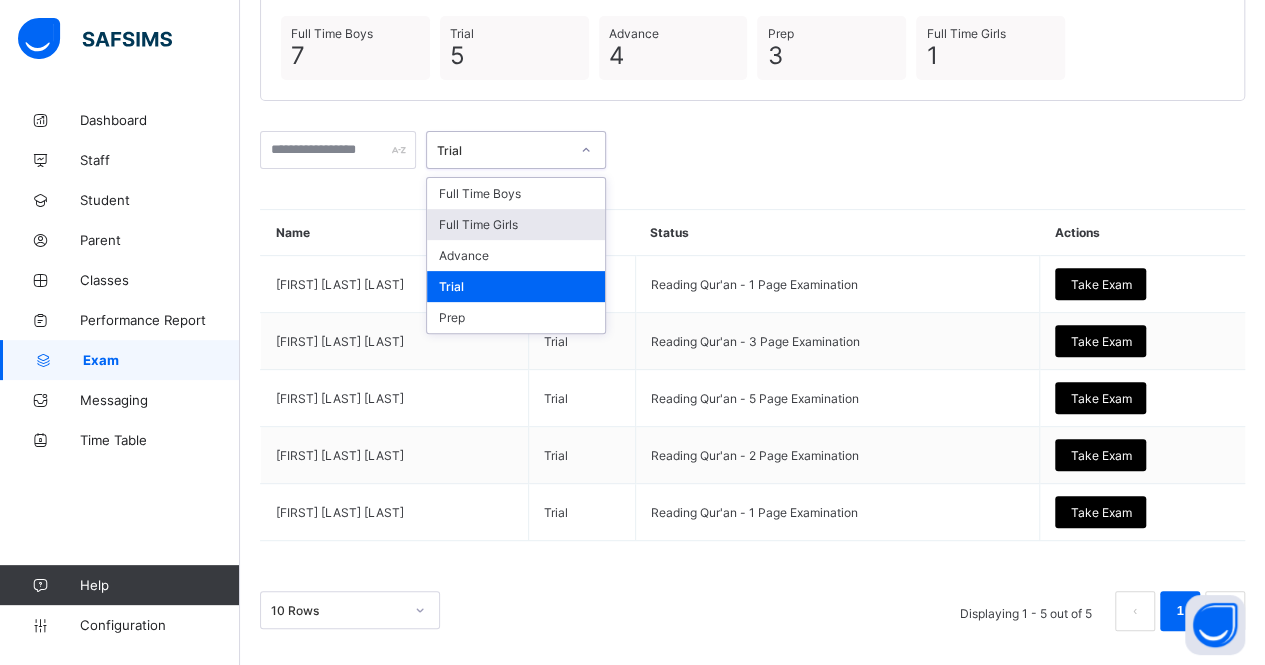 click on "Full Time Girls" at bounding box center [516, 224] 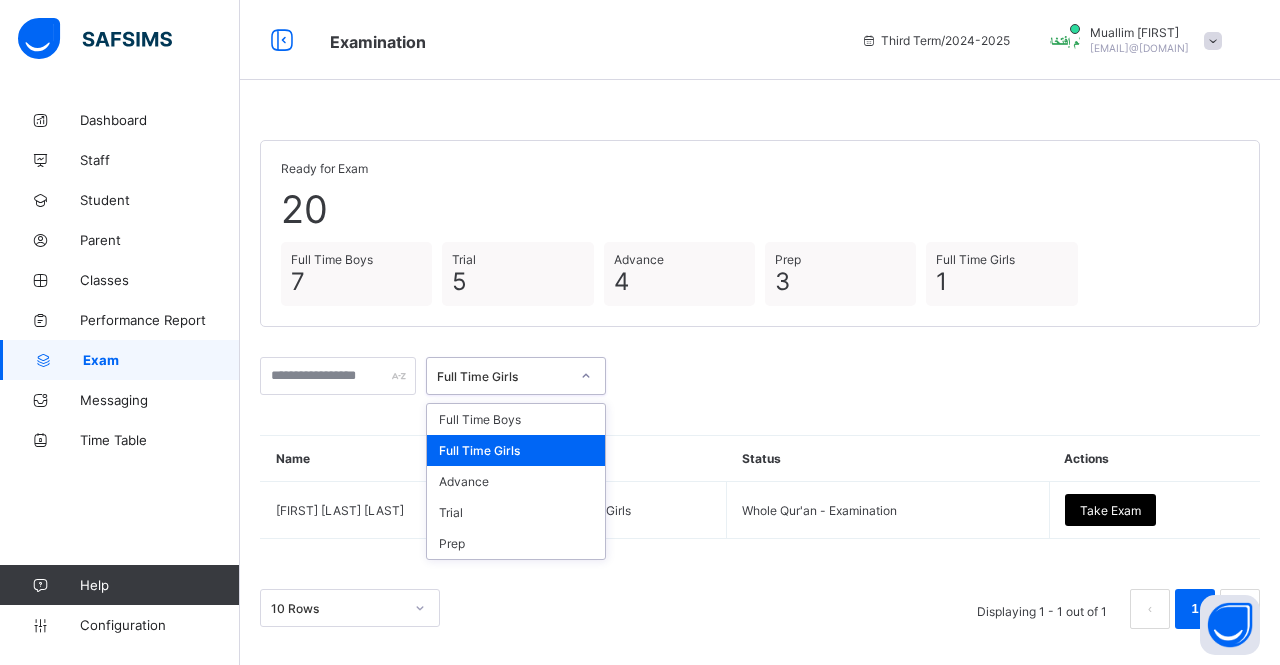 click on "Full Time Girls" at bounding box center [516, 376] 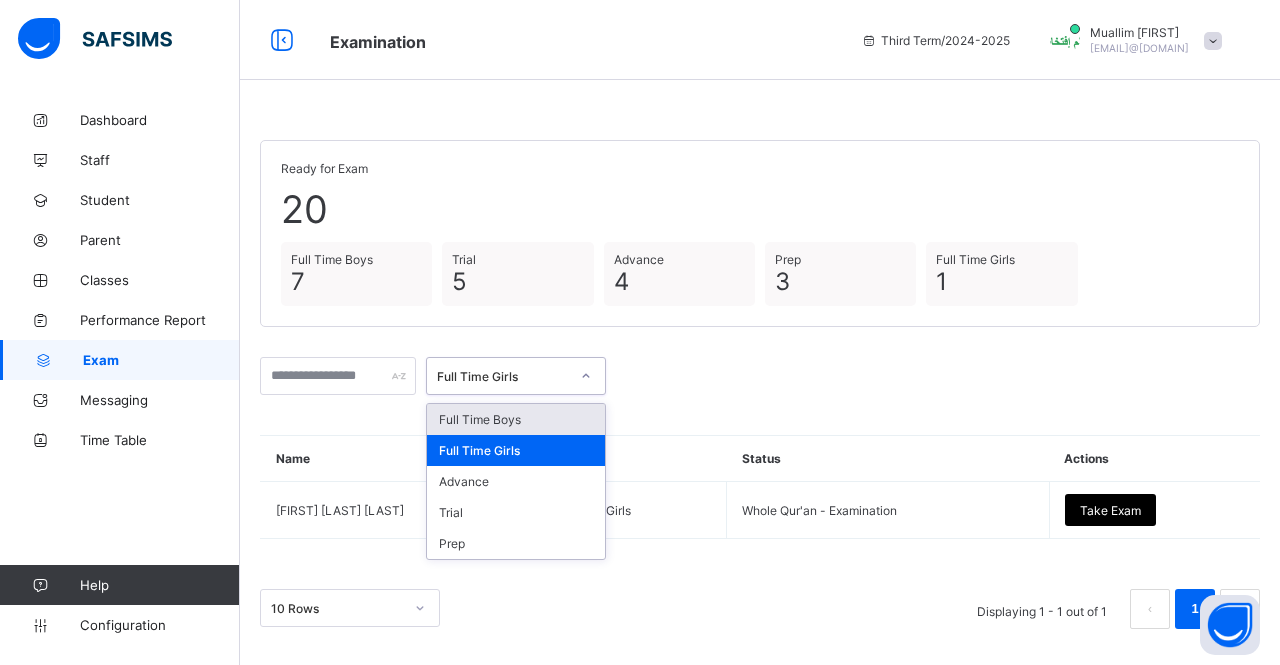 click on "Full Time Boys" at bounding box center (516, 419) 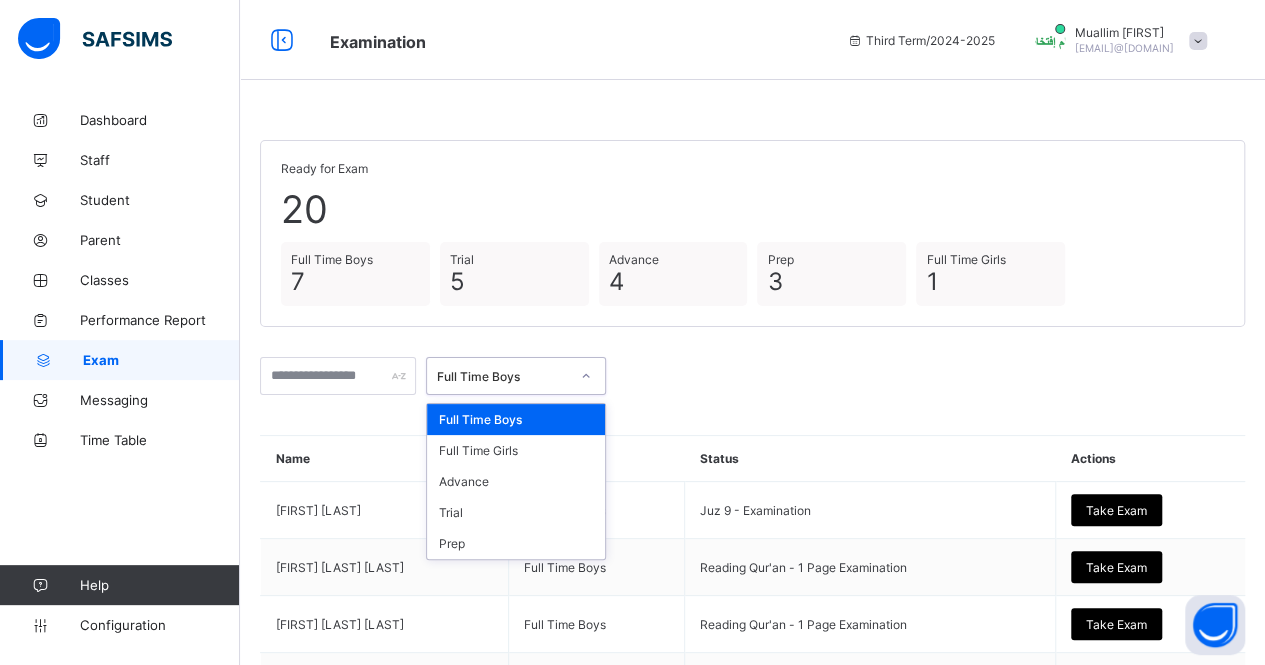 click on "Full Time Boys" at bounding box center [516, 376] 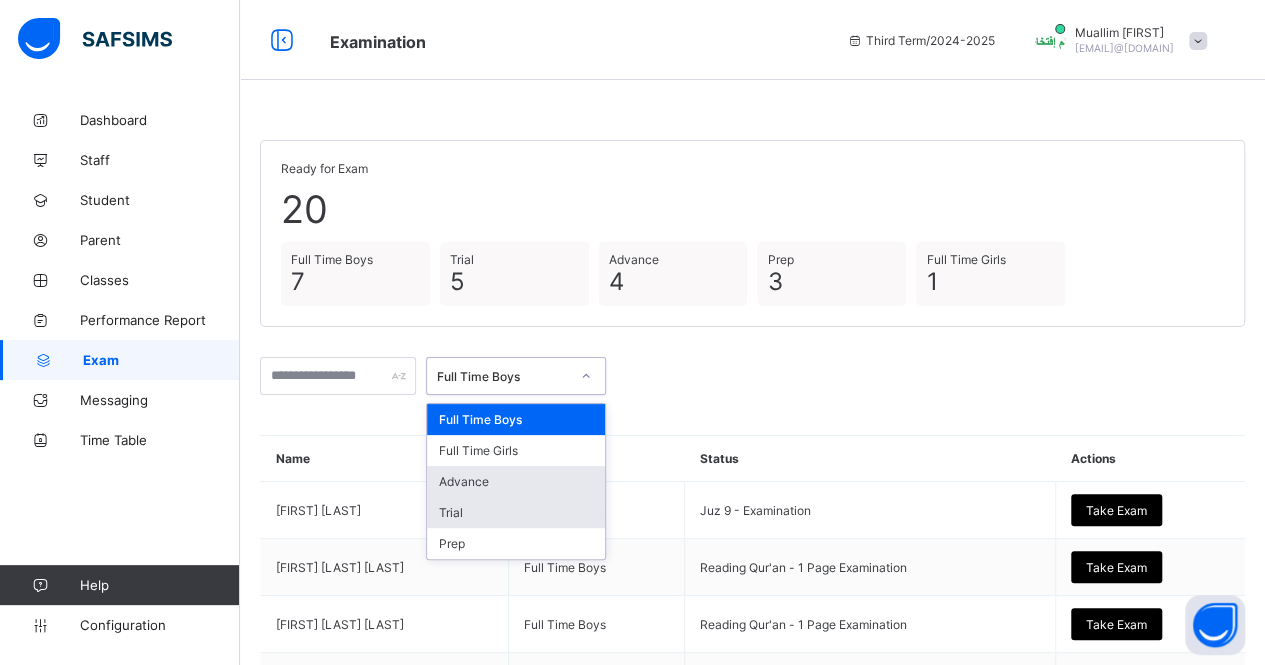 click on "Advance" at bounding box center (516, 481) 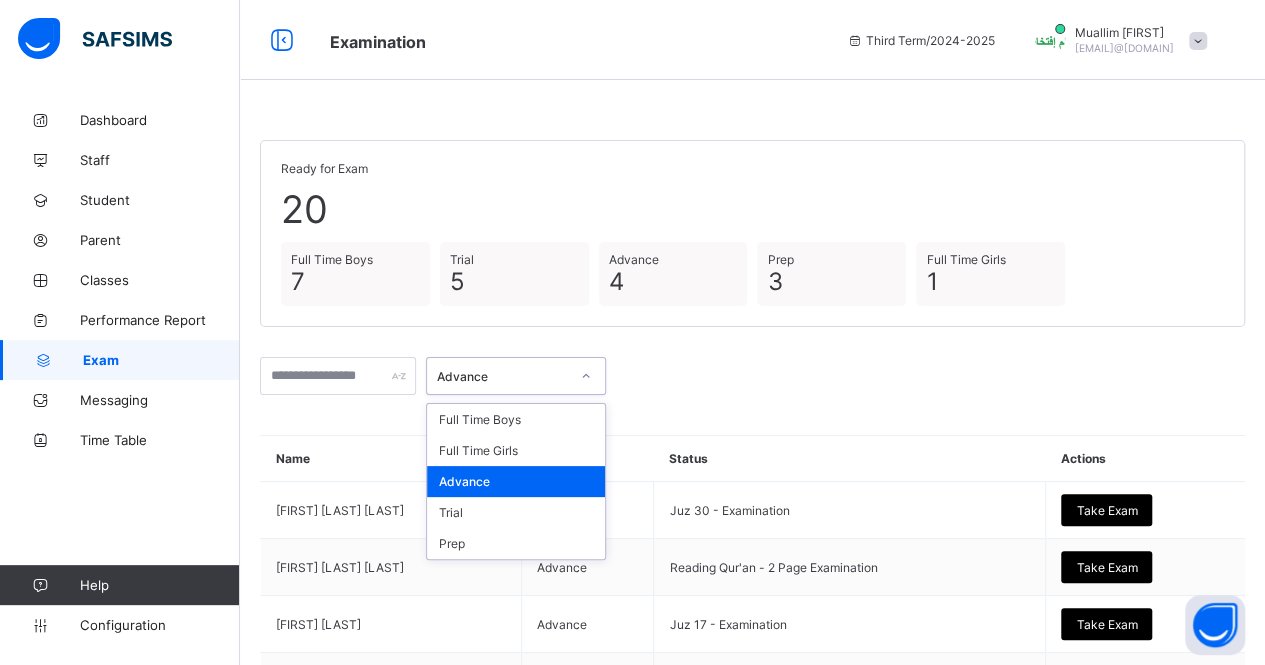 click on "Advance" at bounding box center [503, 376] 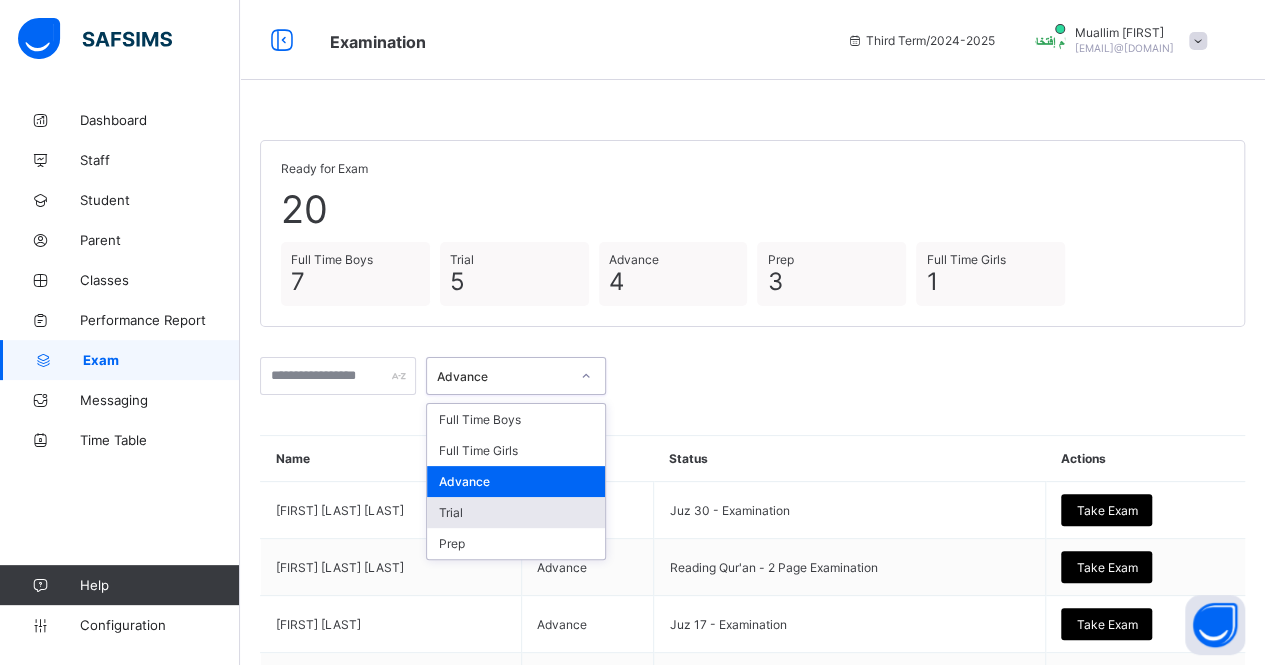 click on "Trial" at bounding box center (516, 512) 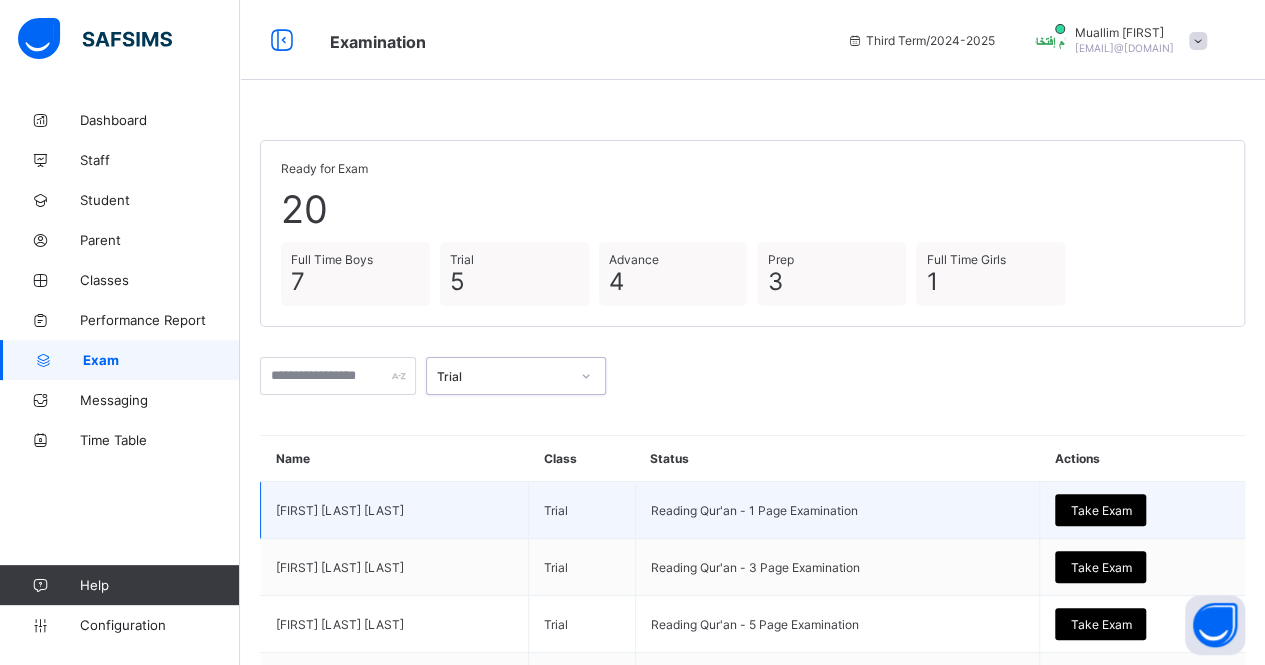 scroll, scrollTop: 226, scrollLeft: 0, axis: vertical 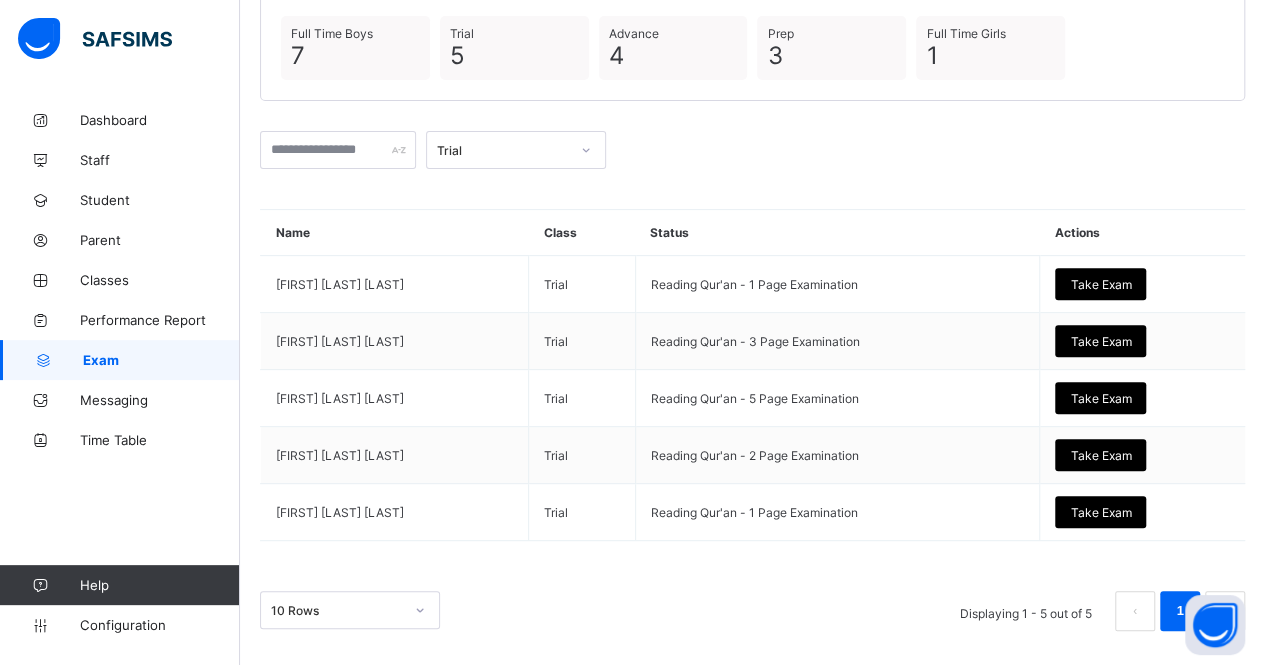 click on "10 Rows" at bounding box center (350, 610) 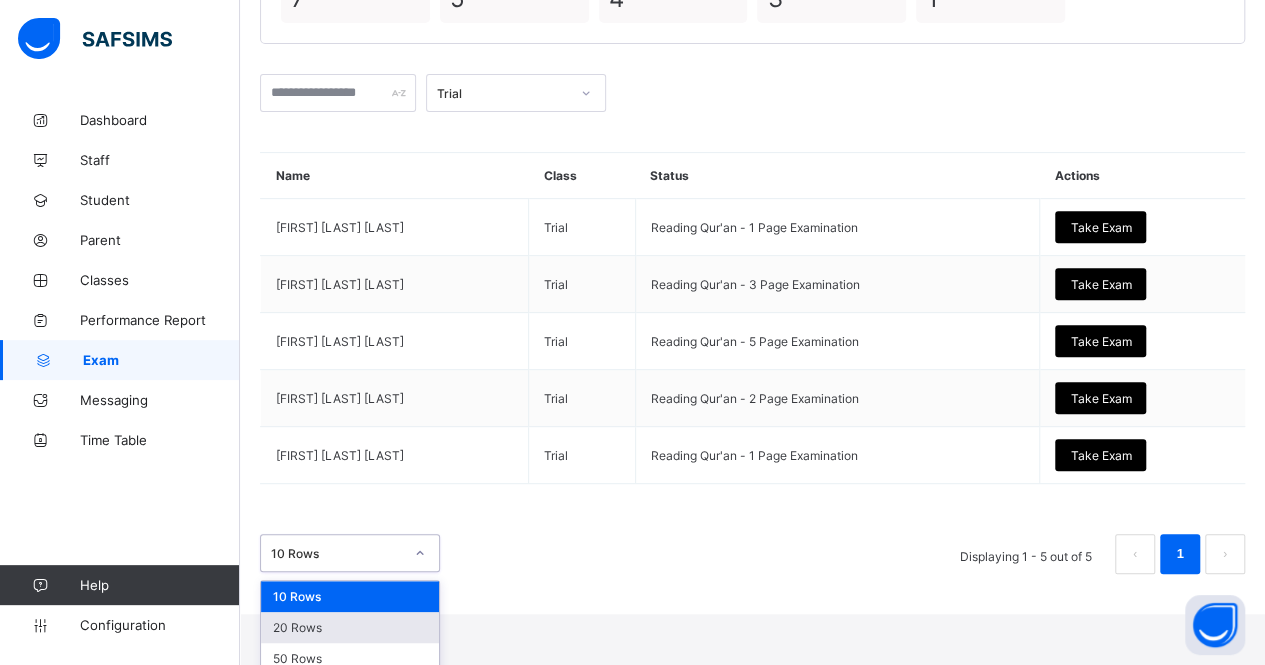 click on "20 Rows" at bounding box center [350, 627] 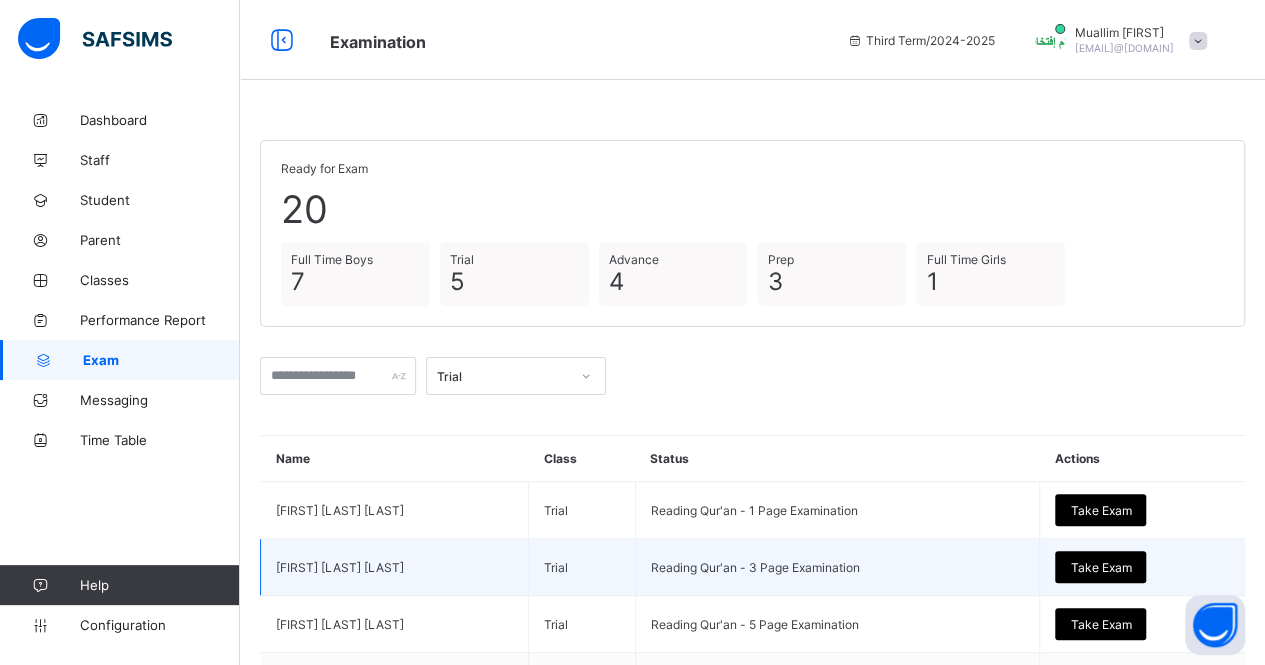 scroll, scrollTop: 226, scrollLeft: 0, axis: vertical 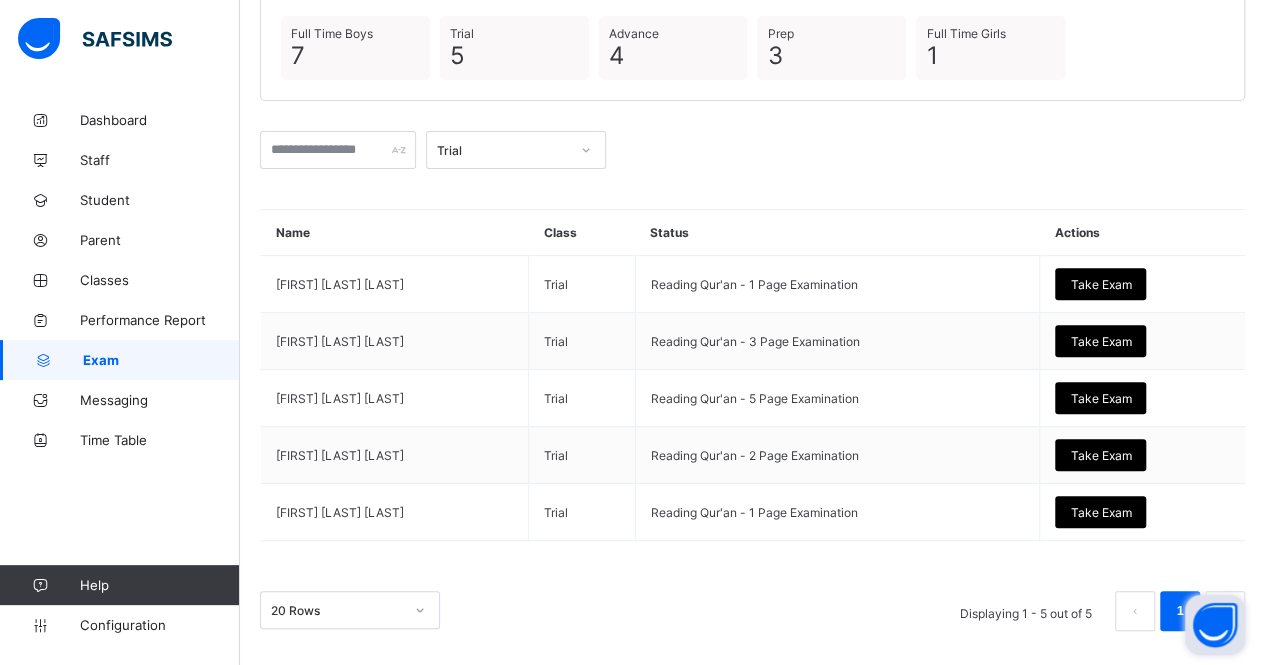 click at bounding box center (1215, 625) 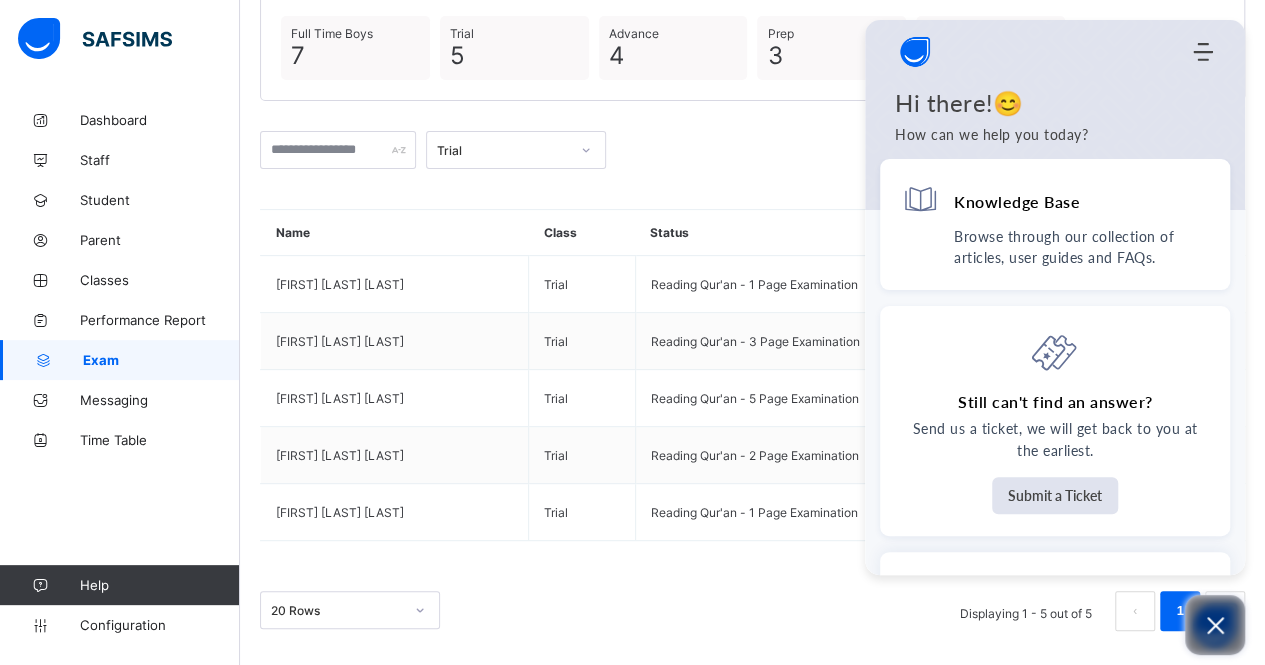click at bounding box center [1215, 625] 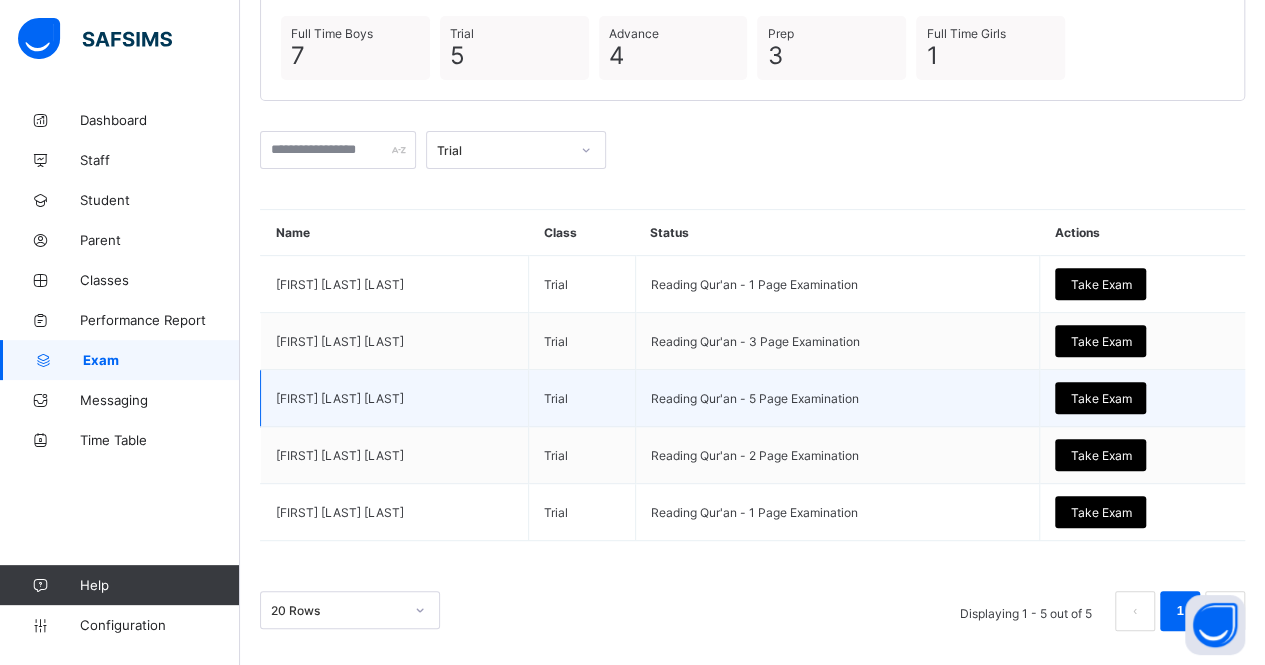 click on "Take Exam" at bounding box center (1100, 398) 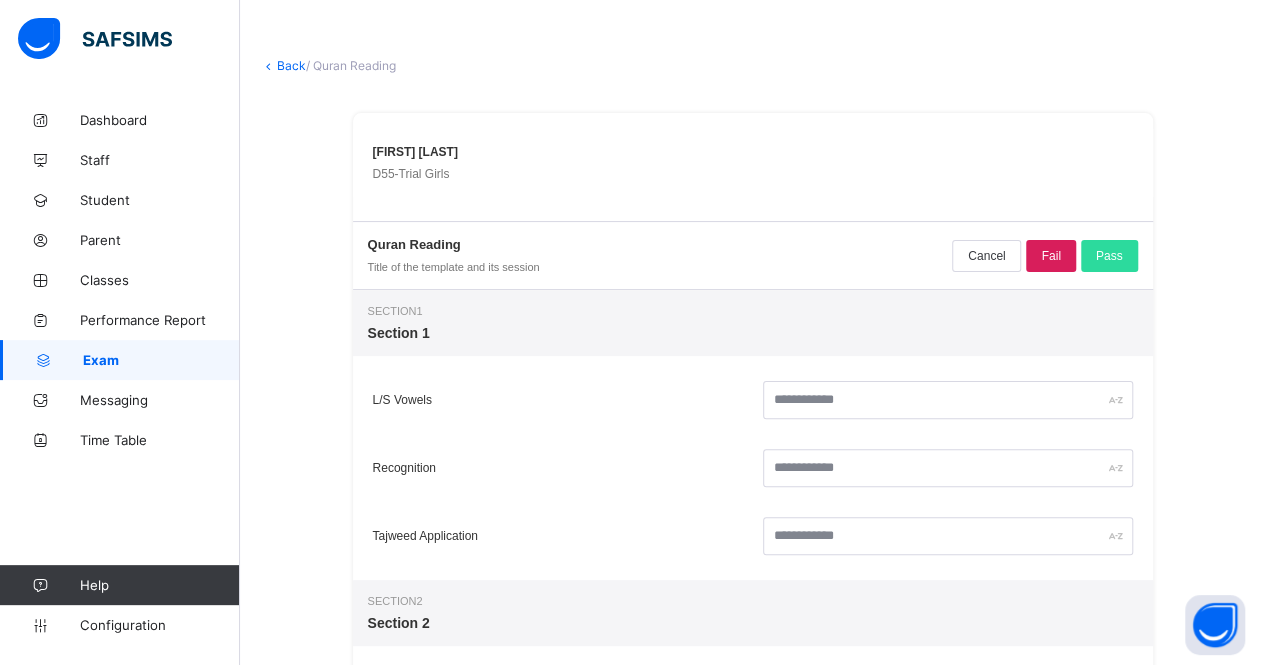 scroll, scrollTop: 82, scrollLeft: 0, axis: vertical 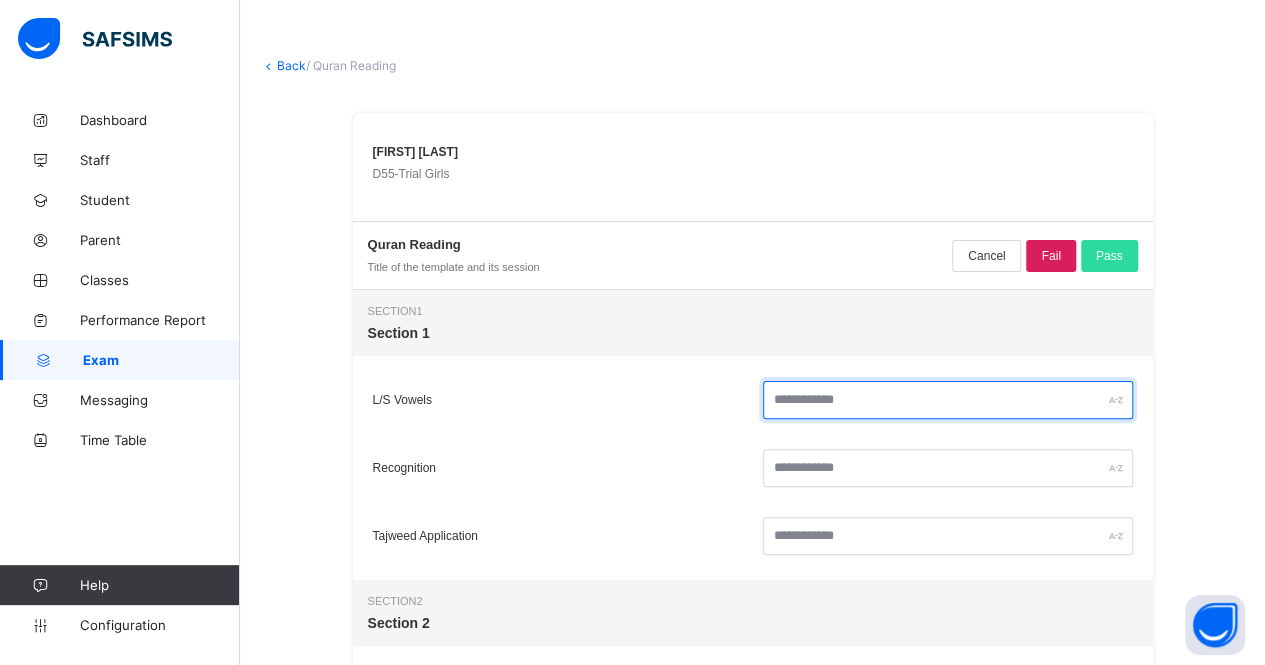 click at bounding box center (948, 400) 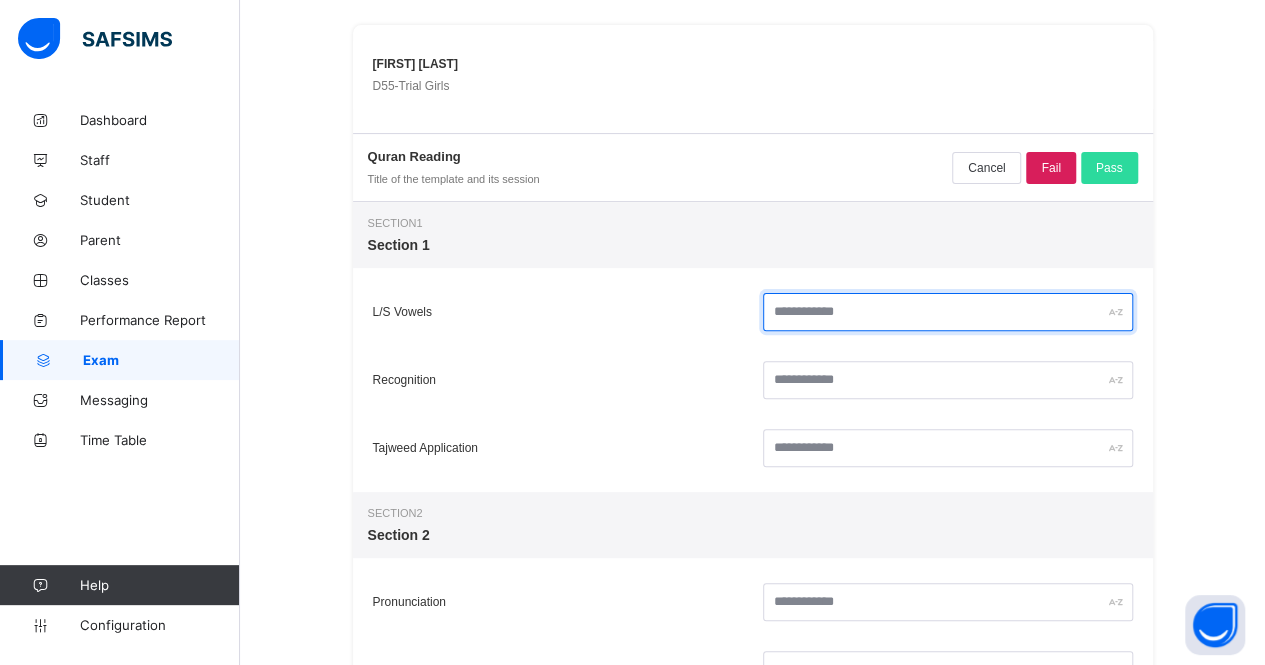 scroll, scrollTop: 170, scrollLeft: 0, axis: vertical 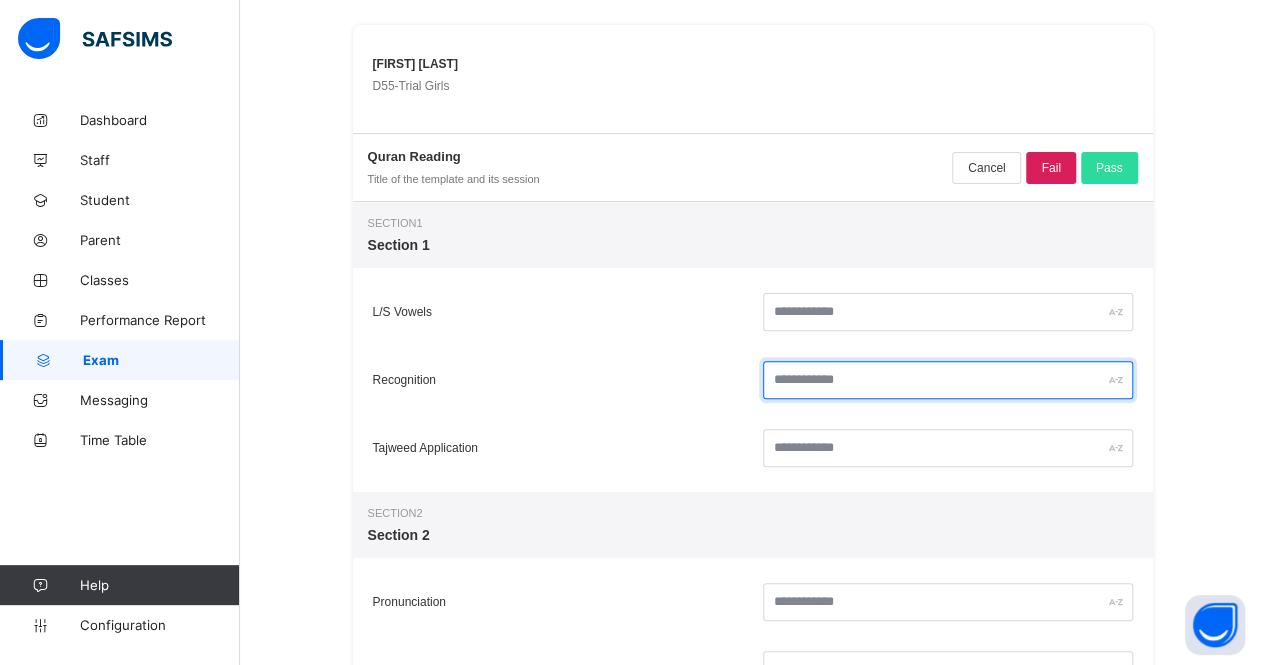 click at bounding box center (948, 380) 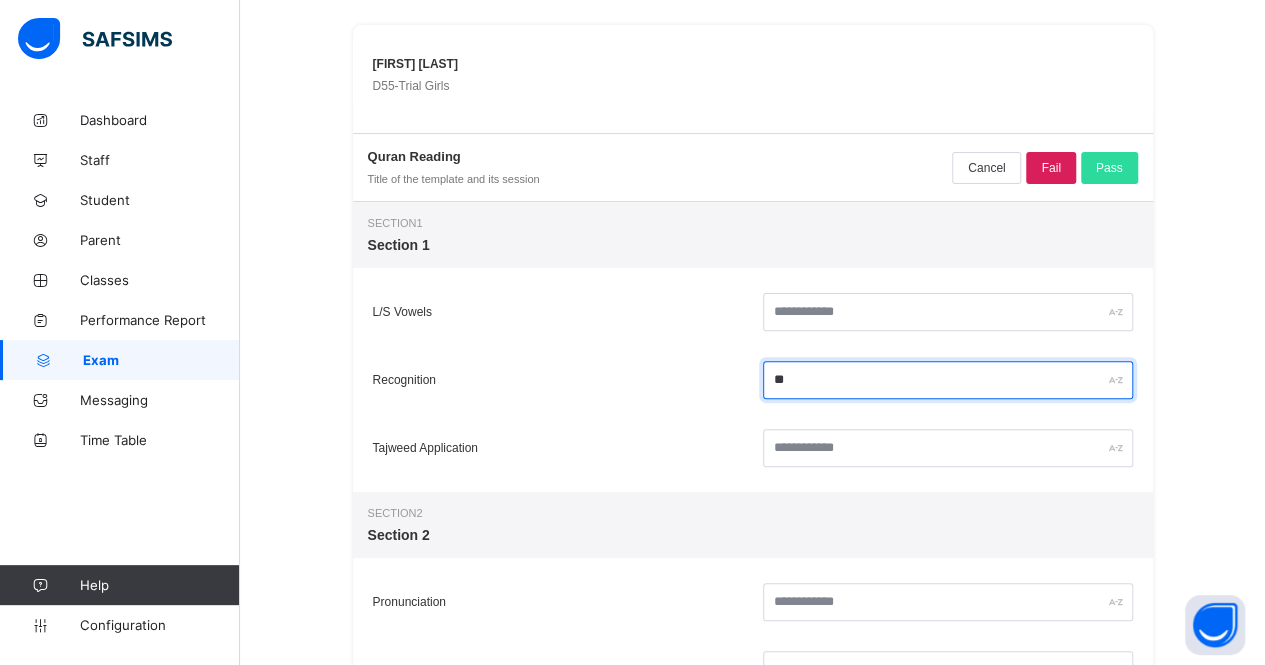 type on "**" 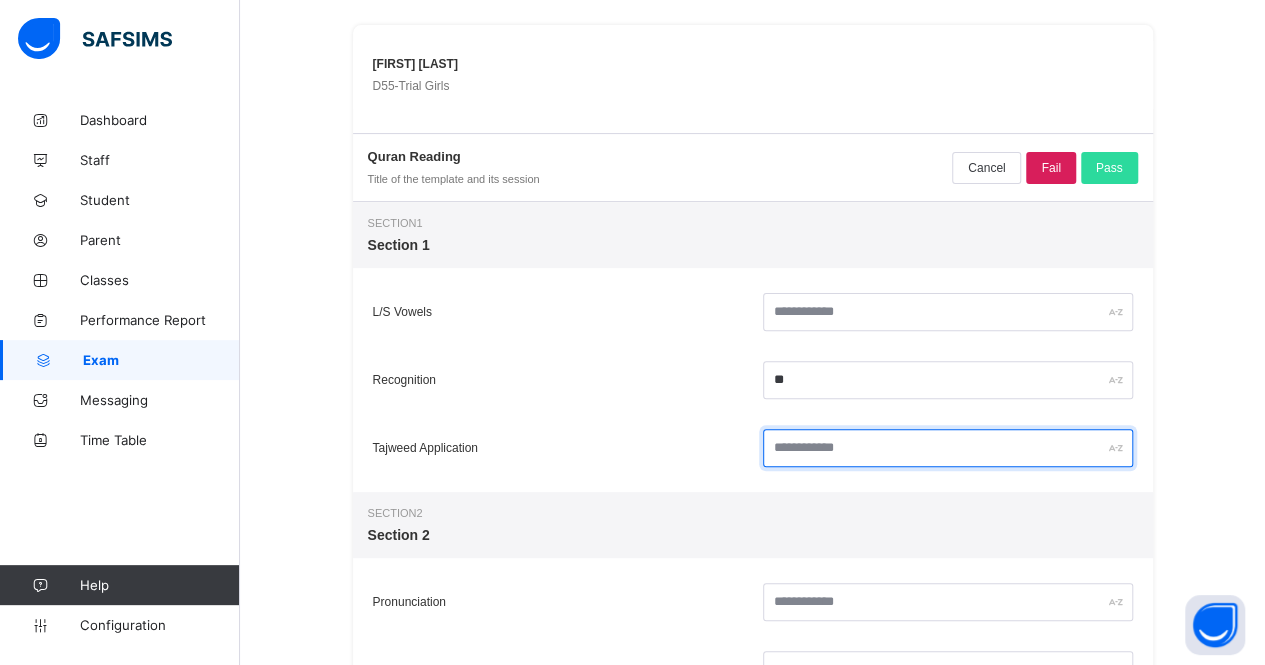 click at bounding box center [948, 448] 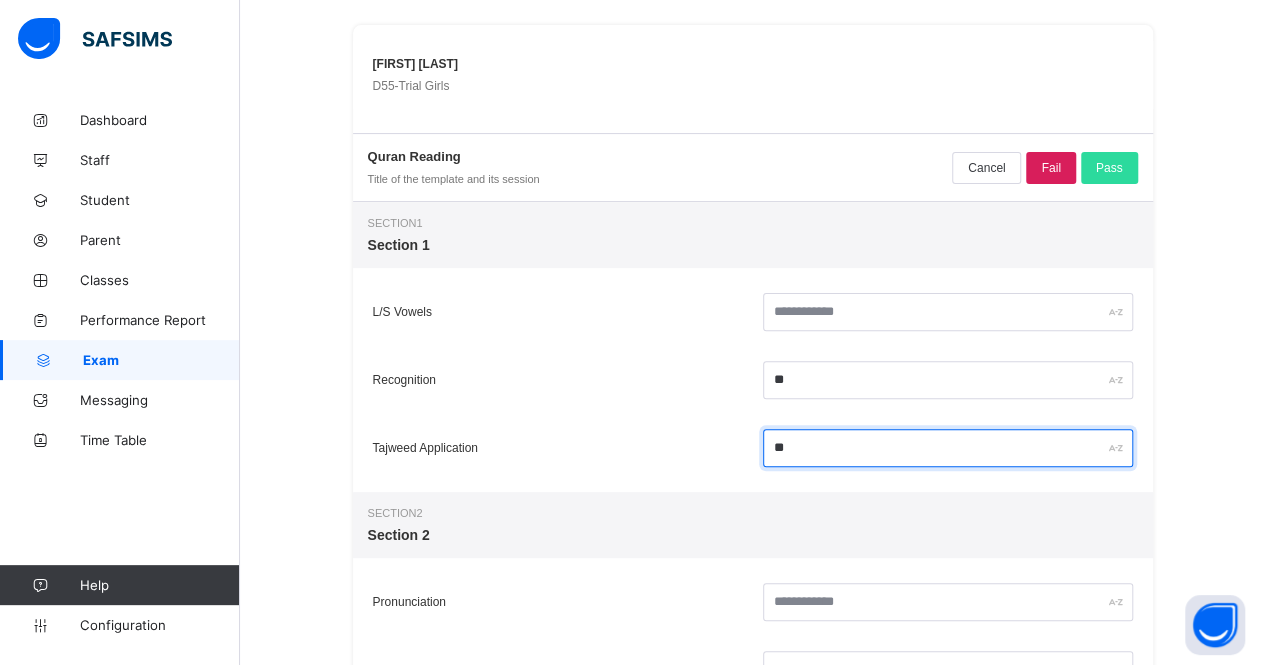 type on "**" 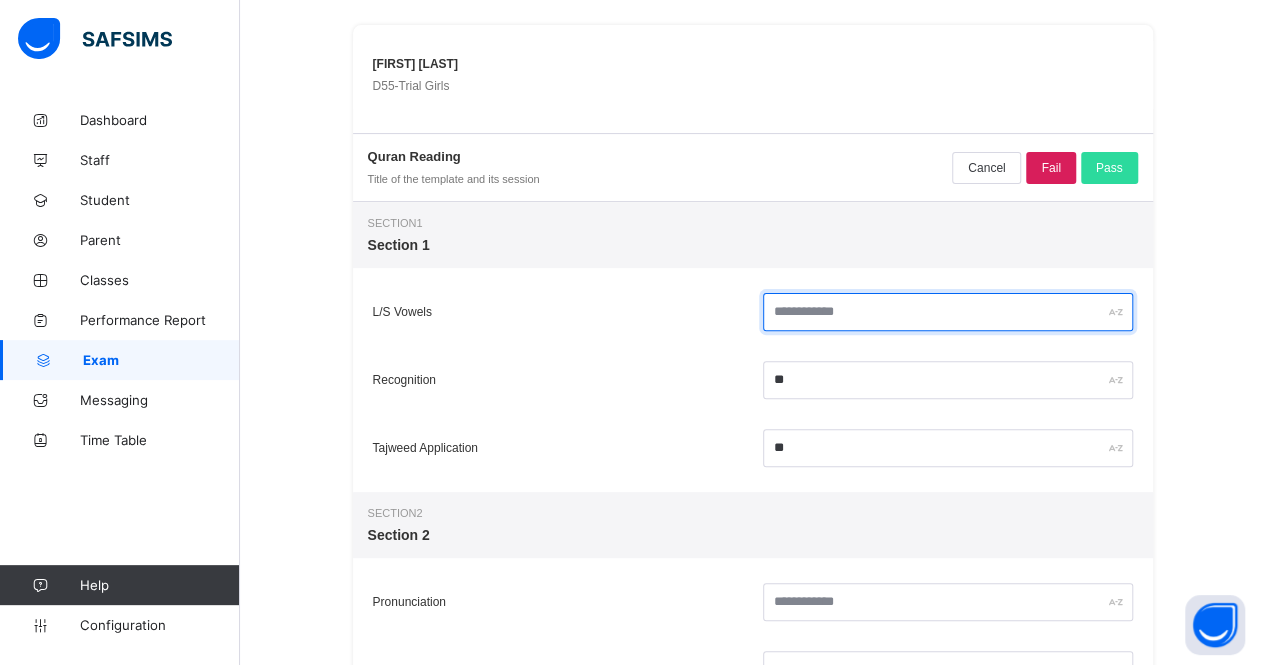 click at bounding box center (948, 312) 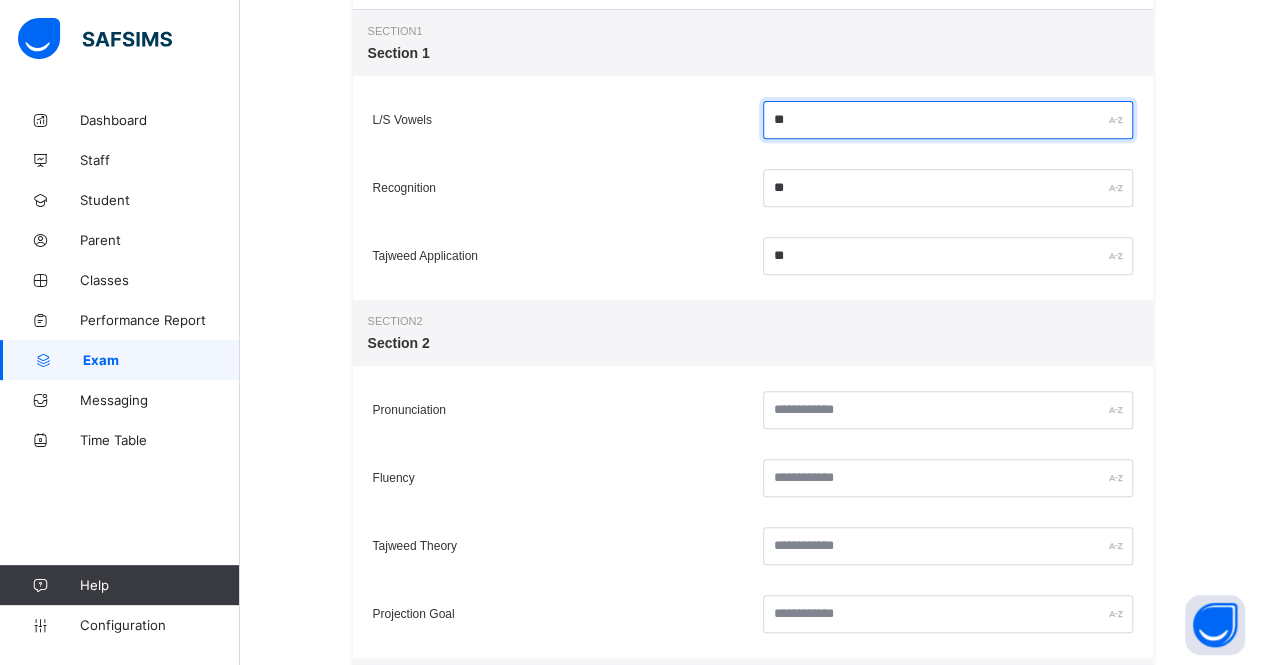 scroll, scrollTop: 370, scrollLeft: 0, axis: vertical 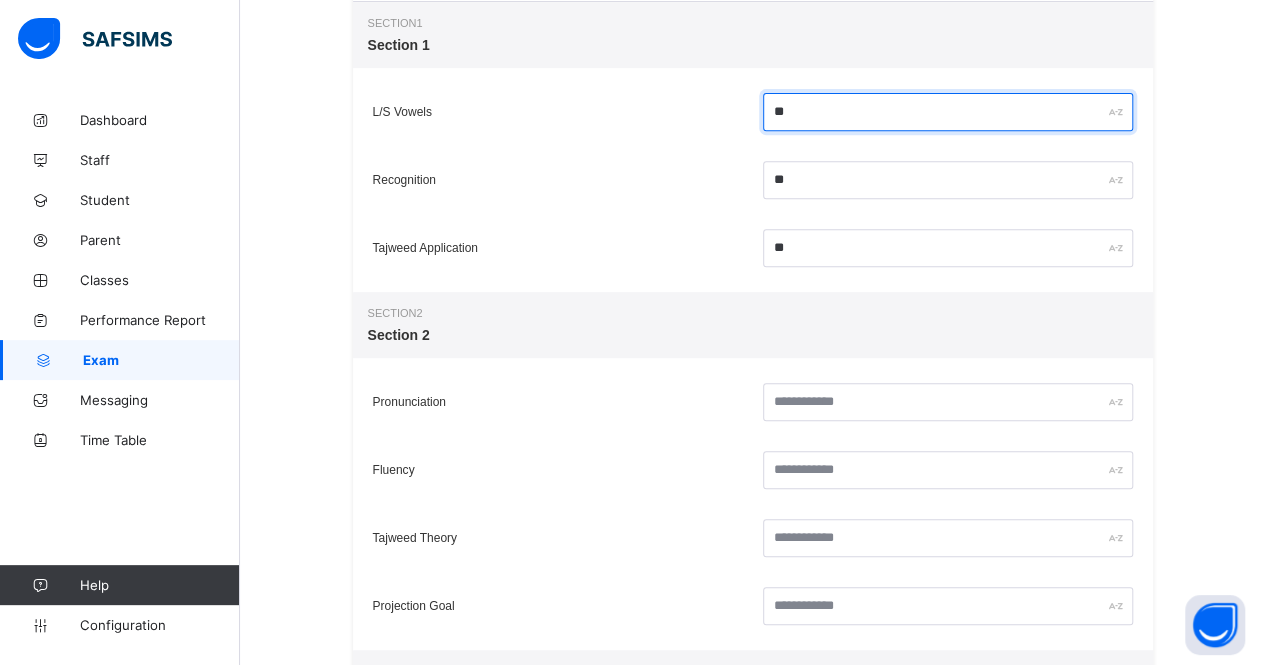 type on "**" 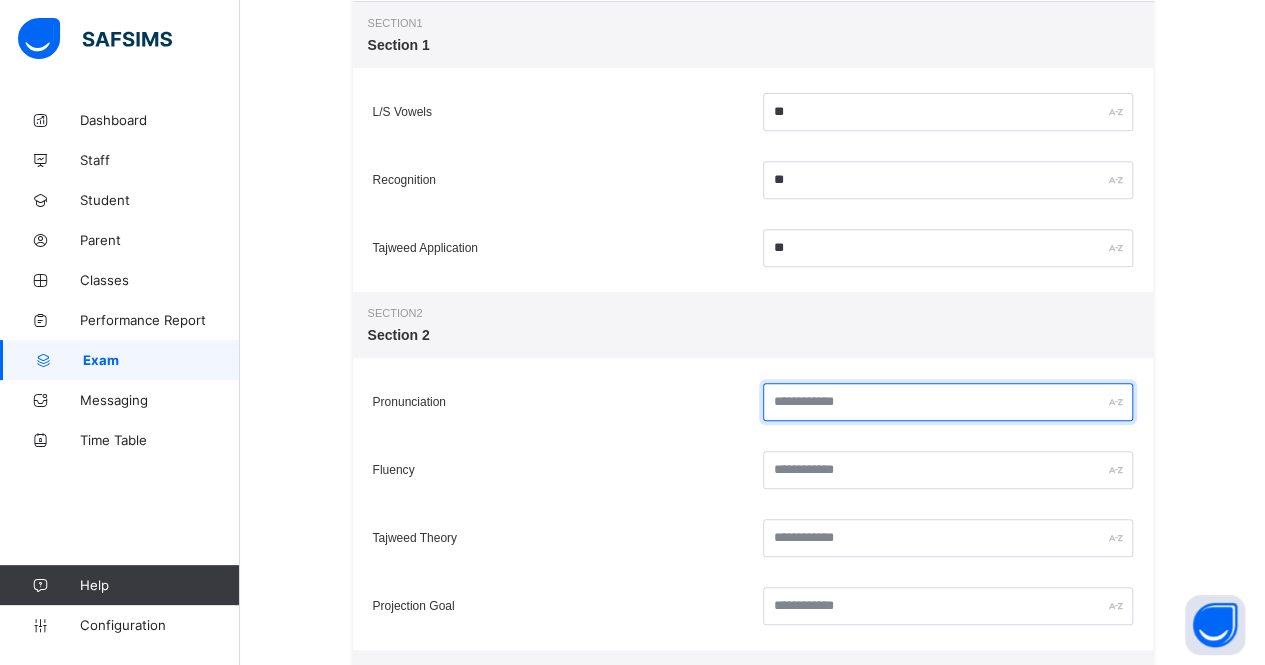 click at bounding box center (948, 402) 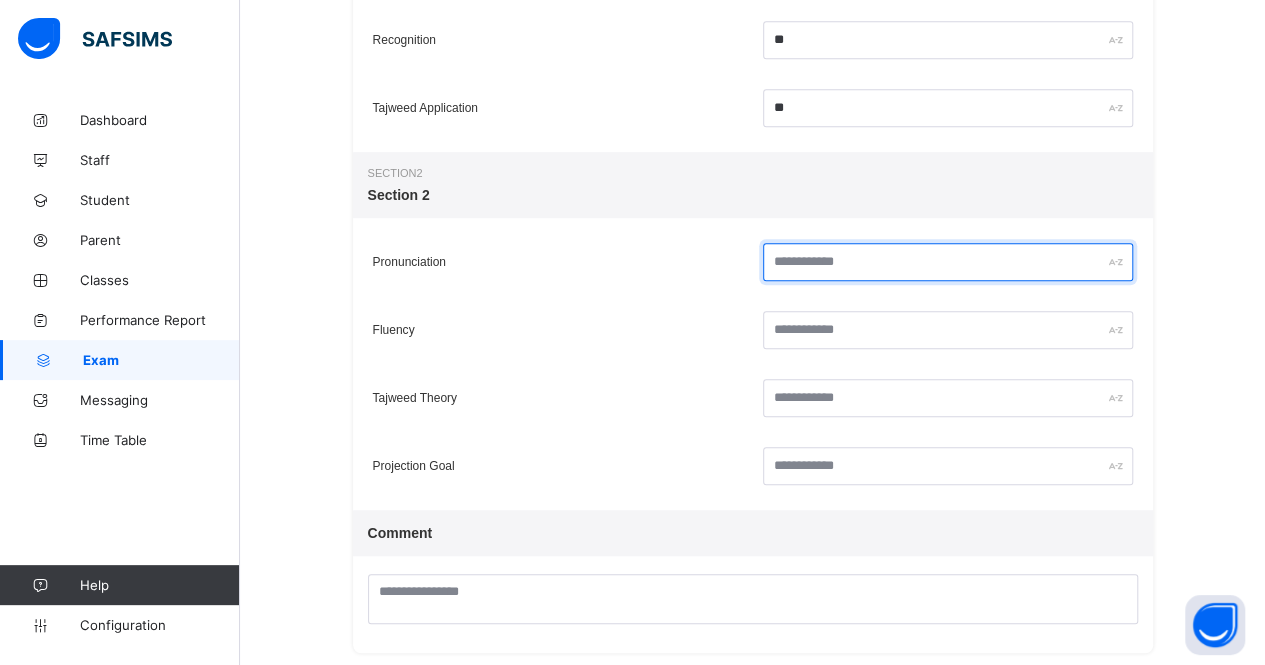 scroll, scrollTop: 540, scrollLeft: 0, axis: vertical 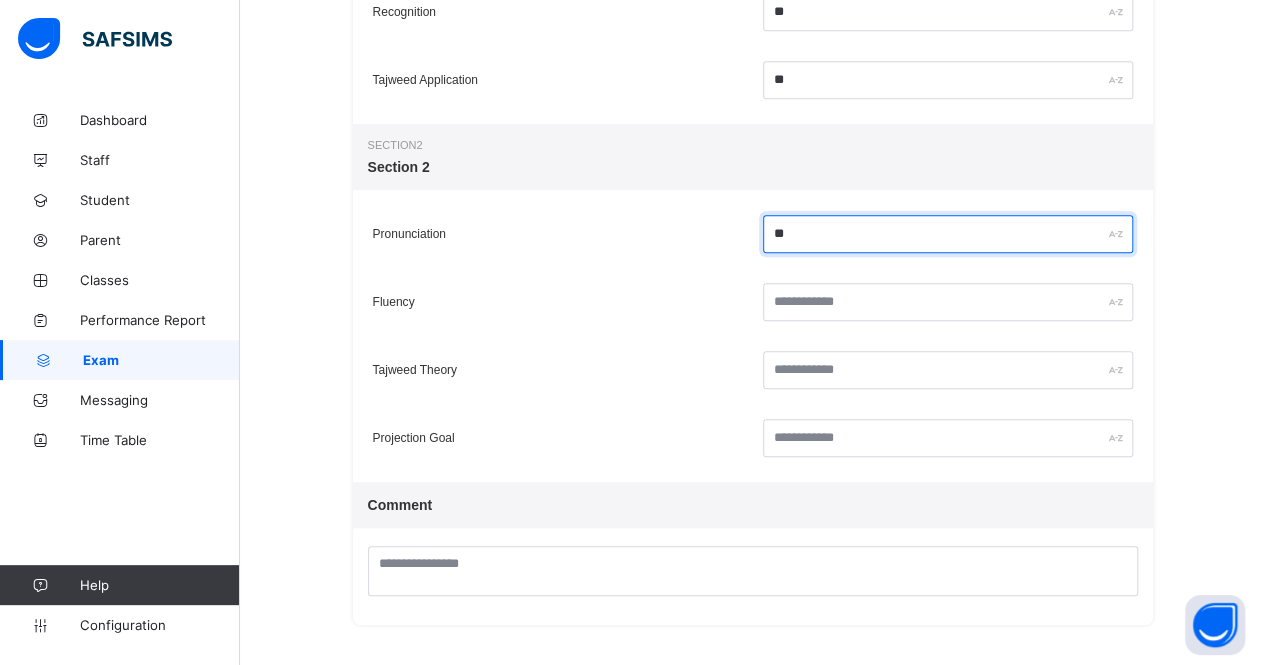 type on "**" 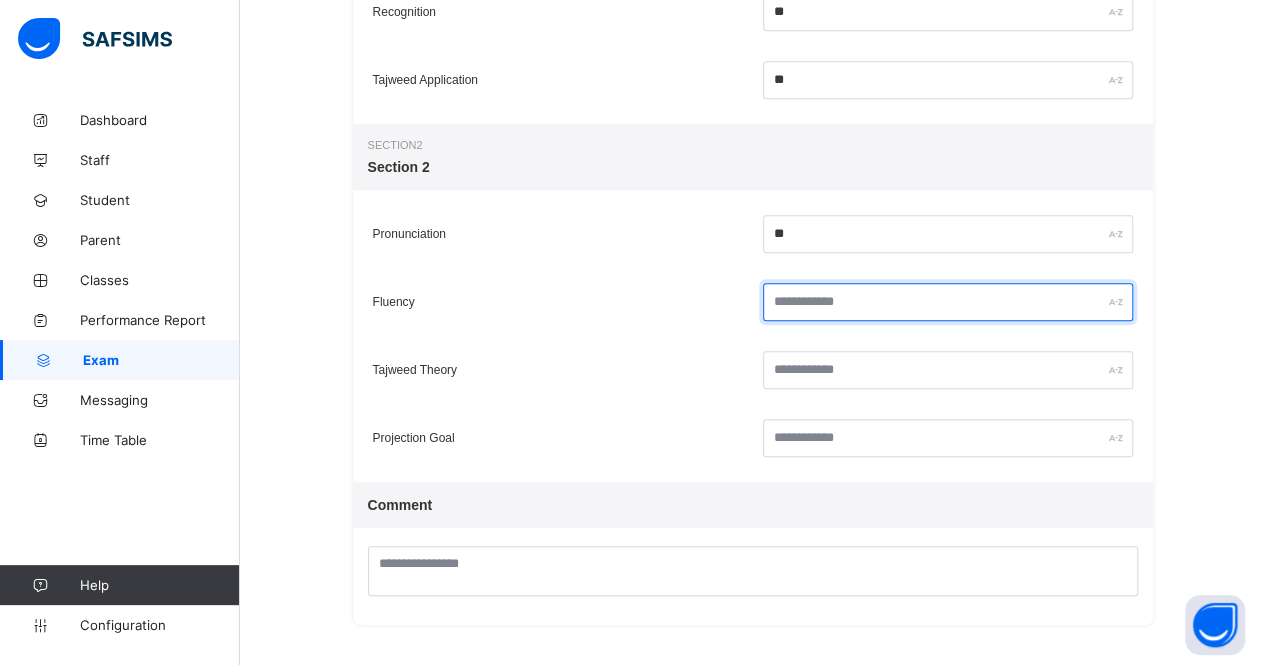 click at bounding box center (948, 302) 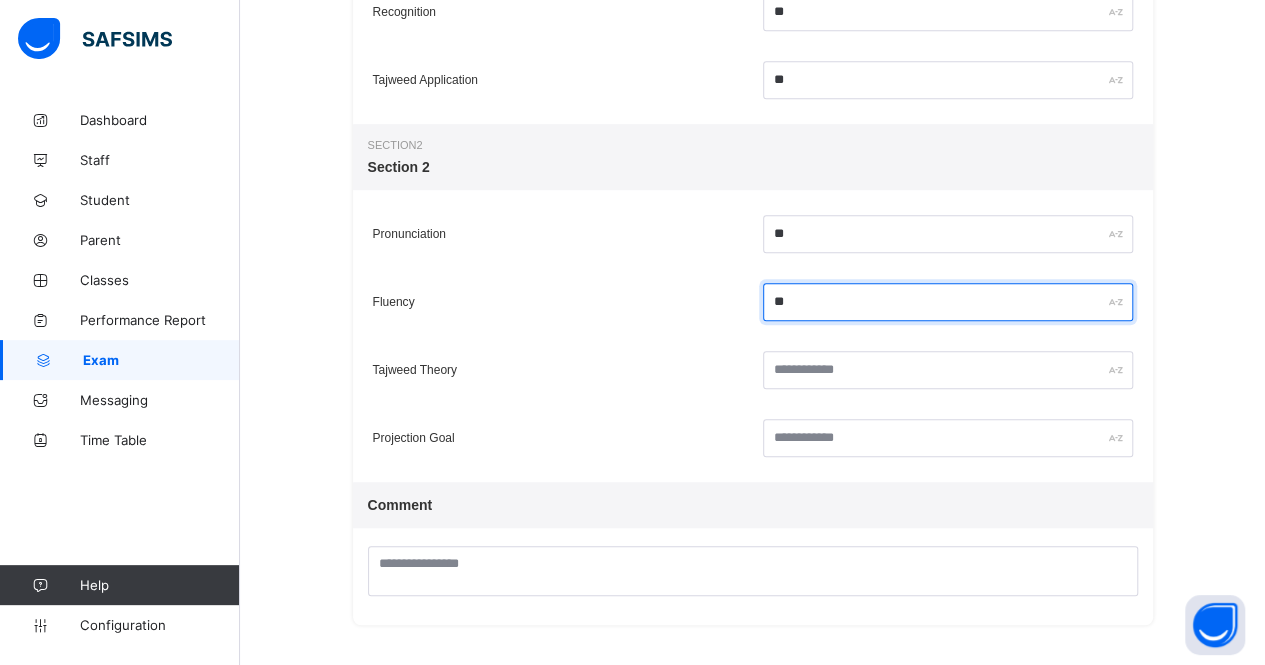 type on "**" 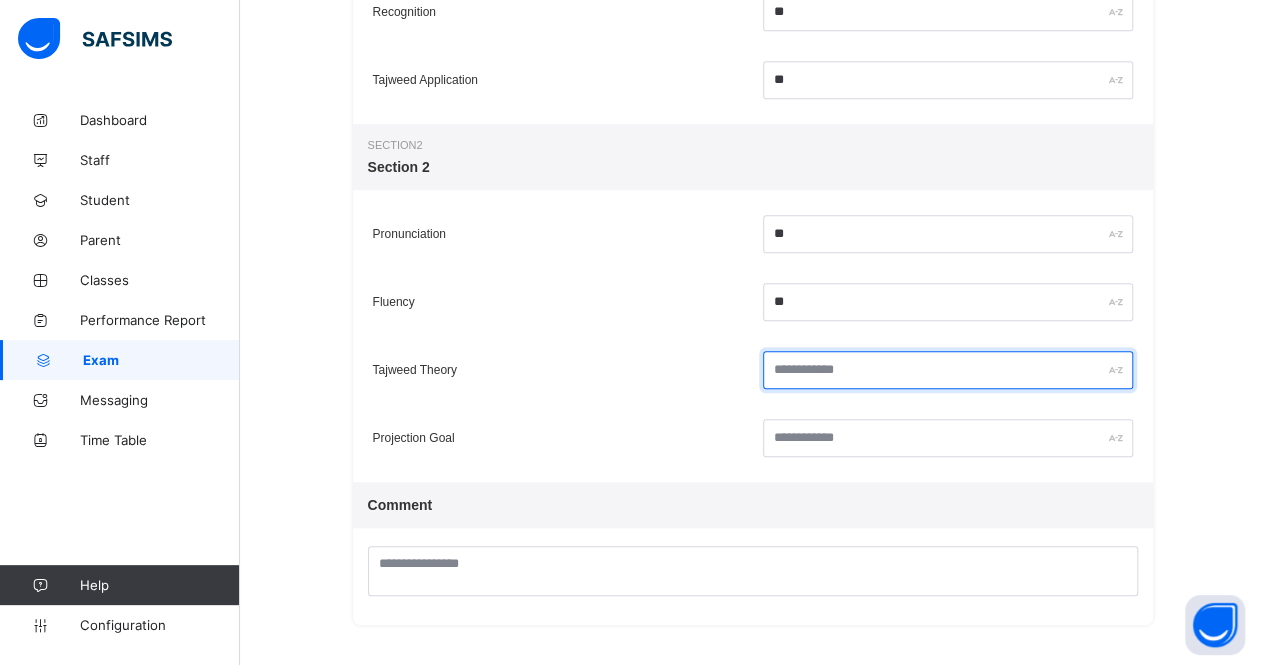 click at bounding box center (948, 370) 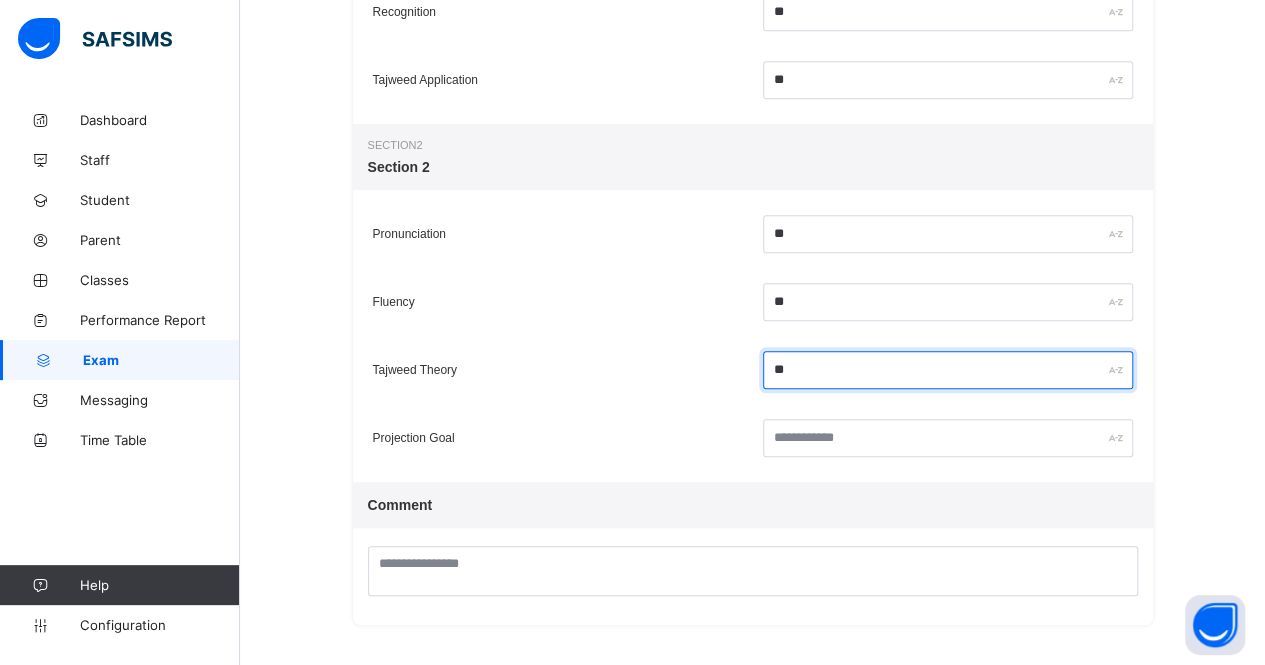type on "**" 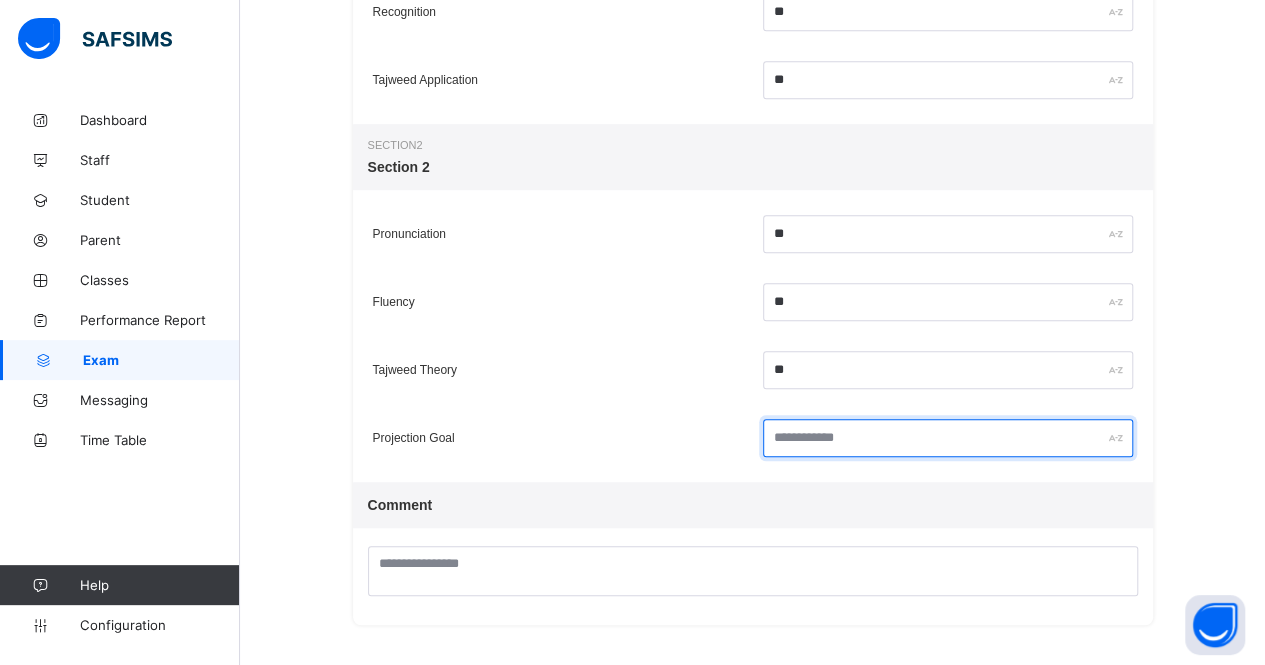 click at bounding box center (948, 438) 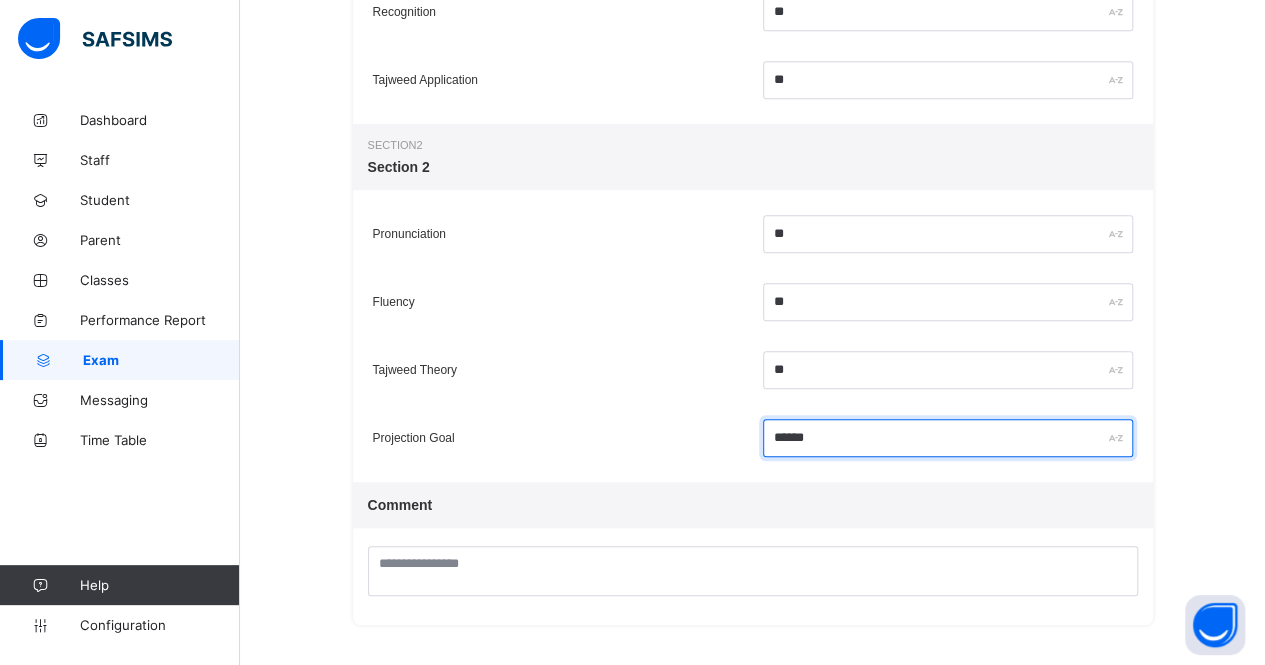 type on "******" 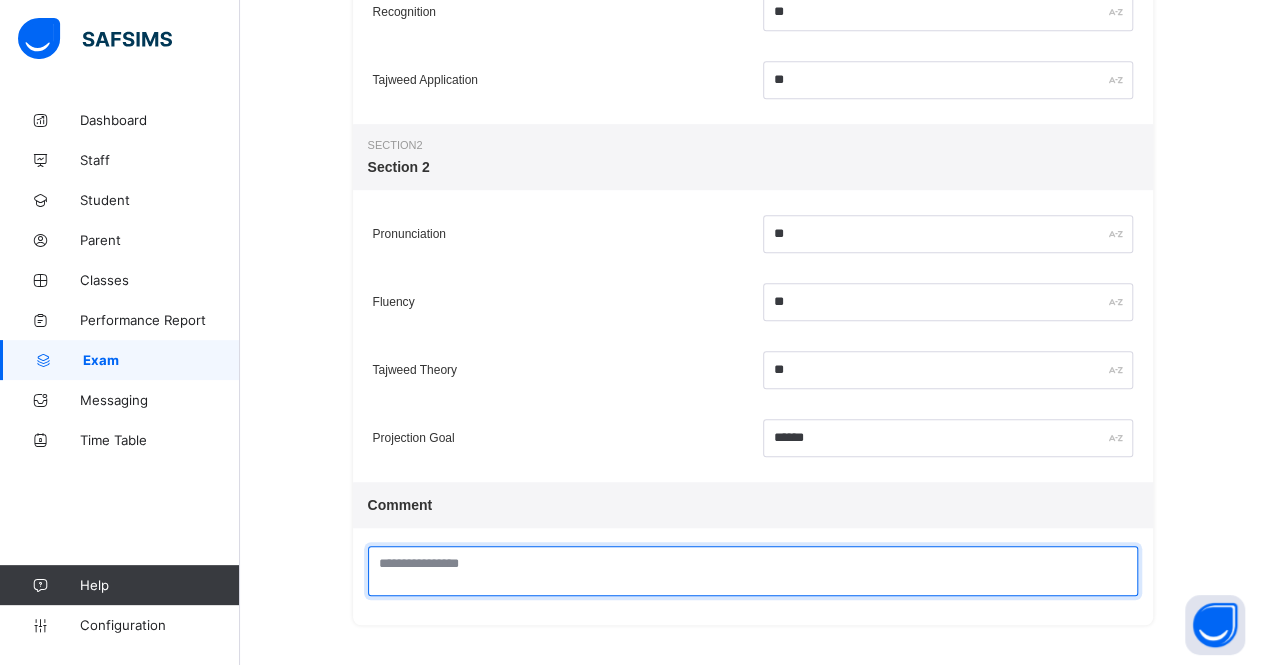 click at bounding box center [753, 571] 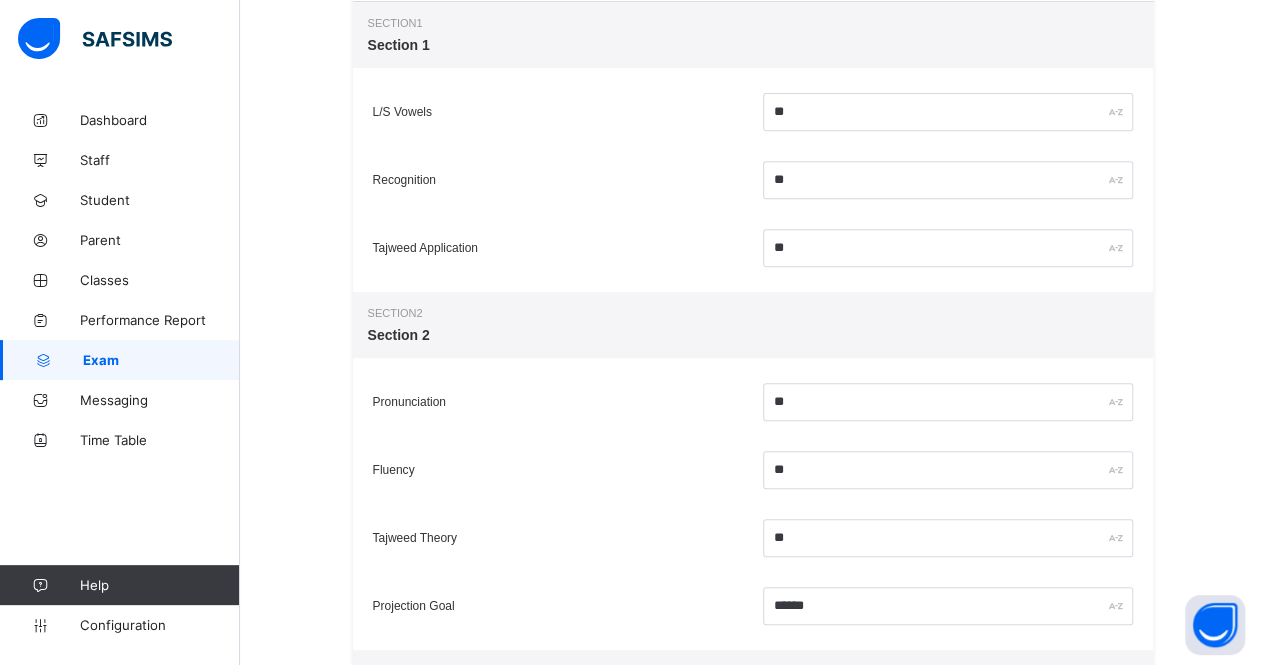 scroll, scrollTop: 540, scrollLeft: 0, axis: vertical 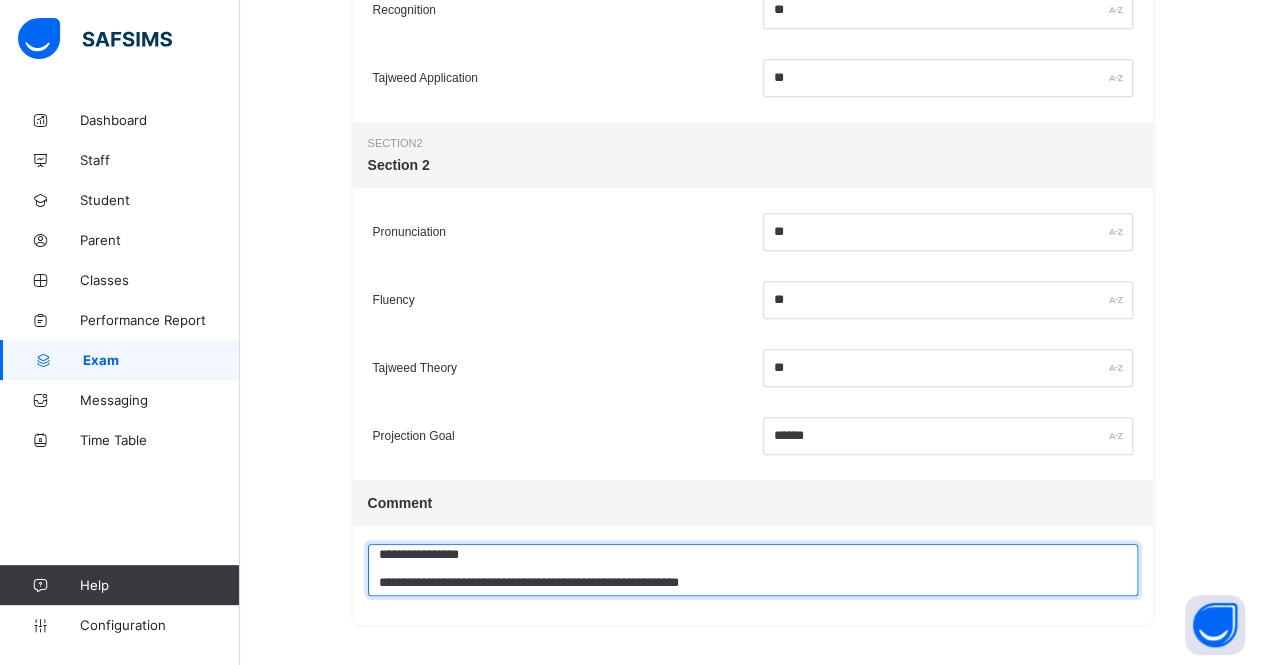click on "**********" at bounding box center [753, 570] 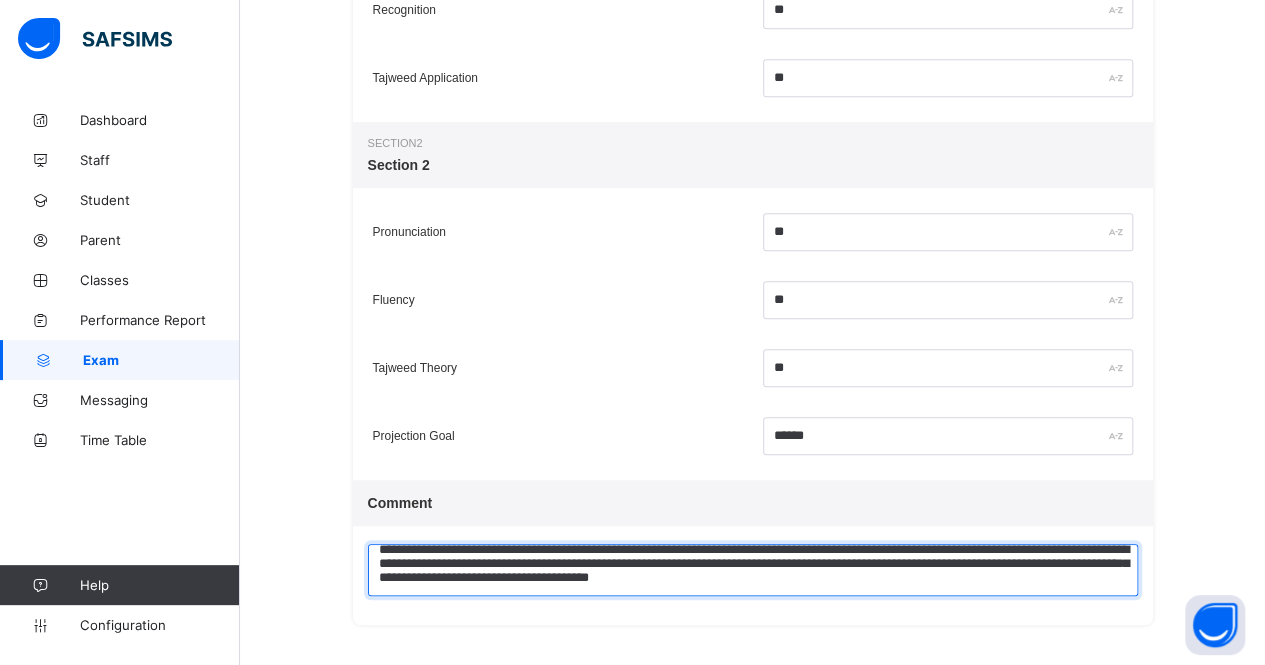 scroll, scrollTop: 68, scrollLeft: 0, axis: vertical 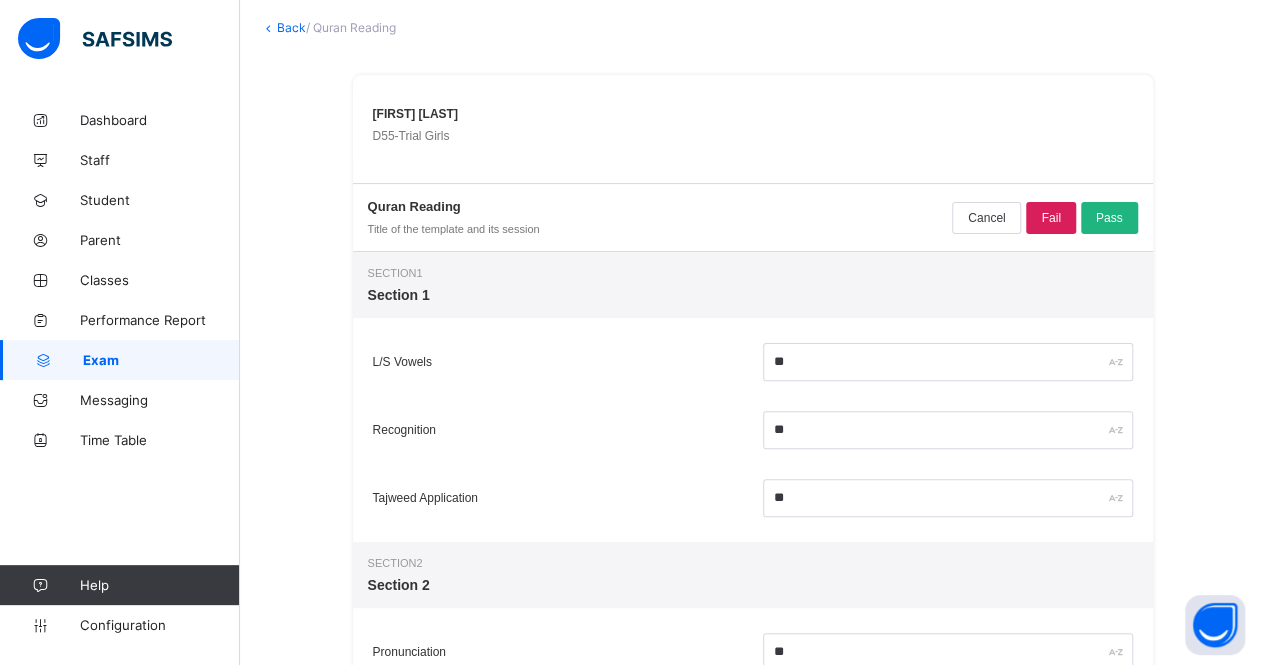 click on "Pass" at bounding box center (1109, 218) 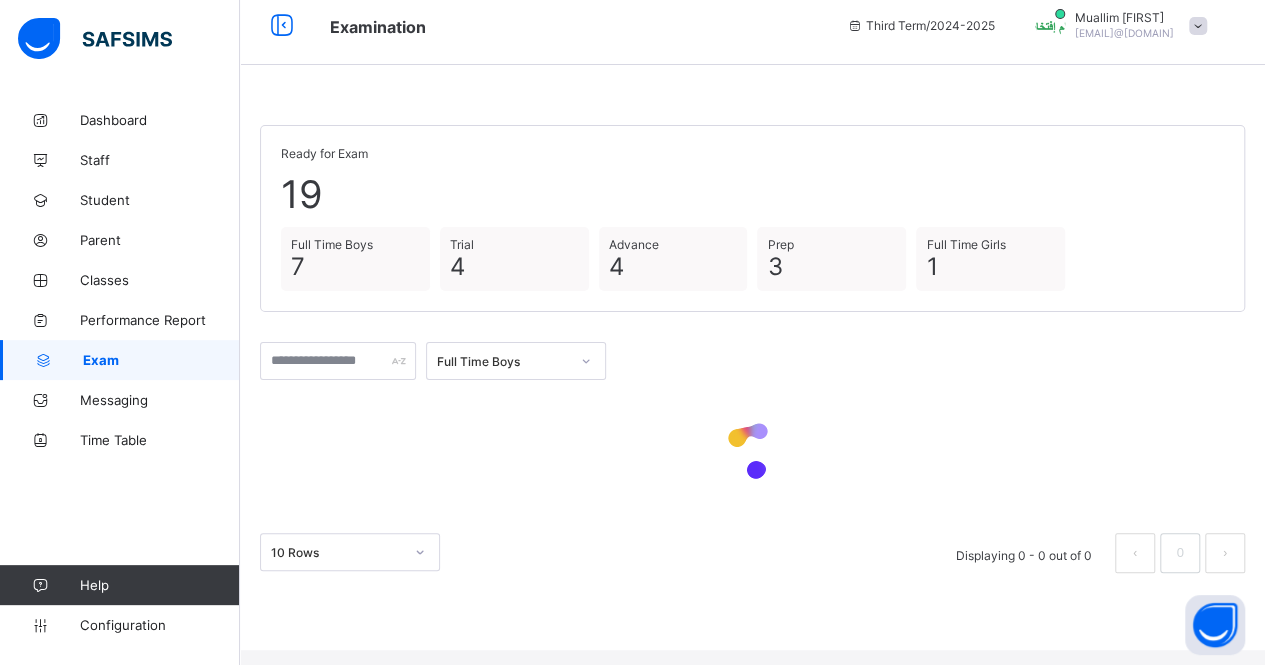 scroll, scrollTop: 0, scrollLeft: 0, axis: both 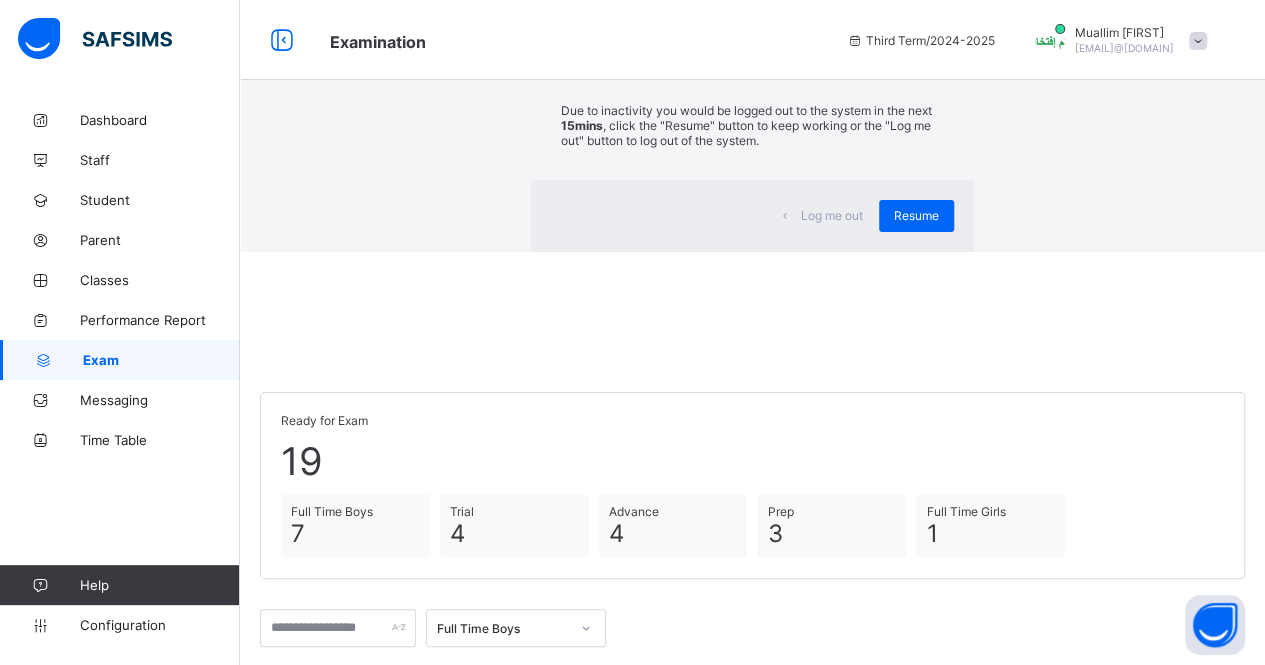 click on "Log me out Resume" at bounding box center [752, 216] 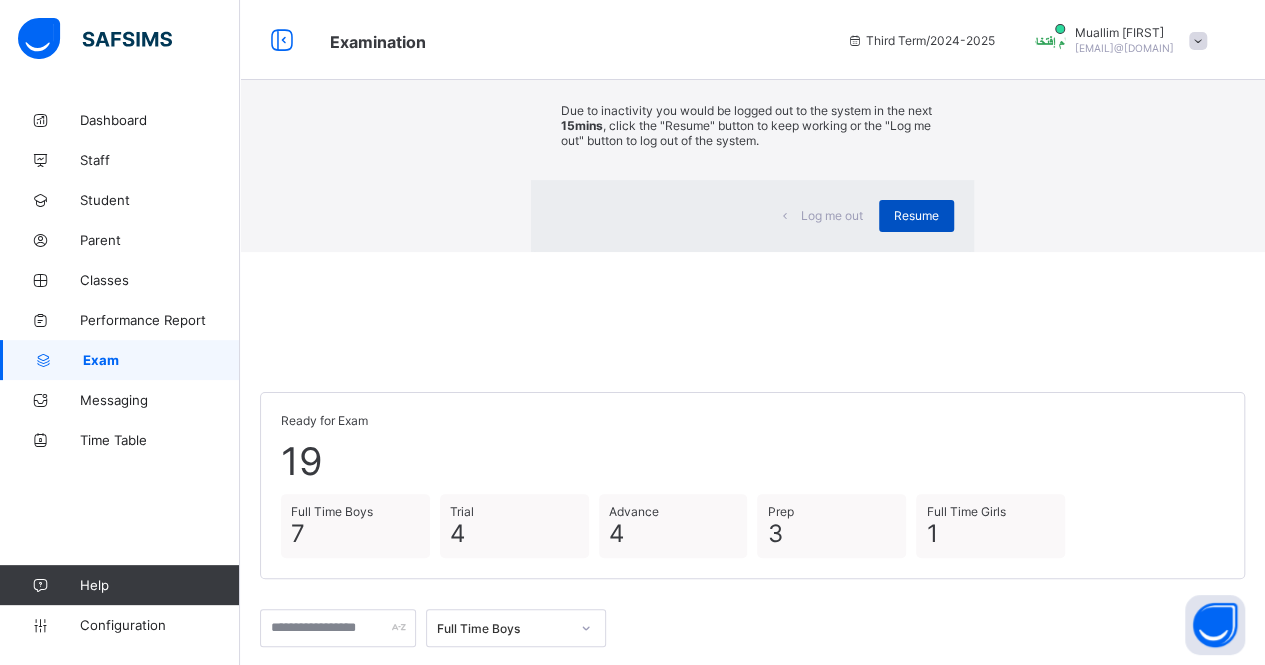 click on "Resume" at bounding box center (916, 215) 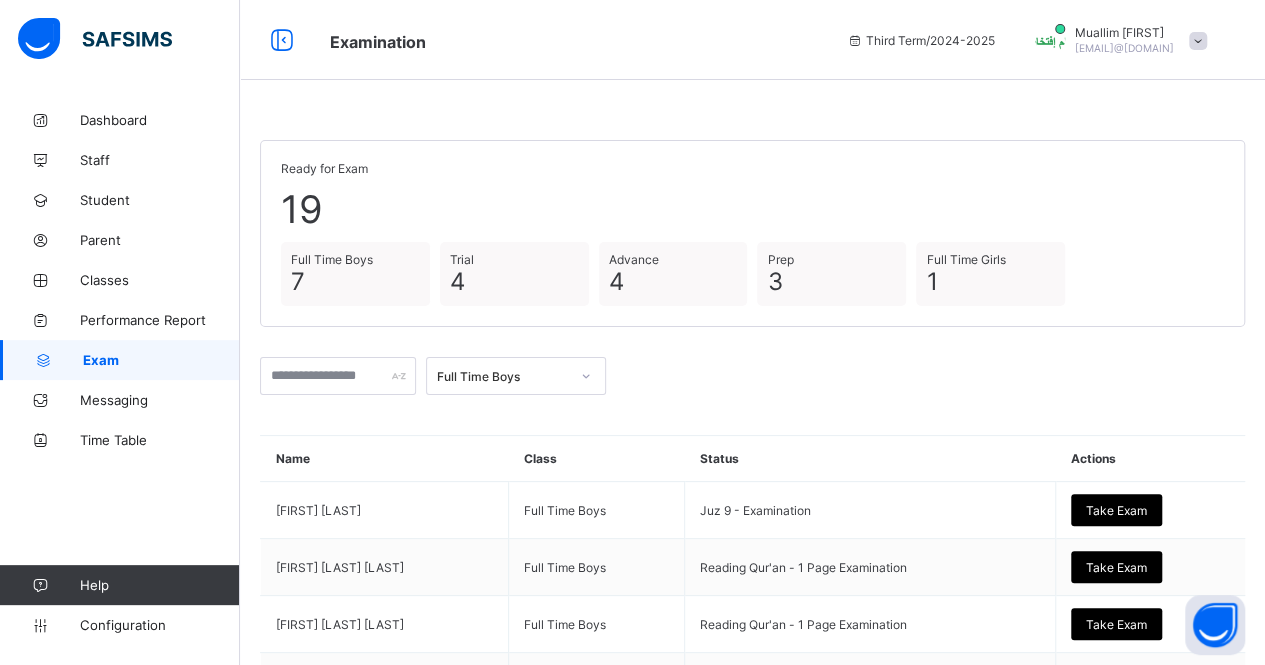 click at bounding box center (752, 181) 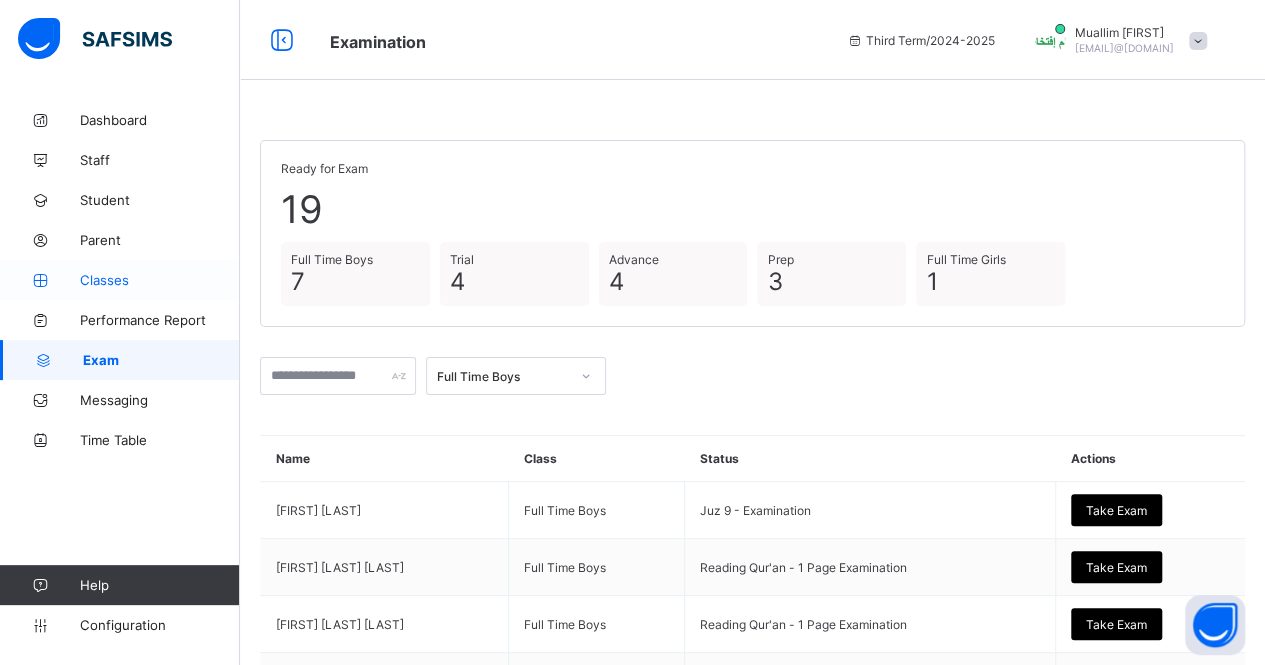 click on "Classes" at bounding box center [160, 280] 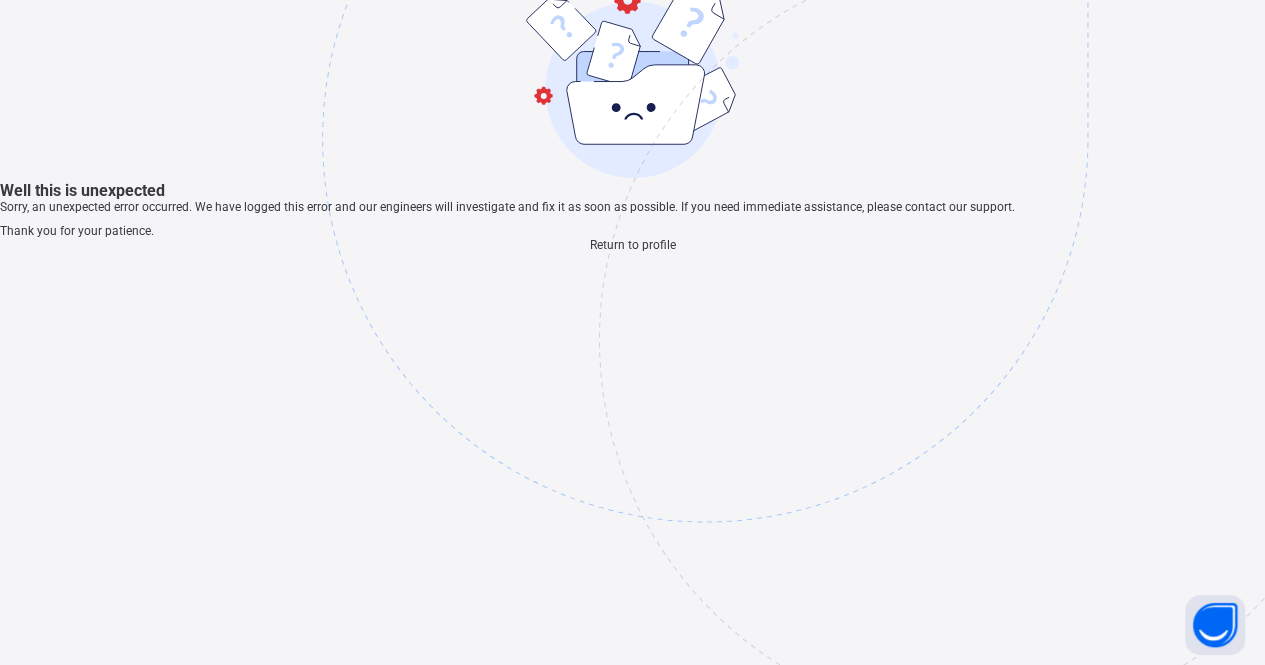 scroll, scrollTop: 21, scrollLeft: 0, axis: vertical 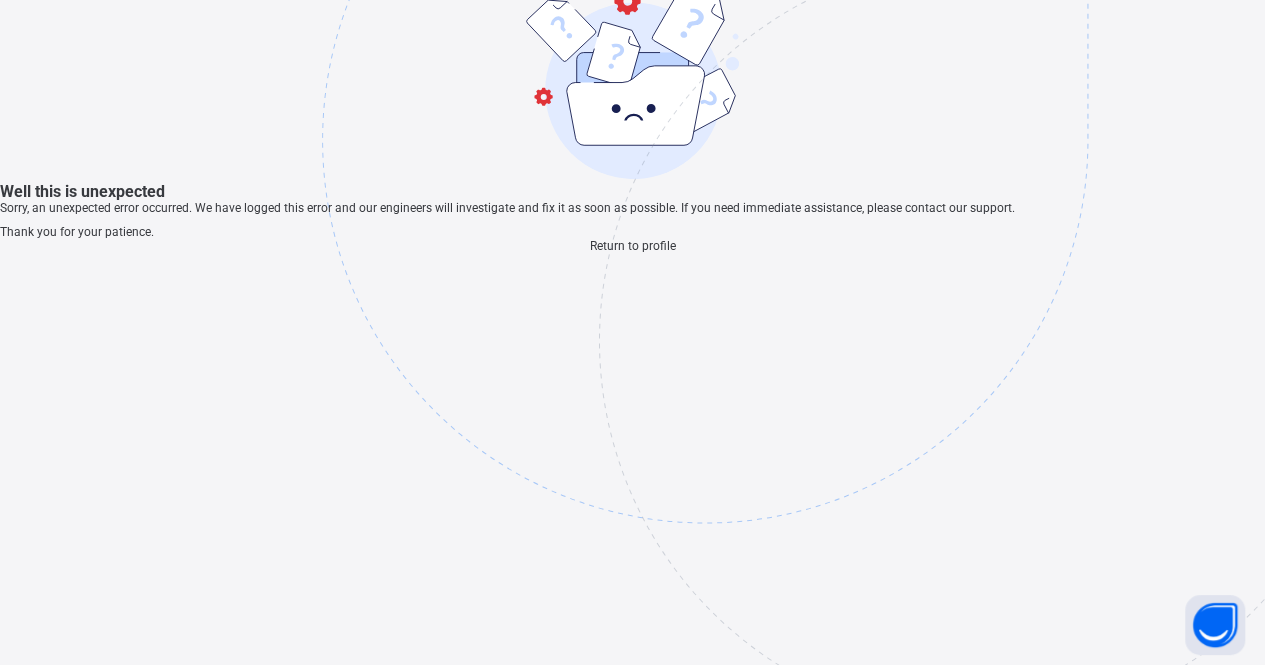 click on "Well this is unexpected Sorry, an unexpected error occurred. We have logged this error and our engineers will investigate and fix it as soon as possible. If you need immediate assistance, please contact our support. Thank you for your patience. Return to profile" at bounding box center [632, 116] 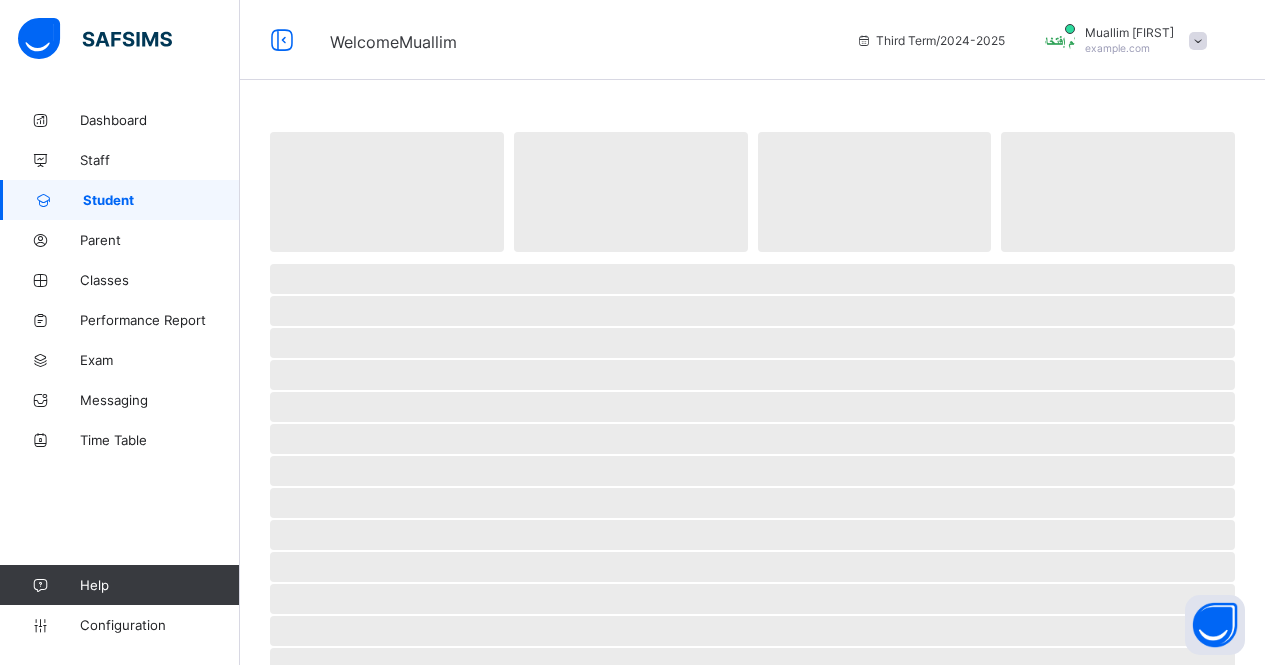 scroll, scrollTop: 0, scrollLeft: 0, axis: both 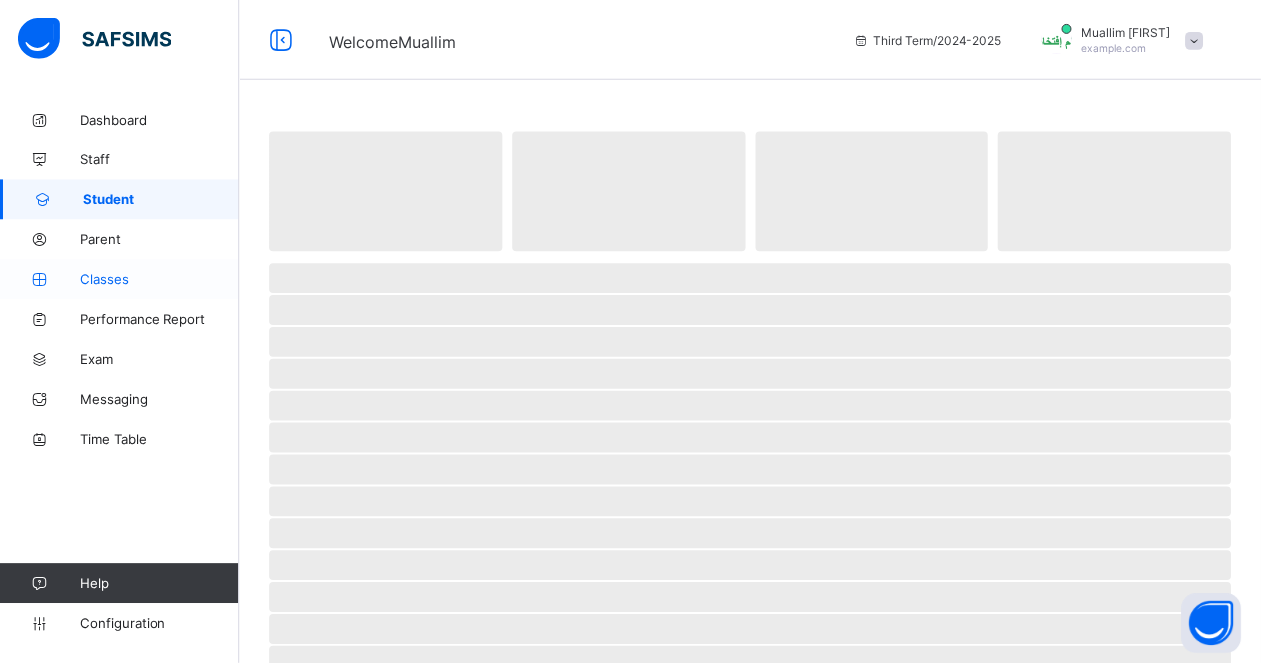 click on "Classes" at bounding box center (160, 280) 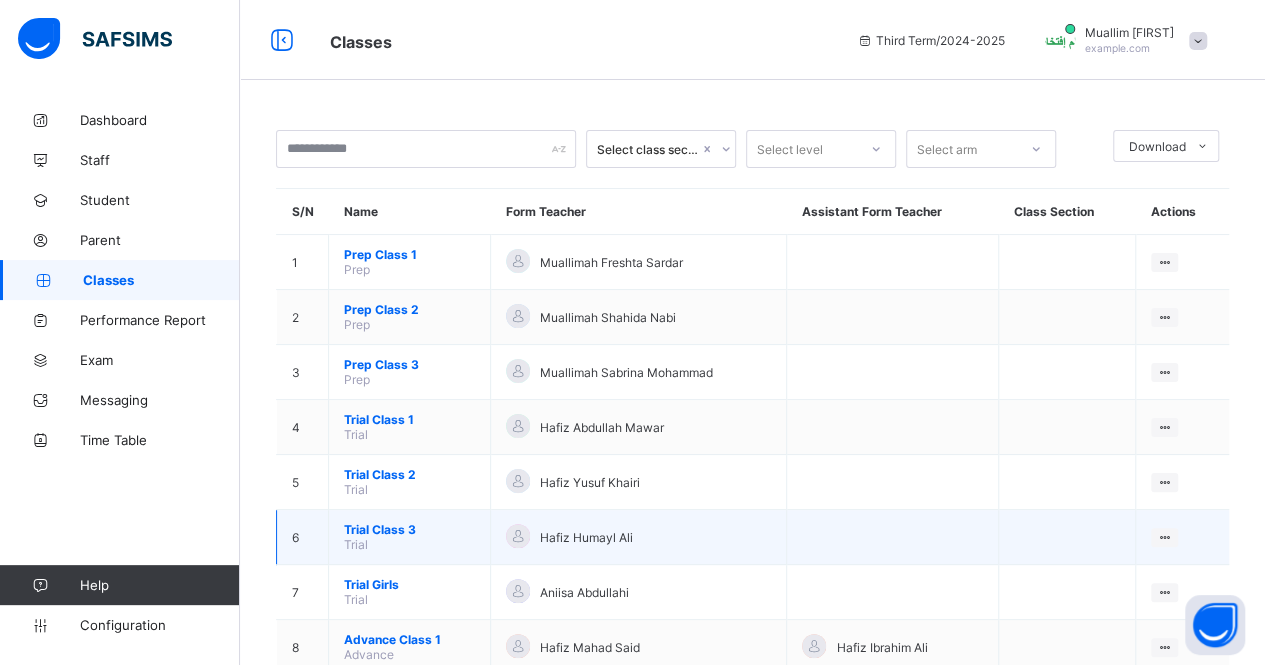 scroll, scrollTop: 460, scrollLeft: 0, axis: vertical 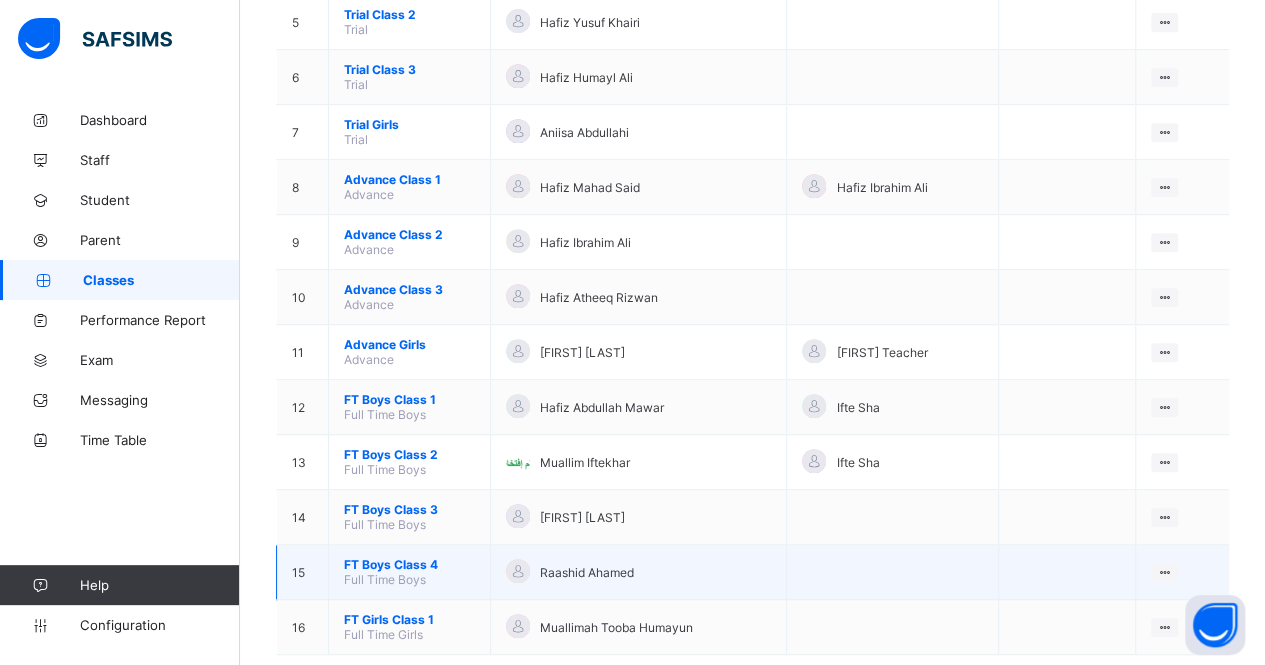 click on "FT Boys   Class 4" at bounding box center [409, 564] 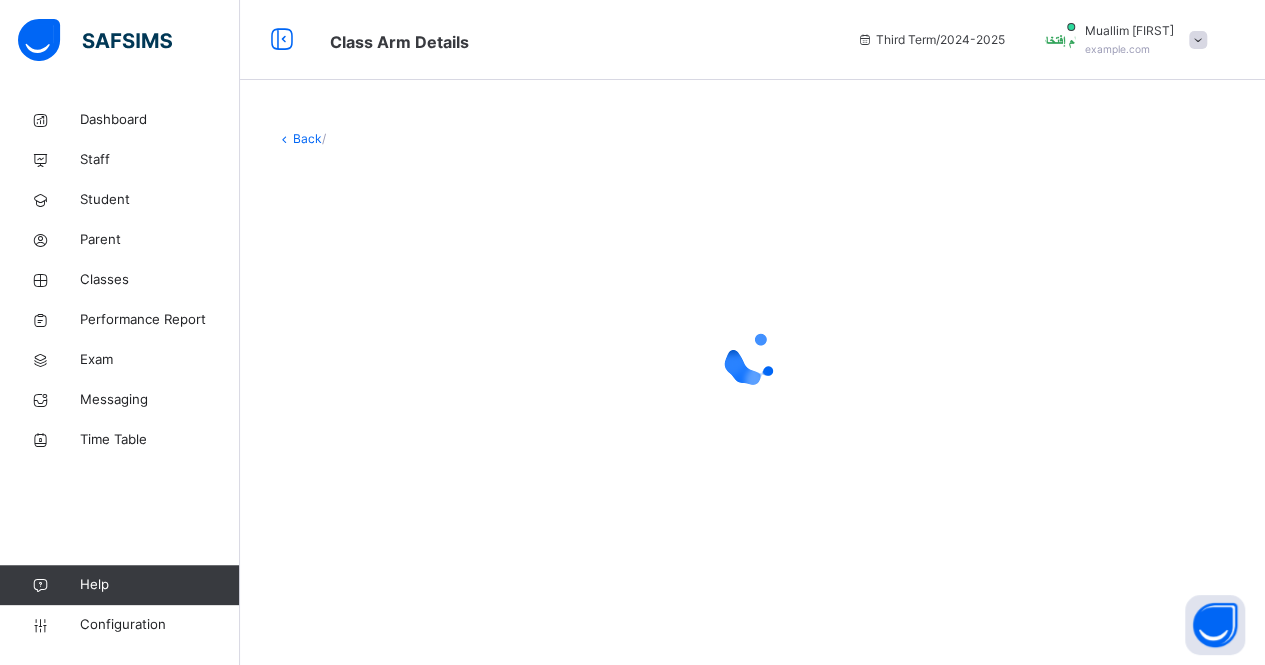 scroll, scrollTop: 0, scrollLeft: 0, axis: both 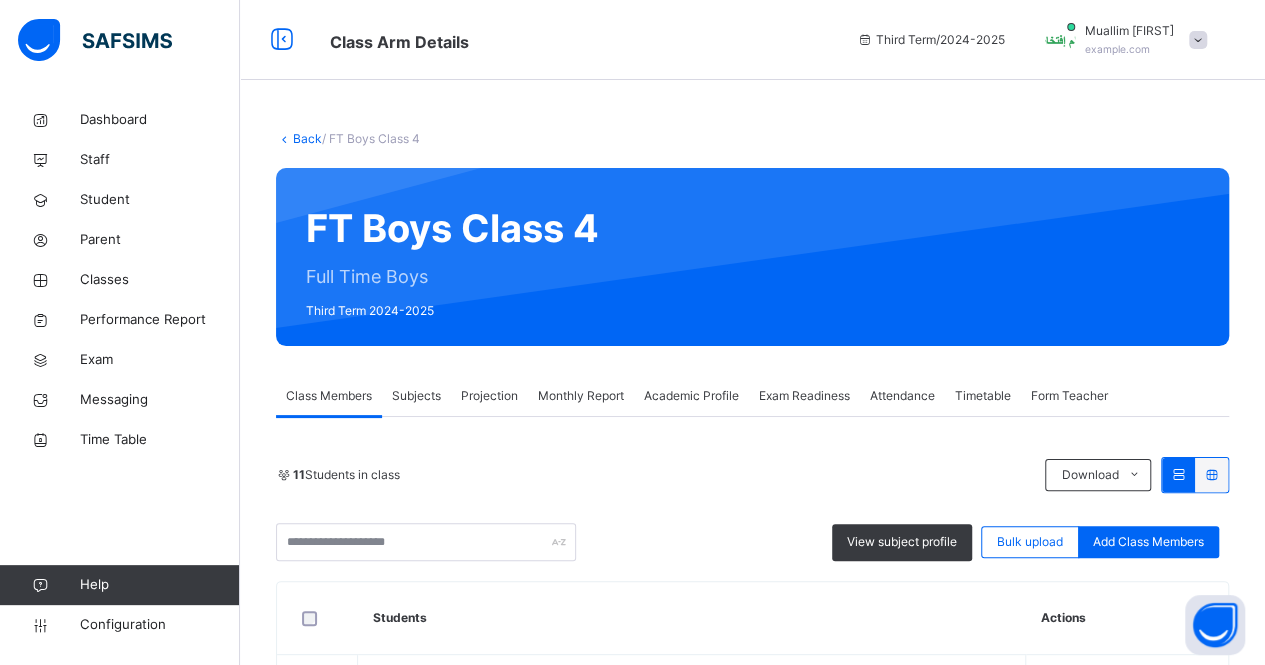 click on "11  Students in class Download Pdf Report Excel Report View subject profile Bulk upload Add Class Members Darul Quran Institute Date: [DAY] Aug [YEAR], [TIME] Class Members Class:  FT Boys Class 4 Total no. of Students:  11 Term:  Third Term Session:  [YEAR]-[YEAR] S/NO Admission No. Last Name First Name Other Name 1 D407 [LAST] [FIRST] 2 D277 [LAST] [FIRST] 3 D272 [LAST] [FIRST] 4 D323 [LAST] [FIRST] 5 D402 [LAST] [FIRST] 6 D849 [LAST] [FIRST]  7 D314 [LAST] [FIRST] 8 D235 [LAST] [FIRST] 9 D403 [LAST] [FIRST] 10 D506 [LAST] [FIRST] 11 D406 [LAST] [FIRST] Students Actions [FIRST] [LAST] D407 View Profile Remove from Class Transfer Student [FIRST]-[LAST] [FIRST] View Profile Remove from Class Transfer Student [FIRST] [LAST] D272 View Profile Remove from Class Transfer Student [FIRST] [LAST] D323 View Profile Remove from Class Transfer Student [FIRST] [LAST] D402 View Profile Remove from Class Transfer Student [FIRST] [LAST] D849 View Profile Remove from Class Transfer Student D314 D235" at bounding box center [752, 934] 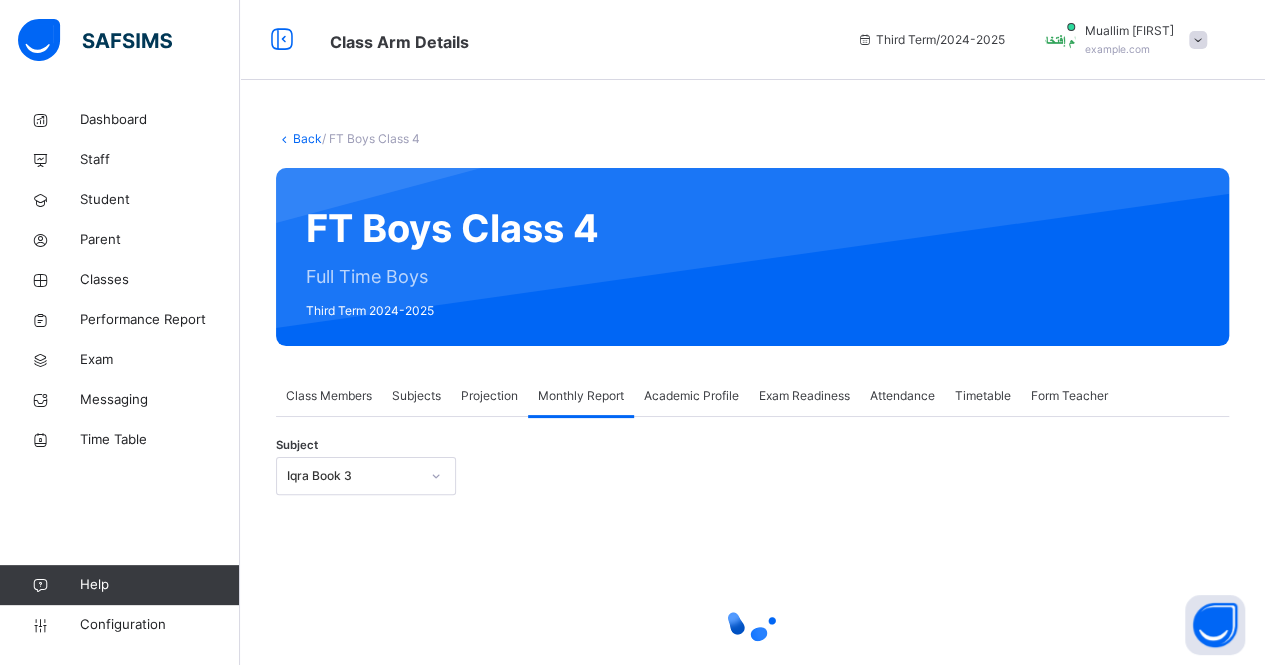 scroll, scrollTop: 109, scrollLeft: 0, axis: vertical 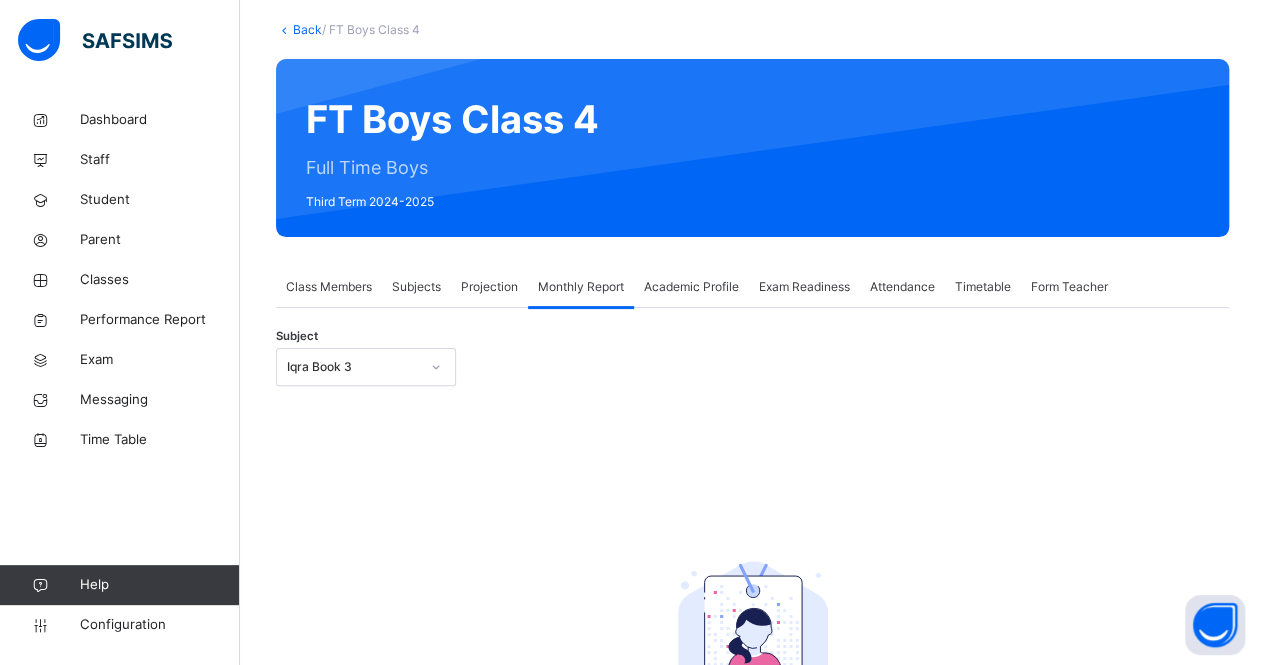 click on "Subject Iqra Book 3" at bounding box center (752, 367) 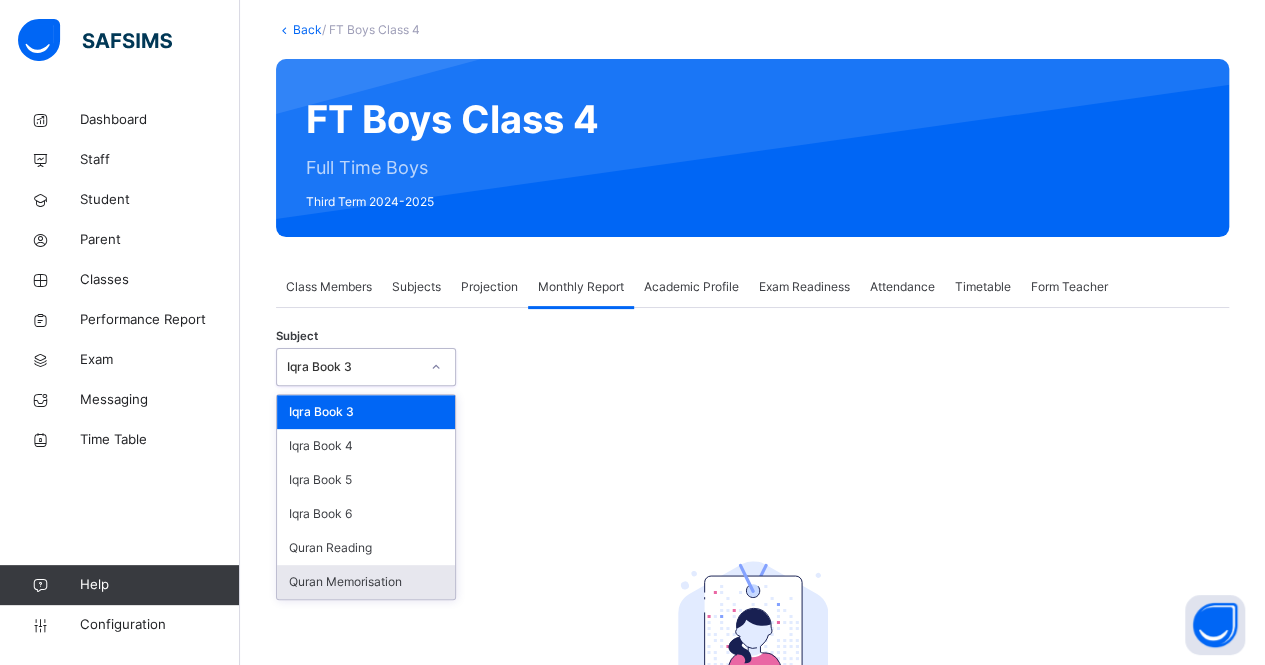 click on "Quran Memorisation" at bounding box center [366, 582] 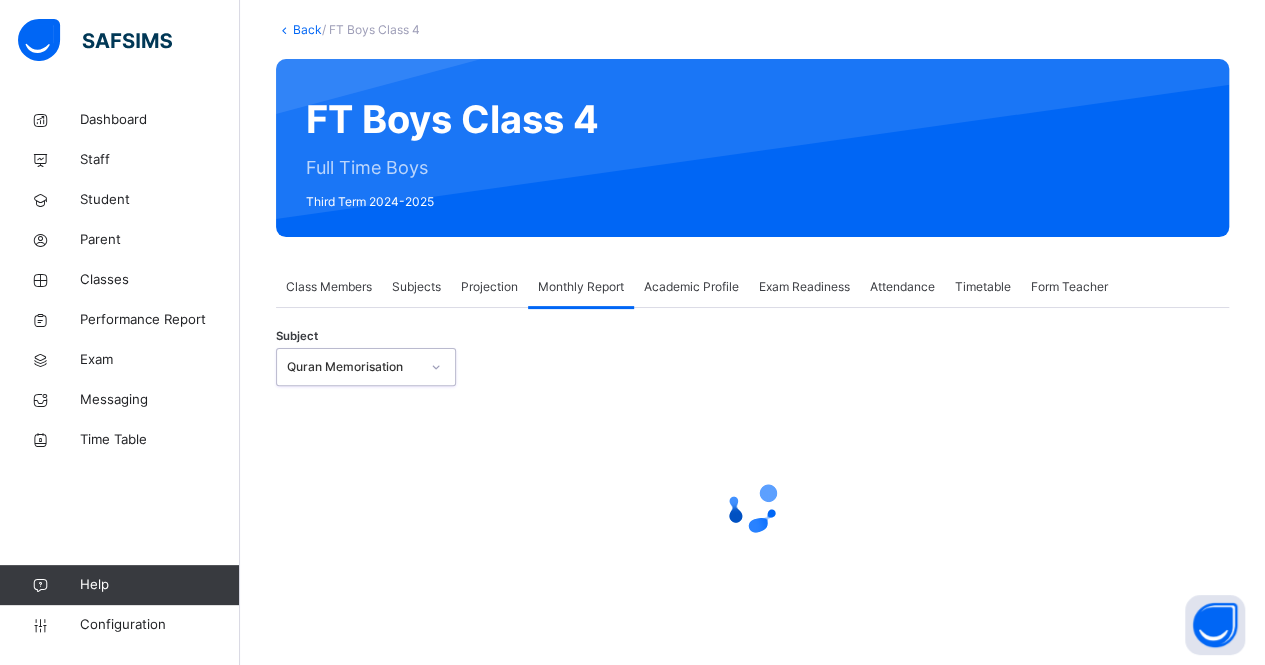 select on "****" 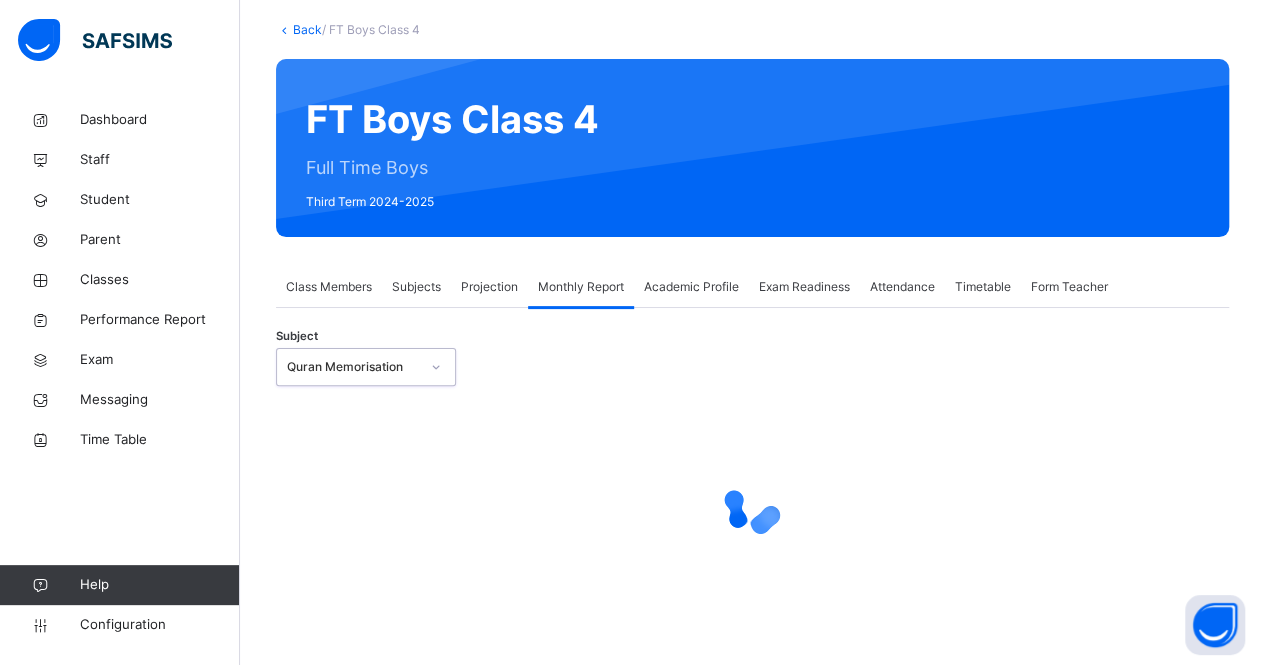 select on "*" 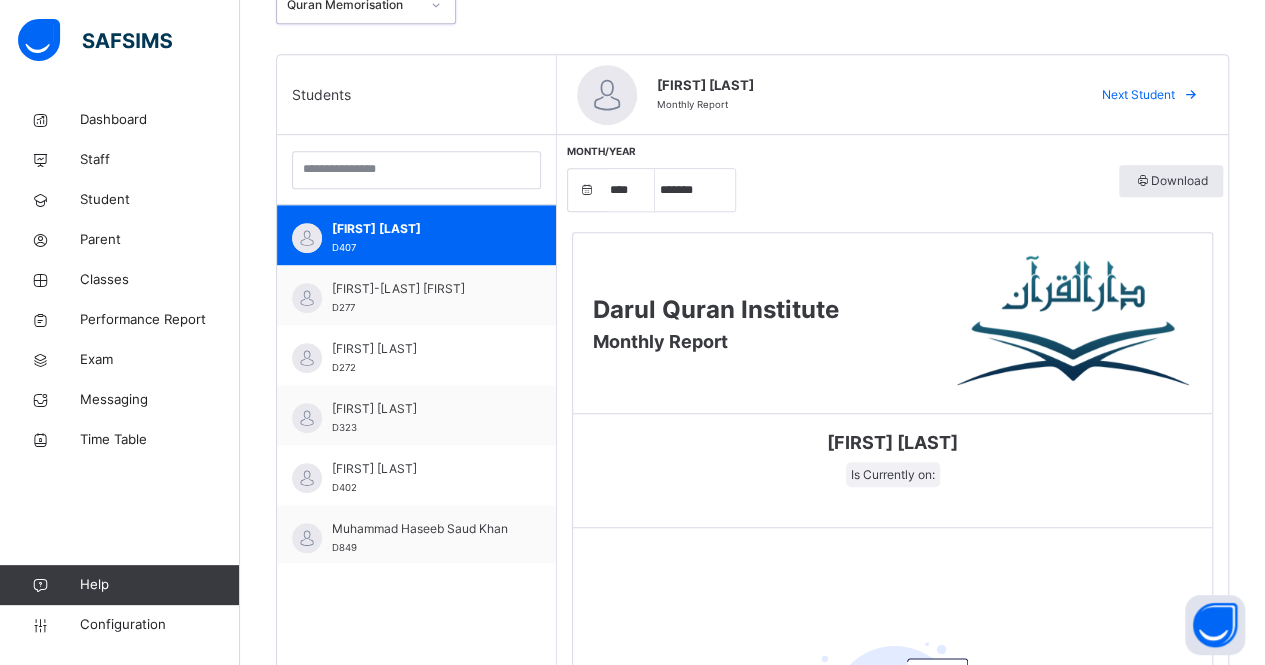 scroll, scrollTop: 473, scrollLeft: 0, axis: vertical 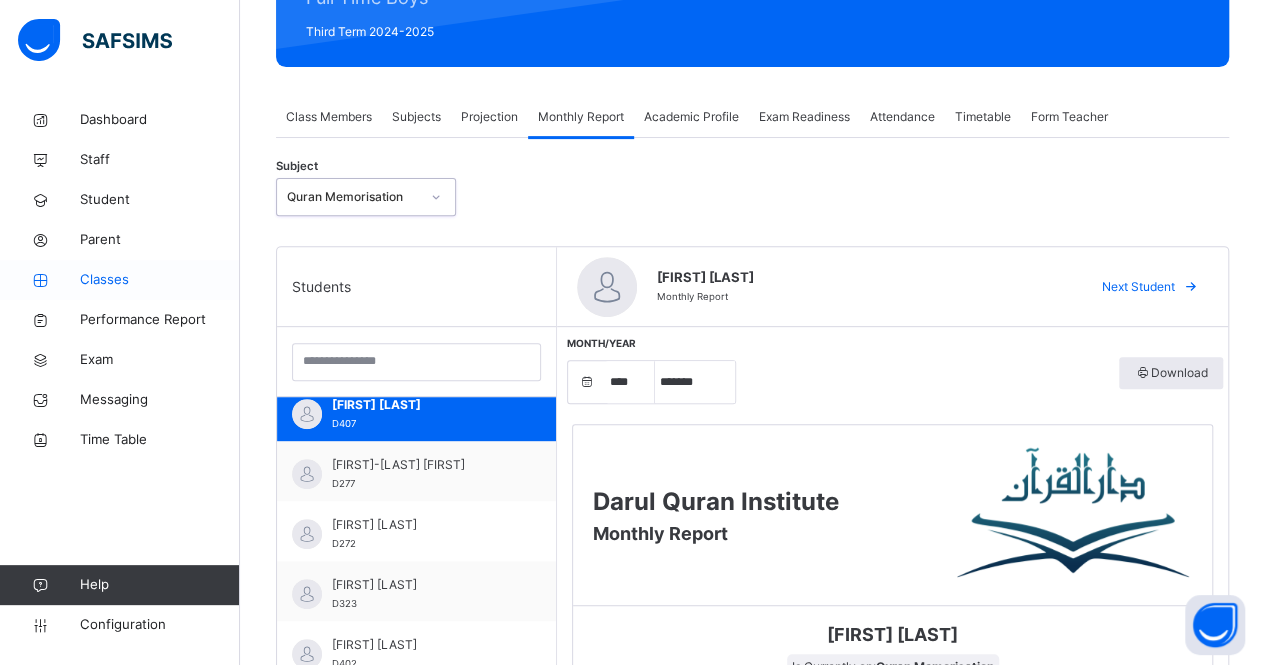 click on "Classes" at bounding box center [120, 280] 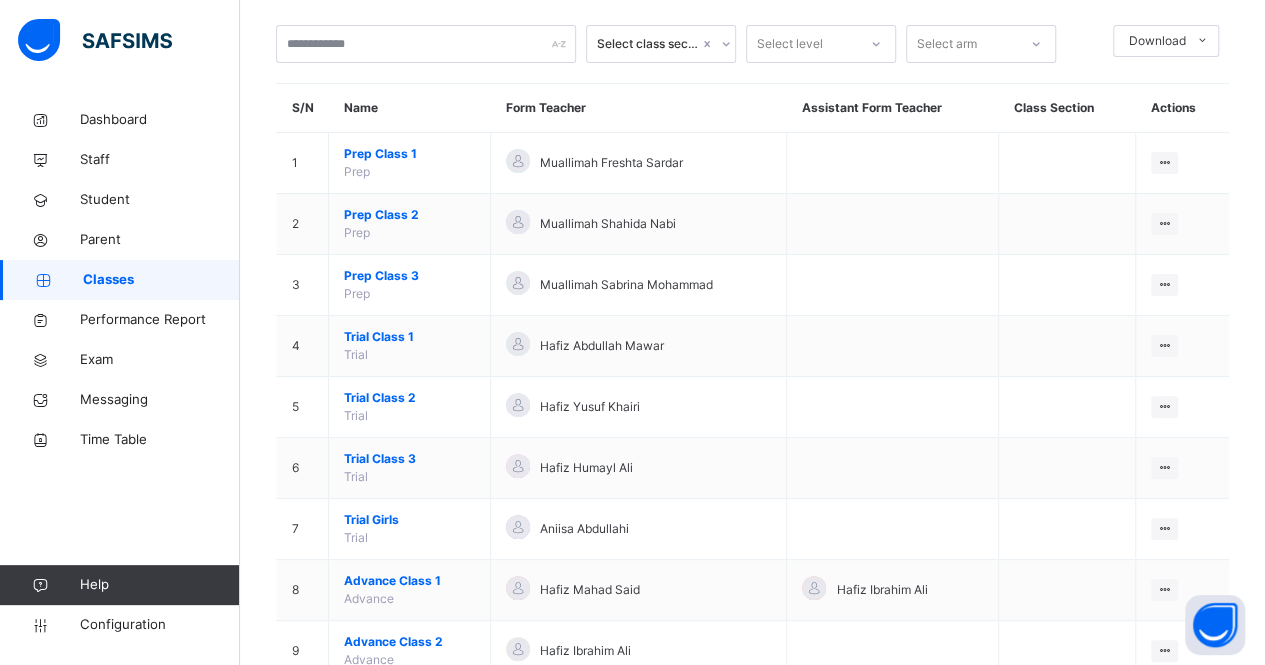 scroll, scrollTop: 592, scrollLeft: 0, axis: vertical 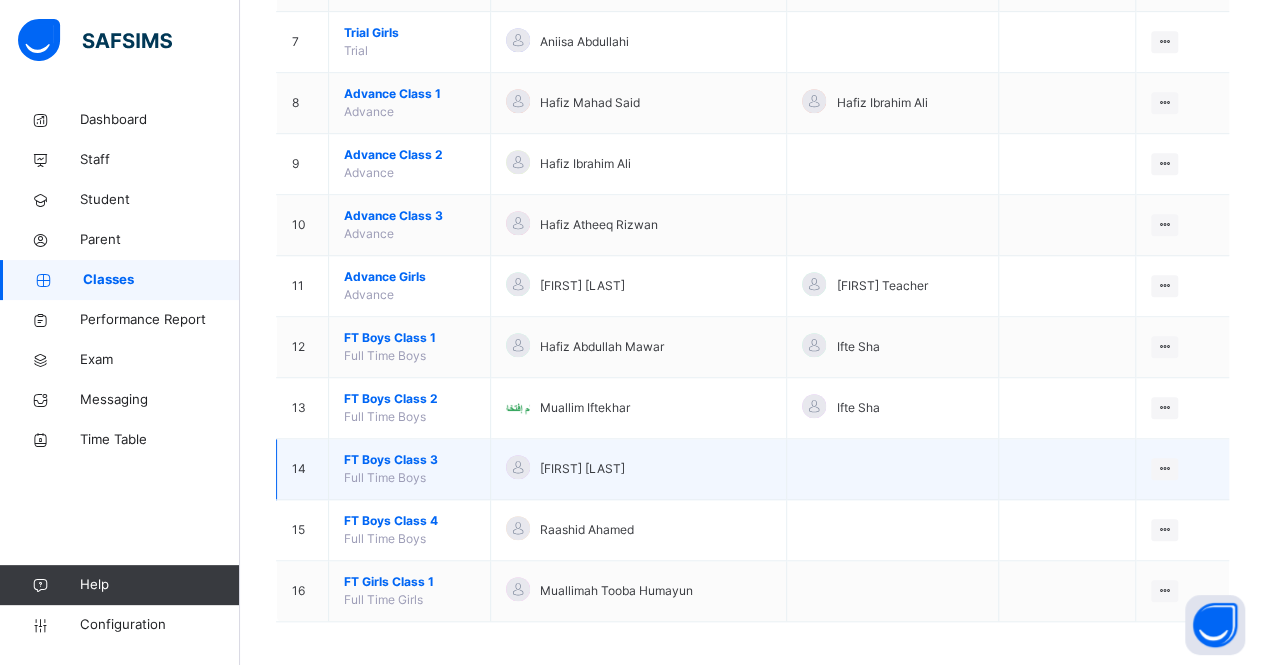 click on "FT Boys   Class 3" at bounding box center [409, 460] 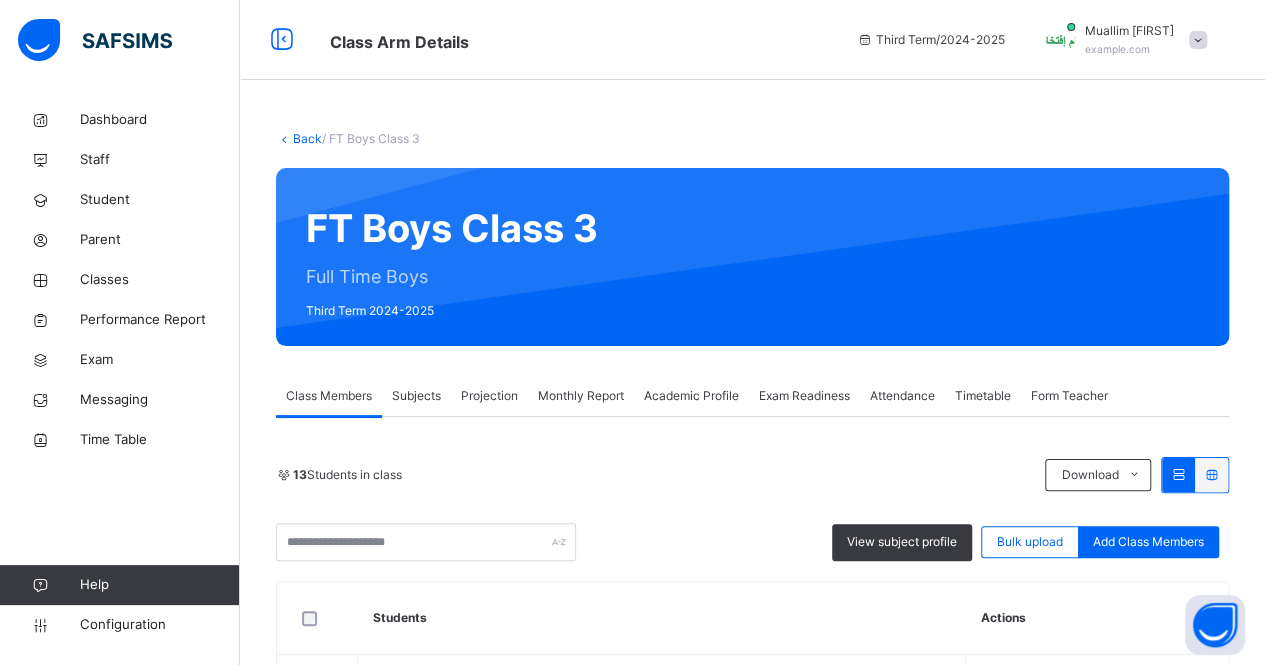 click on "Monthly Report" at bounding box center [581, 396] 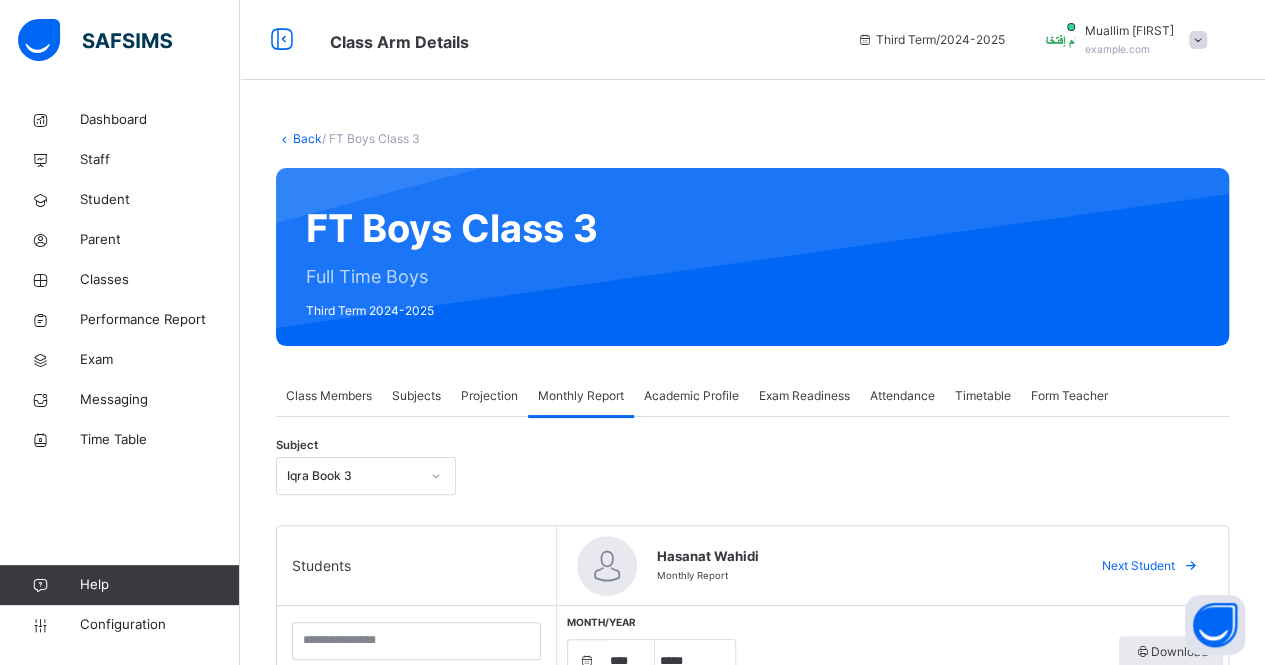 scroll, scrollTop: 109, scrollLeft: 0, axis: vertical 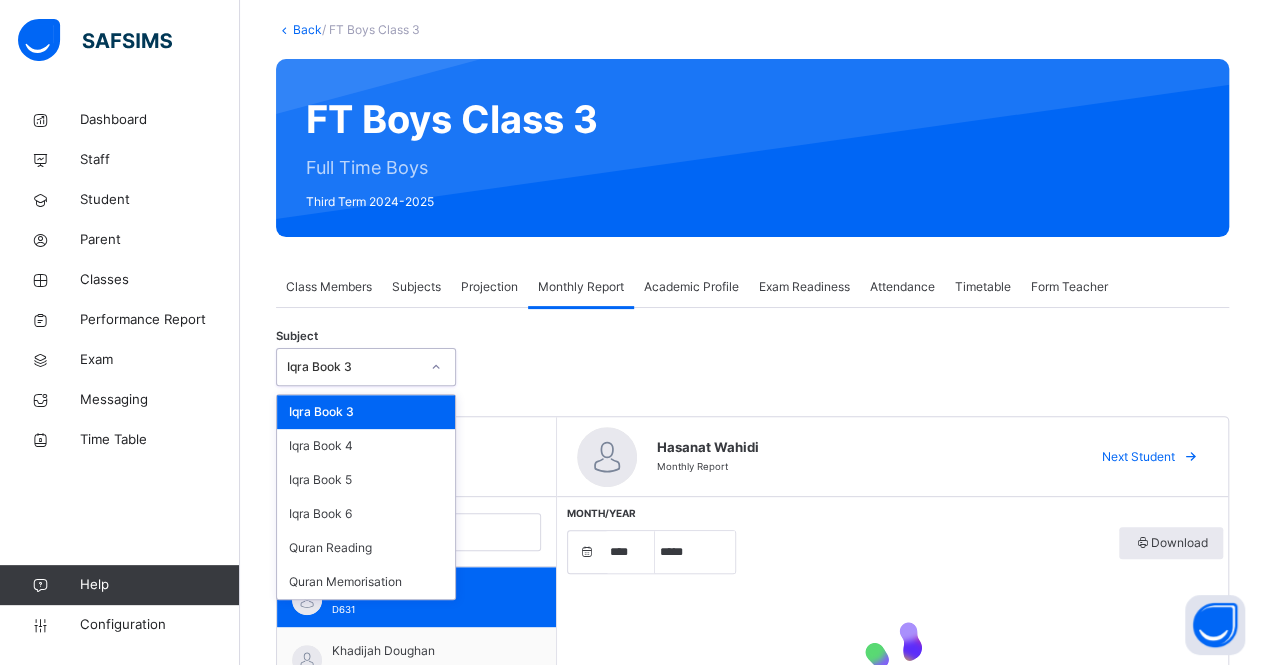 click on "Iqra Book 3" at bounding box center (353, 367) 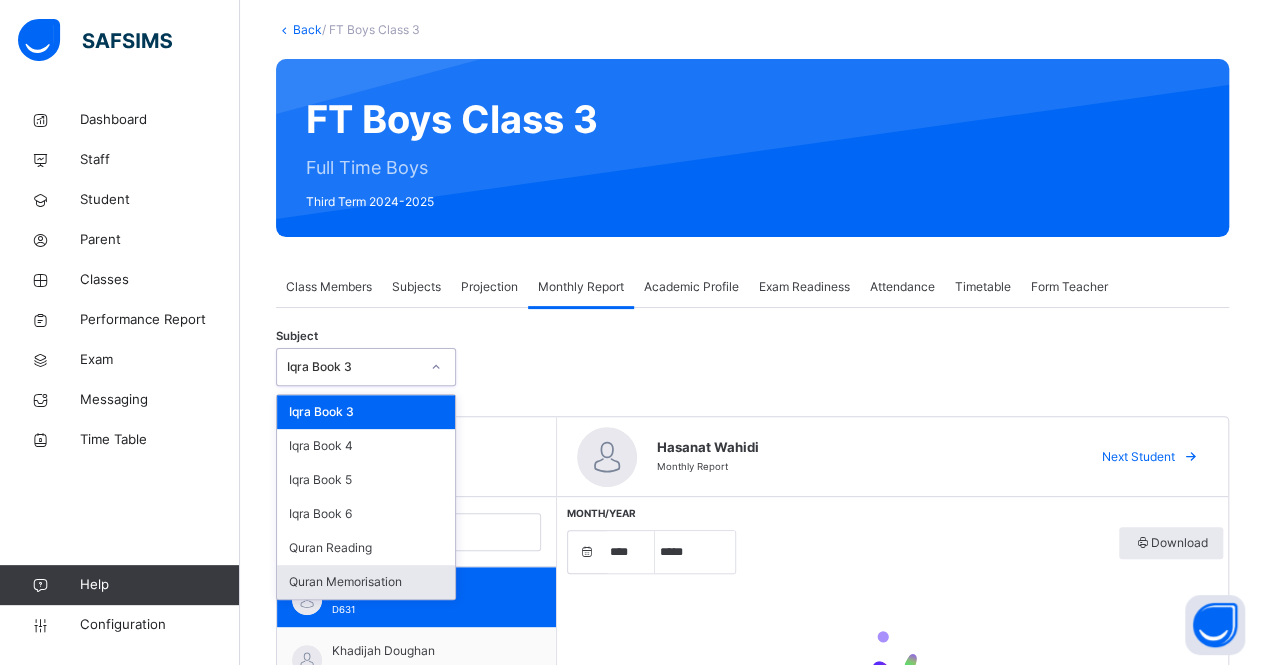 drag, startPoint x: 365, startPoint y: 558, endPoint x: 374, endPoint y: 570, distance: 15 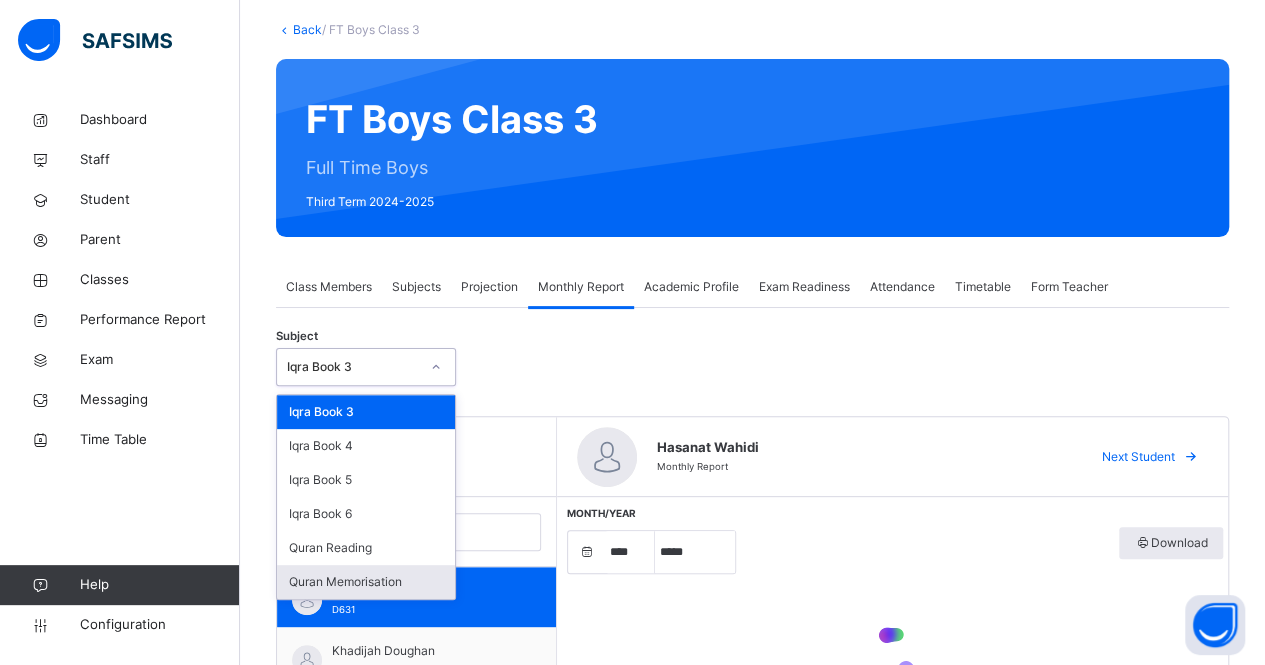 click on "Iqra Book 3 Iqra Book 4 Iqra Book 5 Iqra Book 6 Quran Reading Quran Memorisation" at bounding box center [366, 497] 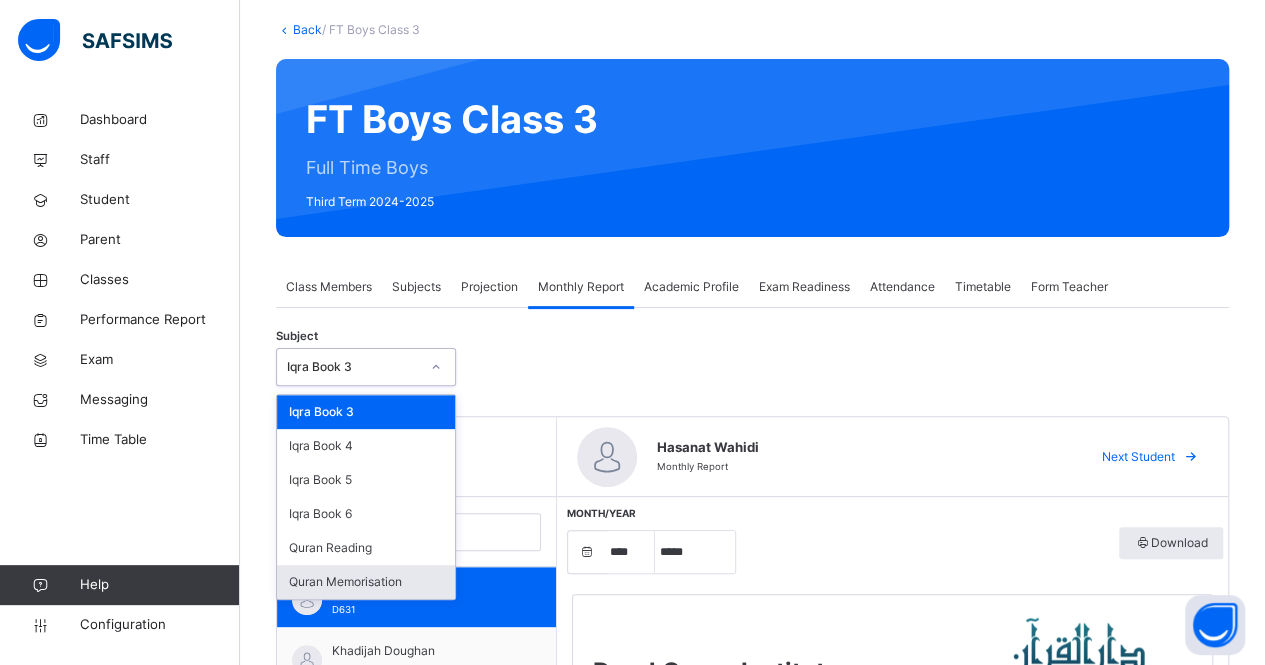 click on "Quran Memorisation" at bounding box center (366, 582) 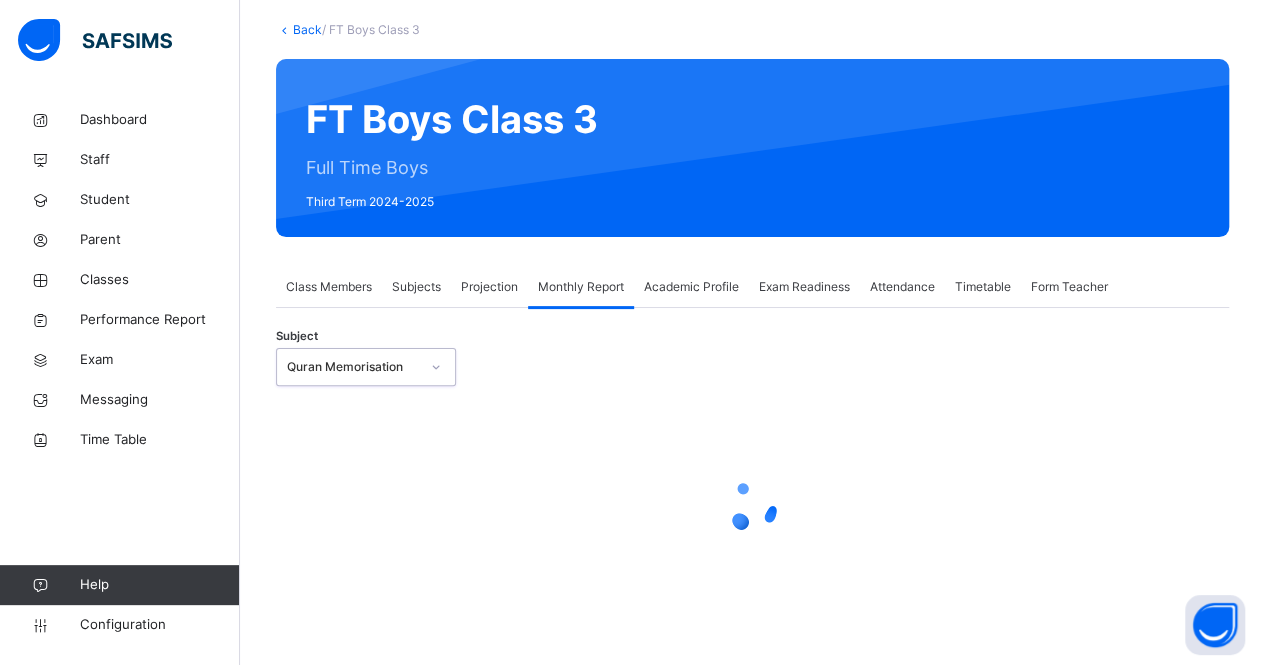 select on "****" 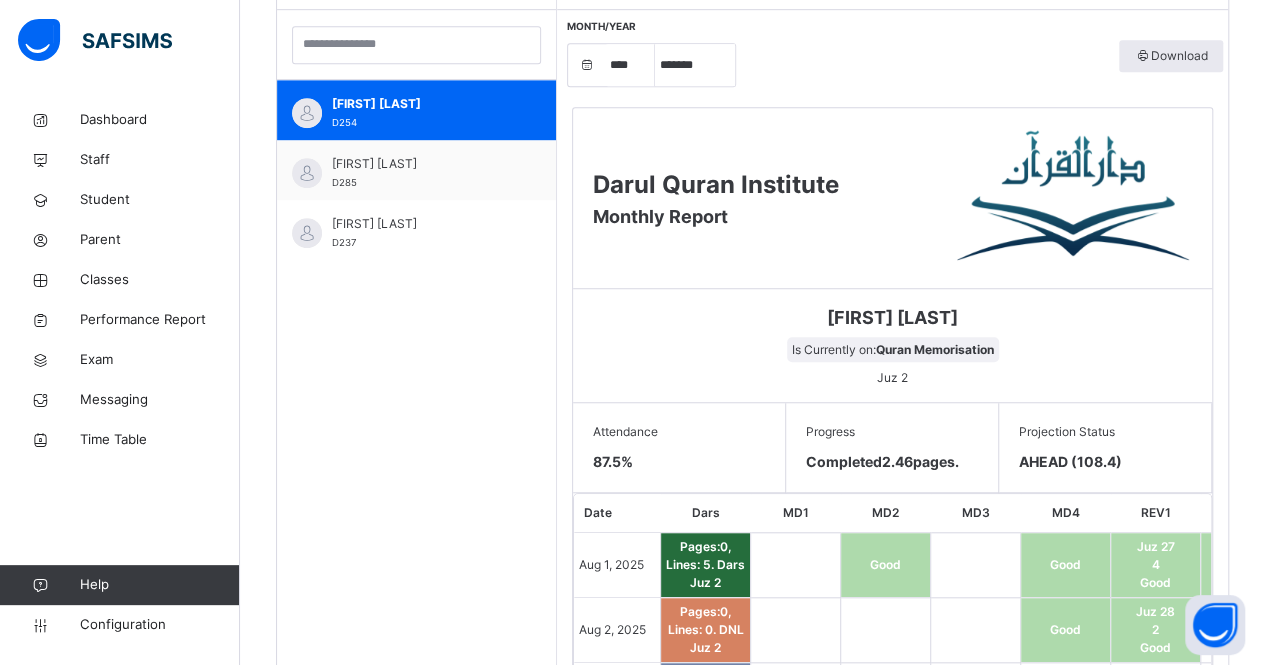 scroll, scrollTop: 588, scrollLeft: 0, axis: vertical 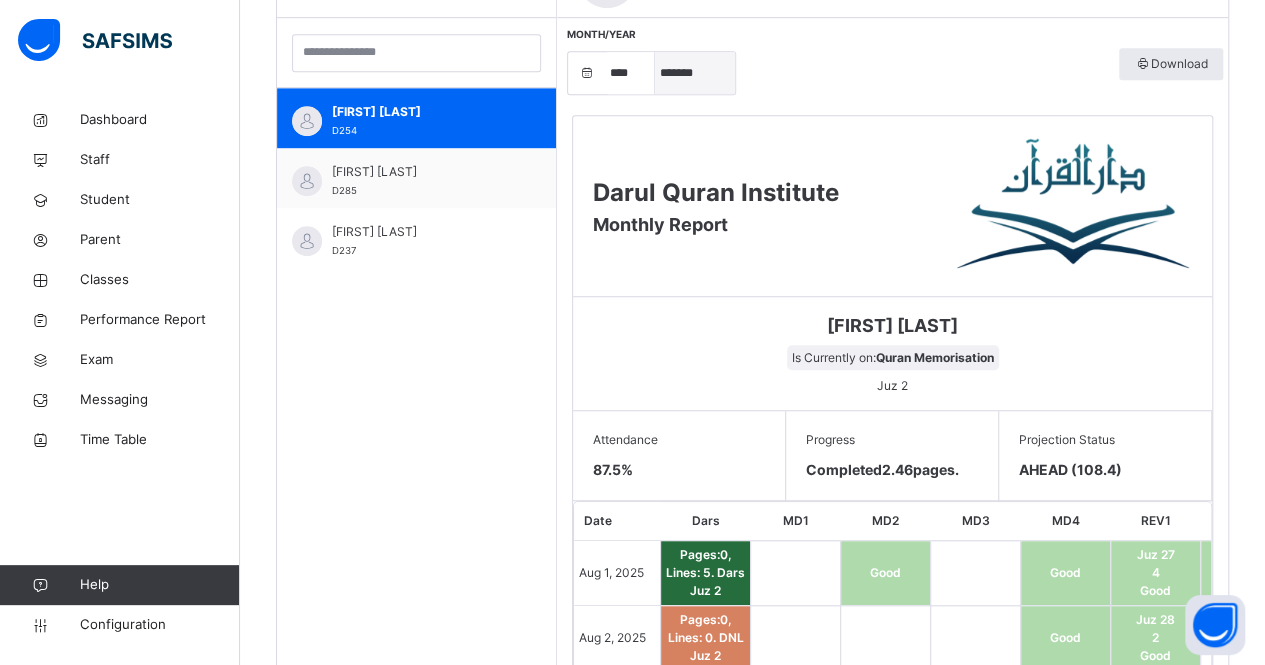 click on "***** ******* ******** ***** ***** *** **** **** ****** ********* ******* ******** ********" at bounding box center [695, 73] 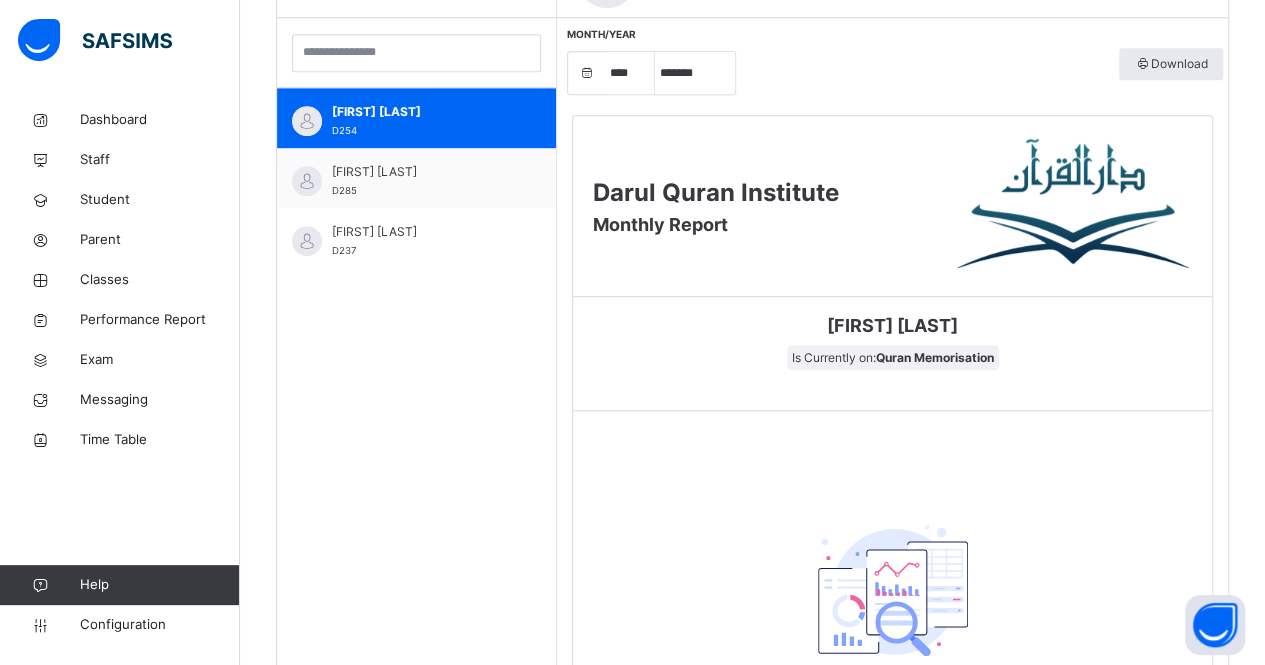 click on "Month/Year" at bounding box center (651, 34) 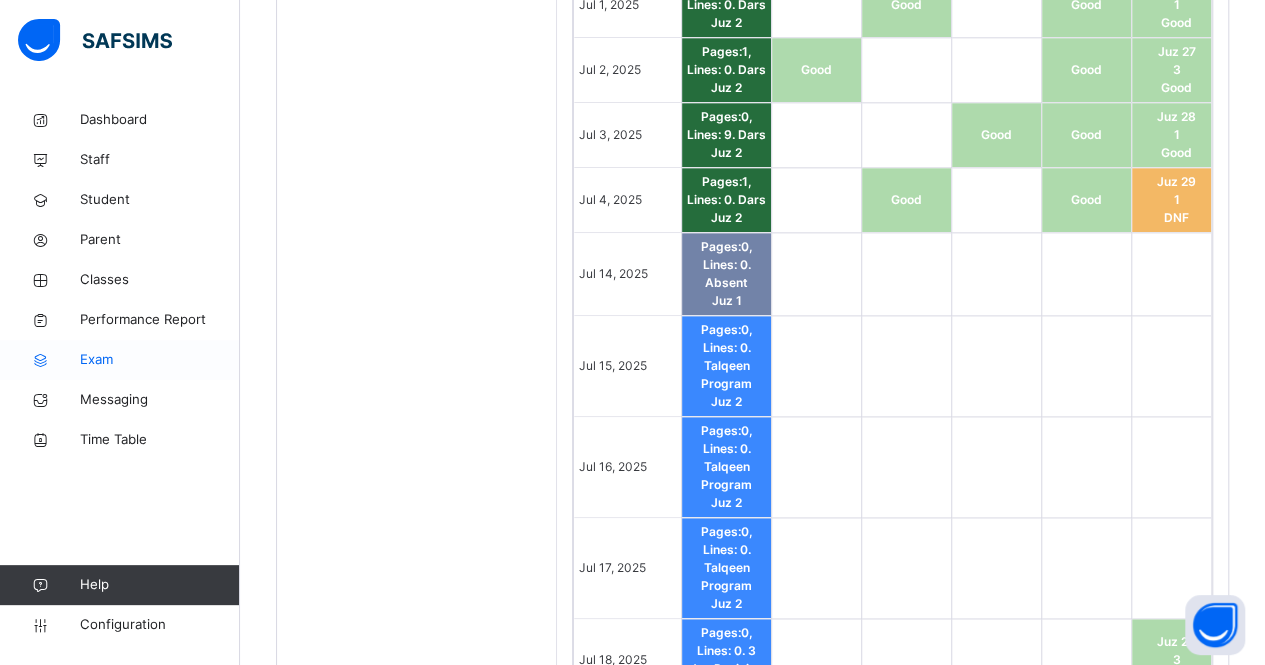 scroll, scrollTop: 909, scrollLeft: 0, axis: vertical 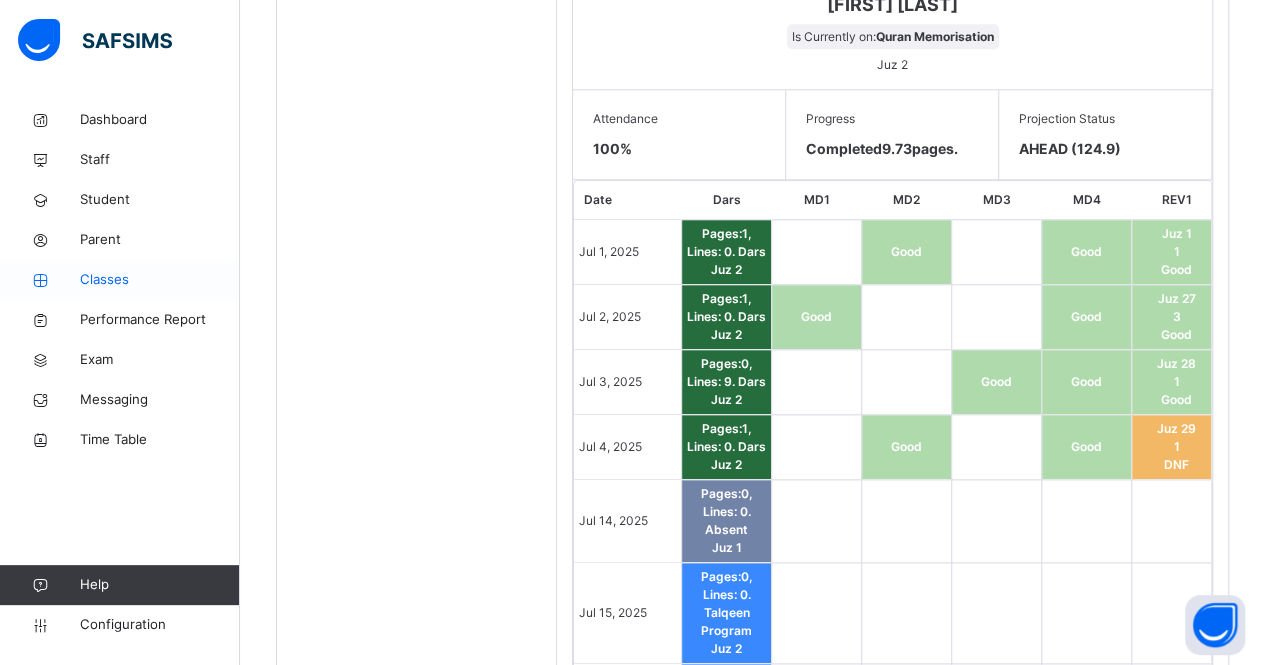 click on "Classes" at bounding box center (160, 280) 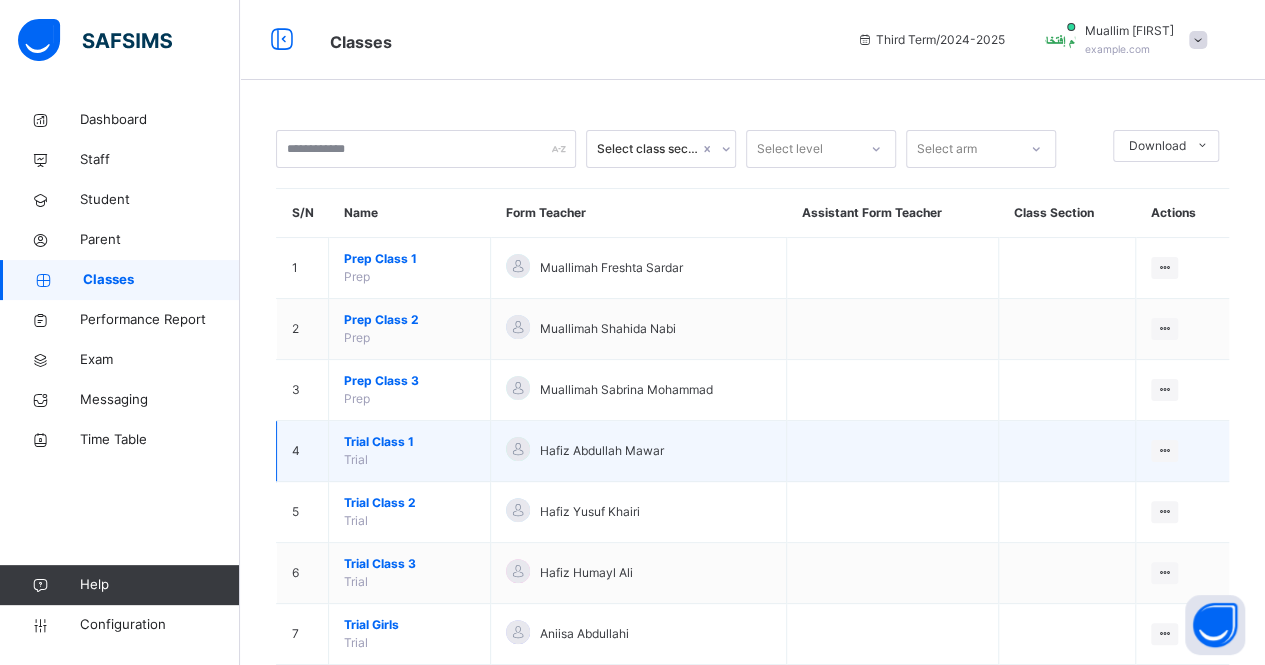 scroll, scrollTop: 444, scrollLeft: 0, axis: vertical 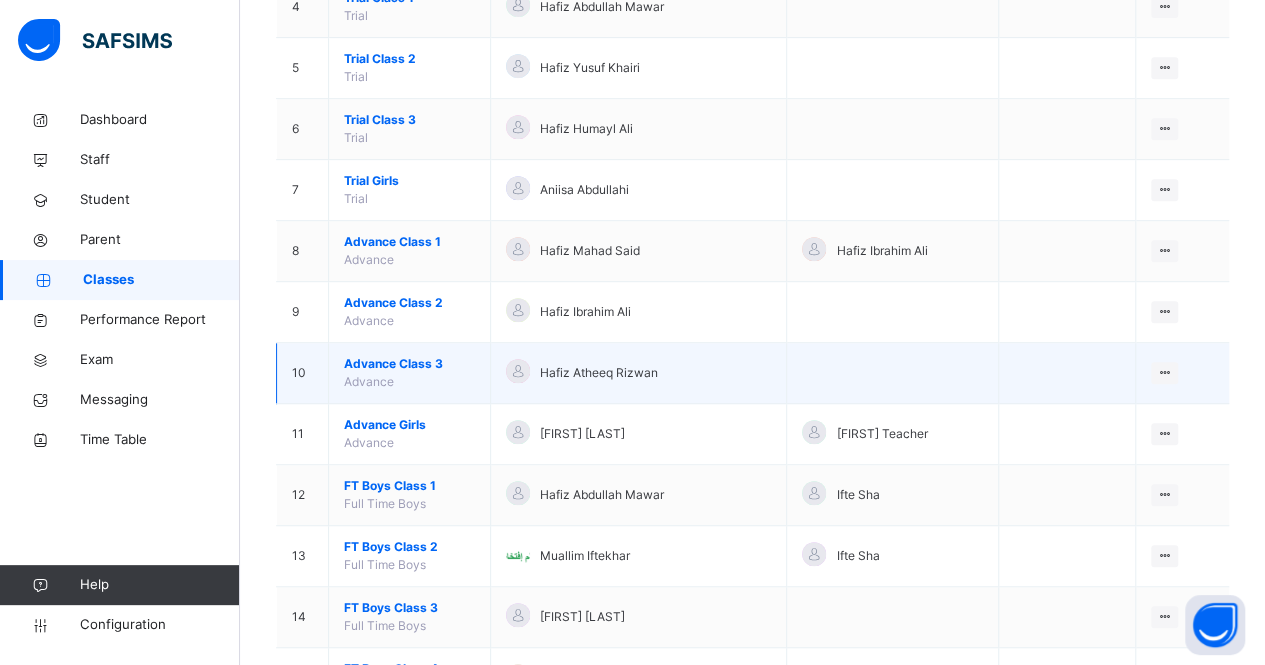 click on "Advance   Class 3" at bounding box center (409, 364) 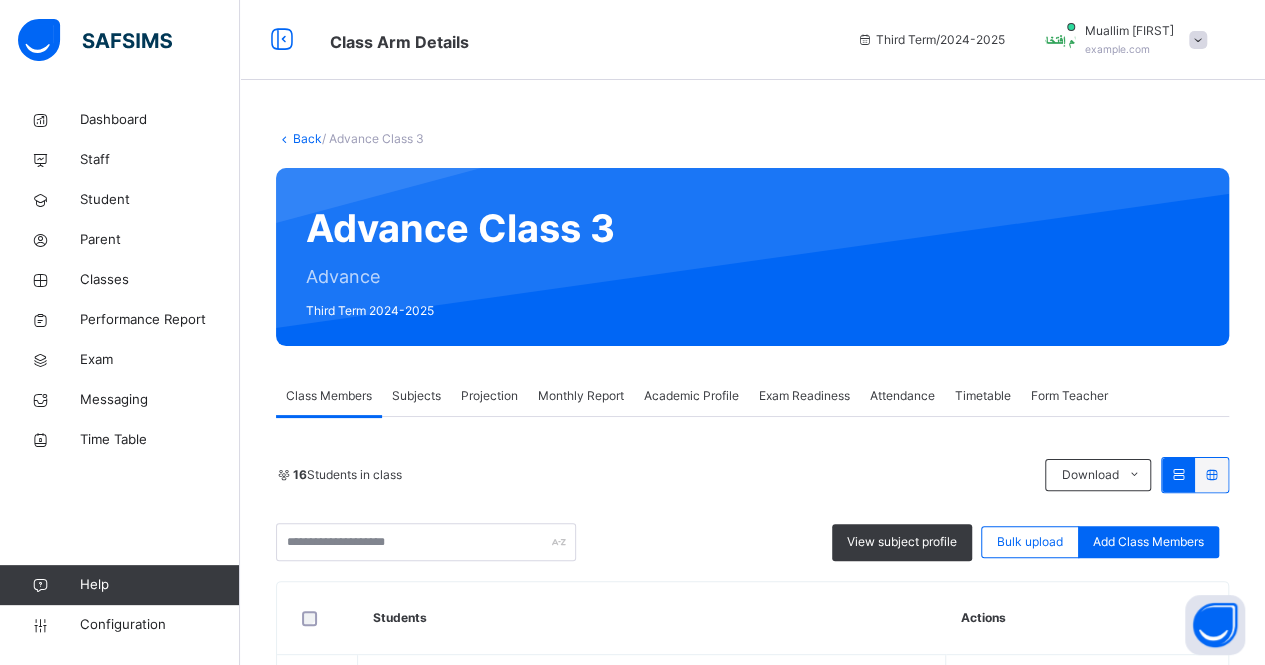 click on "Monthly Report" at bounding box center (581, 396) 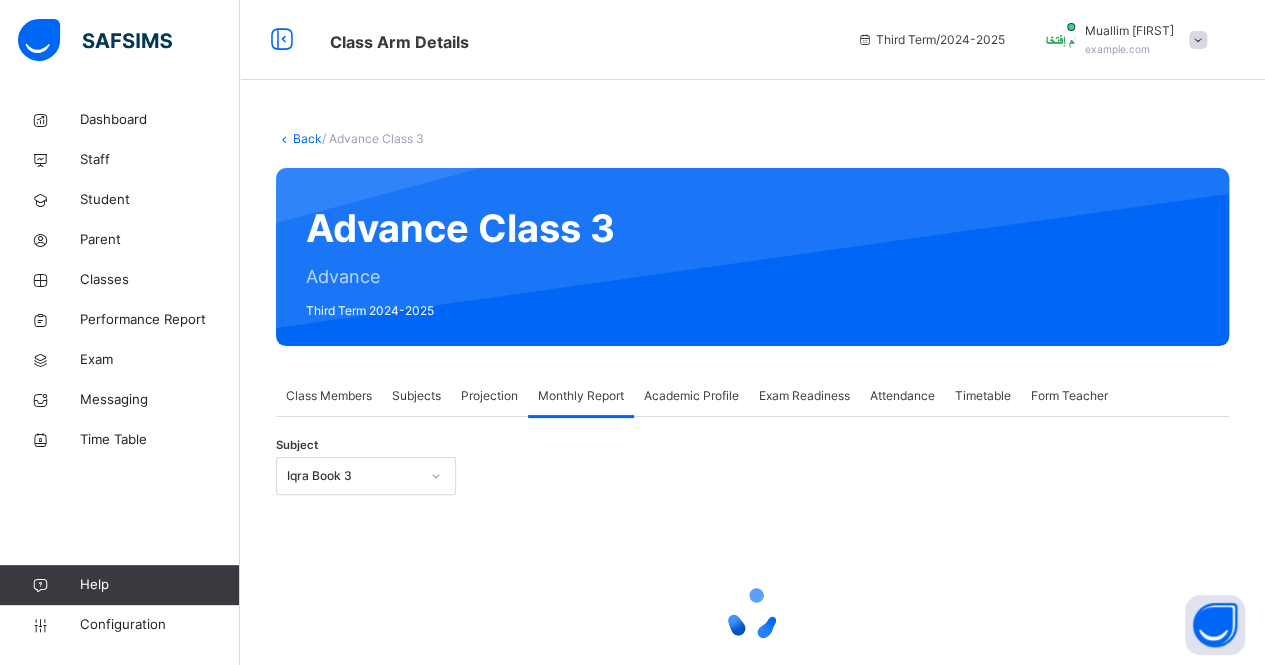 scroll, scrollTop: 109, scrollLeft: 0, axis: vertical 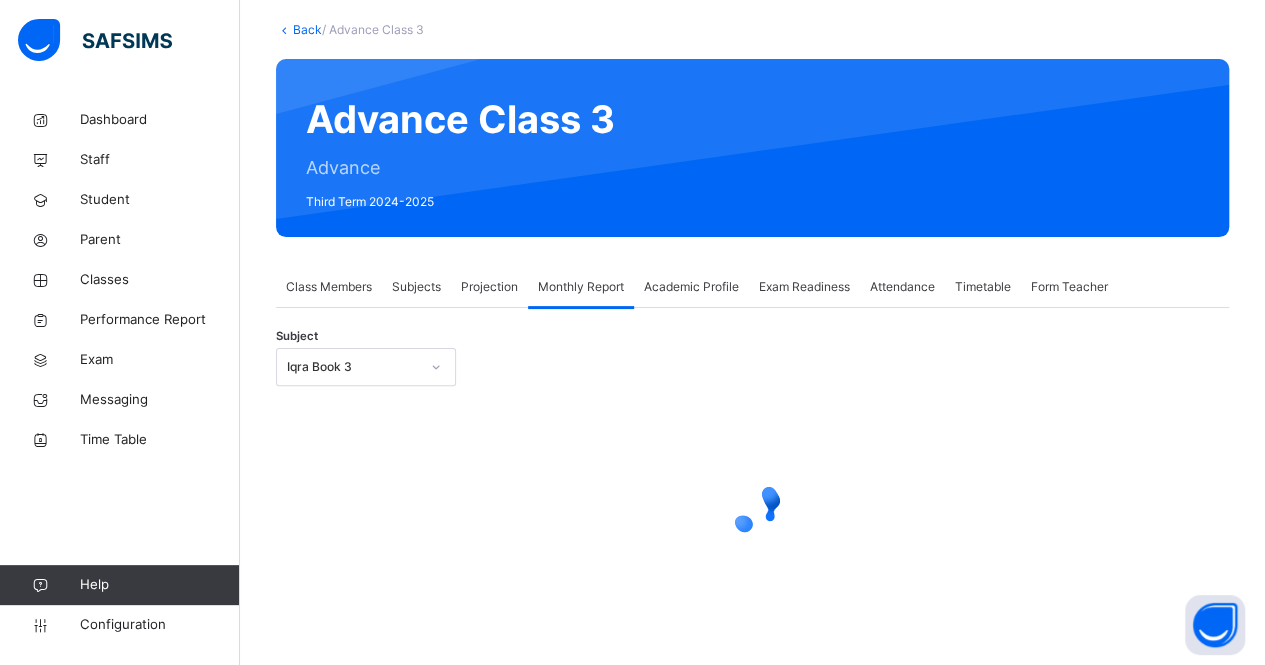 click on "Iqra Book 3" at bounding box center [366, 367] 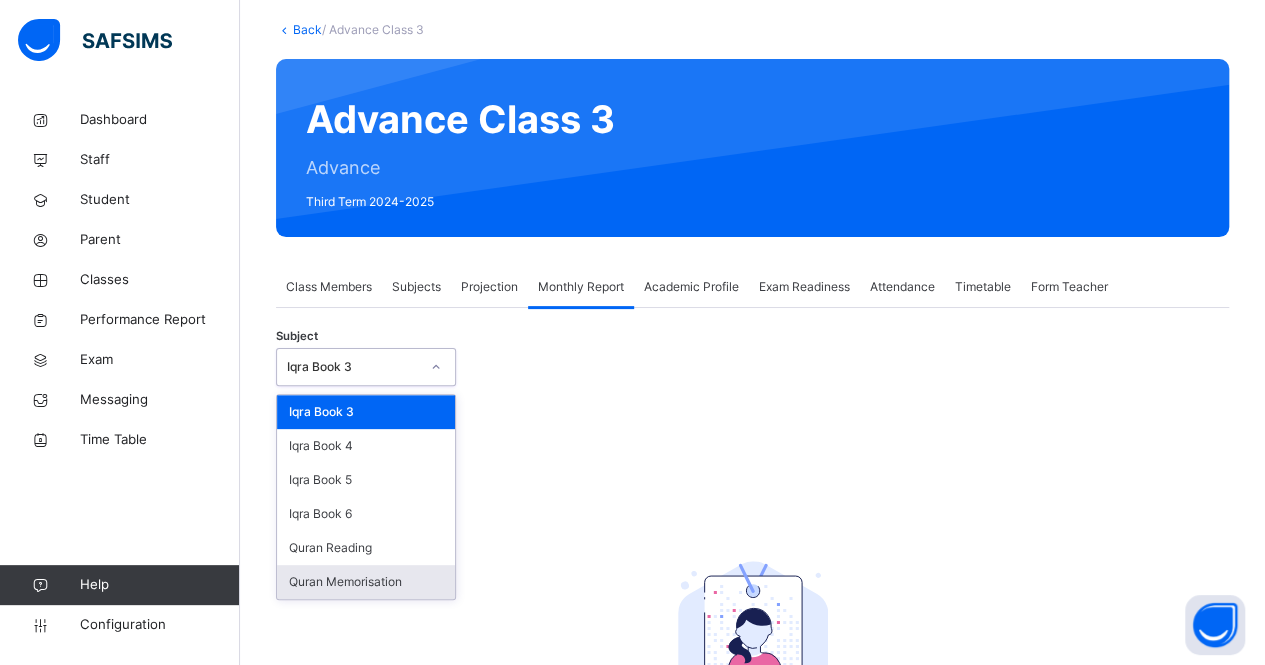 click on "Quran Memorisation" at bounding box center [366, 582] 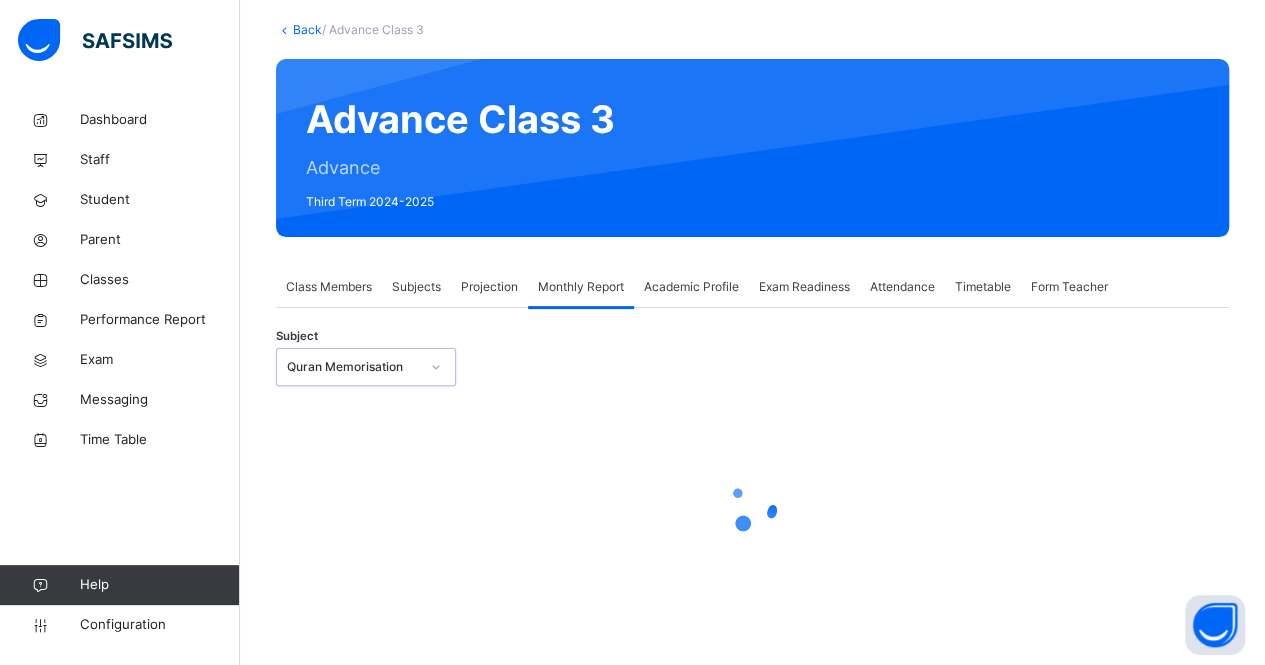 select on "****" 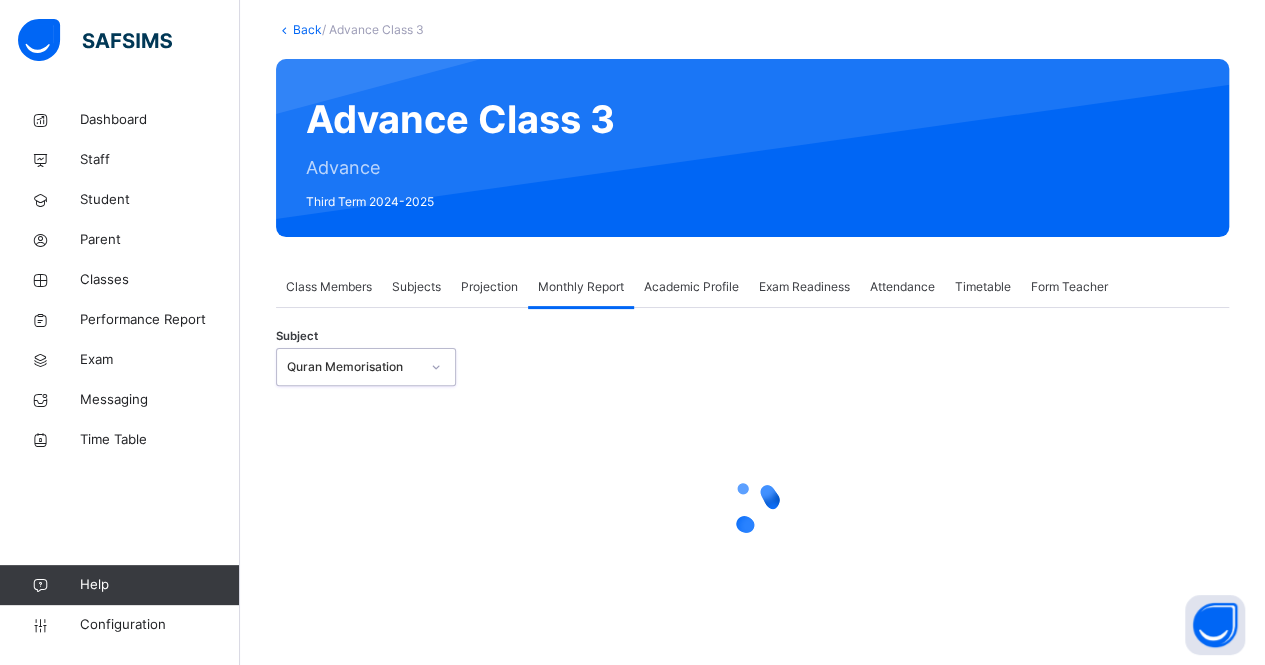 select on "*" 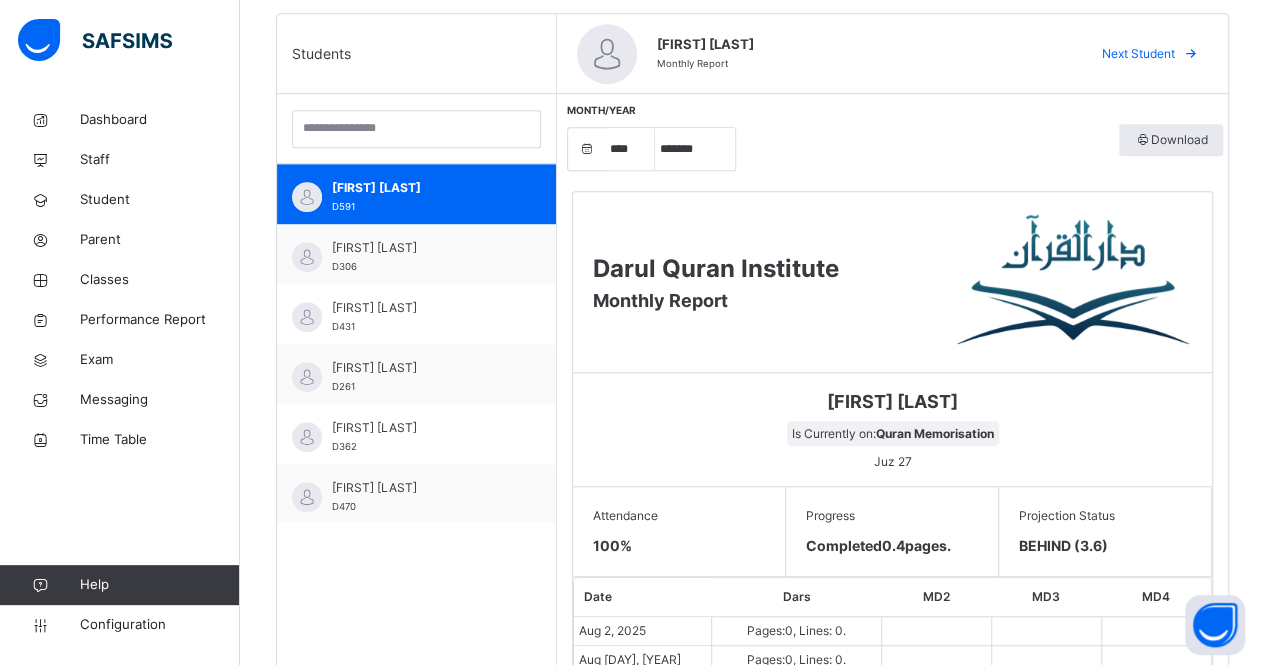 scroll, scrollTop: 506, scrollLeft: 0, axis: vertical 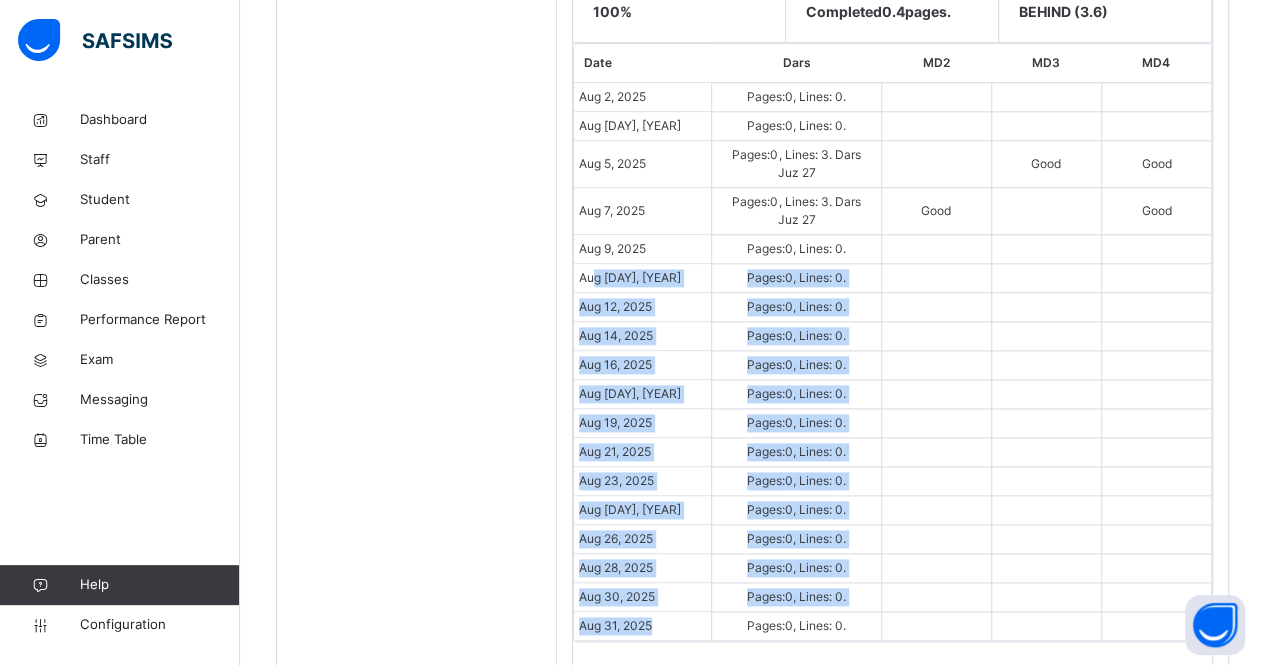 drag, startPoint x: 658, startPoint y: 617, endPoint x: 592, endPoint y: 265, distance: 358.13406 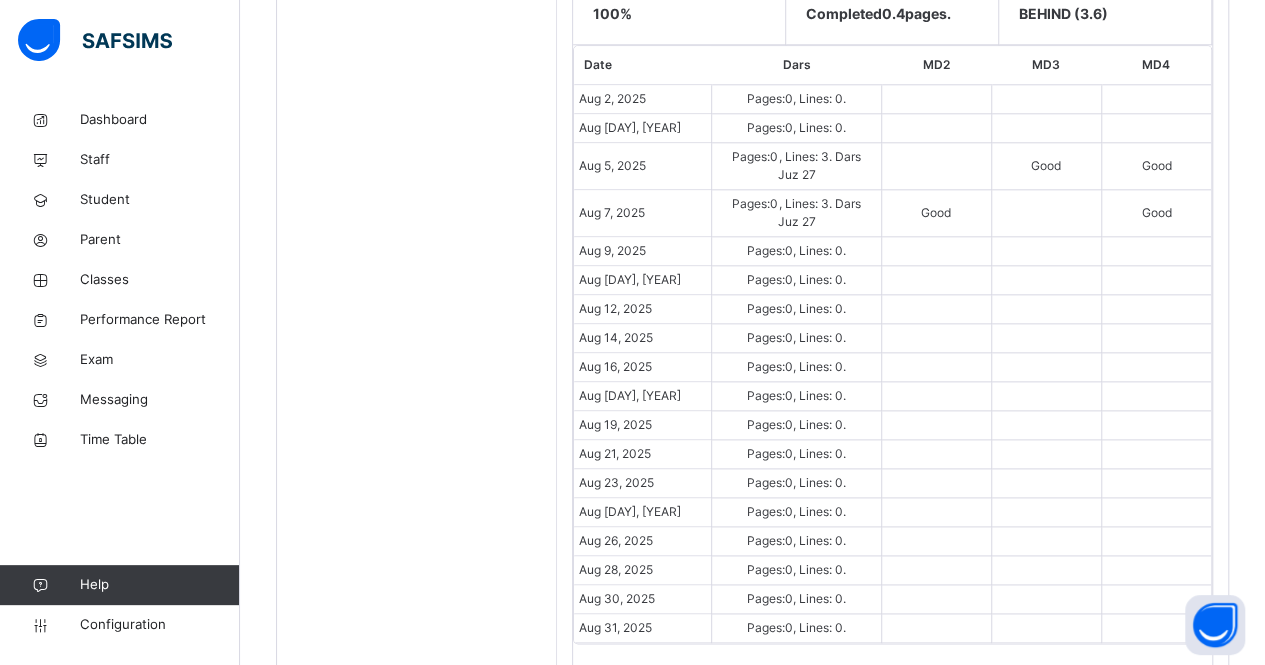 scroll, scrollTop: 1042, scrollLeft: 0, axis: vertical 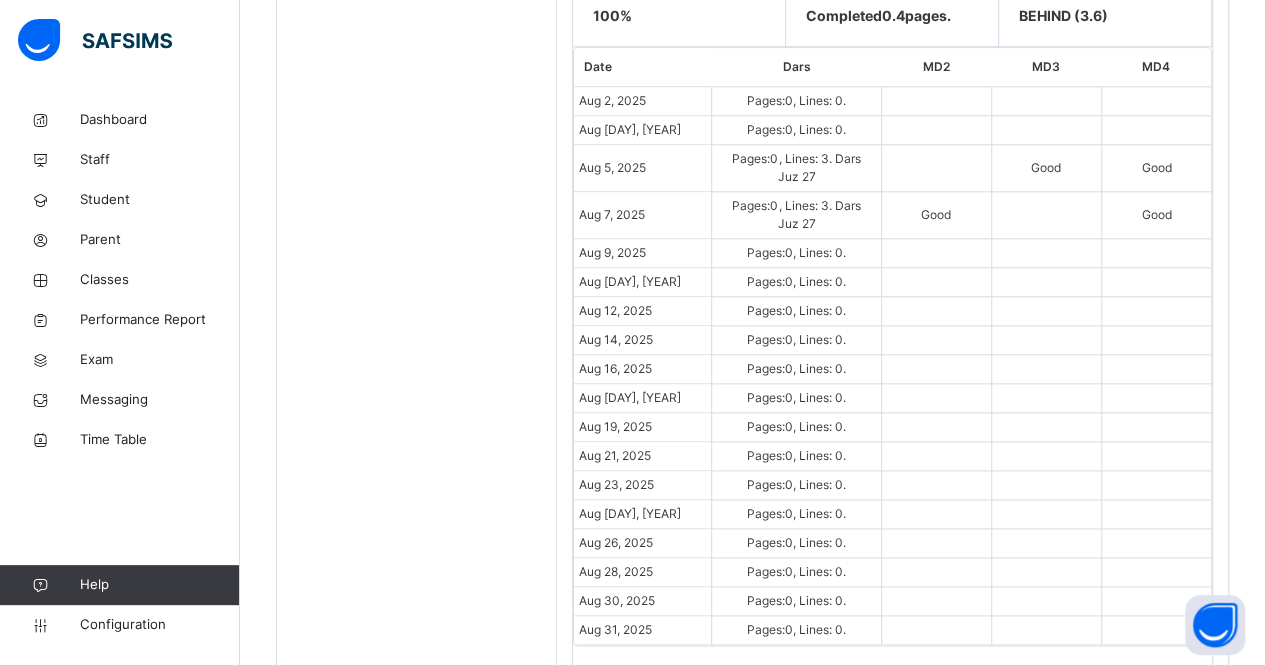 click on "Aug 31, 2025" at bounding box center [615, 629] 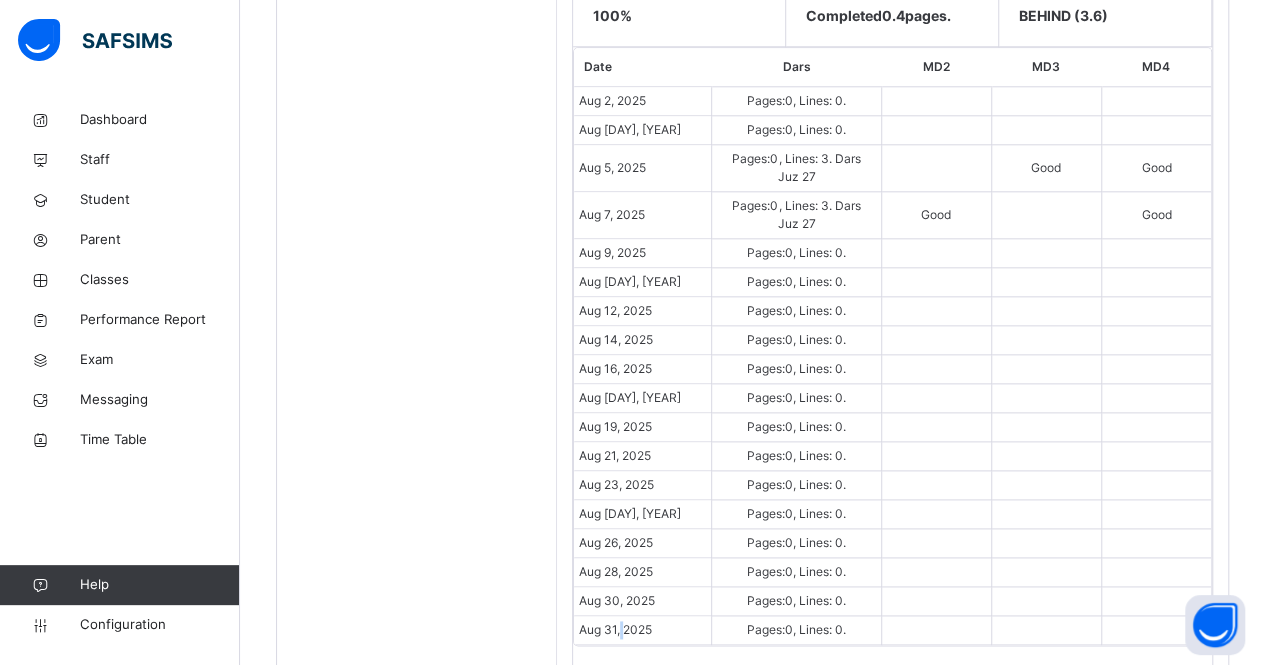 click on "Aug 31, 2025" at bounding box center (615, 629) 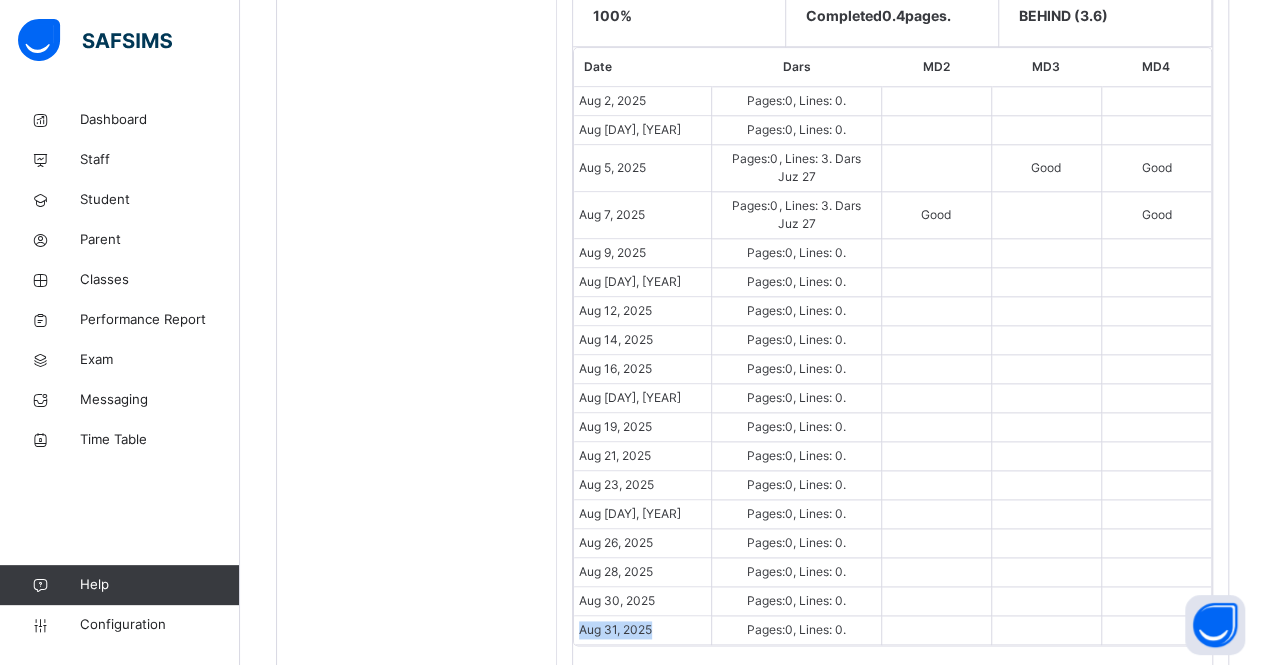click on "Aug 31, 2025" at bounding box center (615, 629) 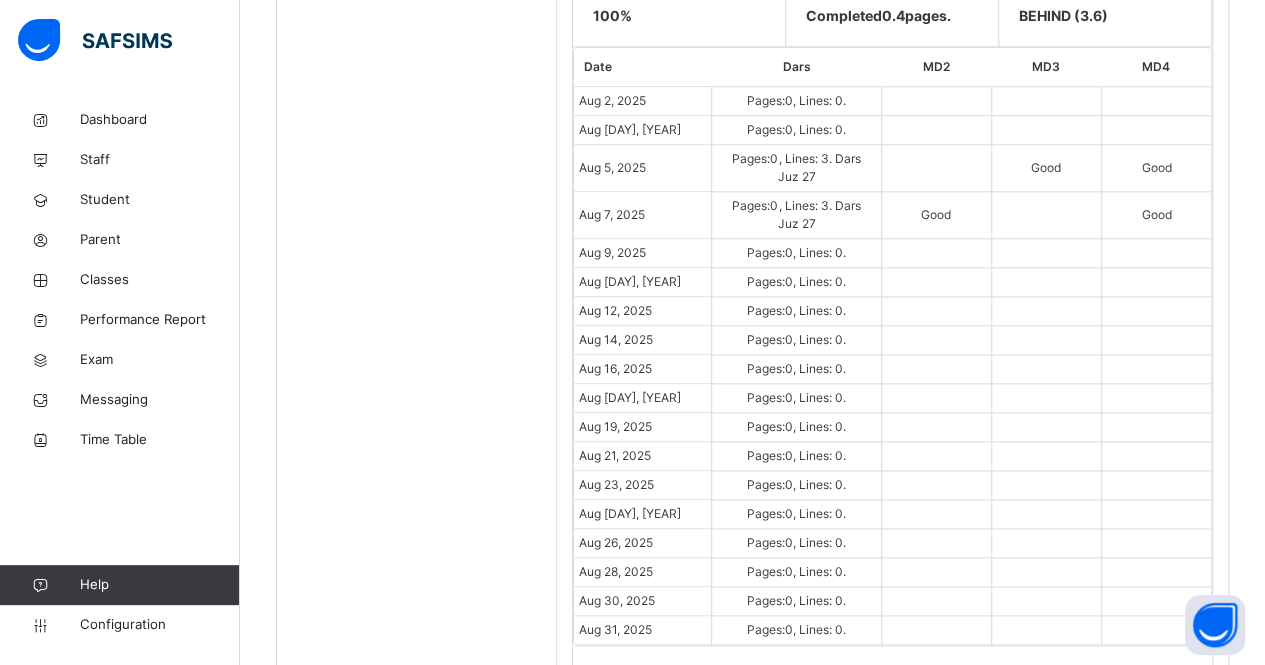 drag, startPoint x: 596, startPoint y: 595, endPoint x: 589, endPoint y: 586, distance: 11.401754 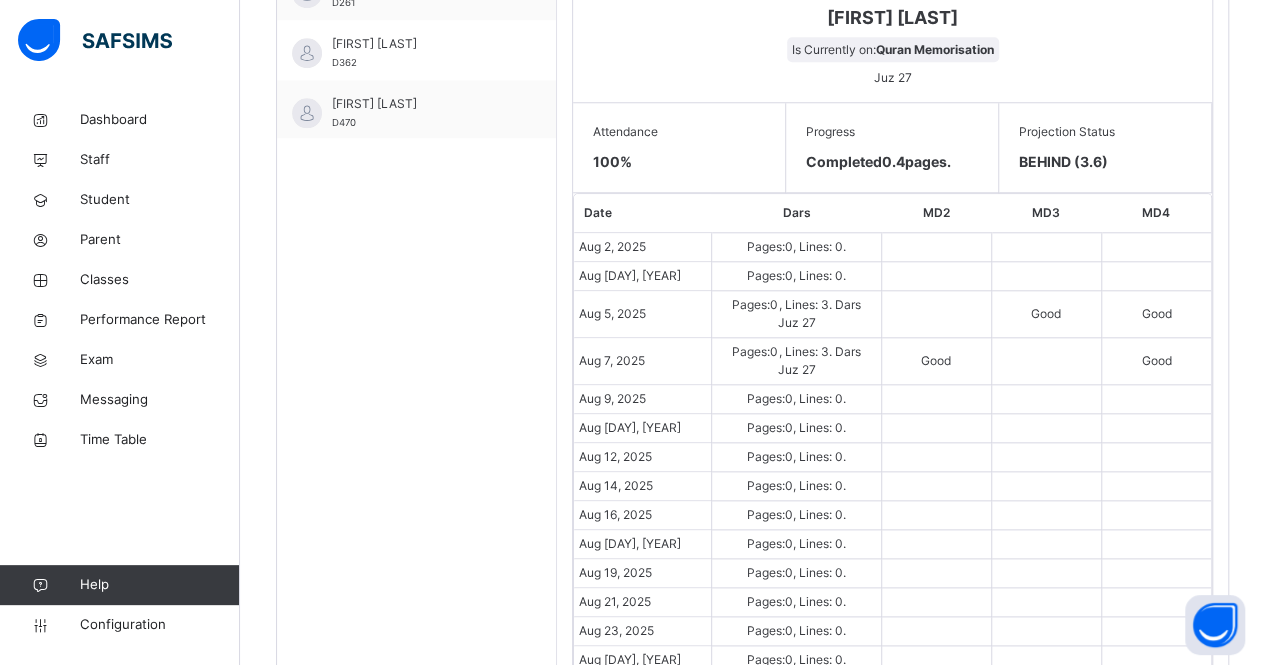 scroll, scrollTop: 896, scrollLeft: 0, axis: vertical 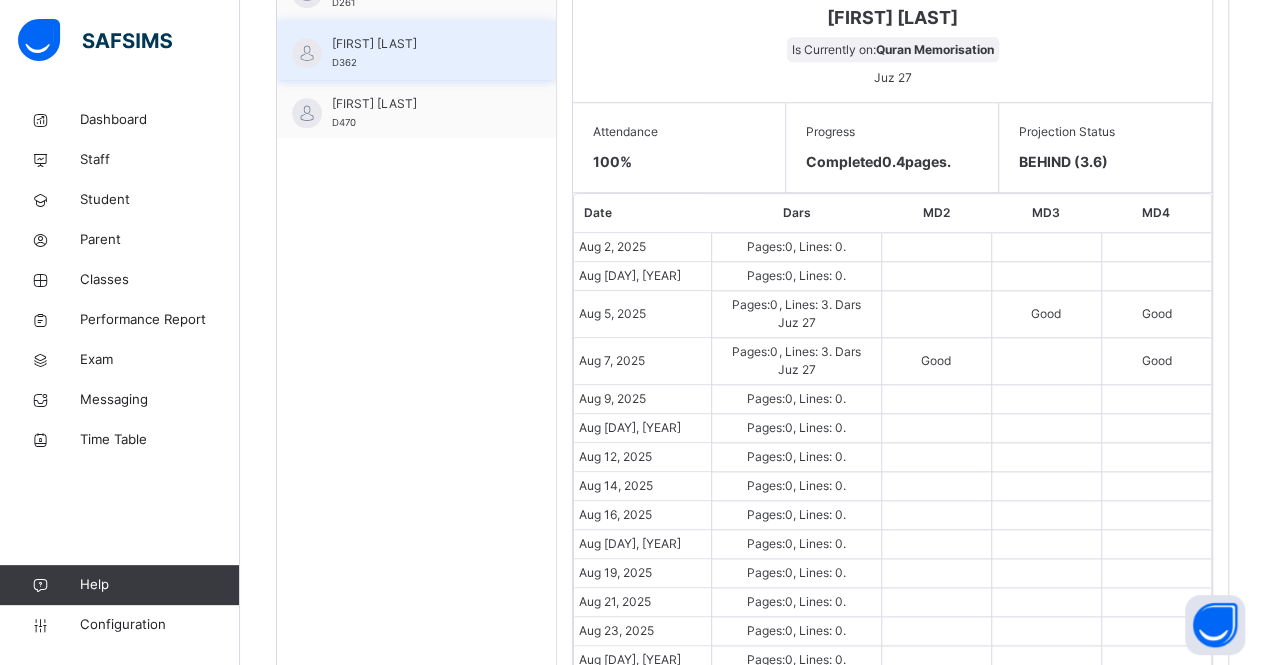 click on "Atwar Adh  Za D362" at bounding box center [416, 50] 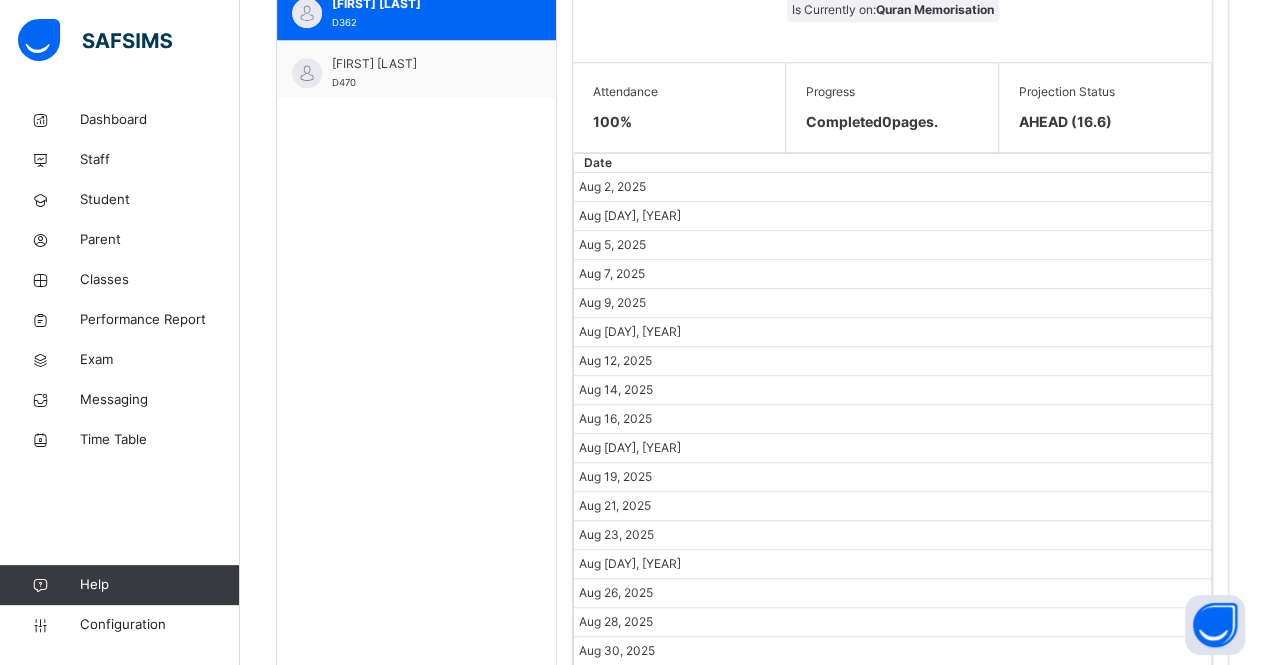 scroll, scrollTop: 938, scrollLeft: 0, axis: vertical 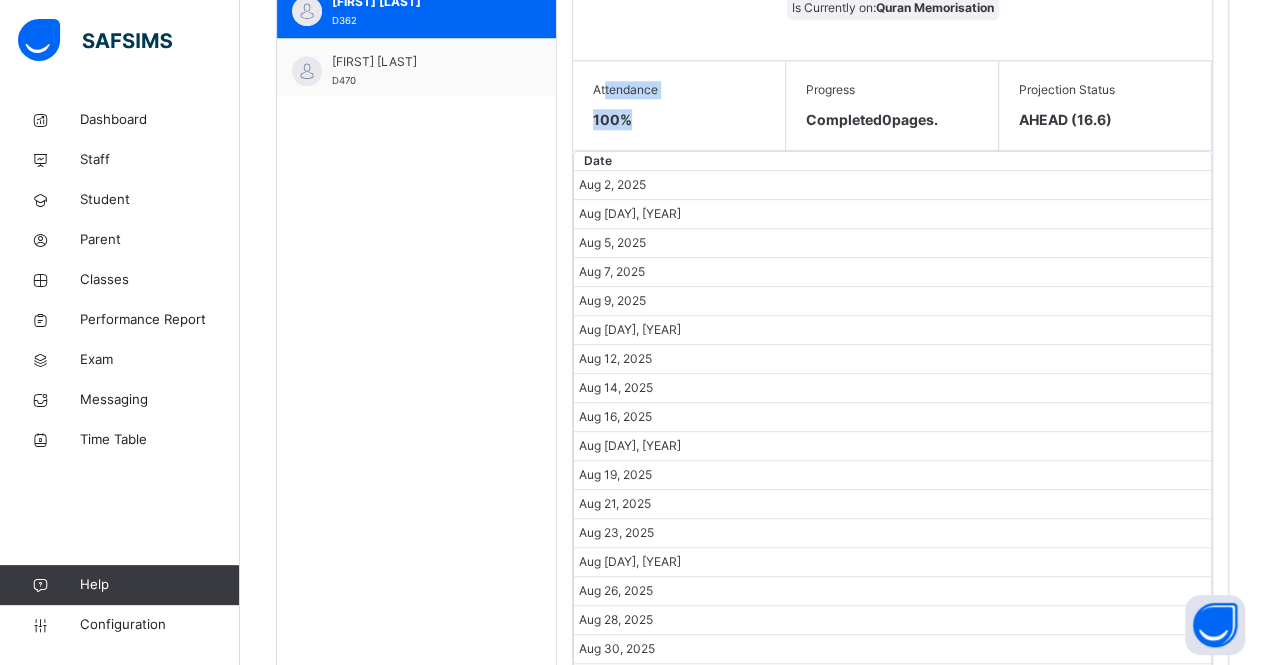 drag, startPoint x: 604, startPoint y: 88, endPoint x: 642, endPoint y: 127, distance: 54.451813 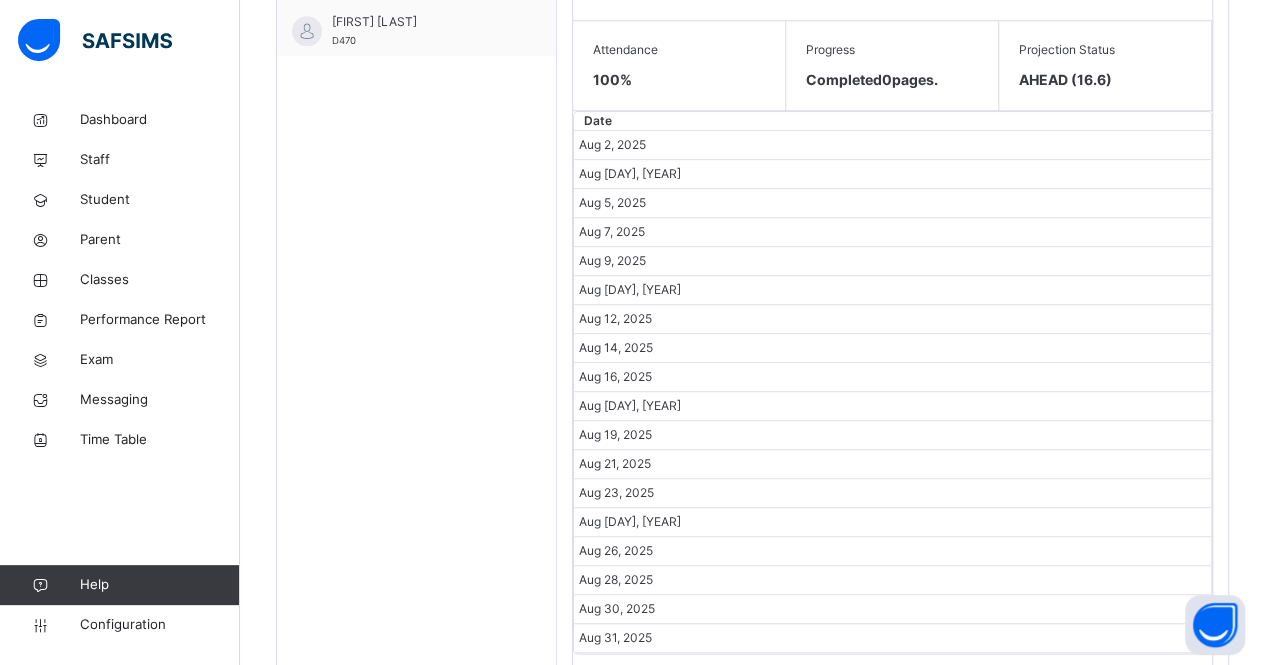scroll, scrollTop: 976, scrollLeft: 0, axis: vertical 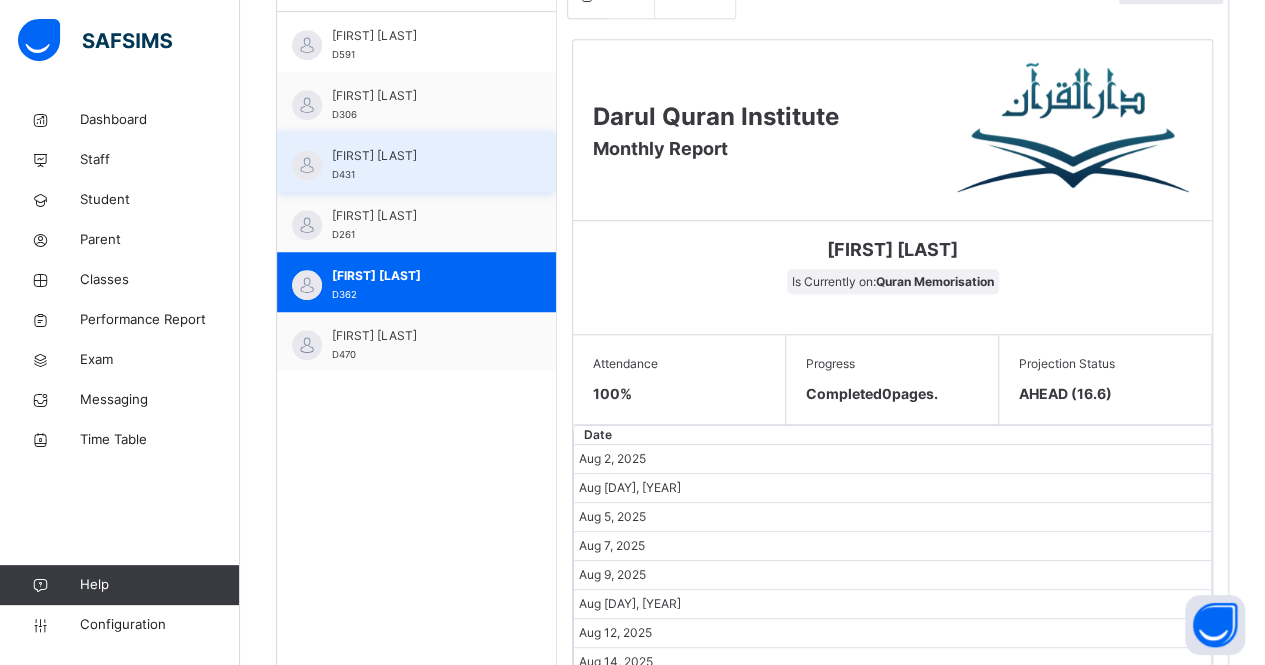 click on "Abdurrahman  Hzrati D431" at bounding box center (421, 165) 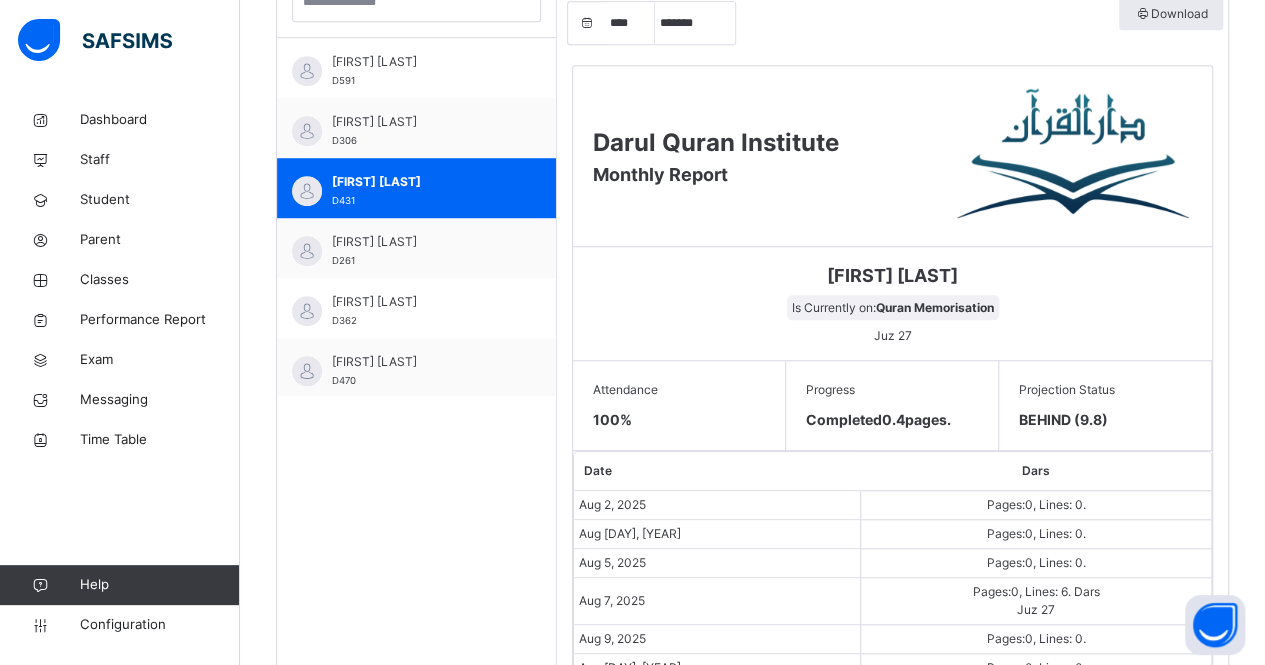 scroll, scrollTop: 638, scrollLeft: 0, axis: vertical 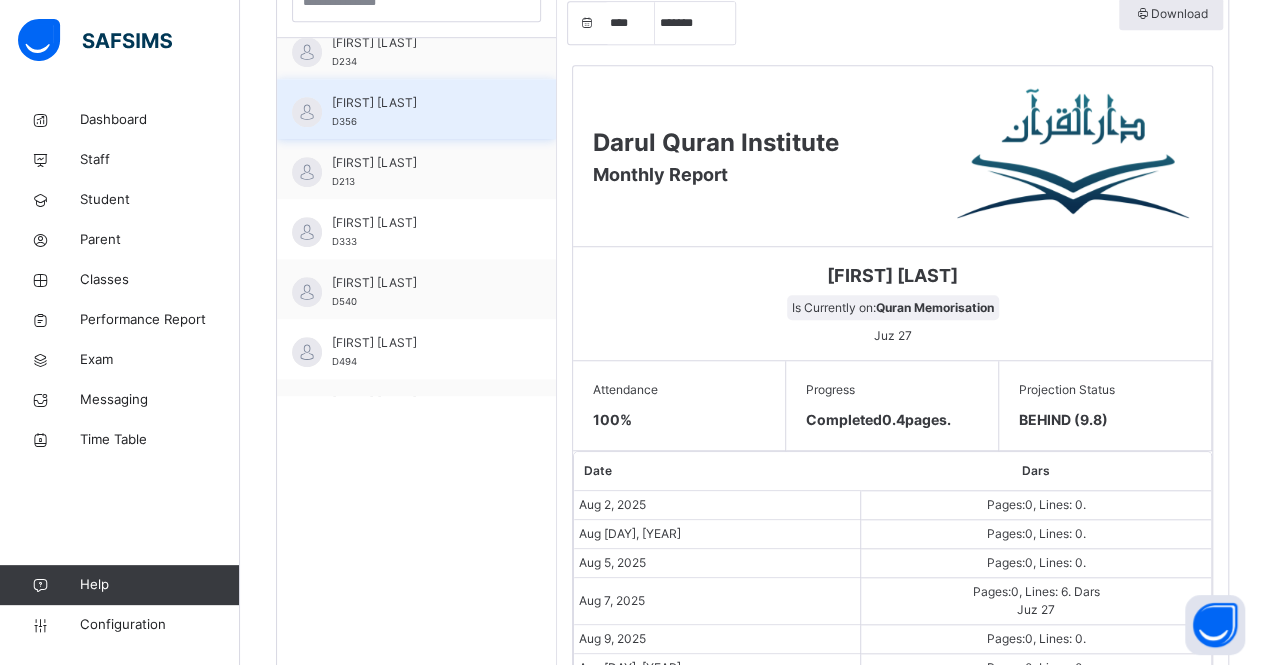 click on "Saad  Shahriar D356" at bounding box center (421, 112) 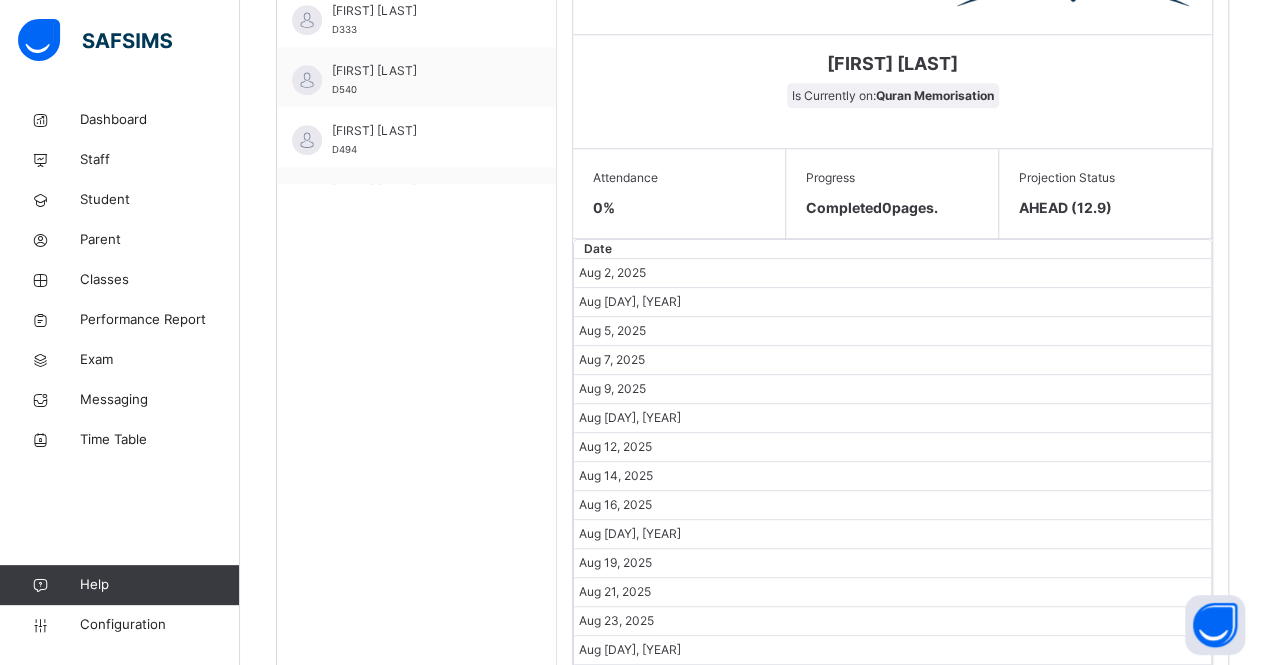 scroll, scrollTop: 852, scrollLeft: 0, axis: vertical 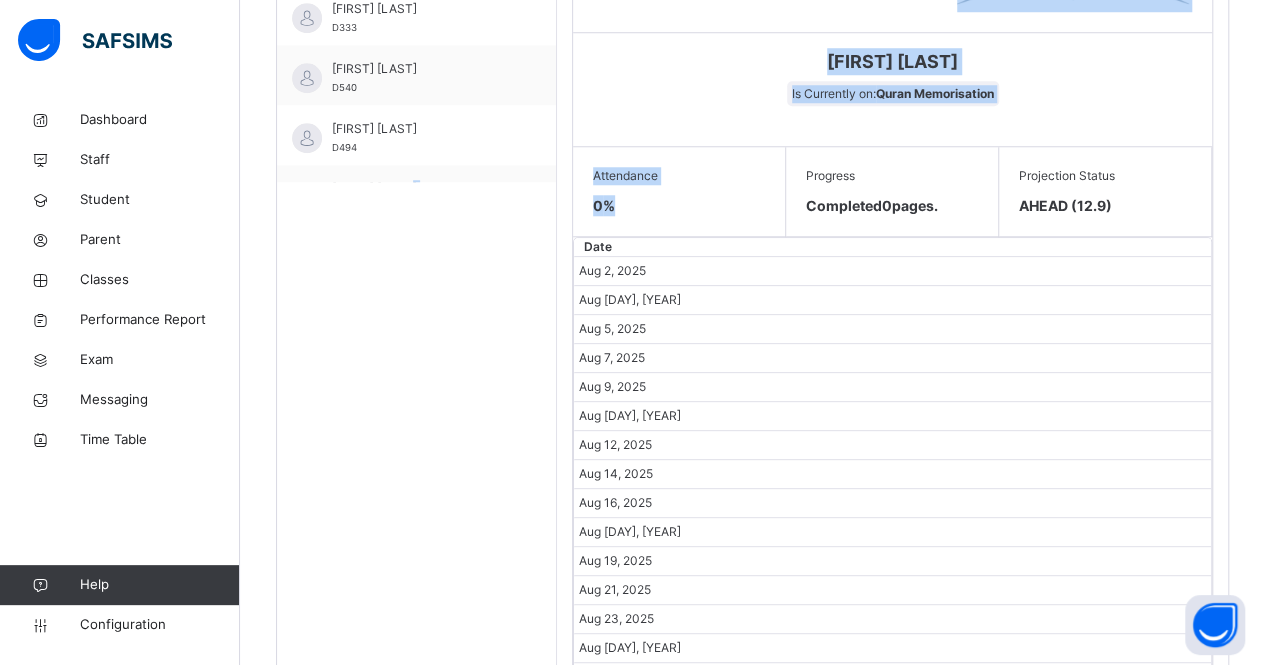 drag, startPoint x: 626, startPoint y: 203, endPoint x: 546, endPoint y: 193, distance: 80.622574 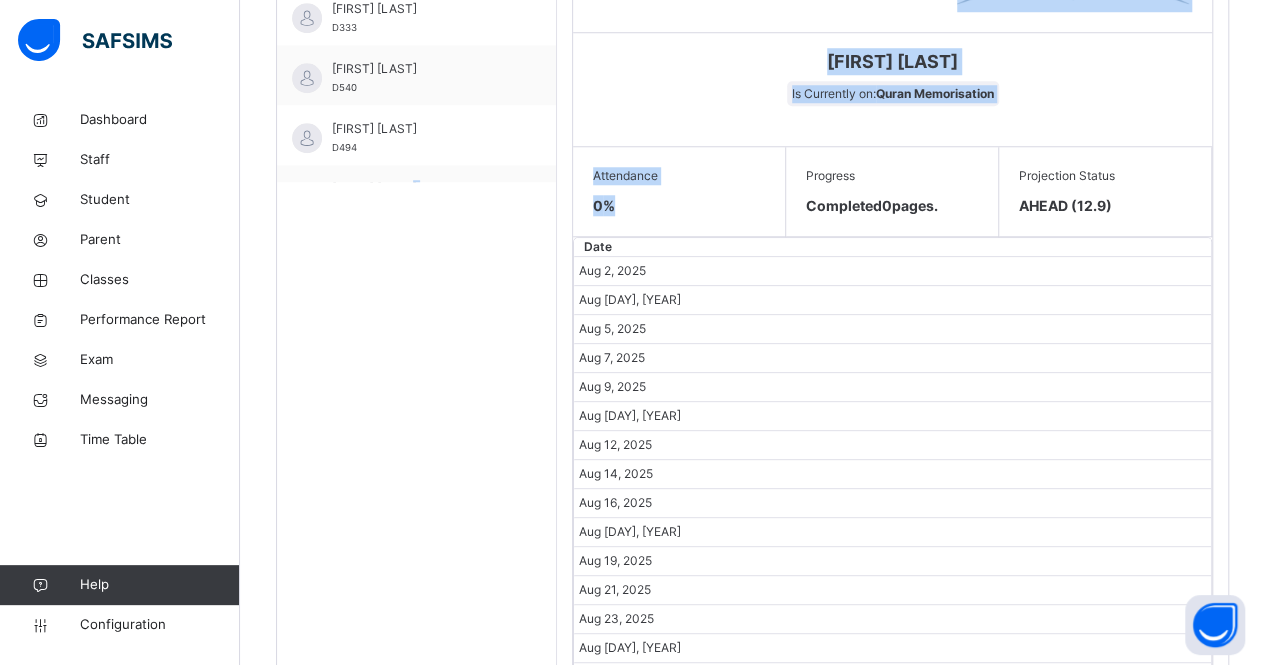 click on "0 %" at bounding box center [604, 205] 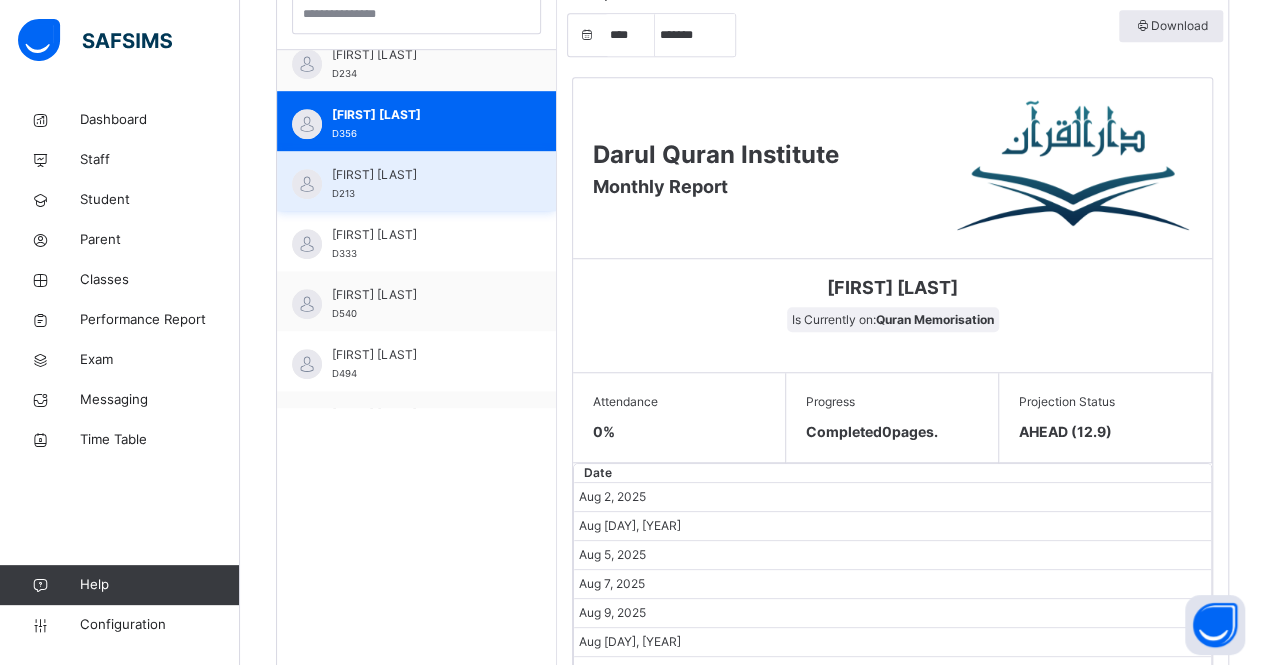 click on "Sulayman  Bilal" at bounding box center (421, 175) 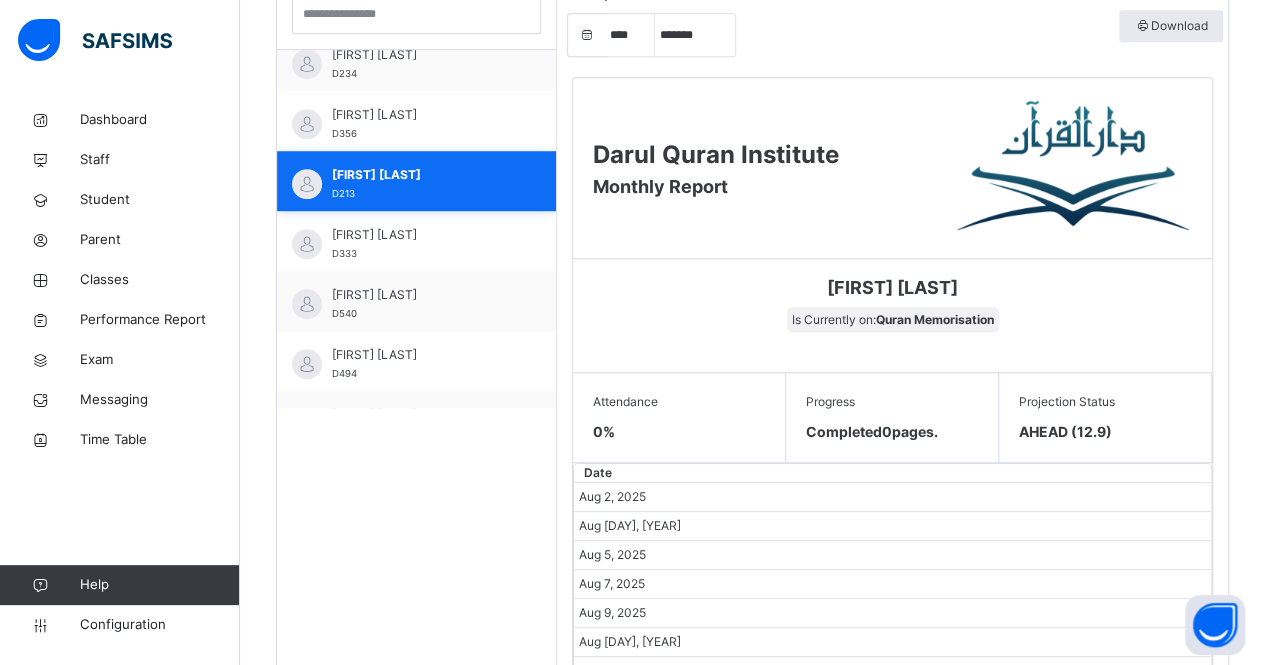 scroll, scrollTop: 596, scrollLeft: 0, axis: vertical 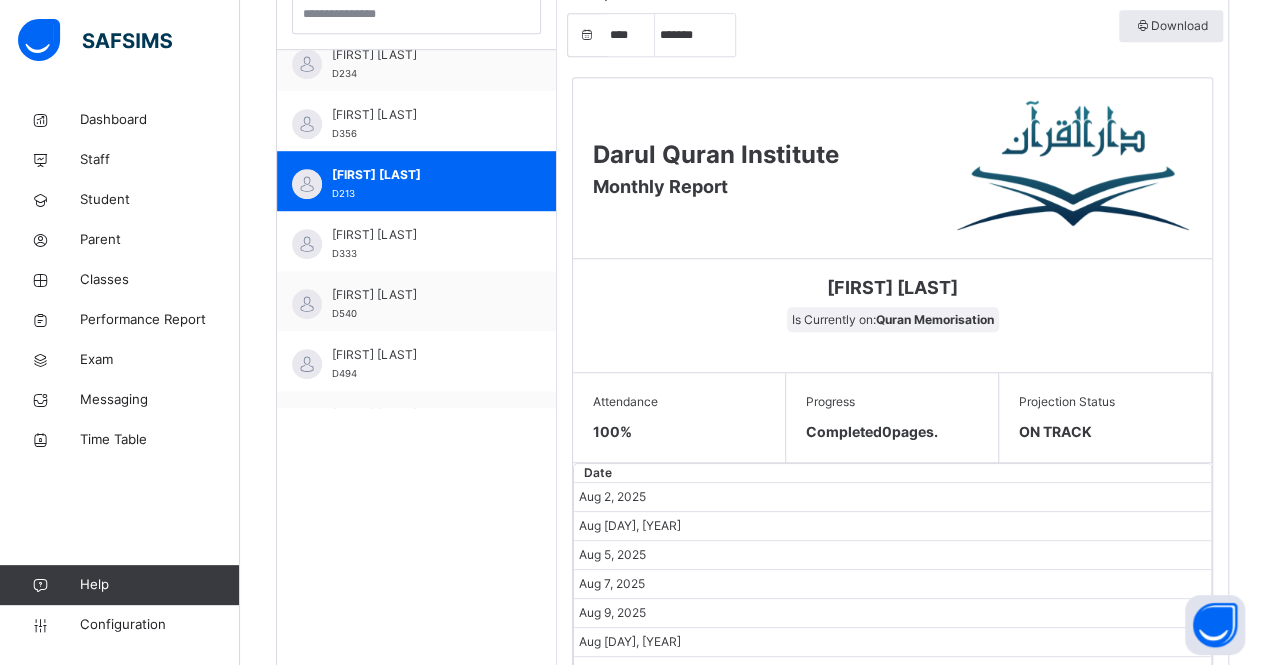 click on "Students Abdul Nafeh  Fahim D591 Abdurrahman  Hassan D306 Abdurrahman  Hzrati D431 Afnaan  Ahmad D261 Atwar Adh  Za D362 Muzahiruddin  Nizamuddin D470 Owais  Abdulhai D266 RAYYAN  ALAM D234 Saad  Shahriar D356 Sulayman  Bilal D213 Syed fasih  Ahmed D333 Umar  Ahmadyar D540 Umar  Hla D494 Yakub  Ranees D262 Yusuf  Lodin D279" at bounding box center (417, 505) 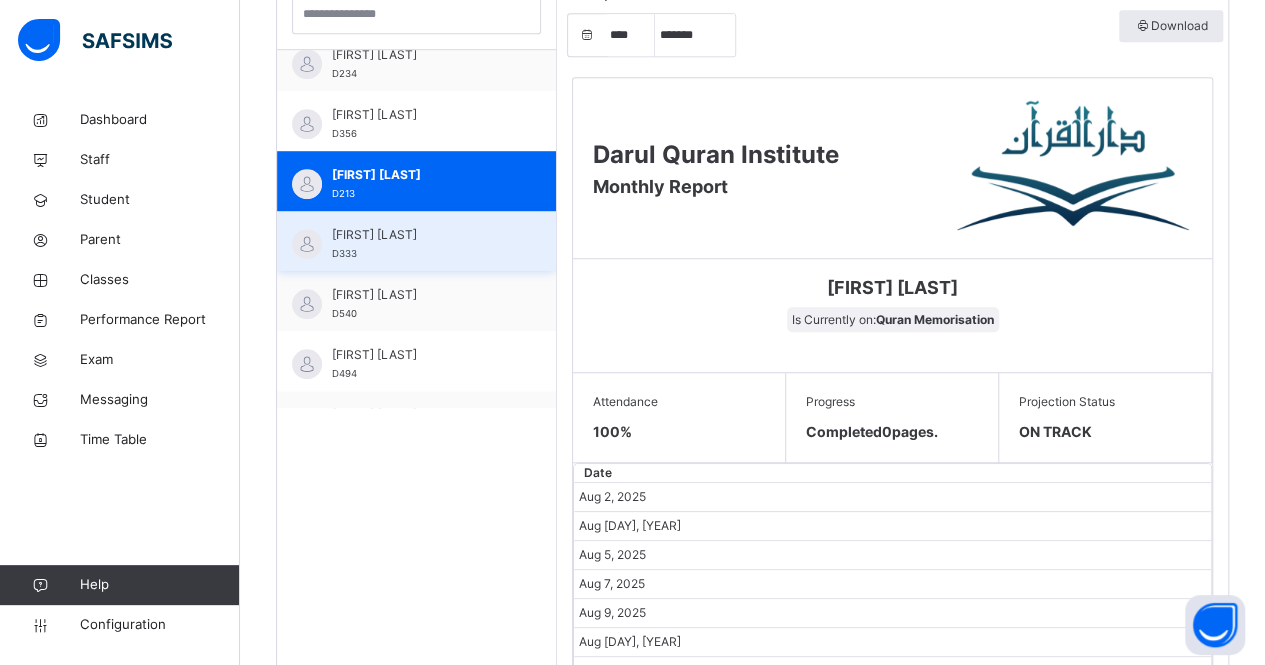 click on "Syed fasih  Ahmed D333" at bounding box center (421, 244) 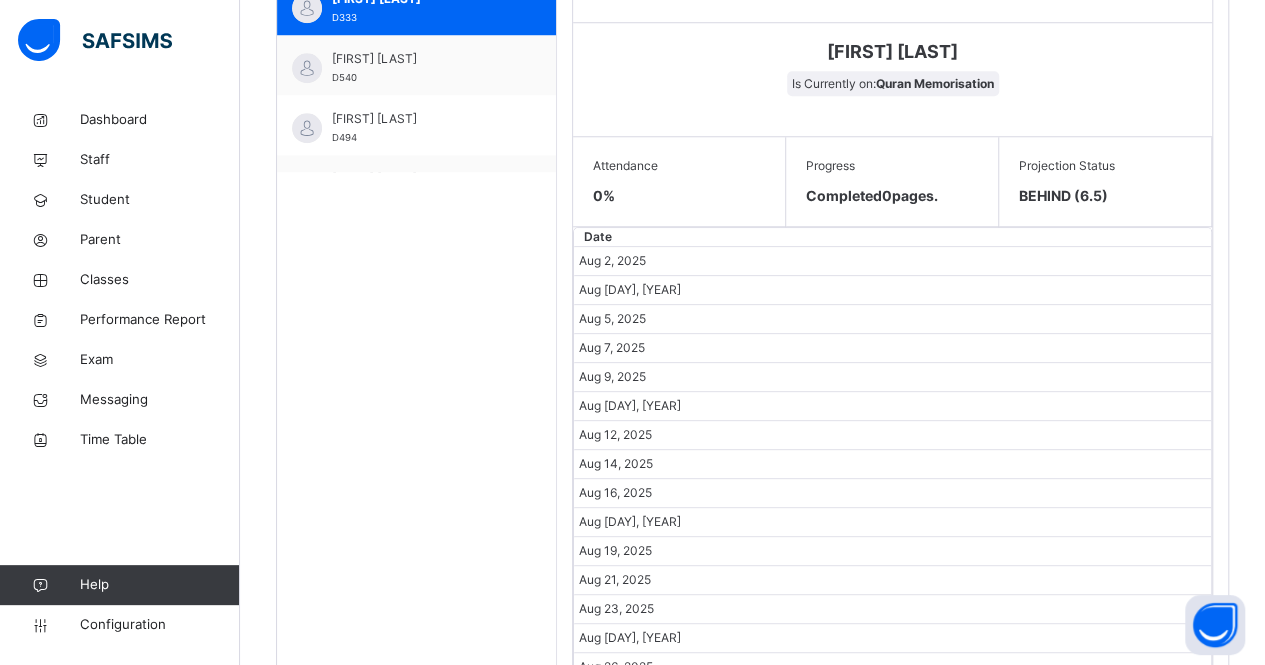 scroll, scrollTop: 898, scrollLeft: 0, axis: vertical 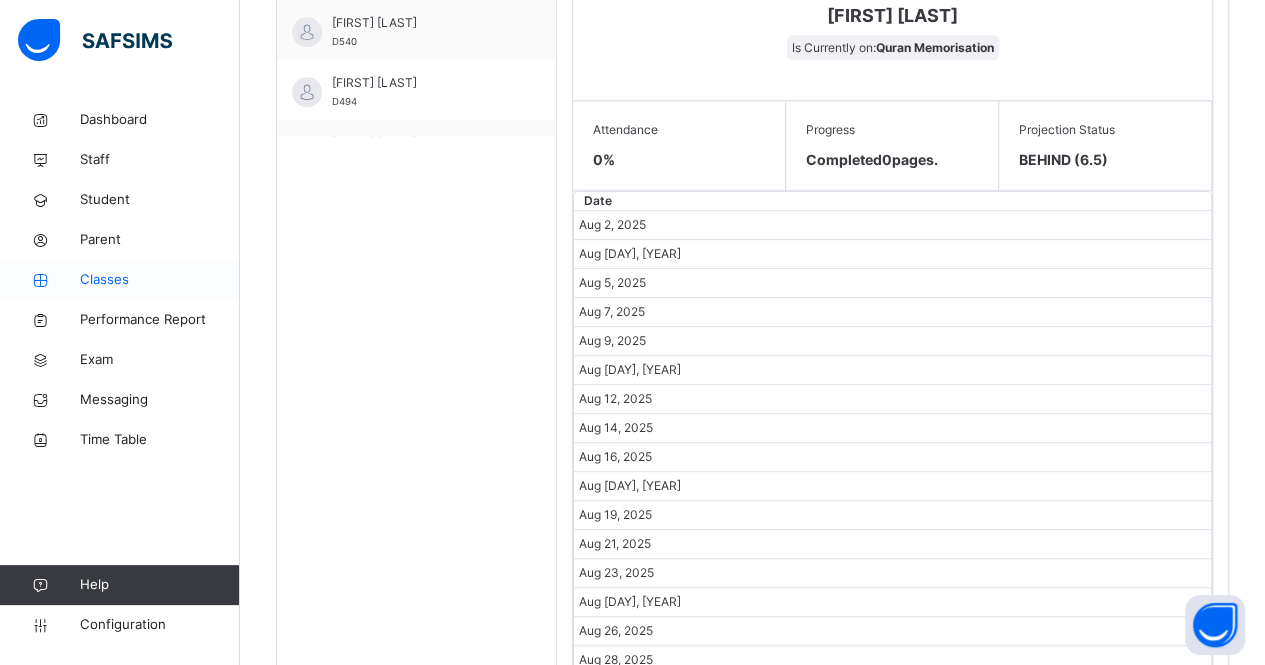 click on "Classes" at bounding box center (120, 280) 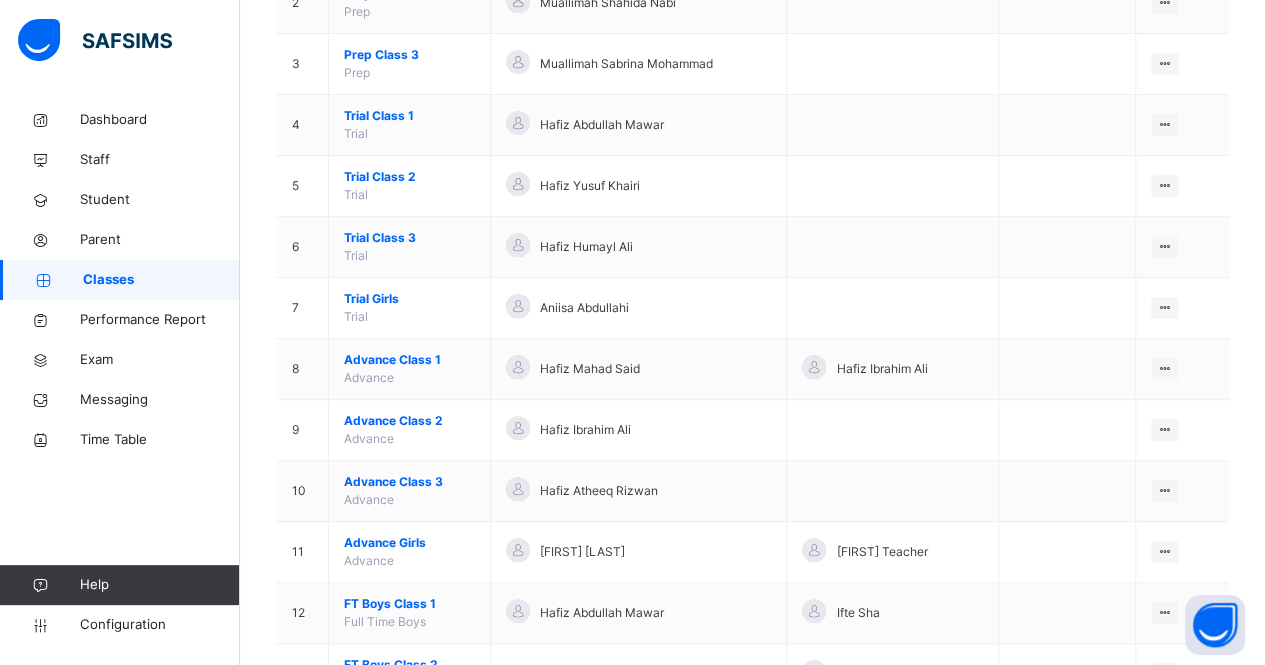 scroll, scrollTop: 592, scrollLeft: 0, axis: vertical 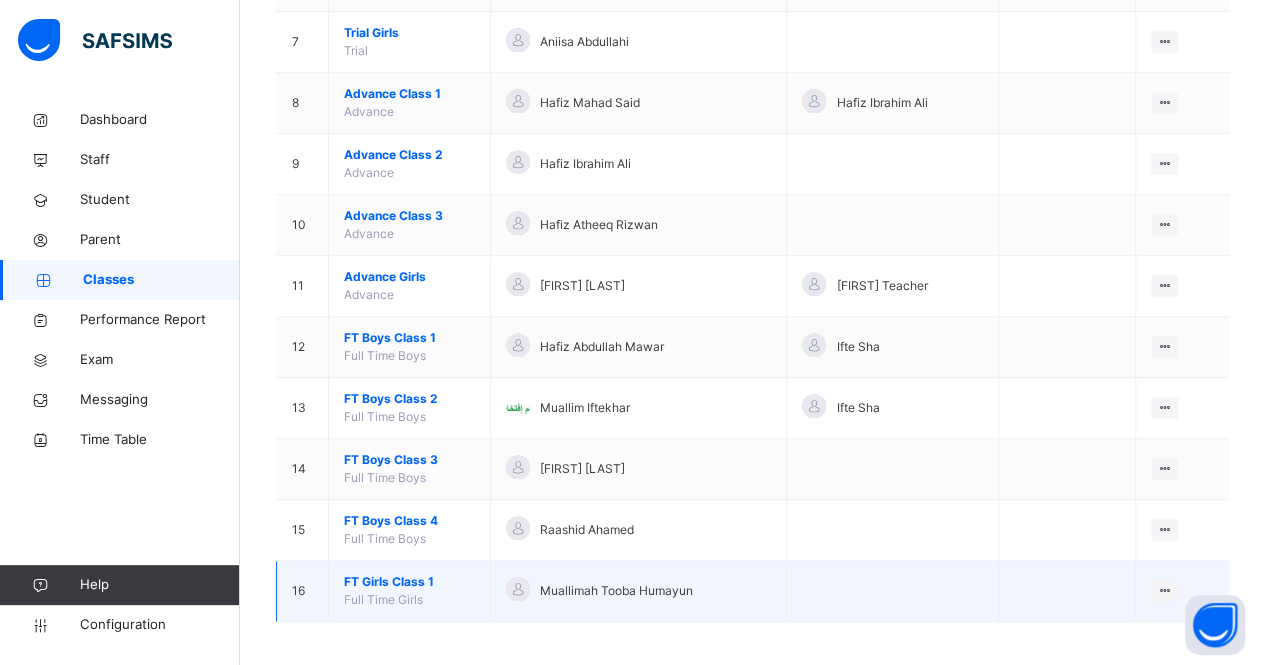 click on "FT Girls   Class 1" at bounding box center (409, 582) 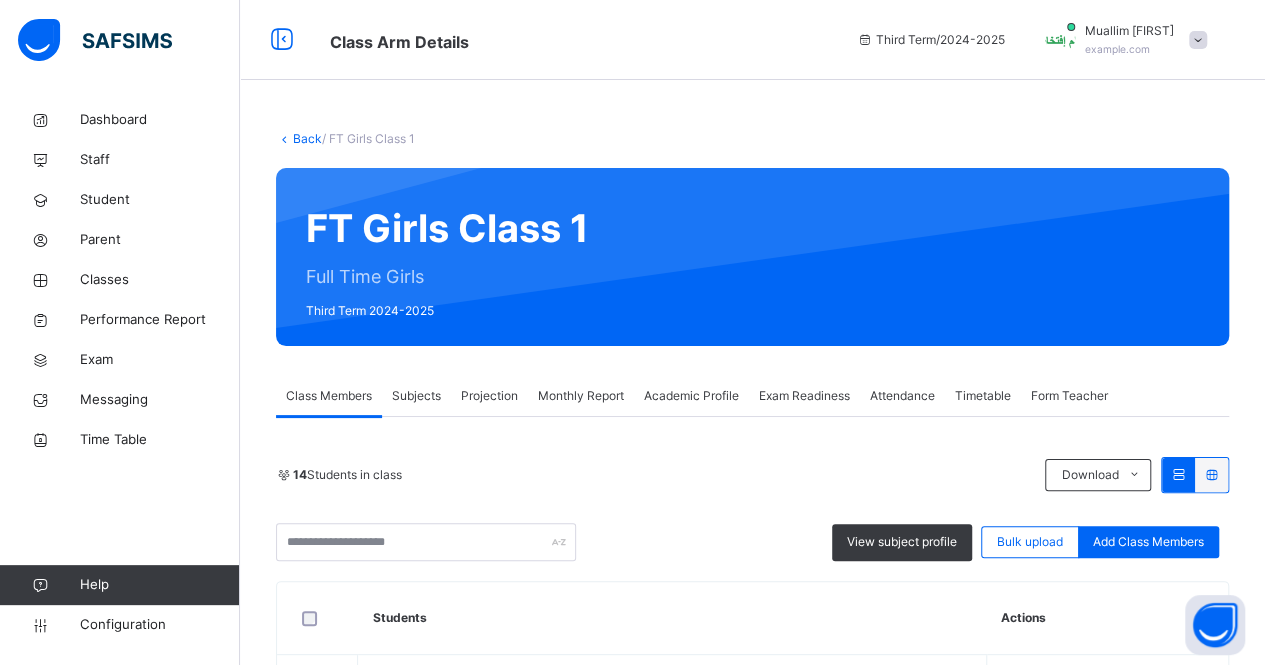 click on "Projection" at bounding box center [489, 396] 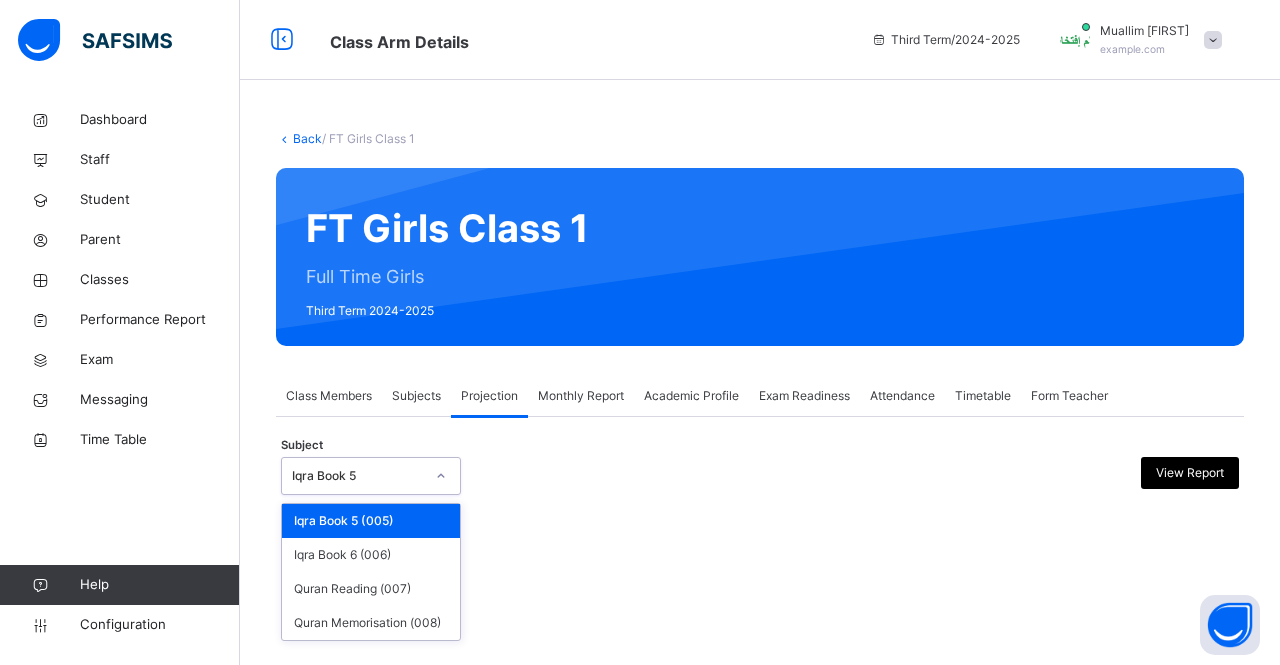 click on "Iqra Book 5" at bounding box center (358, 476) 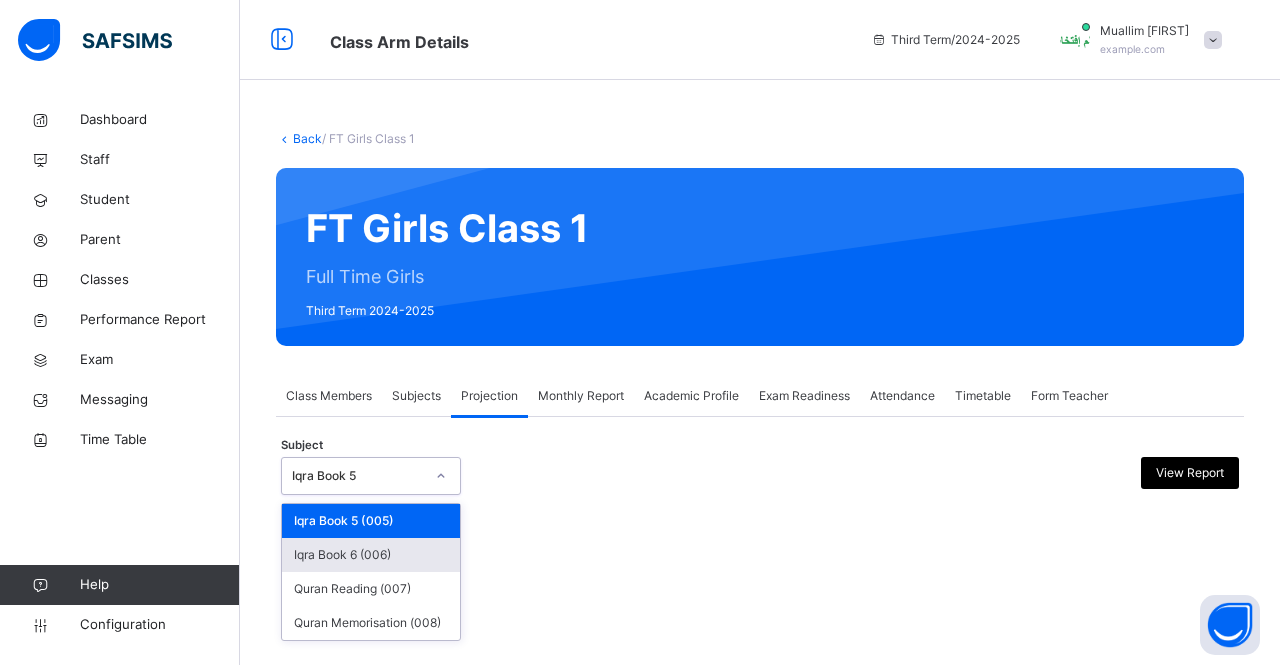 click on "Iqra Book 6 (006)" at bounding box center (371, 555) 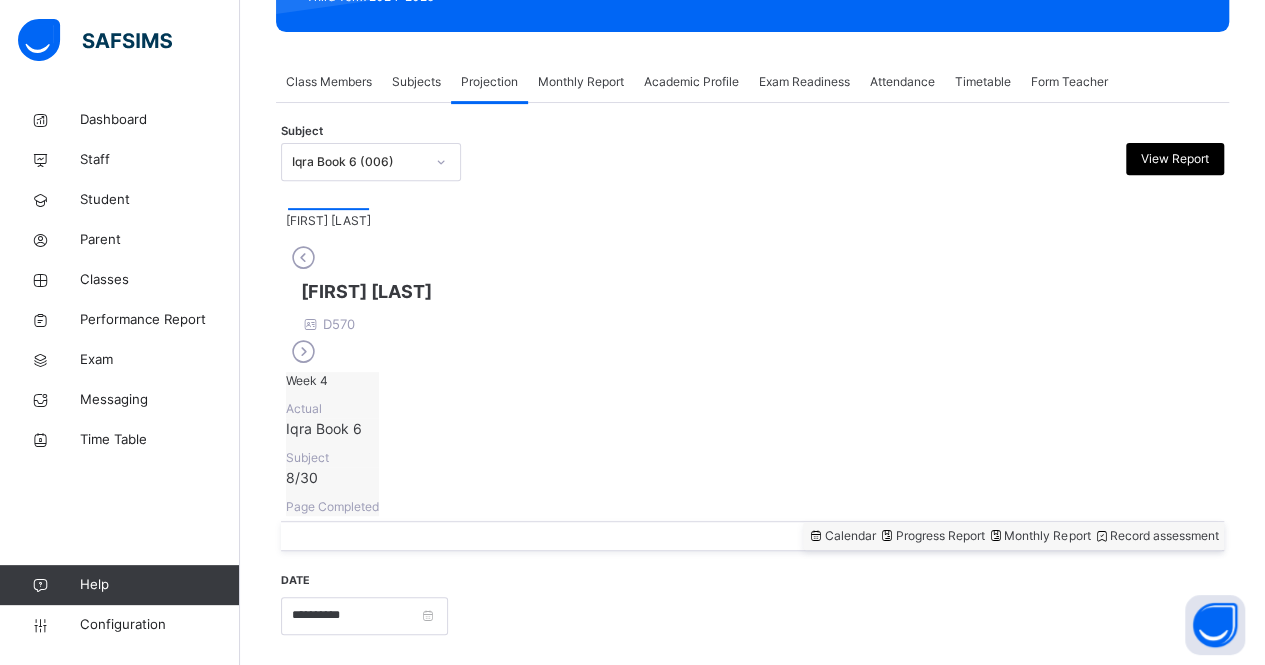 click at bounding box center (816, 535) 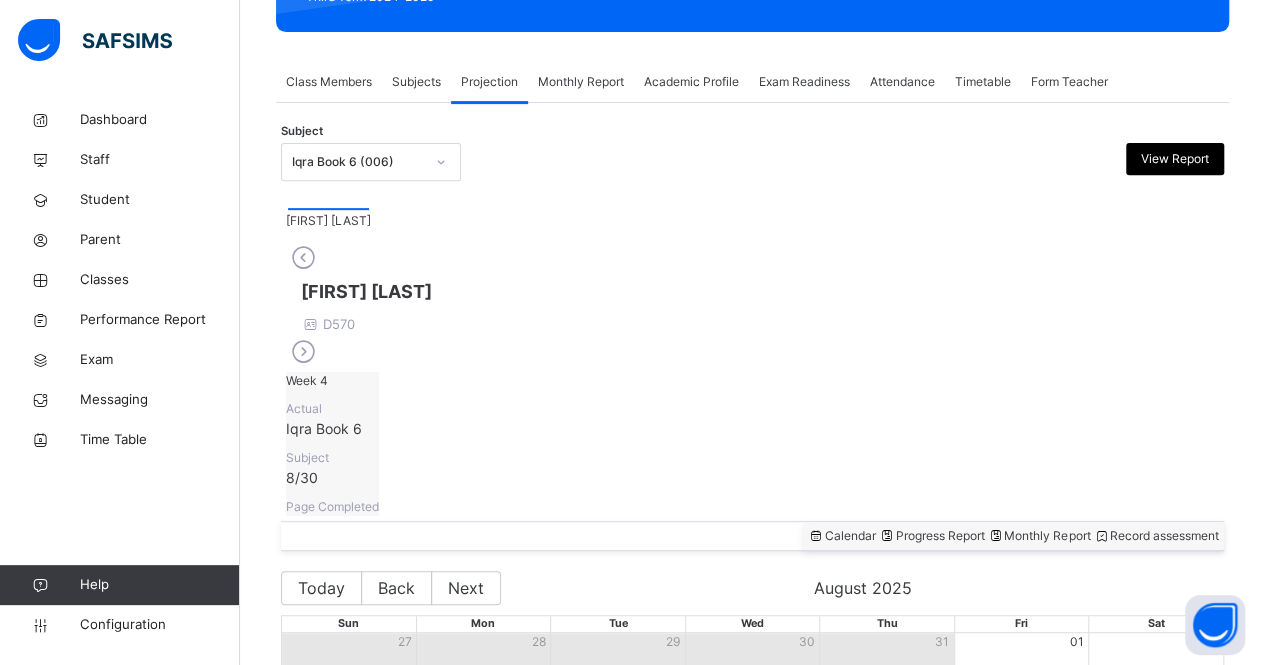 scroll, scrollTop: 711, scrollLeft: 0, axis: vertical 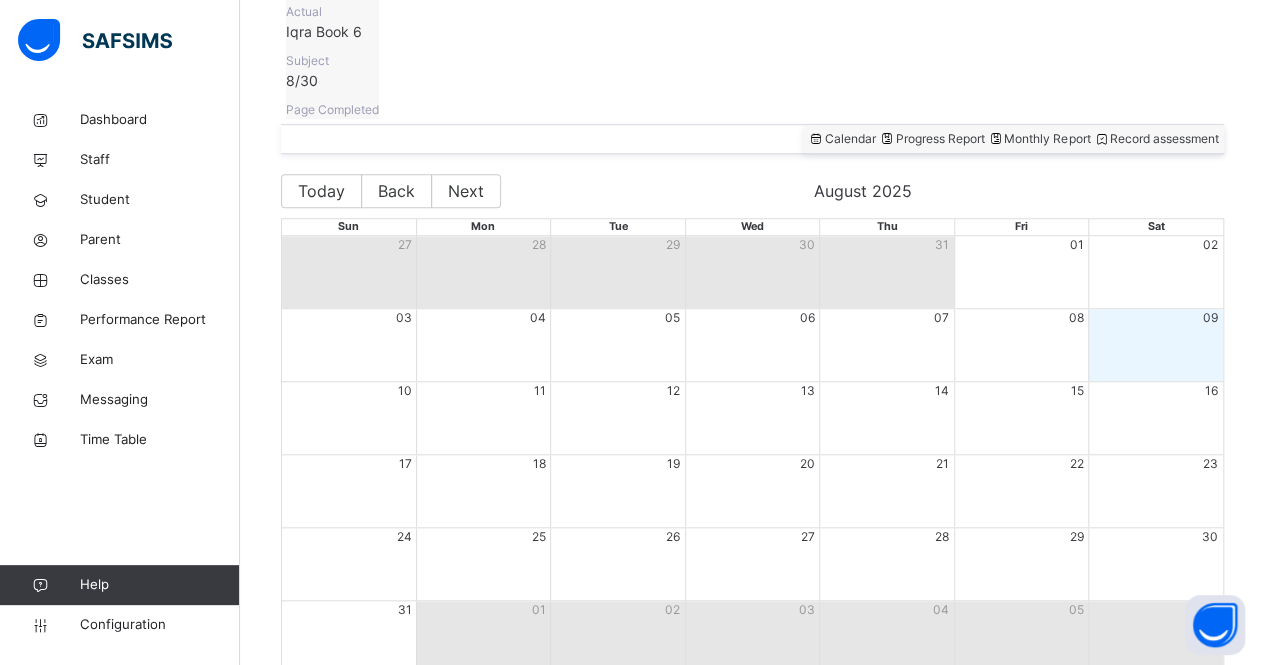 click on "Back  / FT Girls Class 1 FT Girls Class 1 Full Time Girls Third Term 2024-2025 Class Members Subjects Projection Monthly Report Academic Profile Exam Readiness Attendance Timetable Form Teacher Projection More Options   14  Students in class Download Pdf Report Excel Report View subject profile Bulk upload Add Class Members Darul Quran Institute Date: 9th Aug 2025, 11:38:53 am Class Members Class:  FT Girls Class 1 Total no. of Students:  14 Term:  Third Term Session:  2024-2025 S/NO Admission No. Last Name First Name Other Name 1 D11 Sharaf Aisha 2 D125 Azeem Amnah 3 D82 Doughan Aysha 4 D413 Abdullahi Fadumo Ibraahiim 5 D32 Ilham Fatima 6 D63 Tamuryani Hafsah 7 D570 Ali Haya 8 D109 Qudsiyah Iffah 9 D103 Ali Iman Adem 10 D16 Hayat Aziz Juwayriyya 11 D729 Tariq Sara 12 D773 Tahzib Suhaila 13 D14 Abshir Sumaya 14 D533 Umar Sumeya Students Actions Aisha  Sharaf D11 View Profile Remove from Class Transfer Student Amnah  Azeem D125 View Profile Remove from Class Transfer Student Aysha  Doughan D82 View Profile D32" at bounding box center [752, 355] 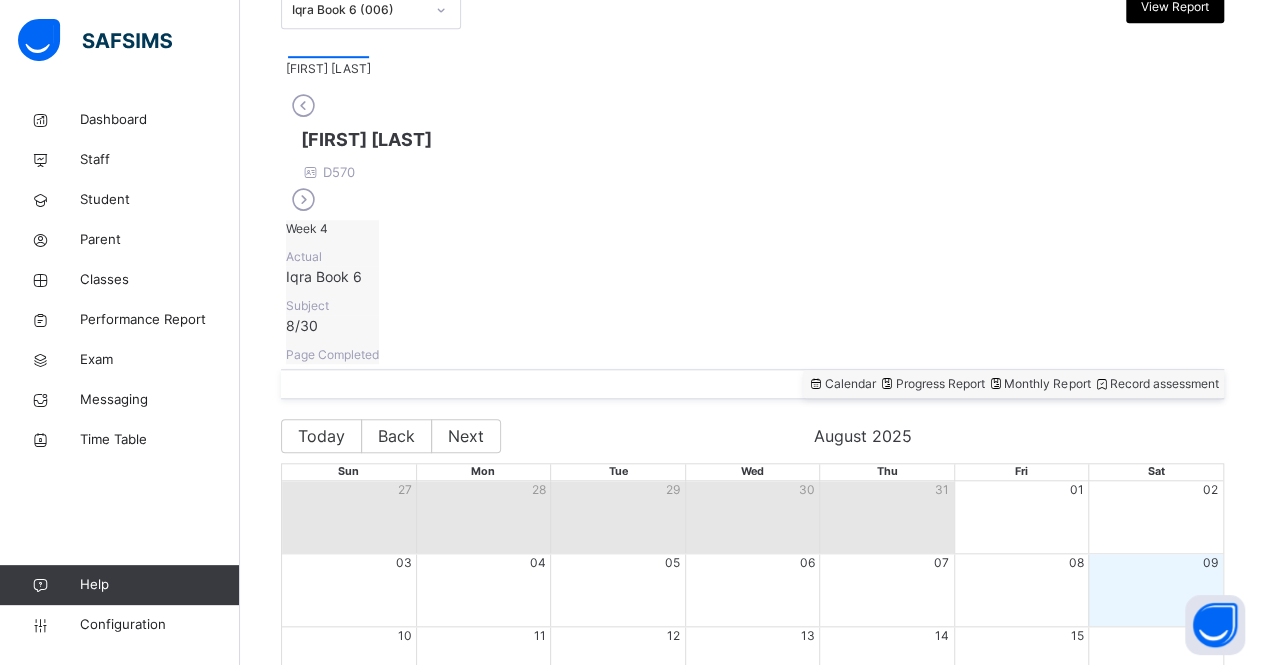 scroll, scrollTop: 639, scrollLeft: 0, axis: vertical 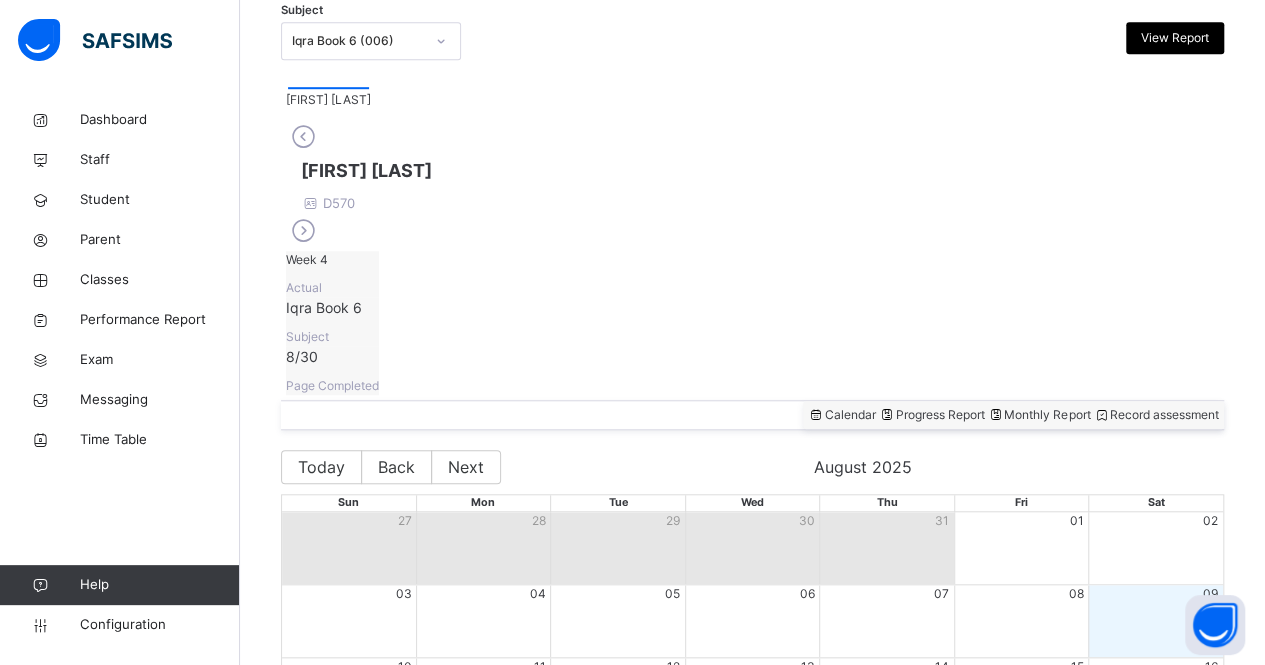 click on "Resume" at bounding box center (916, -471) 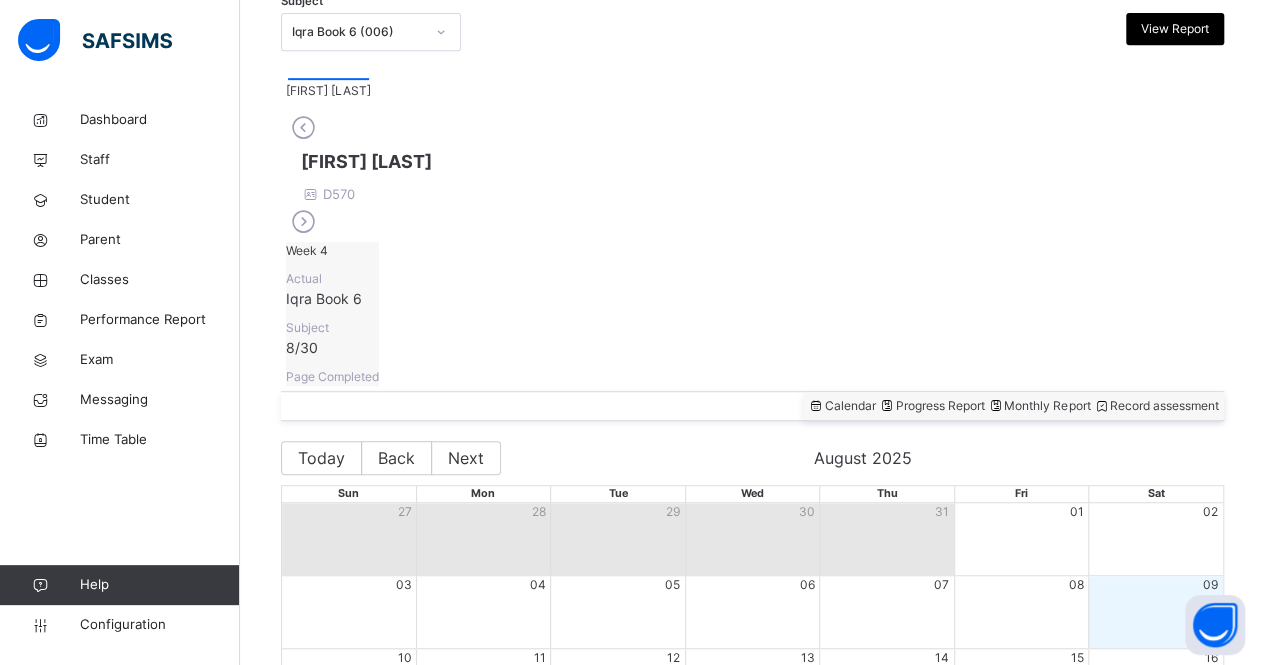 scroll, scrollTop: 399, scrollLeft: 0, axis: vertical 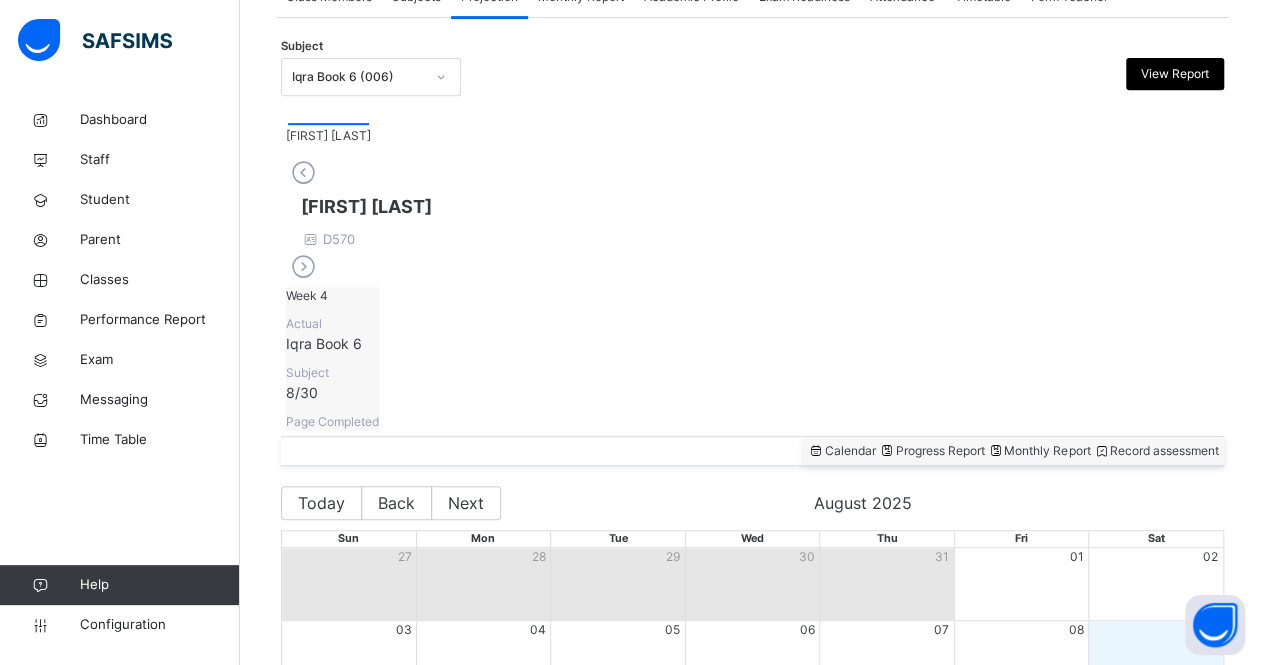 click on "Iqra Book 6 (006)" at bounding box center (371, 77) 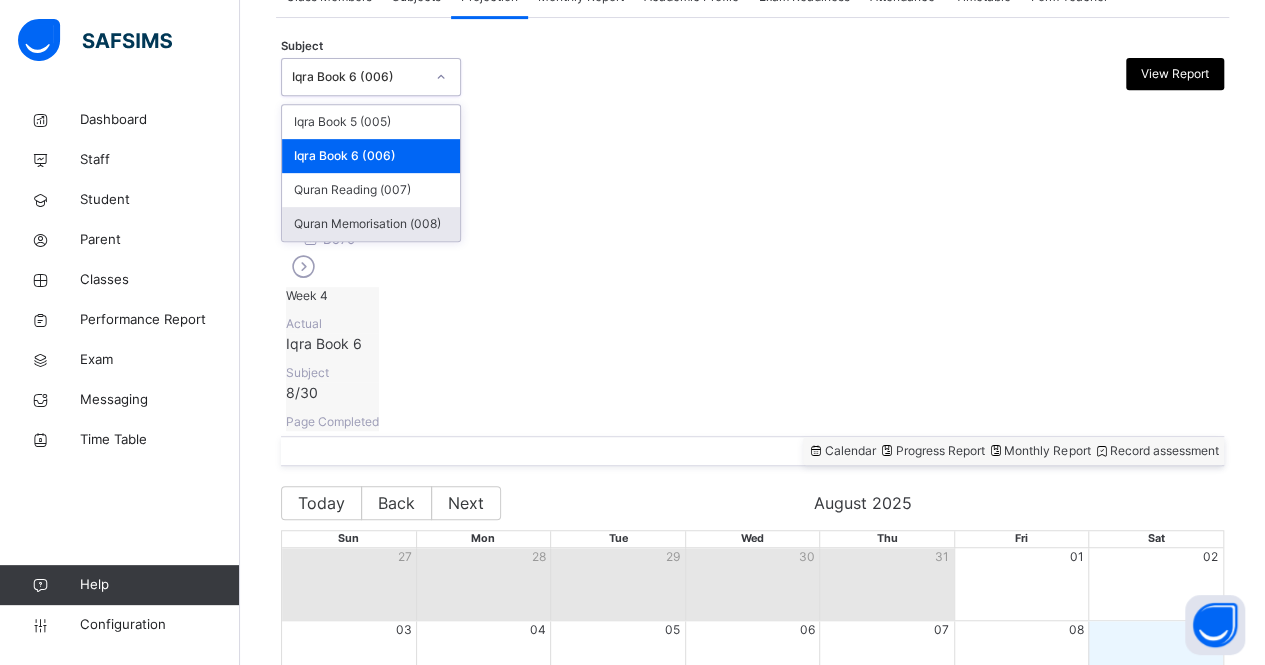 click on "Quran Memorisation (008)" at bounding box center [371, 224] 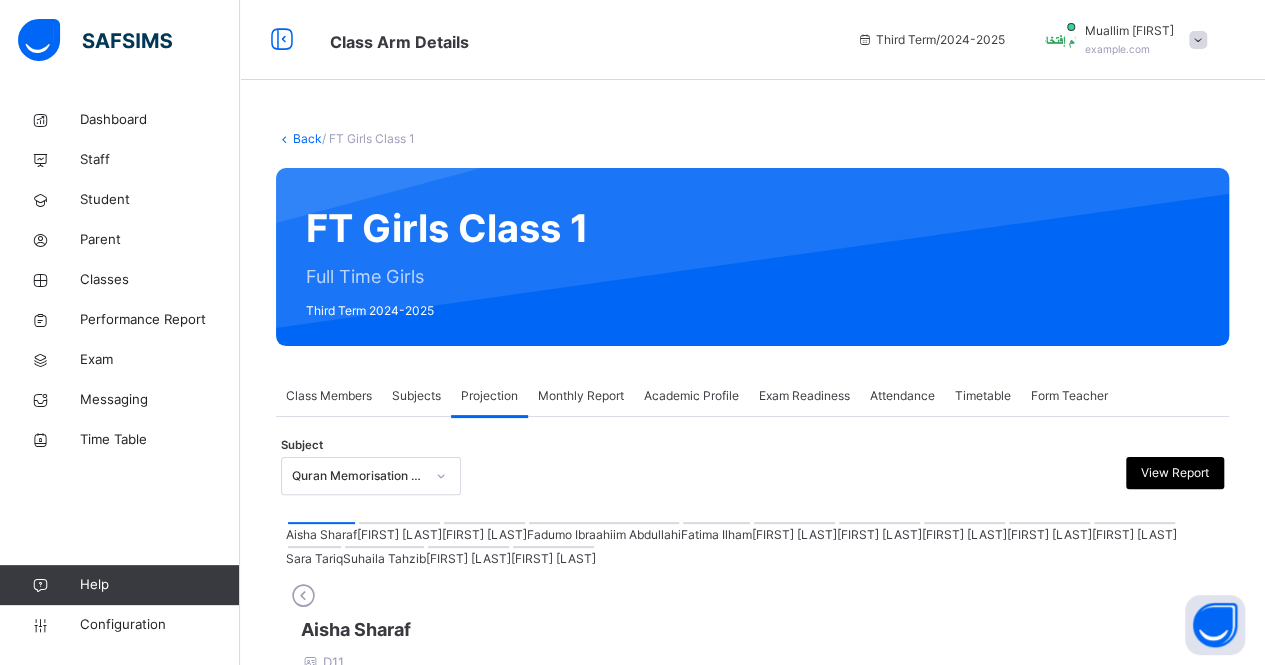 click at bounding box center [604, 523] 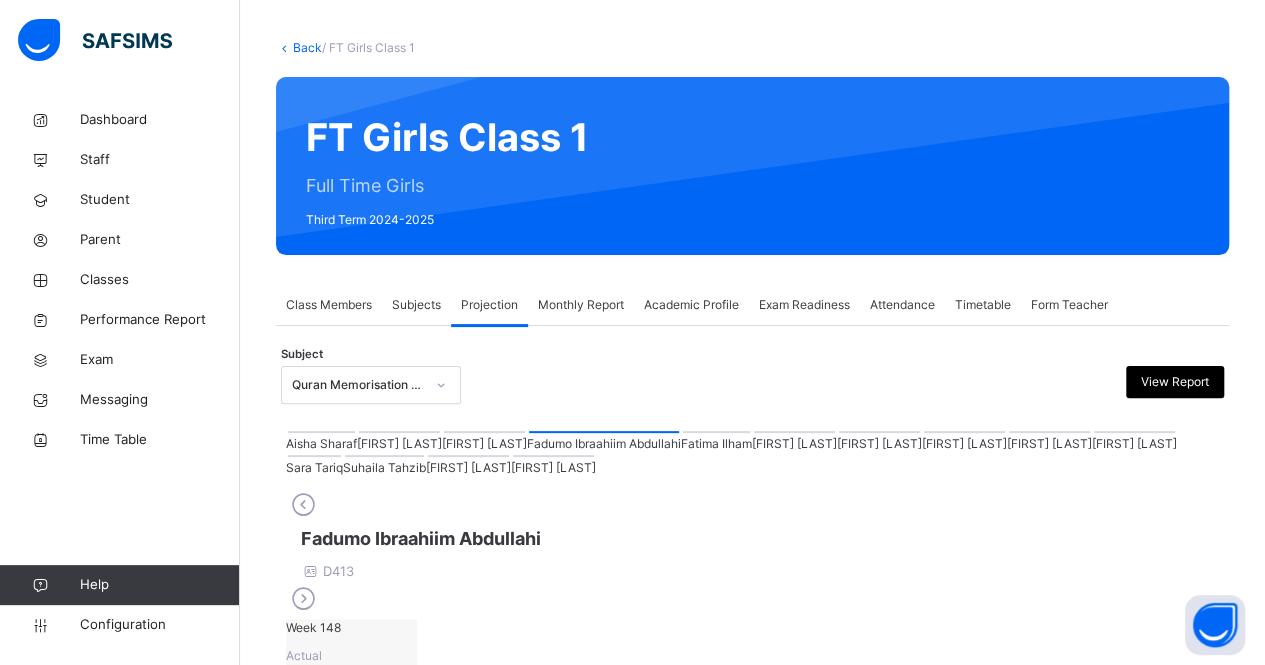 scroll, scrollTop: 90, scrollLeft: 0, axis: vertical 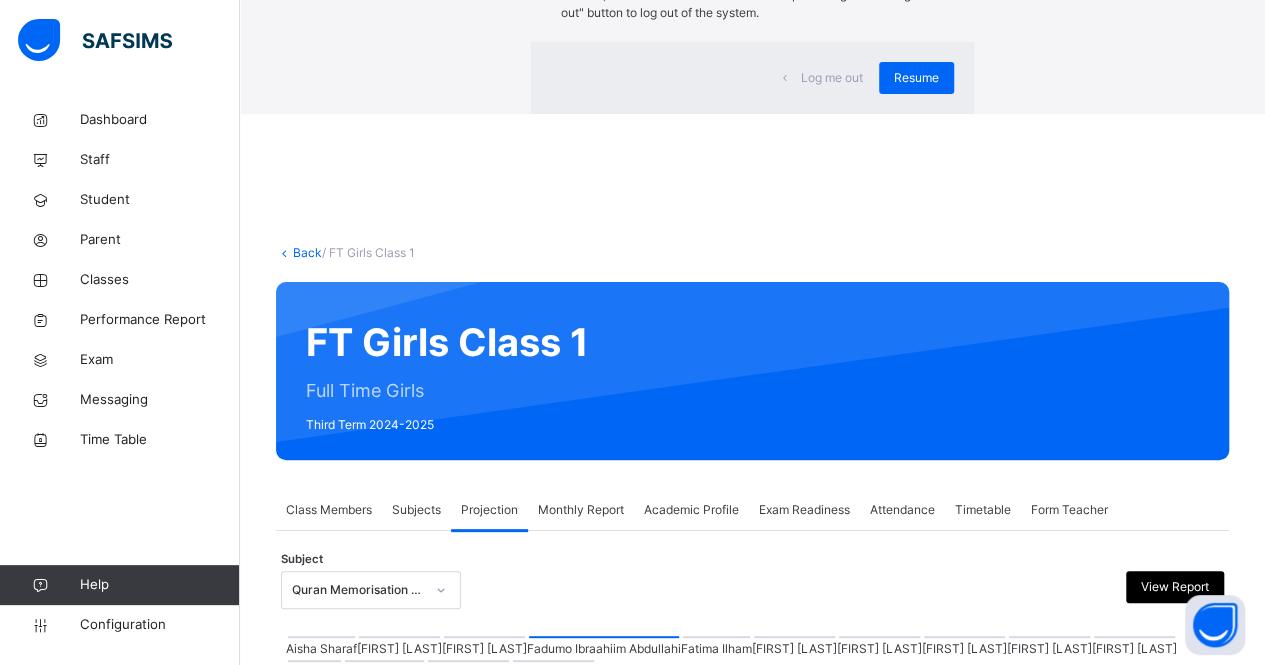 click on "×" at bounding box center [944, -49] 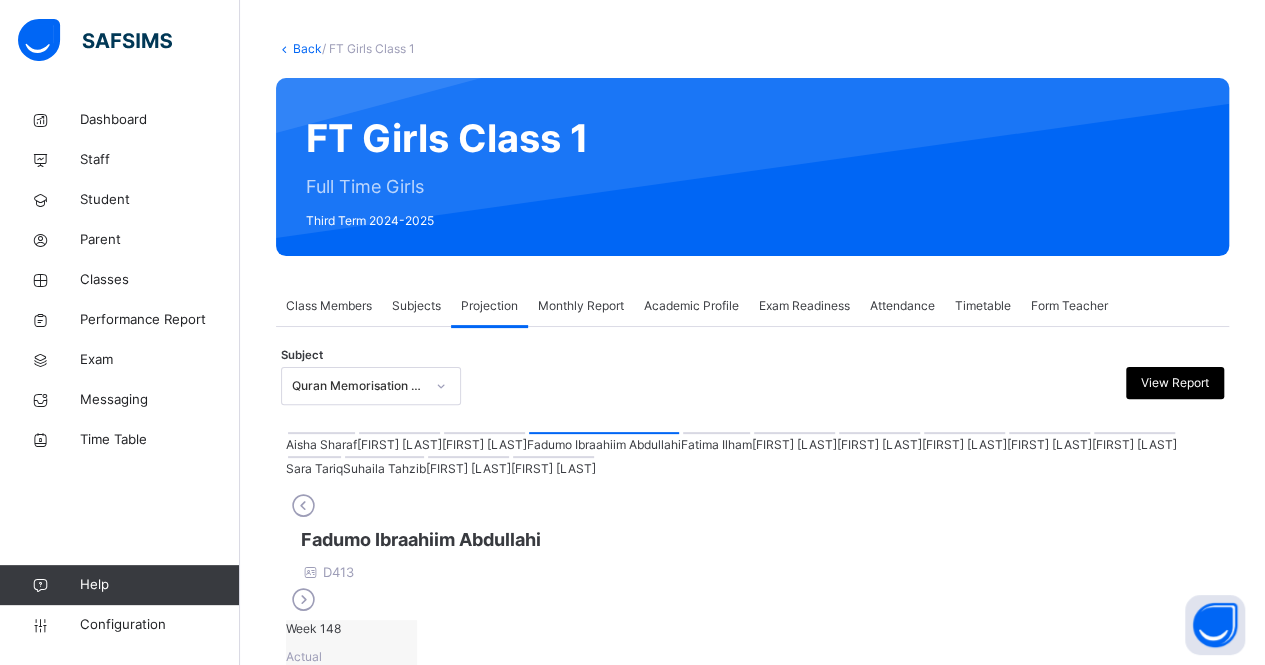 scroll, scrollTop: 711, scrollLeft: 0, axis: vertical 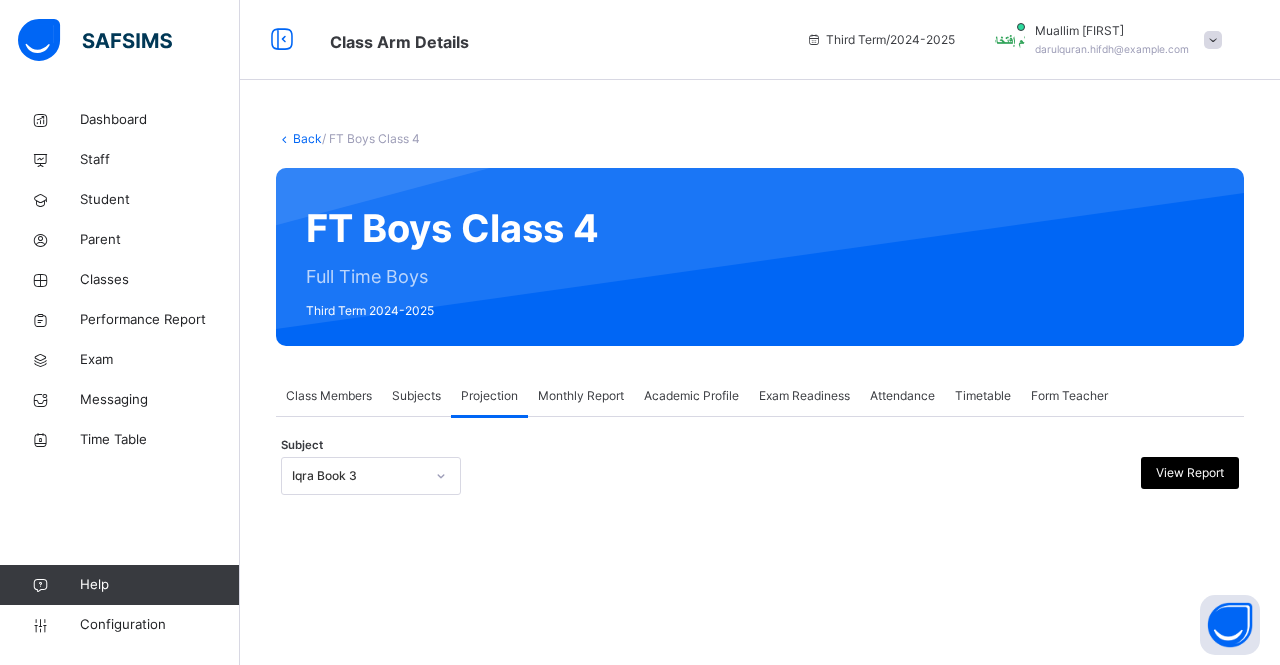 click on "Iqra Book 3" at bounding box center (352, 476) 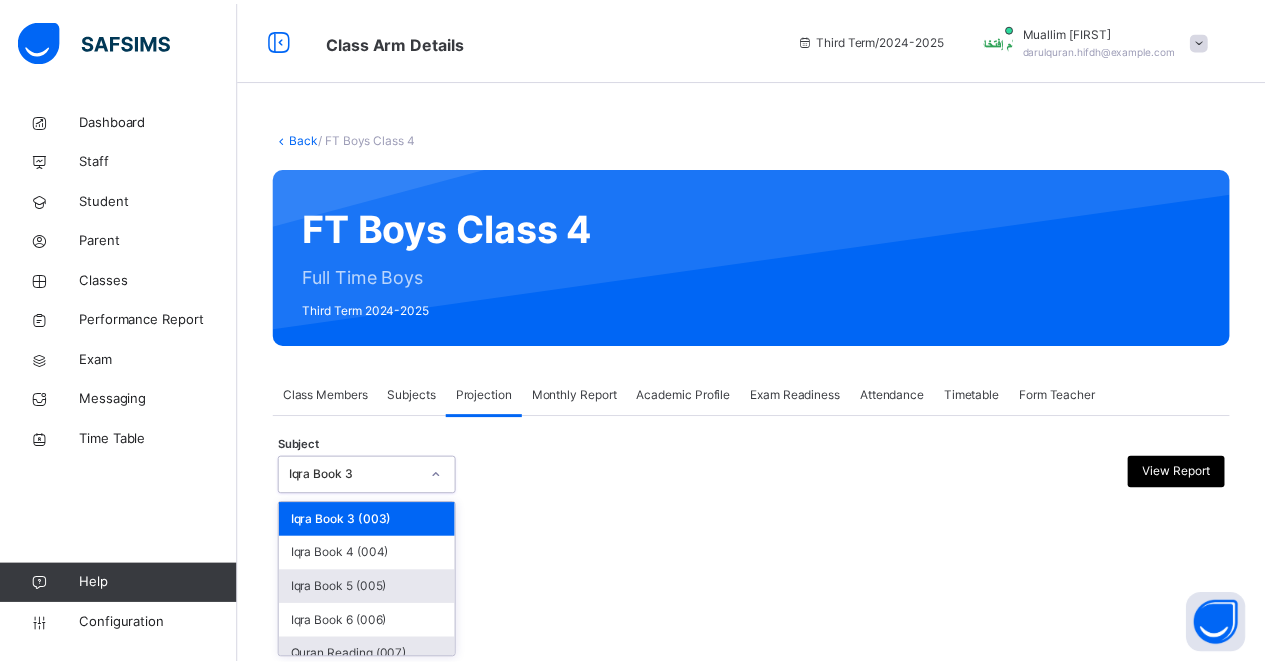 scroll, scrollTop: 67, scrollLeft: 0, axis: vertical 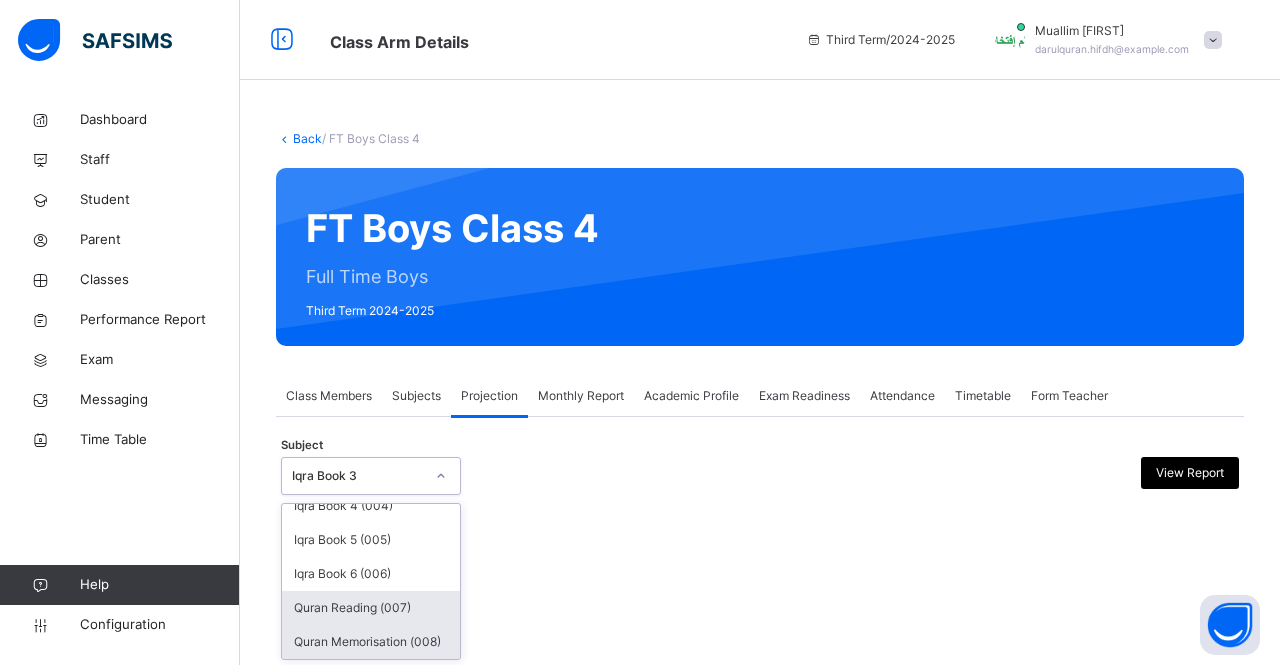 click on "Quran Memorisation (008)" at bounding box center [371, 642] 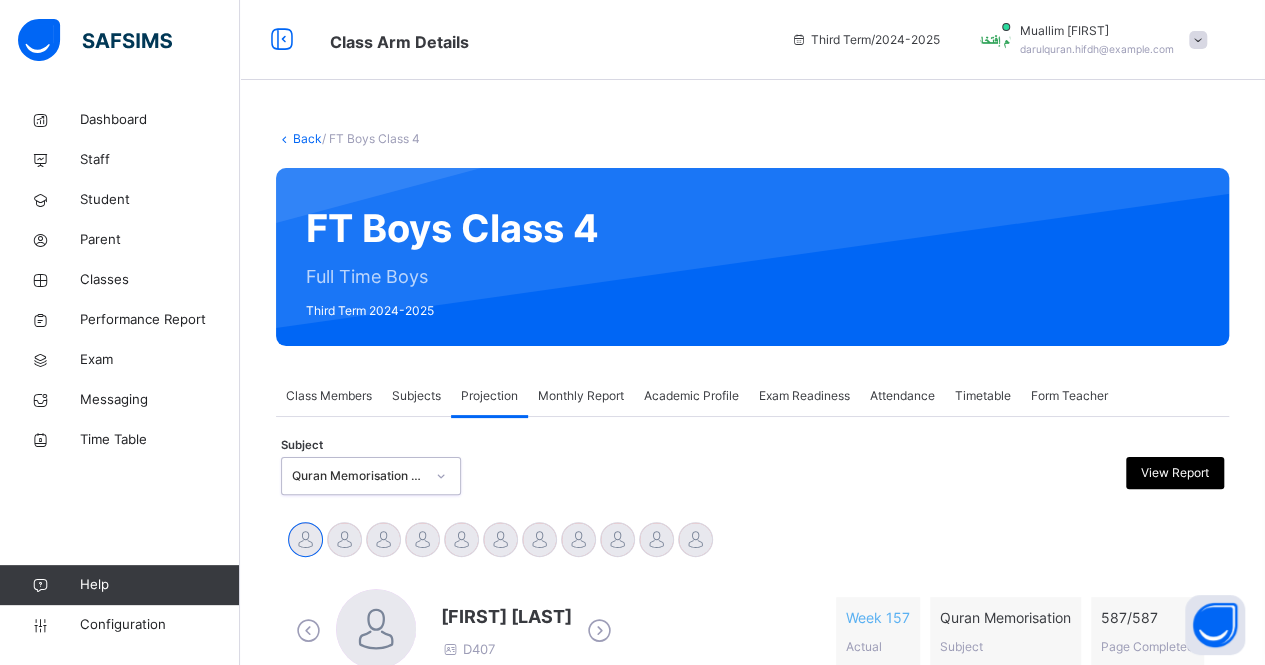 scroll, scrollTop: 223, scrollLeft: 0, axis: vertical 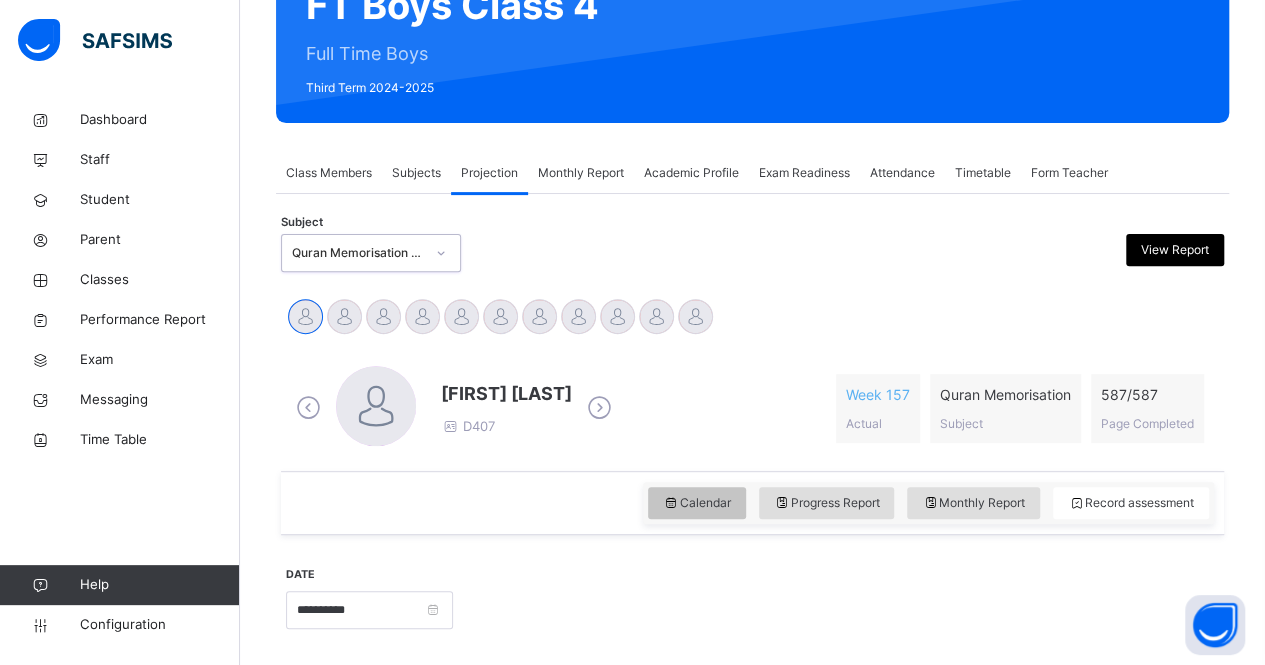 click on "Calendar" at bounding box center (697, 503) 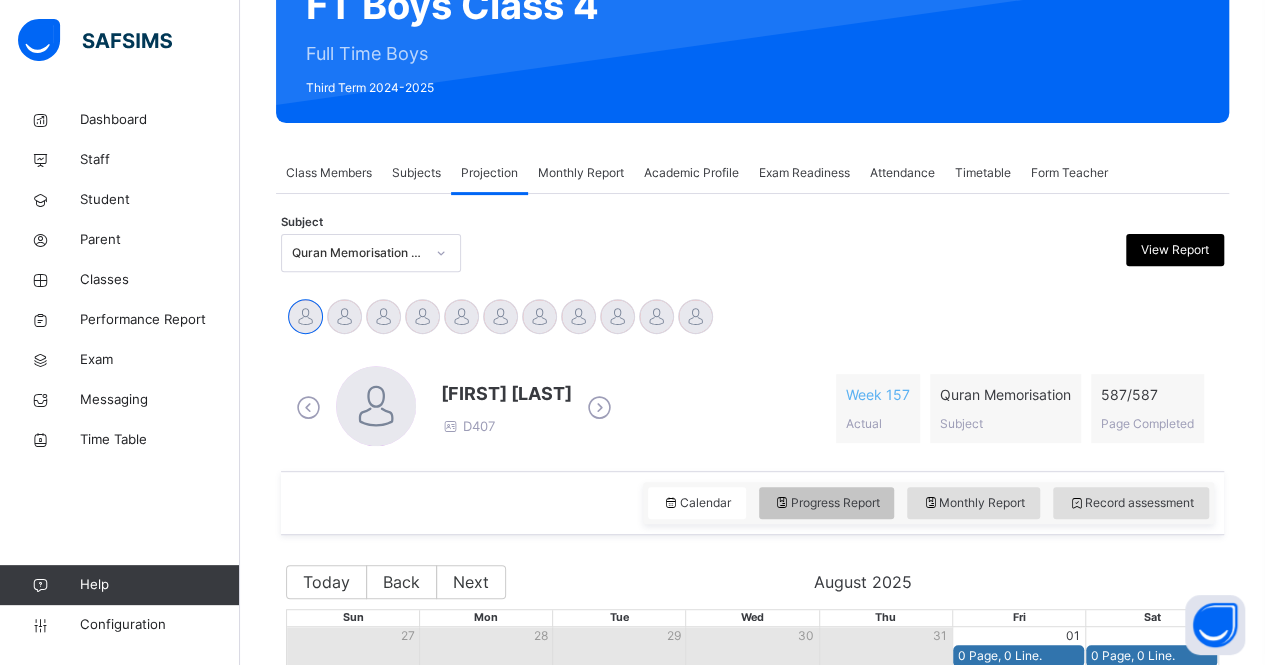 click on "Progress Report" at bounding box center (827, 503) 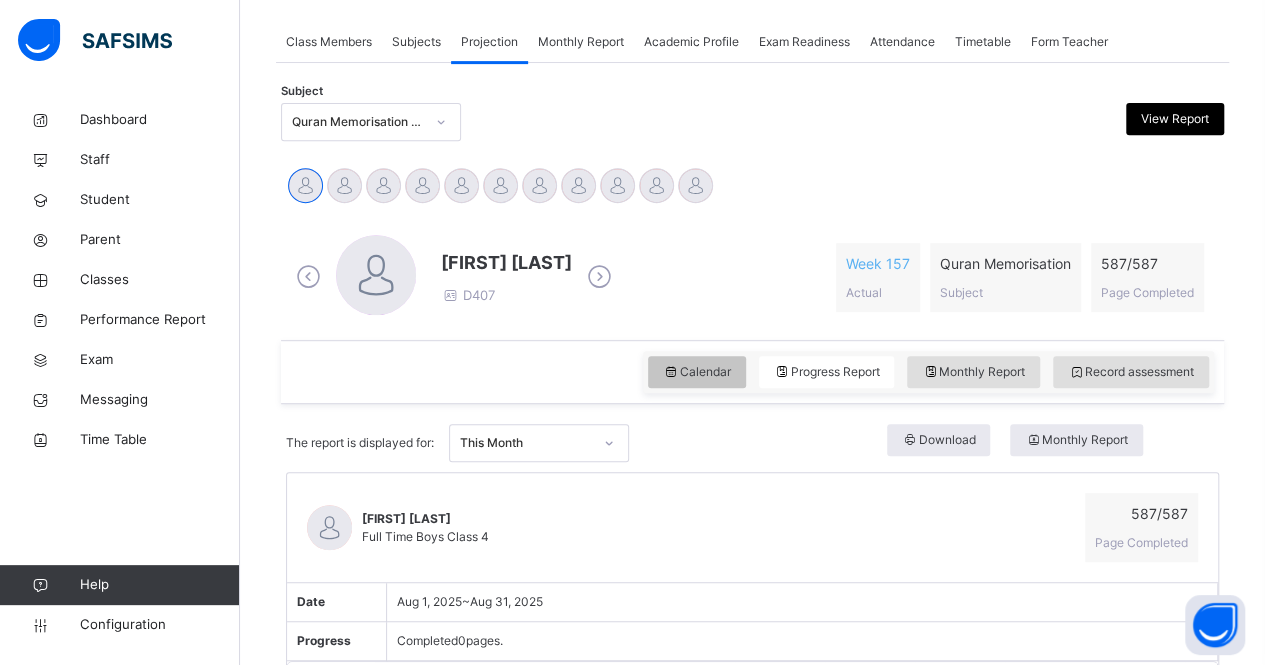 click on "Calendar" at bounding box center (697, 372) 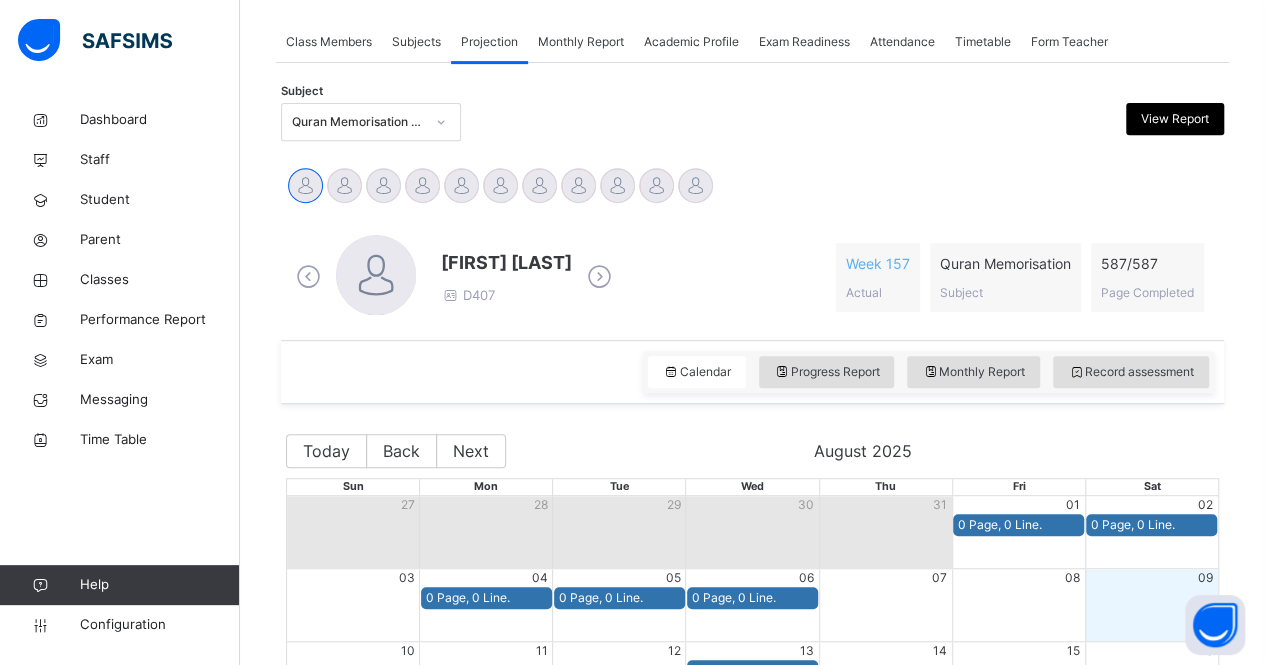 scroll, scrollTop: 711, scrollLeft: 0, axis: vertical 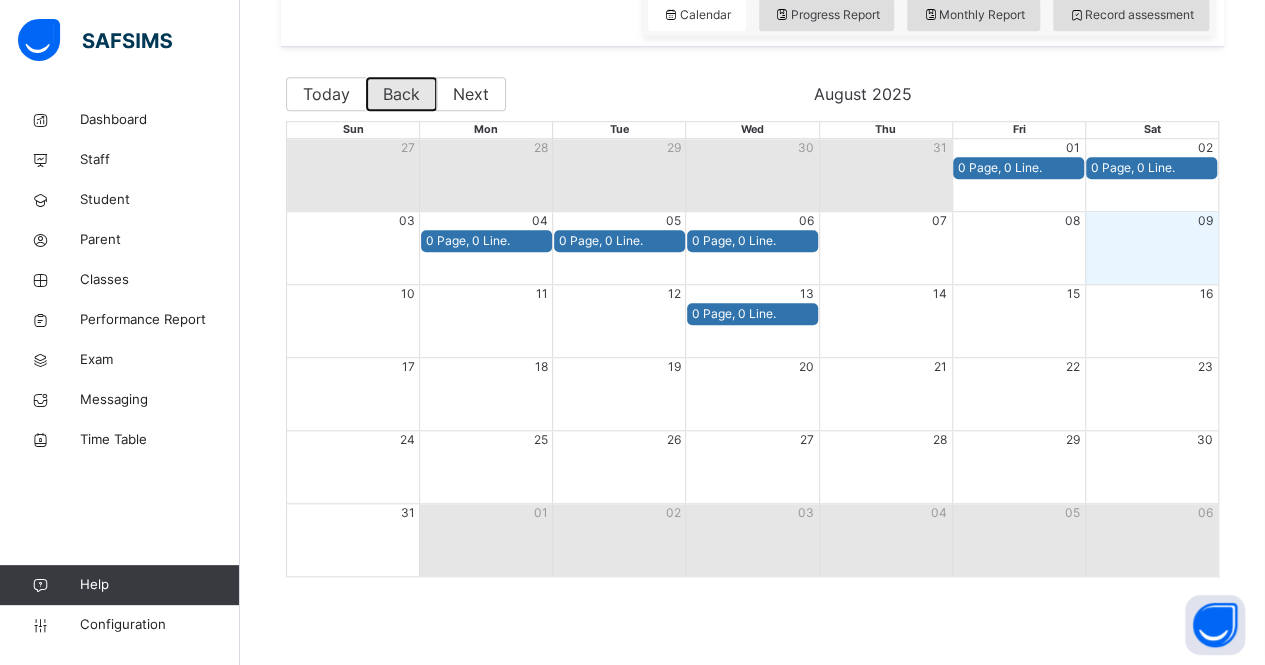 click on "Back" at bounding box center (401, 94) 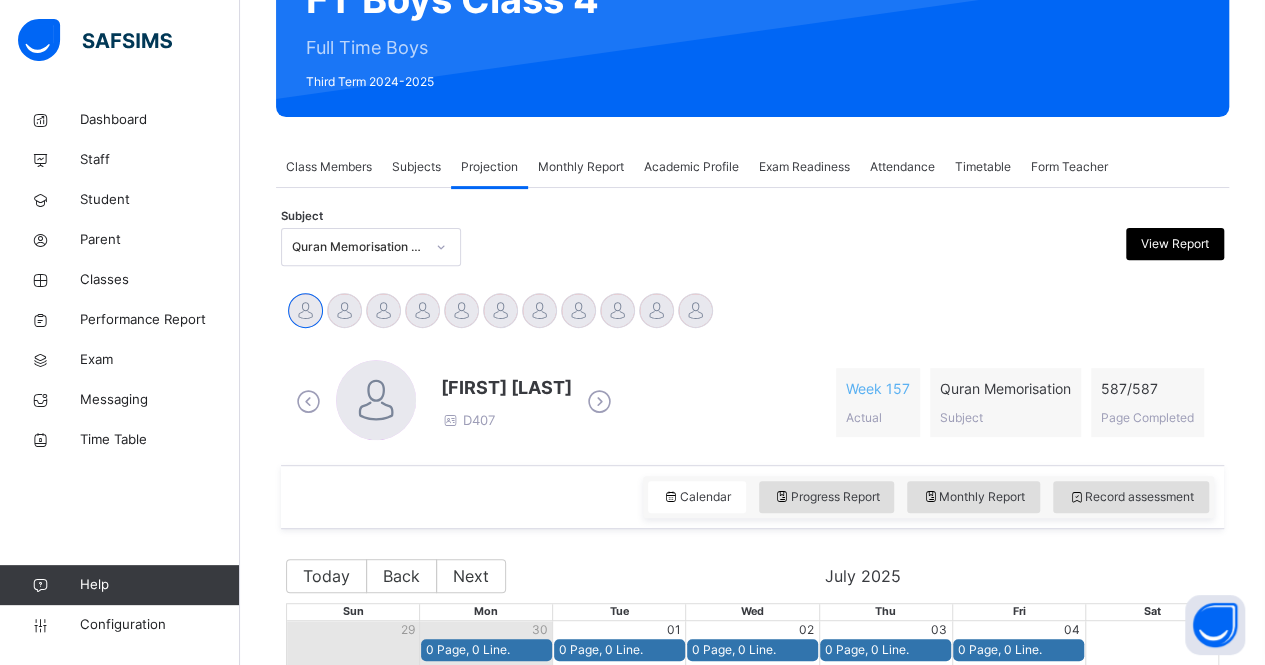 scroll, scrollTop: 223, scrollLeft: 0, axis: vertical 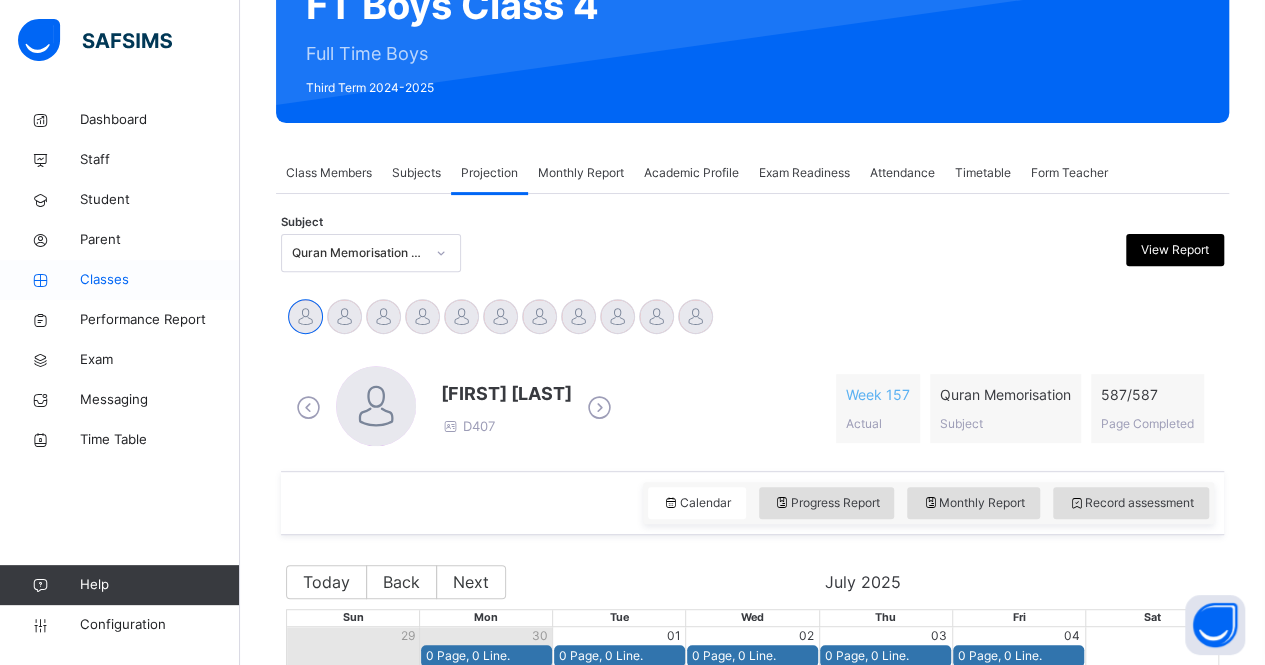 click on "Classes" at bounding box center [120, 280] 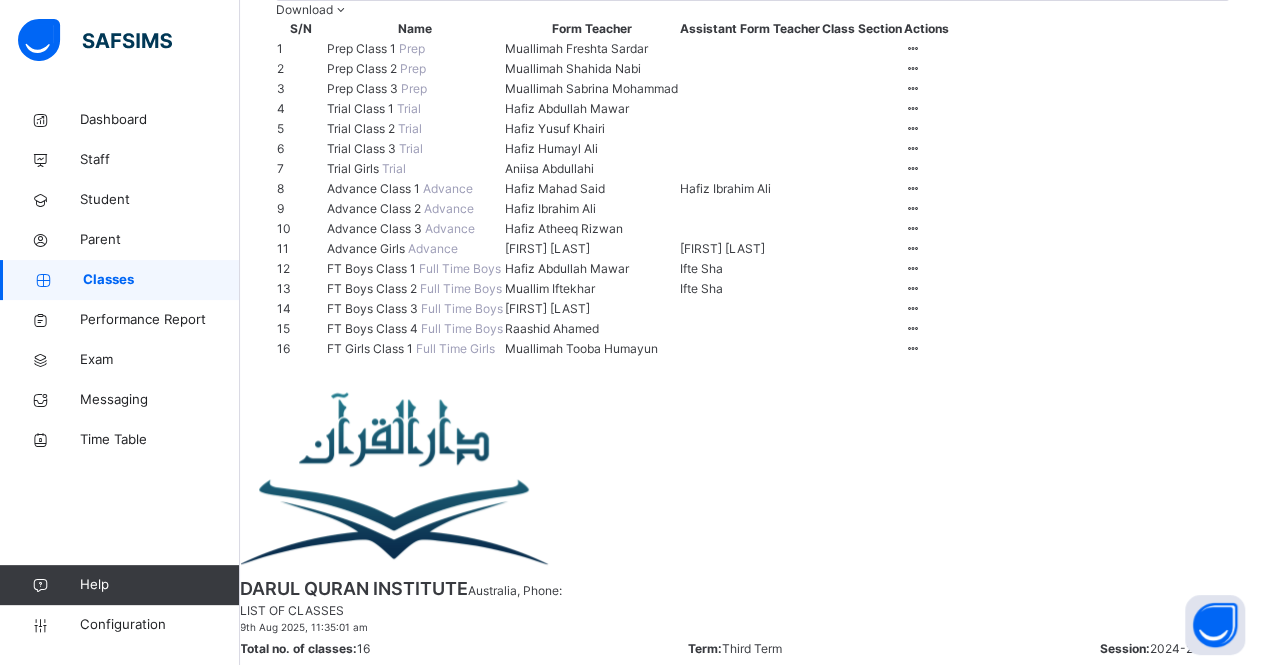 scroll, scrollTop: 374, scrollLeft: 0, axis: vertical 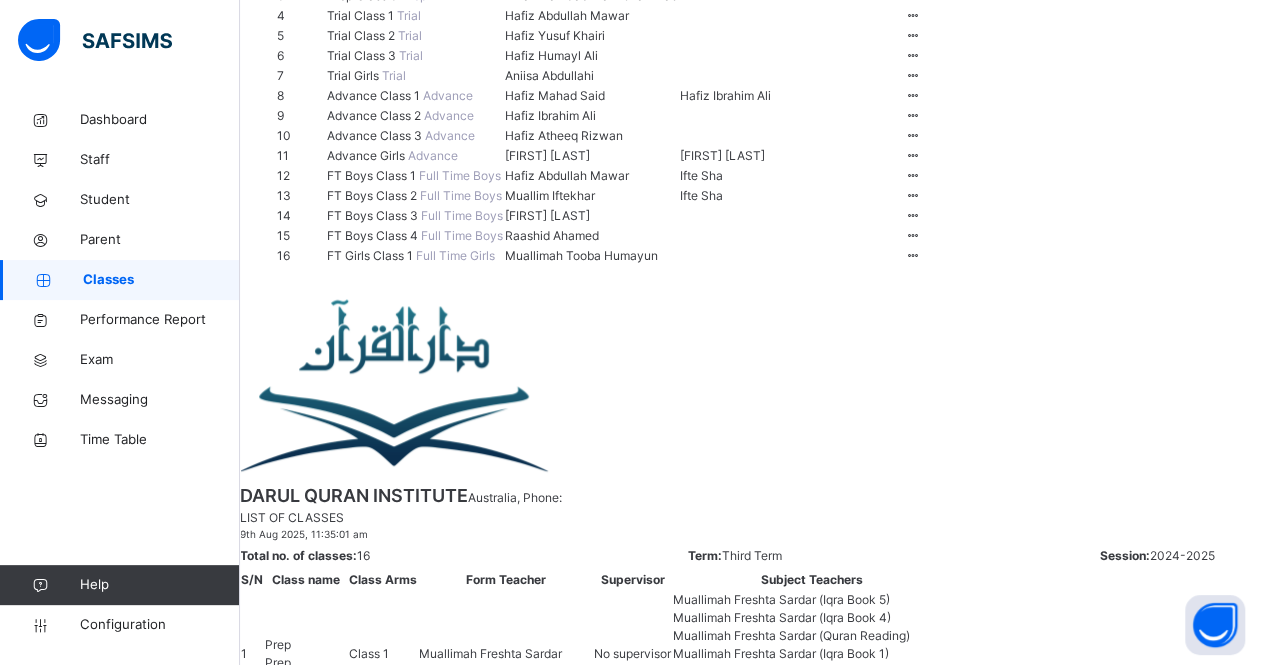 click on "Advance   Class 3" at bounding box center [376, 135] 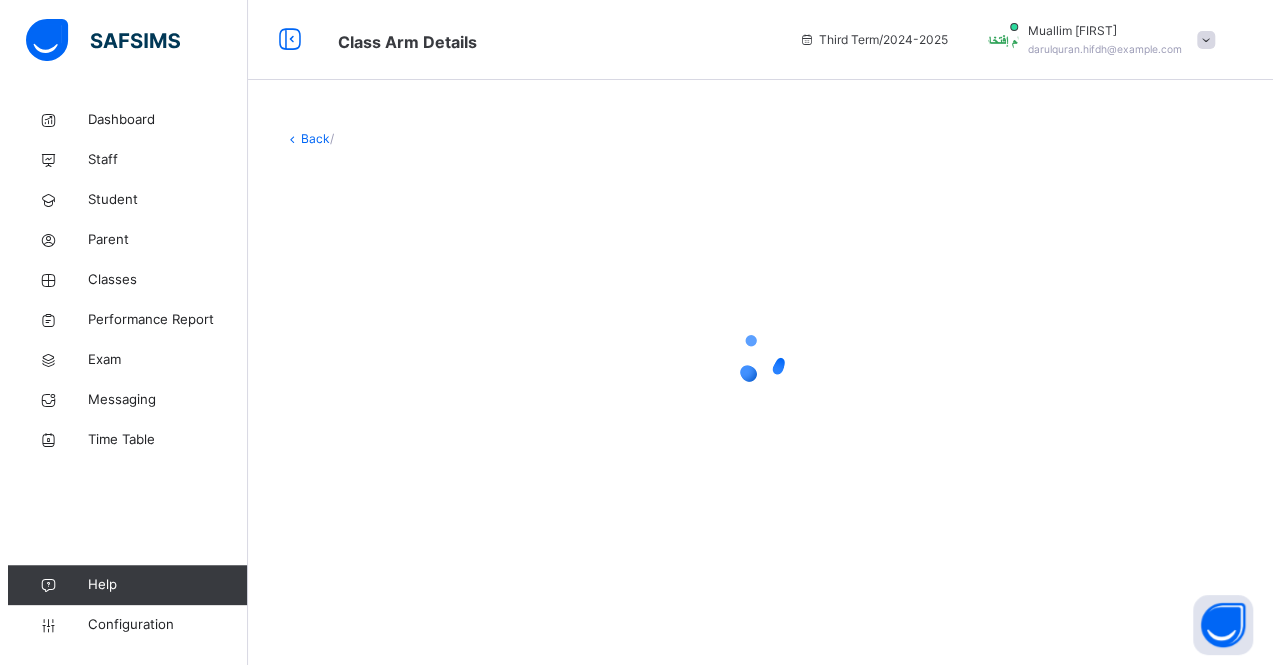 scroll, scrollTop: 0, scrollLeft: 0, axis: both 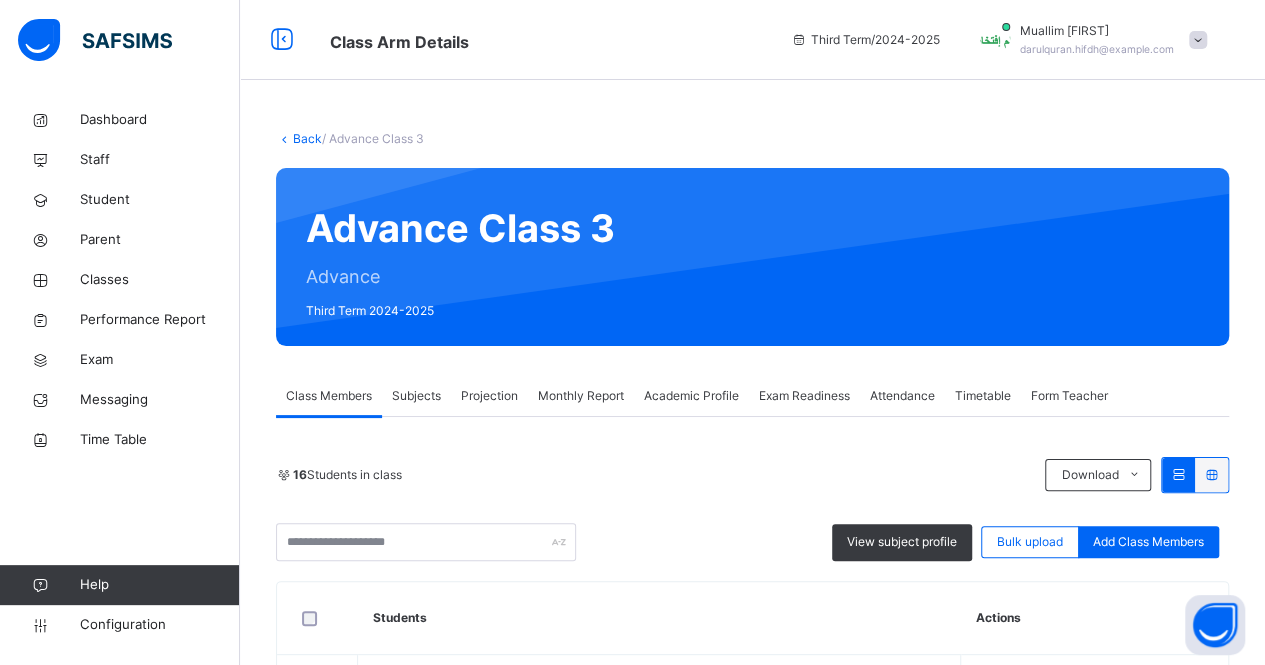 click on "Projection" at bounding box center (489, 396) 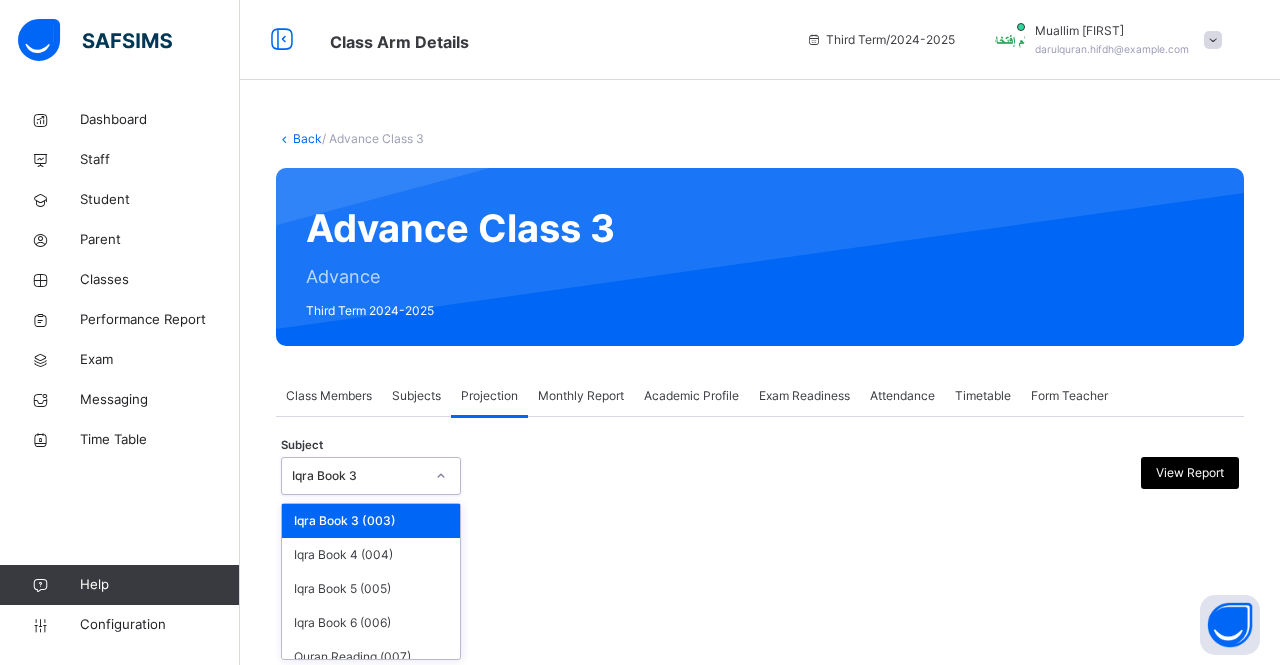 click on "Iqra Book 3" at bounding box center [358, 476] 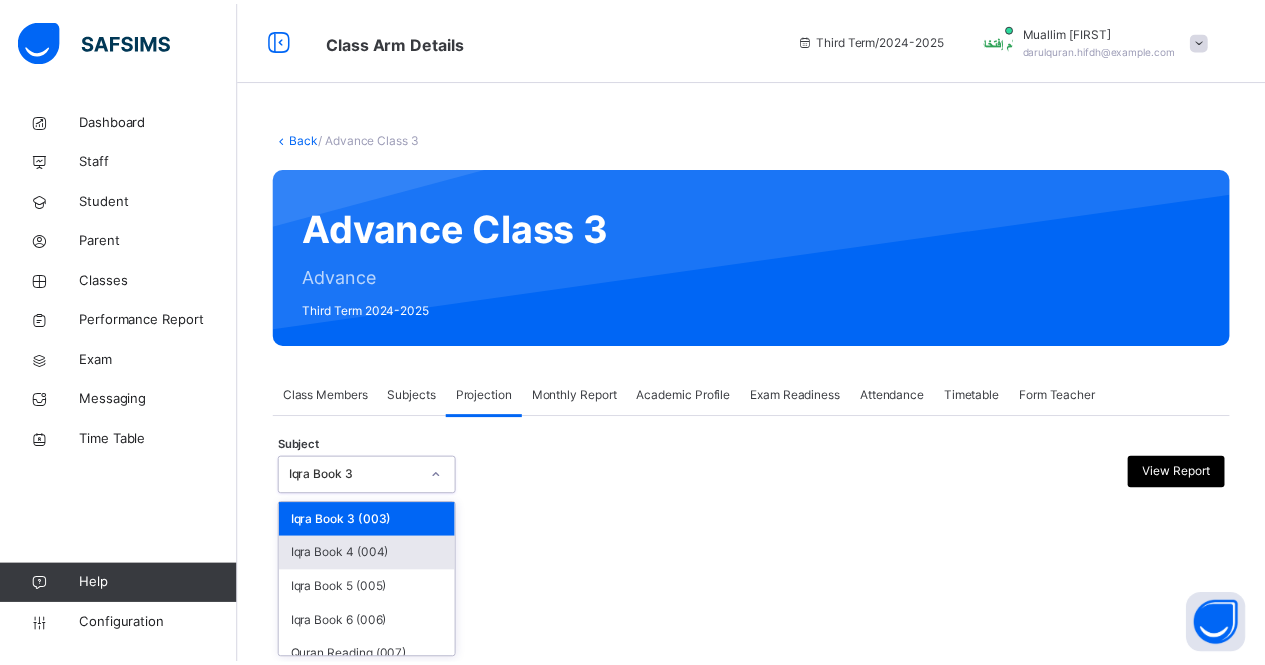 scroll, scrollTop: 67, scrollLeft: 0, axis: vertical 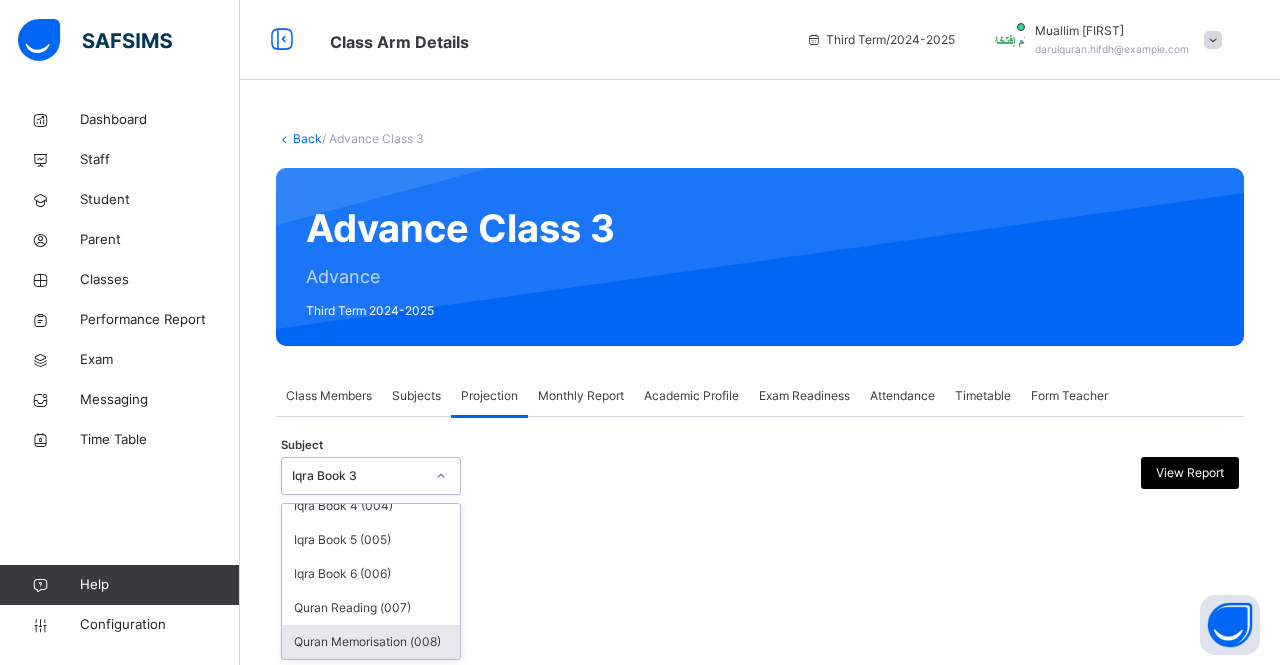 click on "Quran Memorisation (008)" at bounding box center [371, 642] 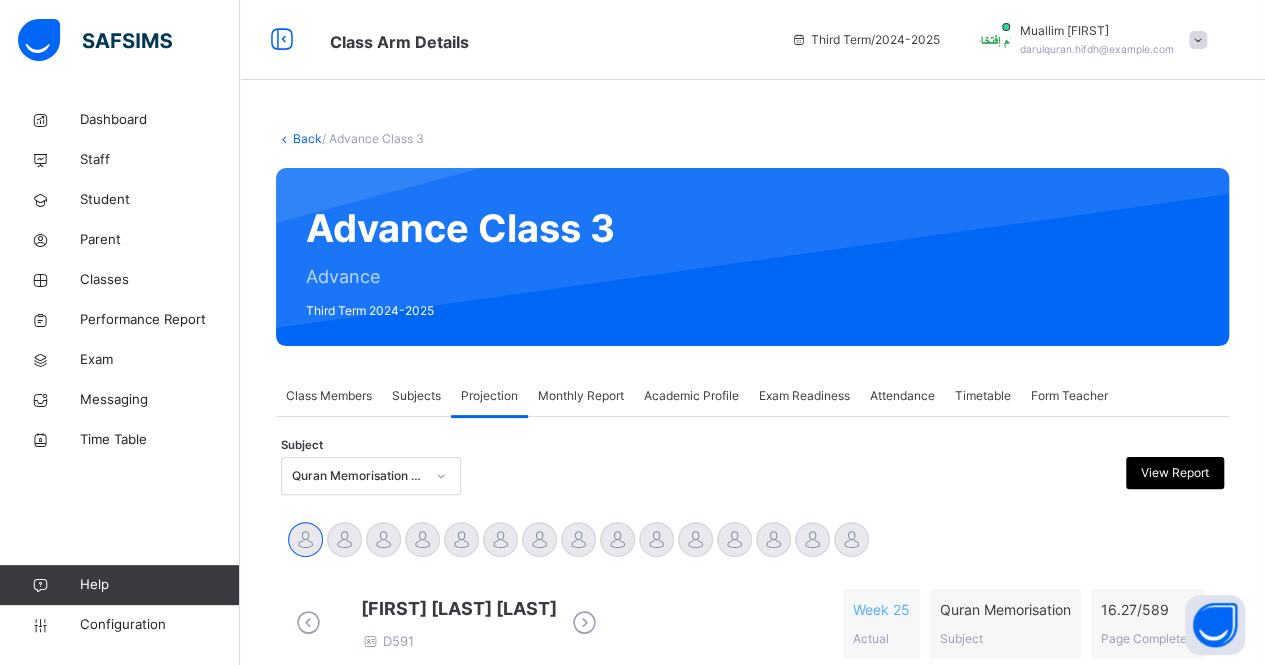 click on "Calendar" at bounding box center [697, 710] 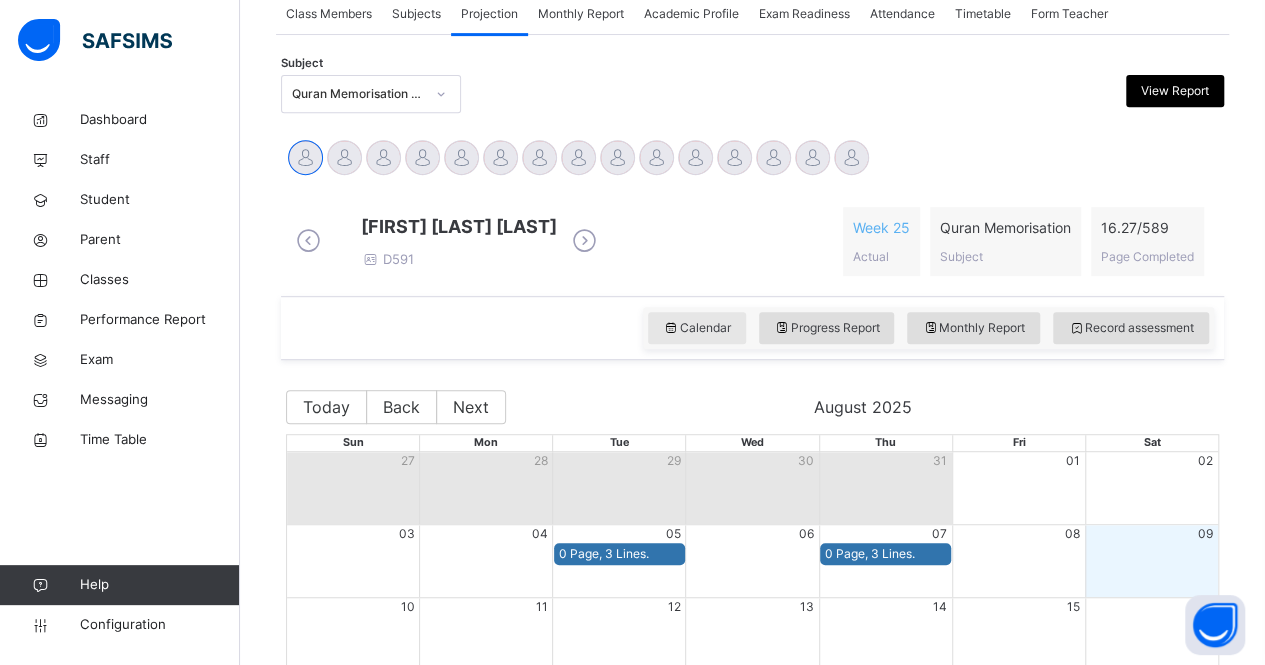 scroll, scrollTop: 711, scrollLeft: 0, axis: vertical 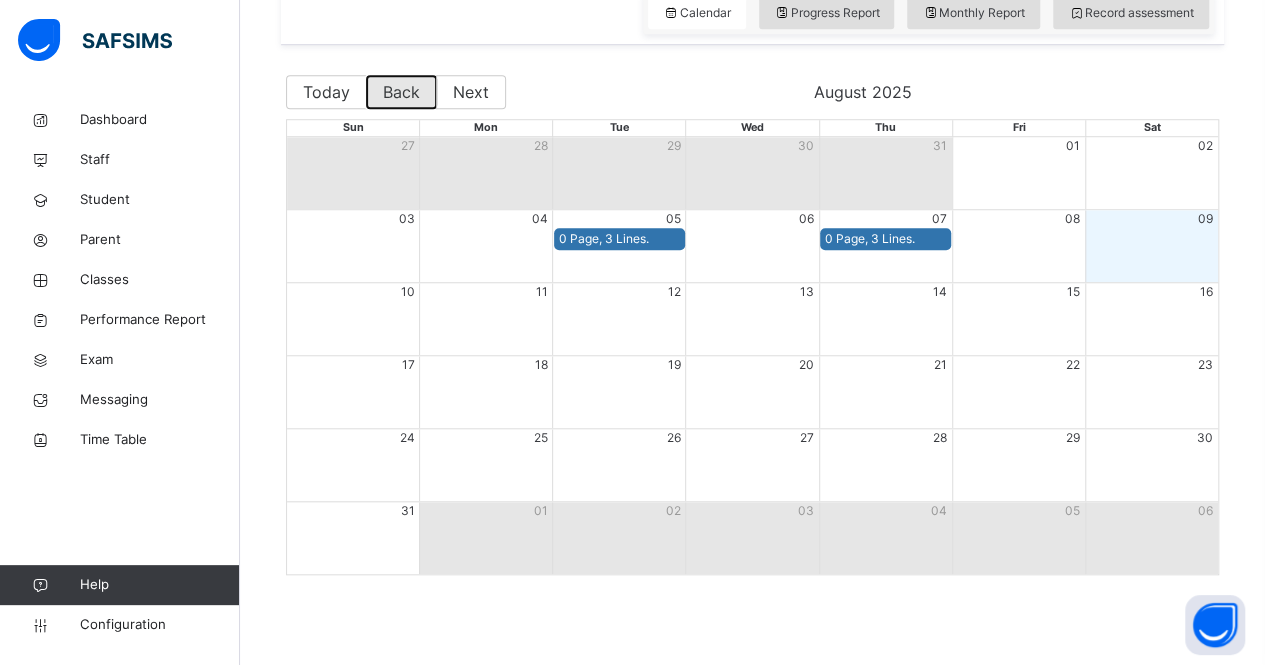 click on "Back" at bounding box center [401, 92] 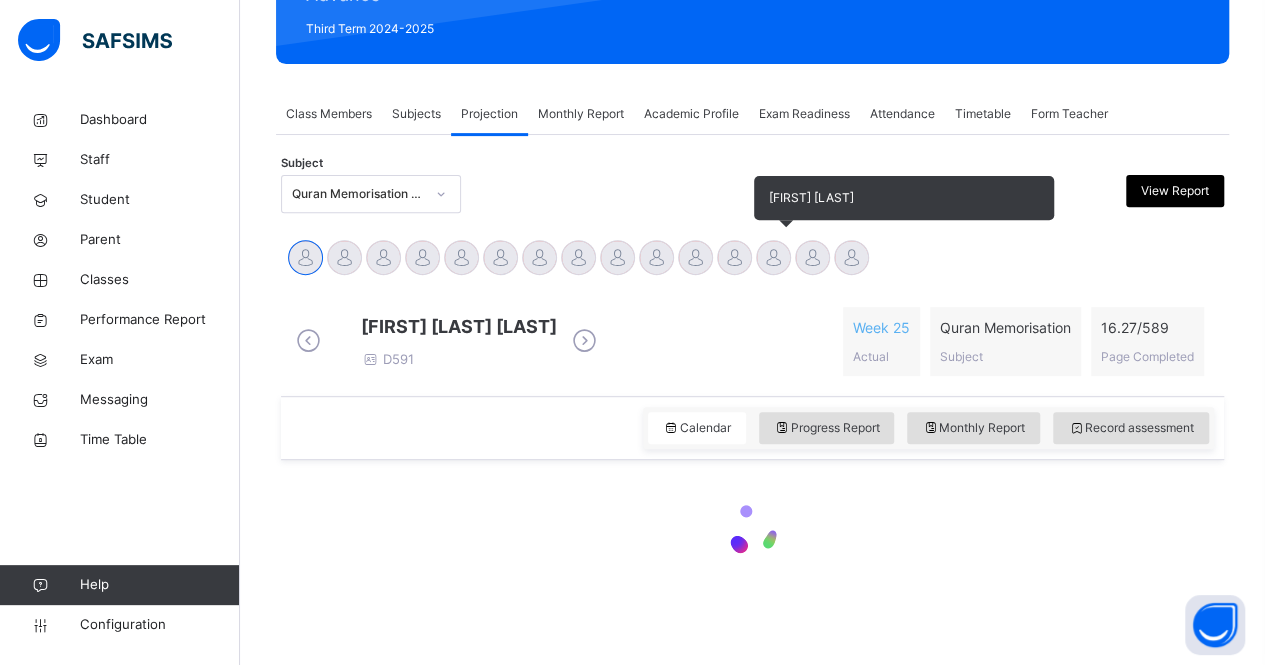 scroll, scrollTop: 711, scrollLeft: 0, axis: vertical 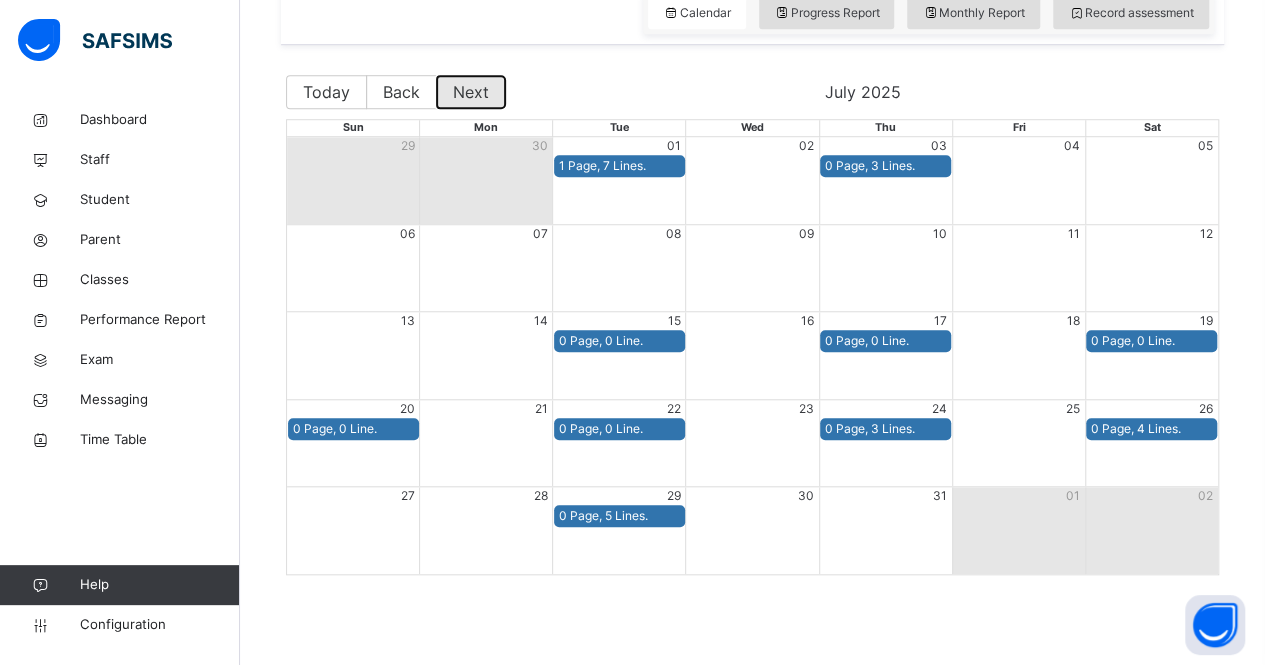 click on "Next" at bounding box center [471, 92] 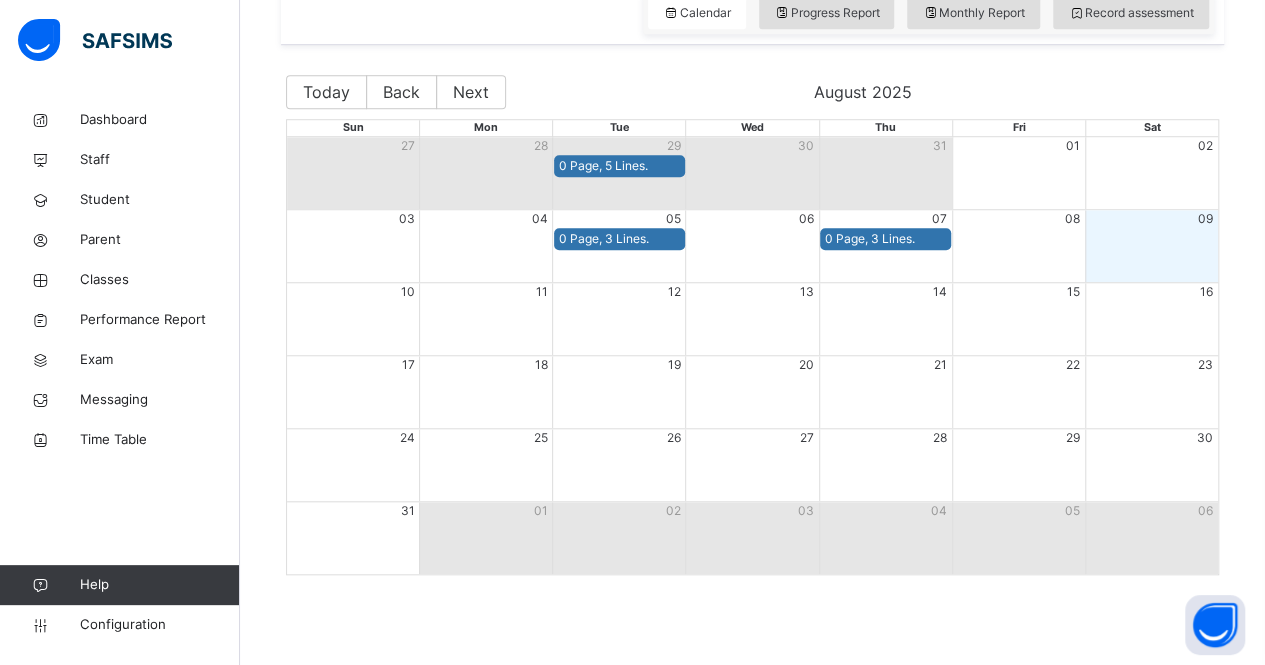 scroll, scrollTop: 628, scrollLeft: 0, axis: vertical 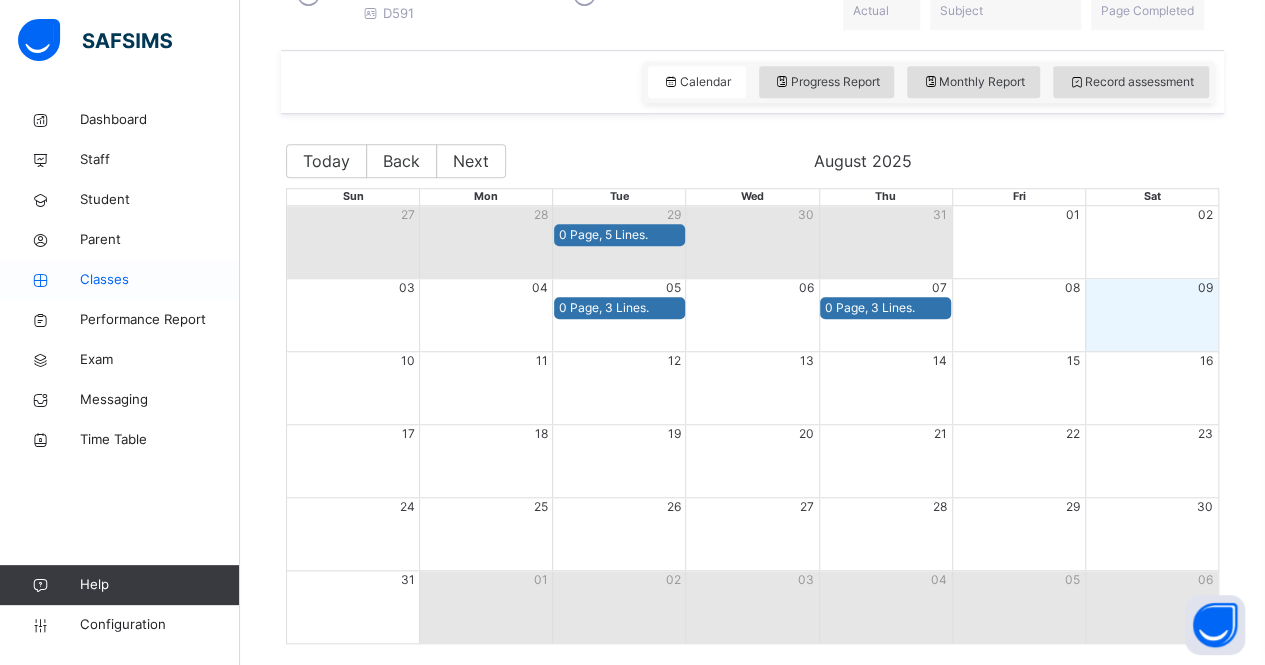click on "Classes" at bounding box center (160, 280) 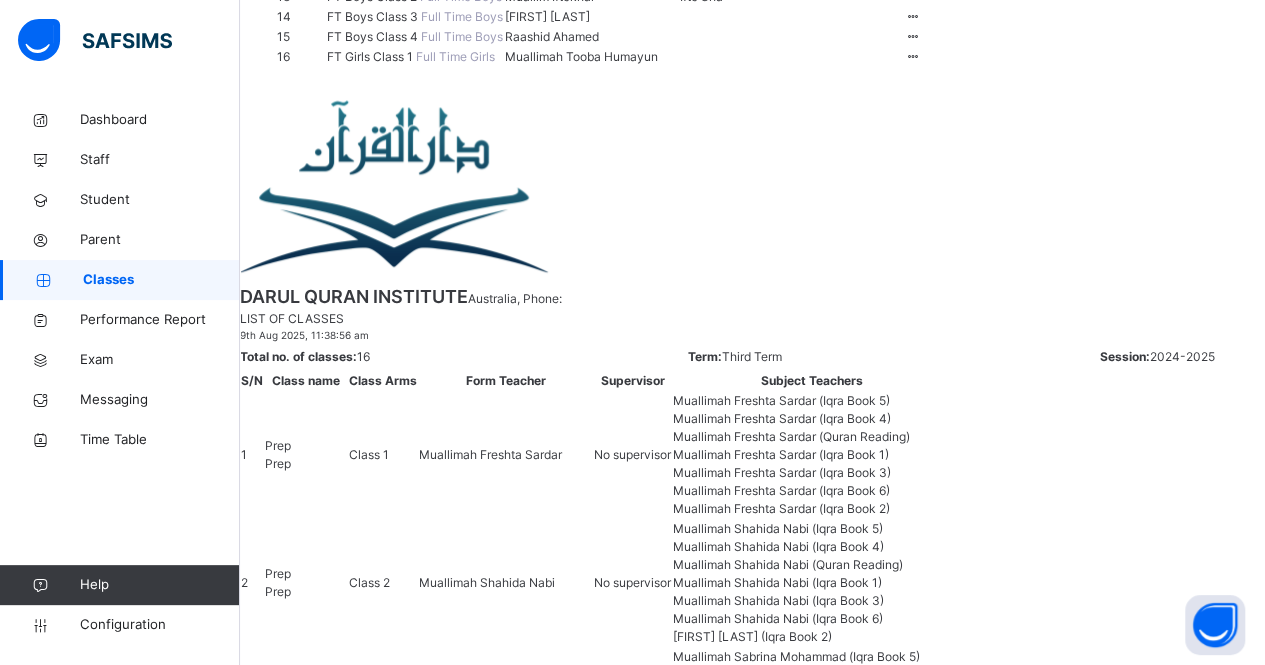 scroll, scrollTop: 592, scrollLeft: 0, axis: vertical 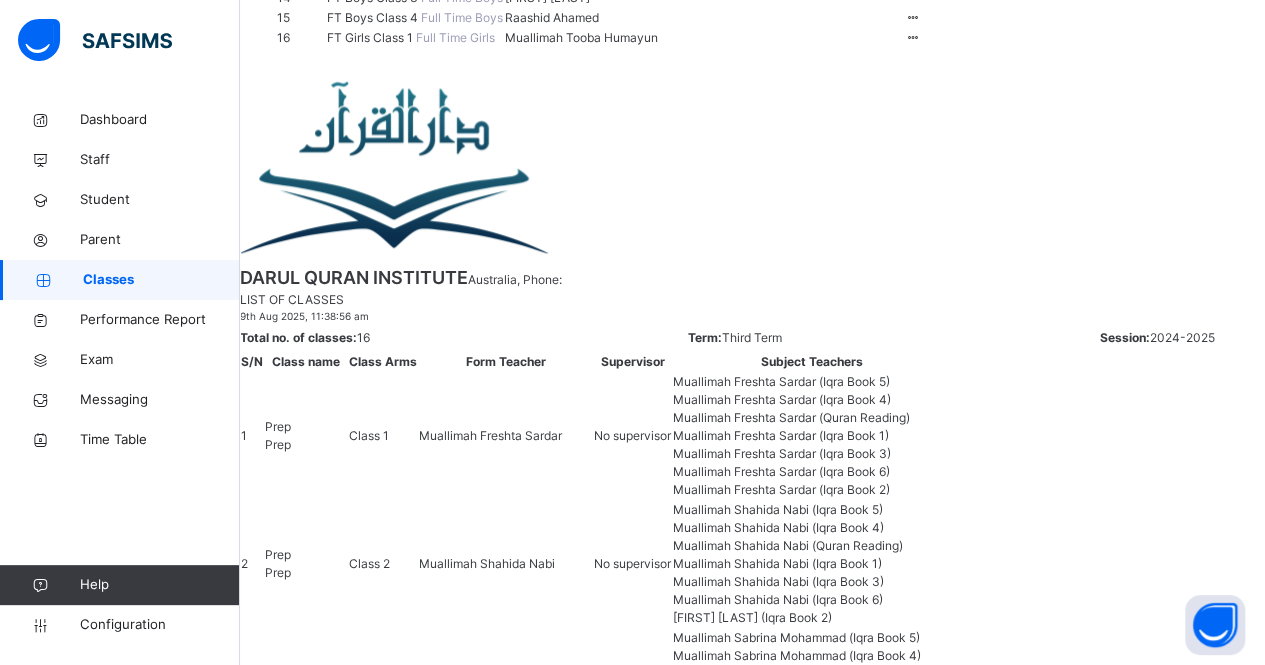 click on "FT Girls   Class 1" at bounding box center [371, 37] 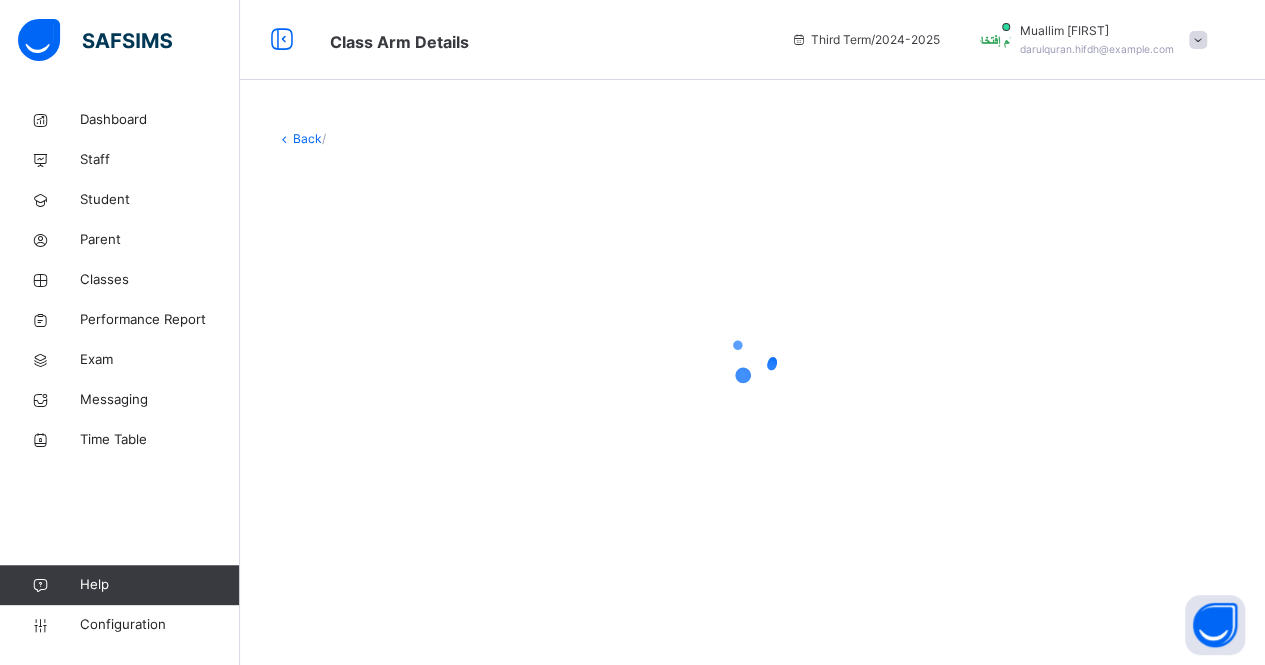 scroll, scrollTop: 0, scrollLeft: 0, axis: both 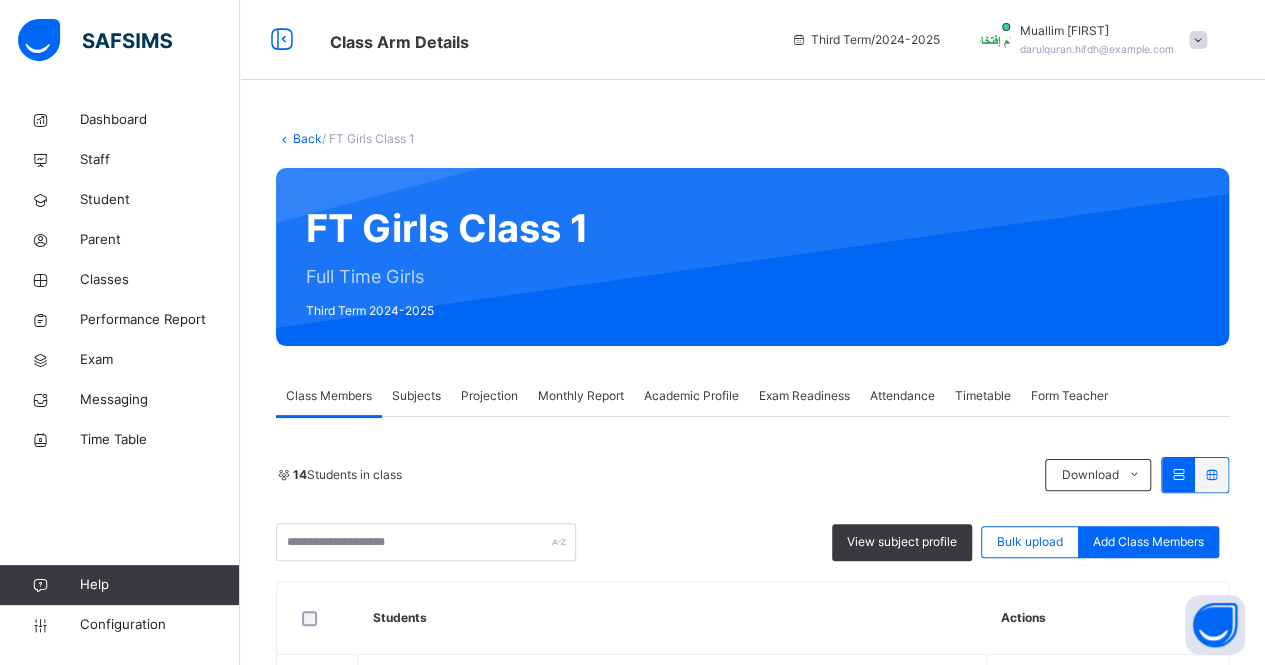 click on "Monthly Report" at bounding box center (581, 396) 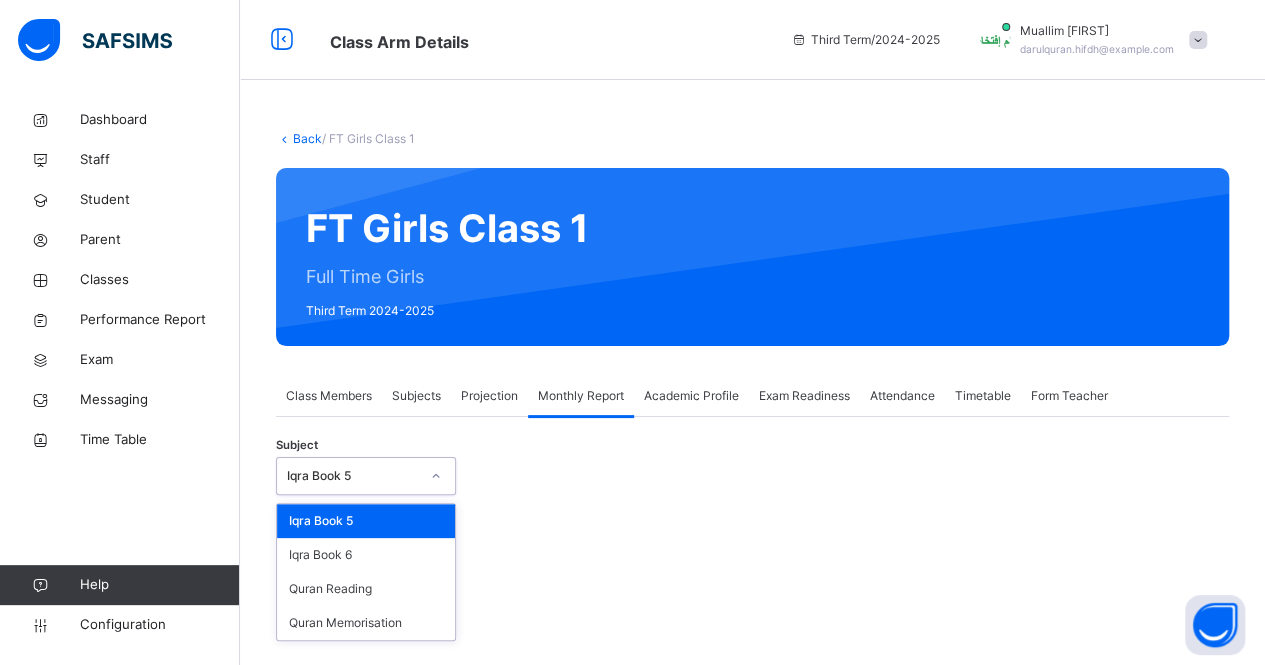 click on "Iqra Book 5" at bounding box center (353, 476) 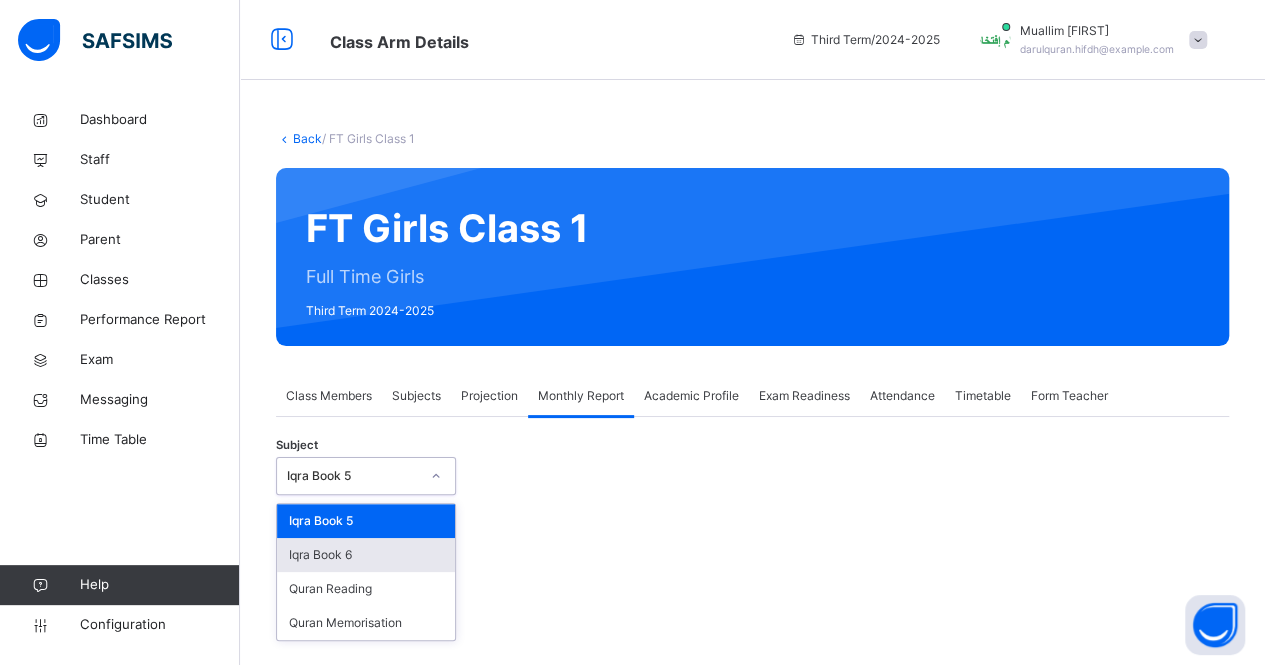 click on "Iqra Book 6" at bounding box center [366, 555] 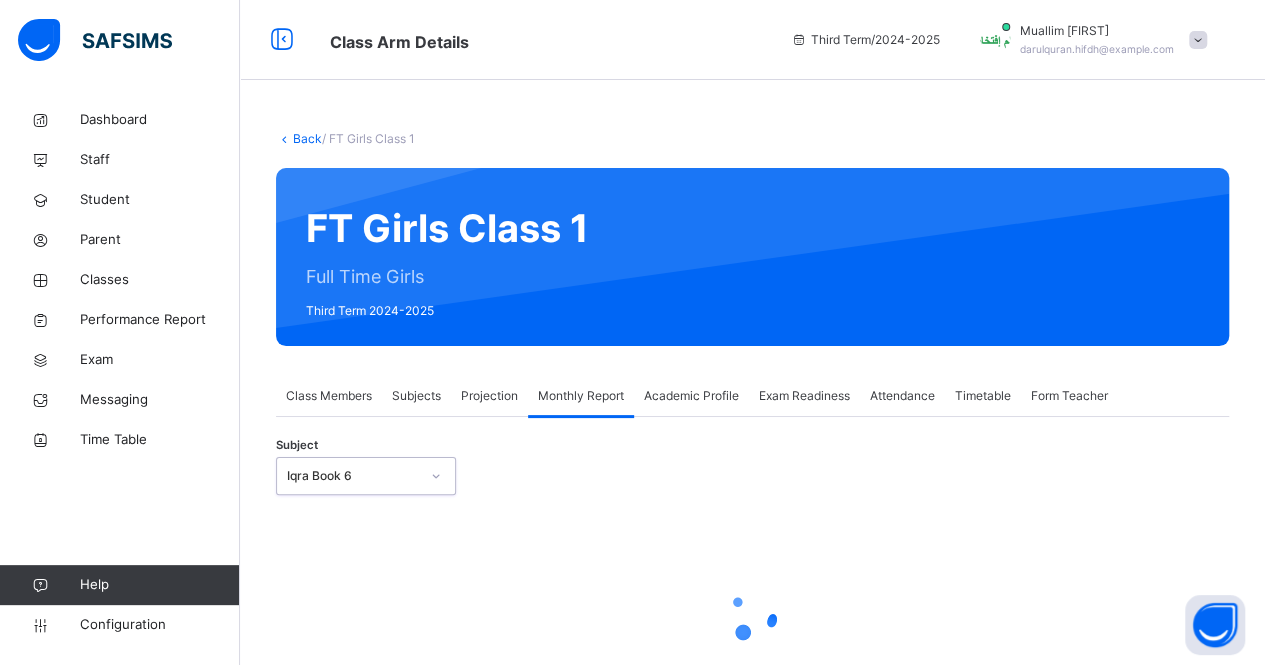 select on "****" 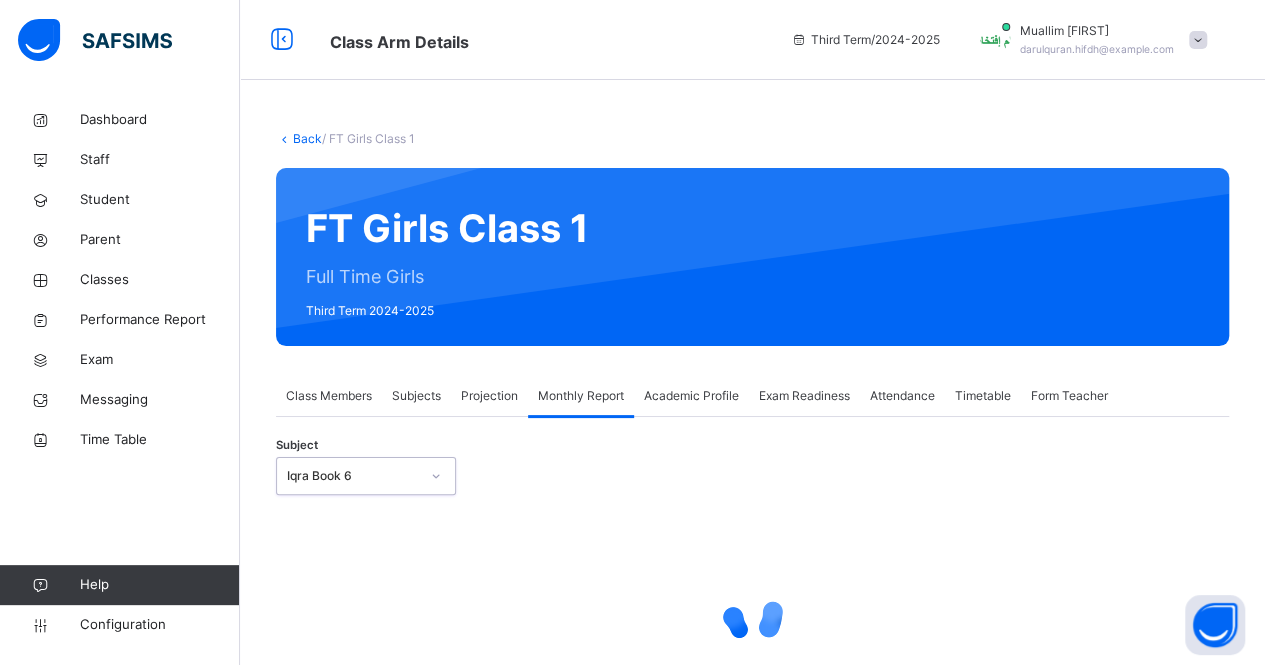 select on "*" 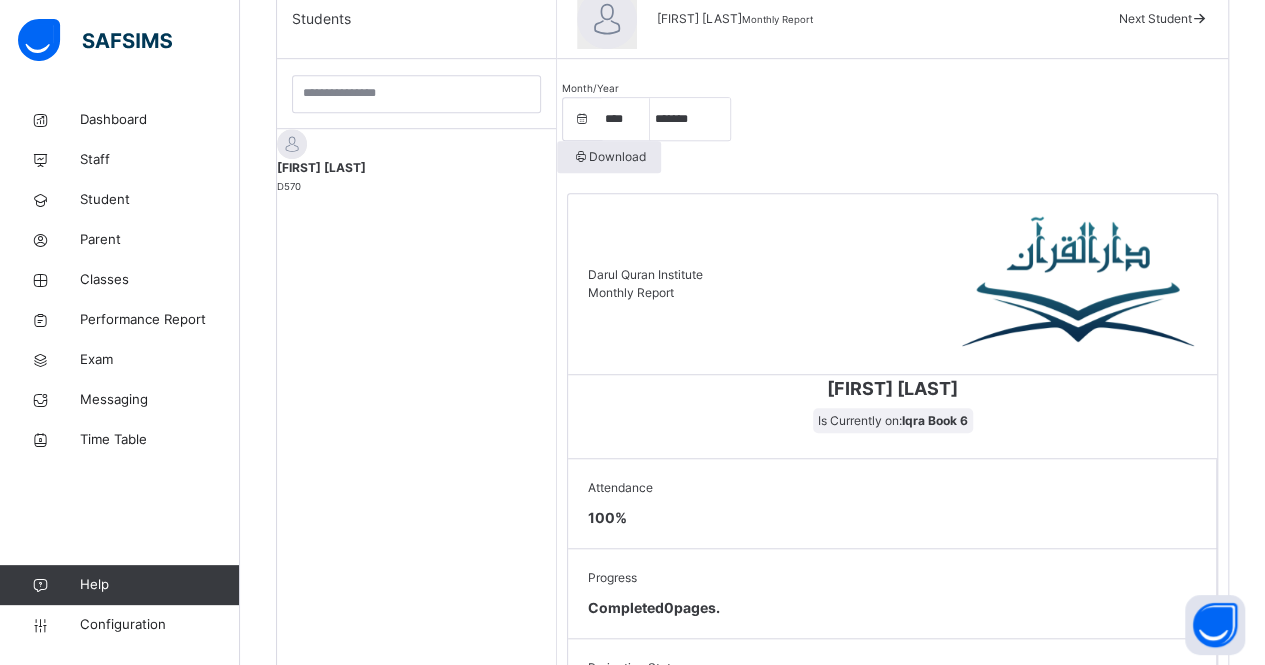 scroll, scrollTop: 548, scrollLeft: 0, axis: vertical 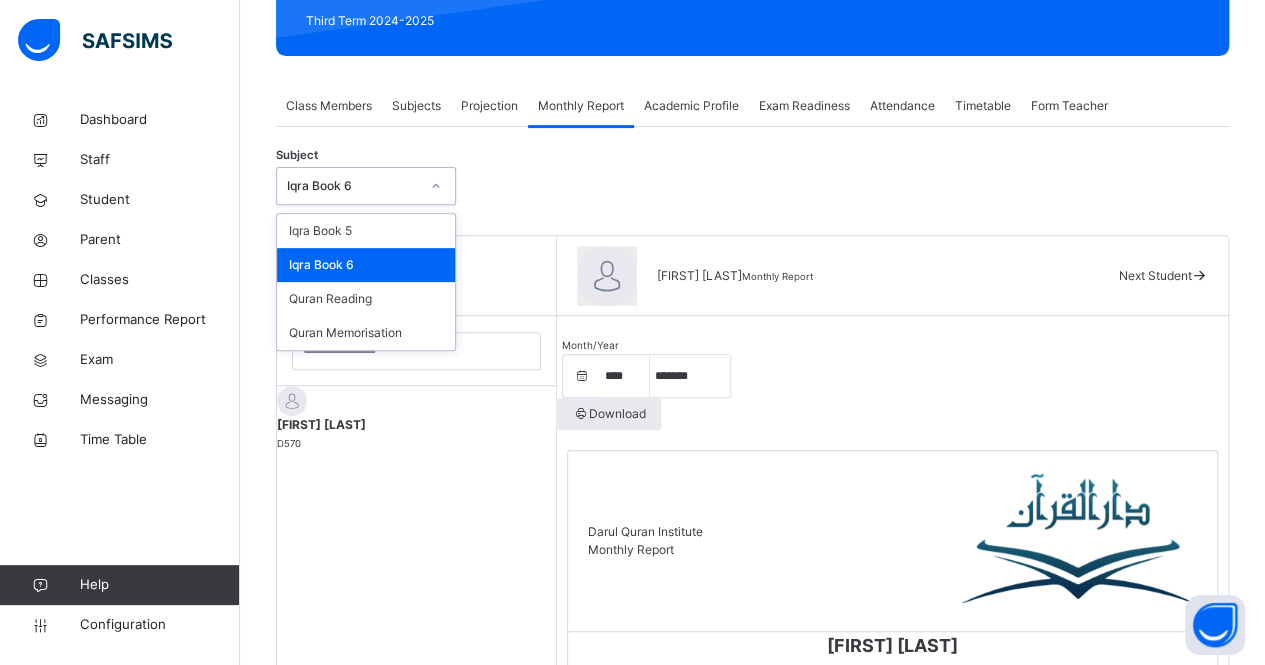 click on "Iqra Book 6" at bounding box center [353, 186] 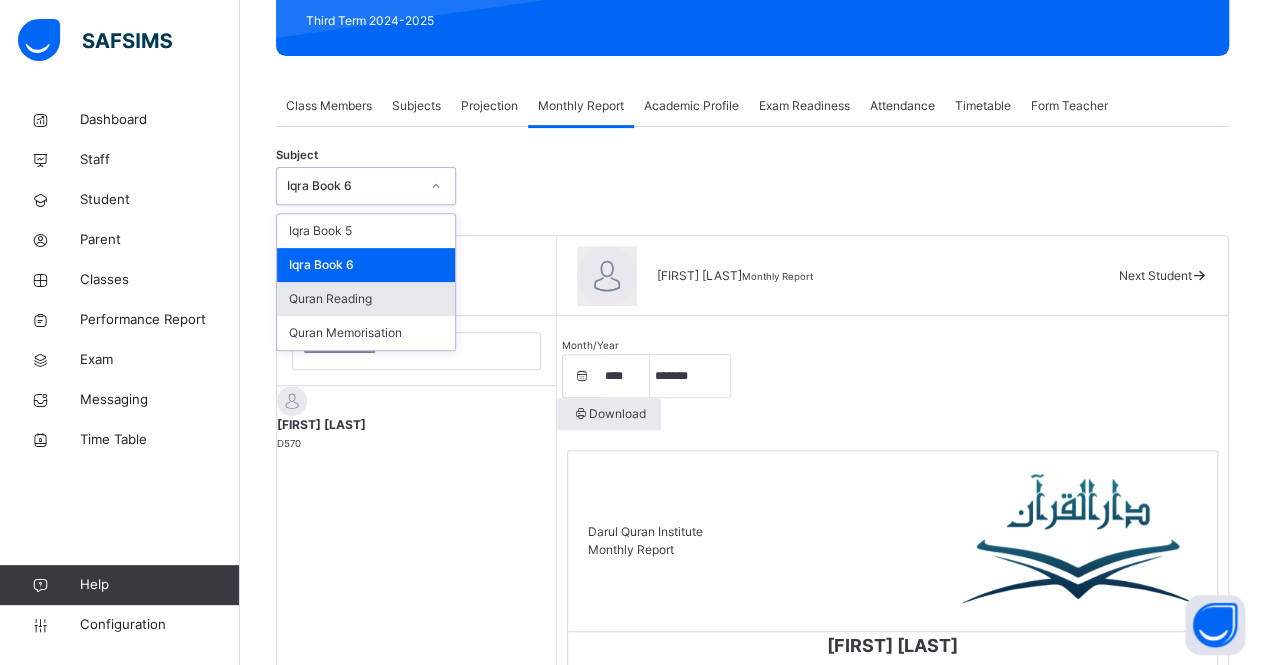 click on "Quran Reading" at bounding box center (366, 299) 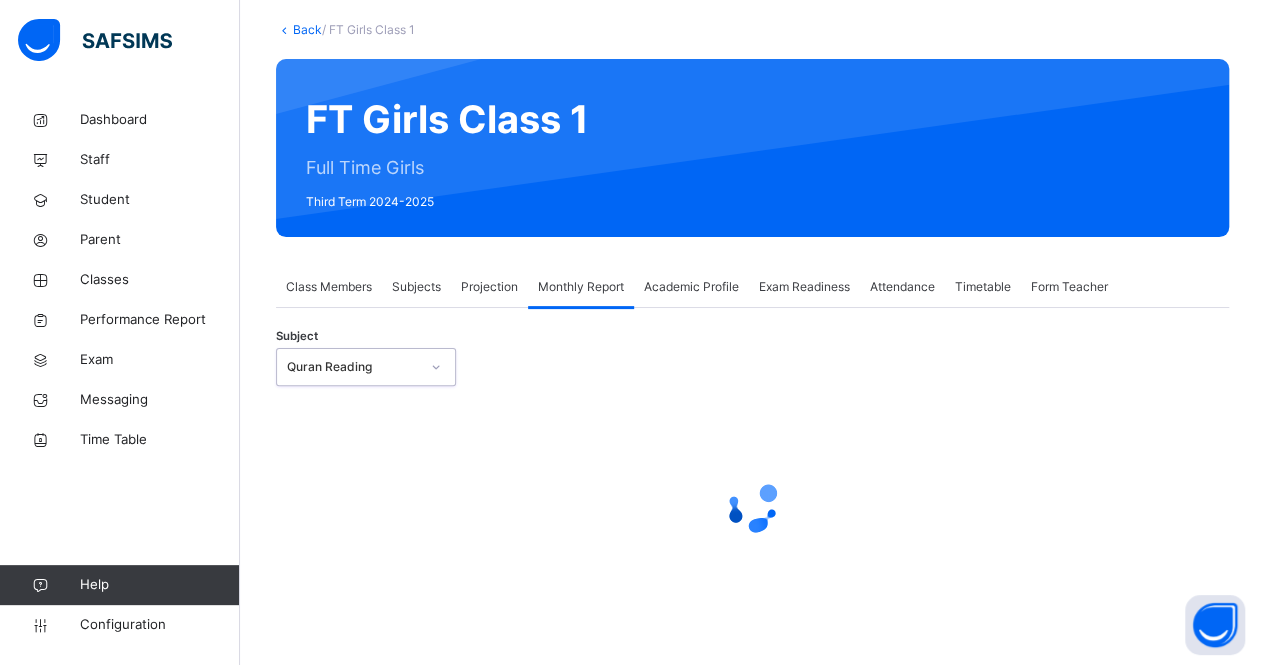 scroll, scrollTop: 290, scrollLeft: 0, axis: vertical 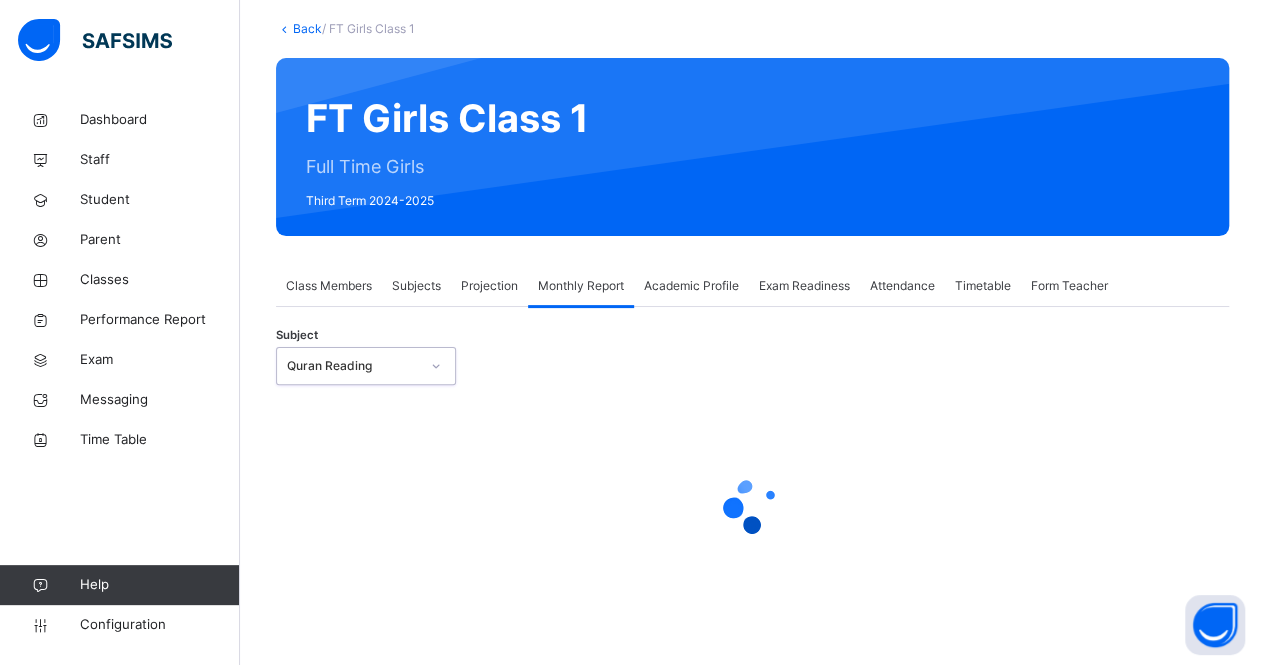 select on "****" 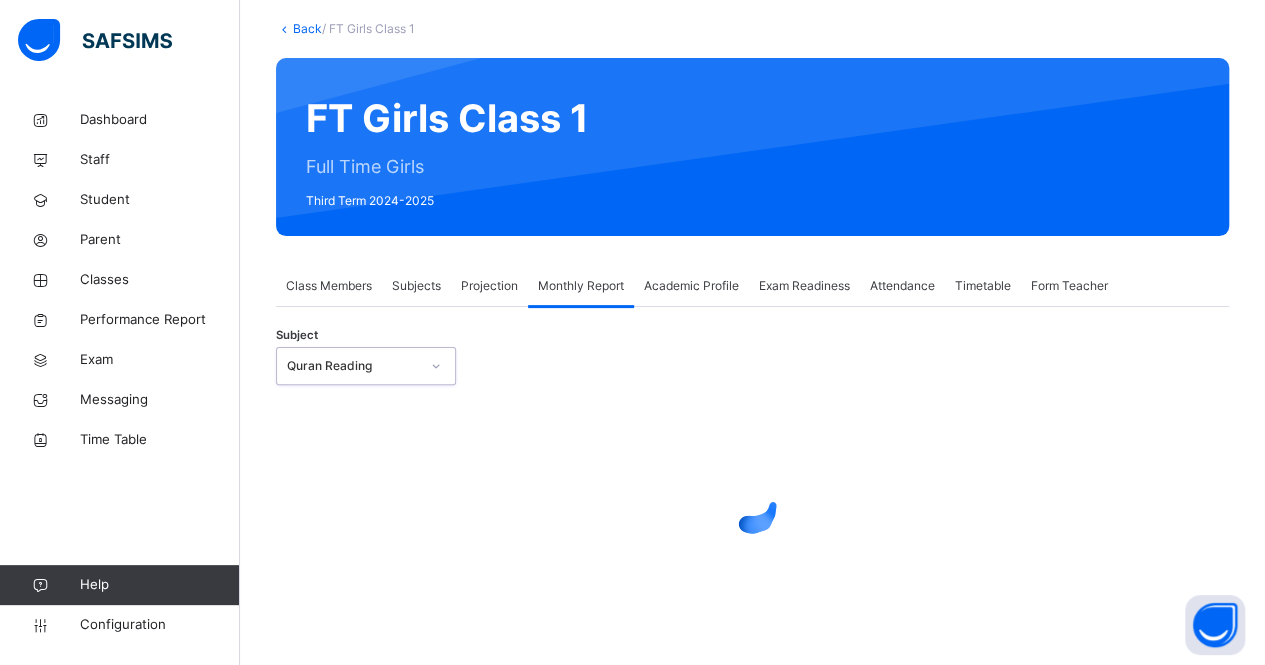 select on "*" 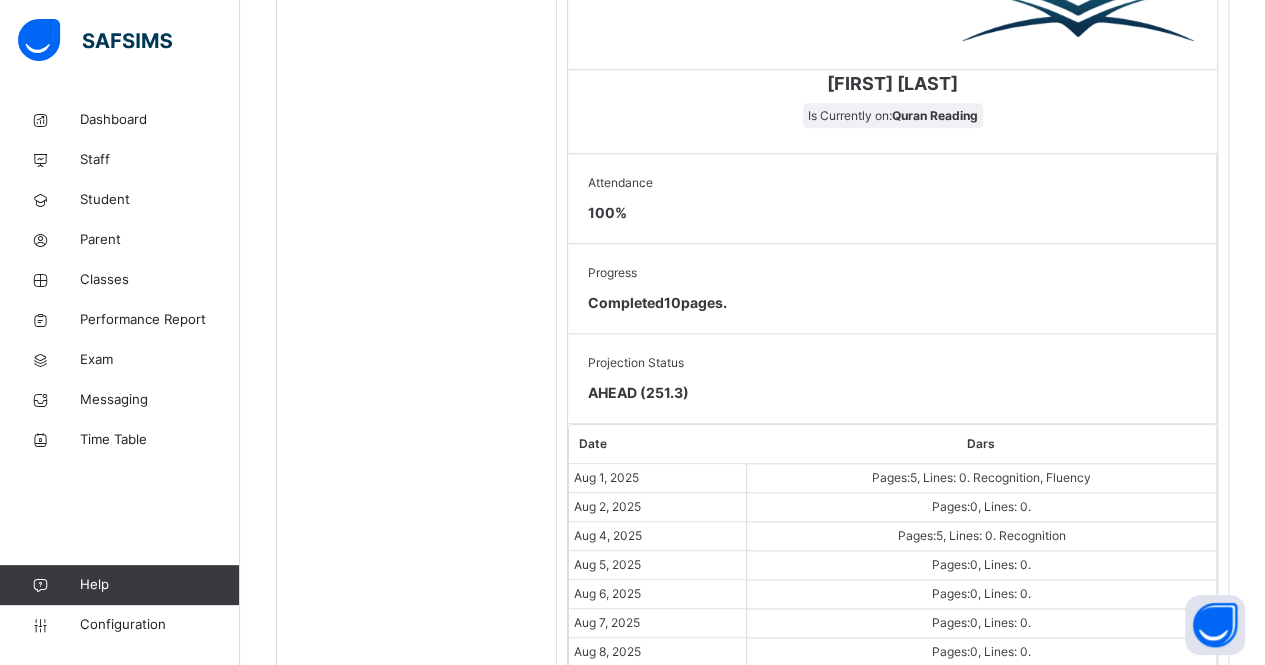 scroll, scrollTop: 855, scrollLeft: 0, axis: vertical 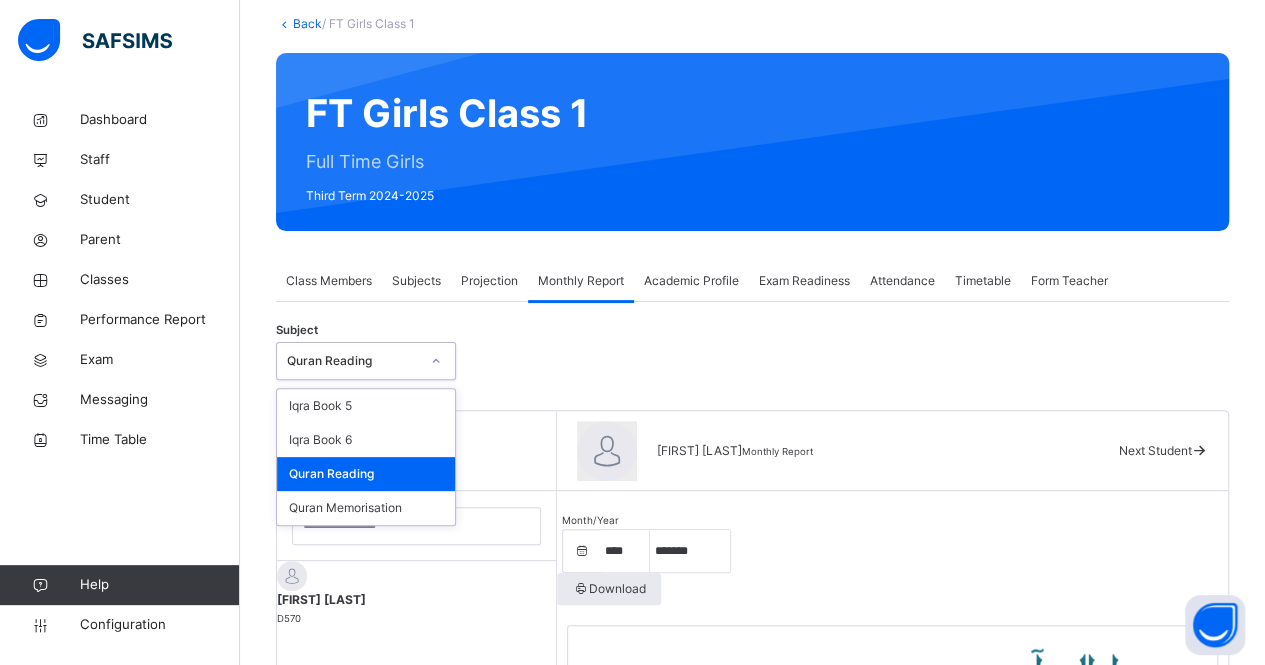 click on "Quran Reading" at bounding box center (366, 361) 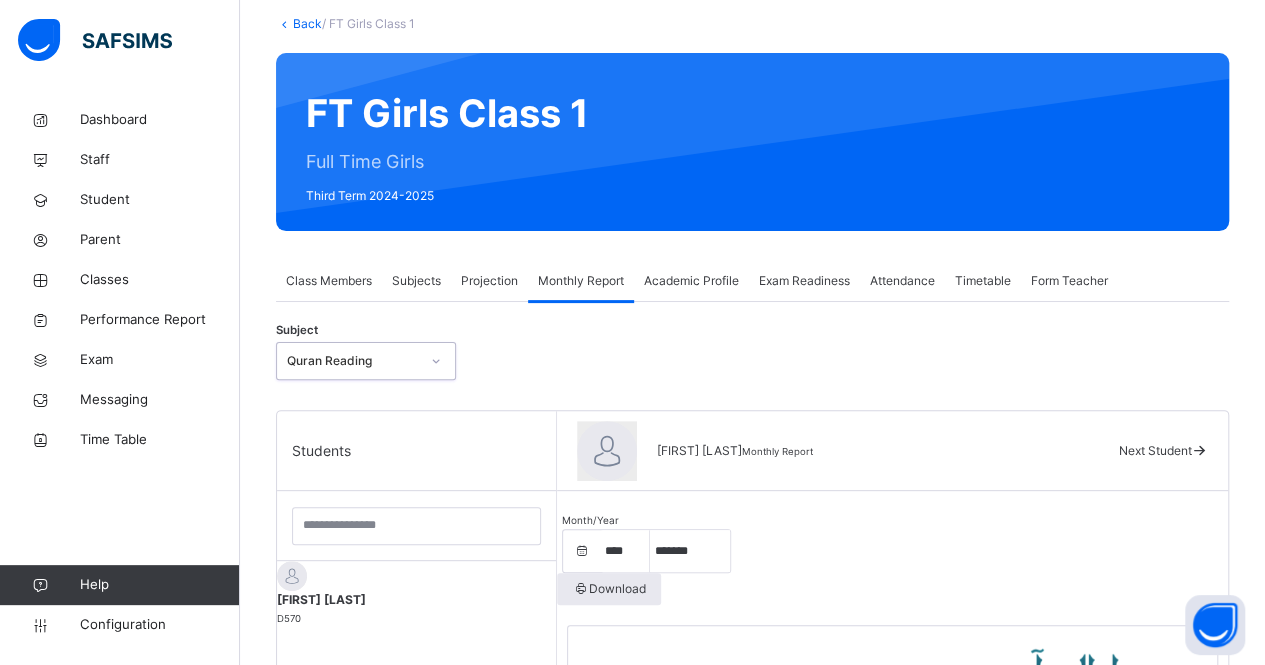 click on "Quran Reading" at bounding box center (353, 361) 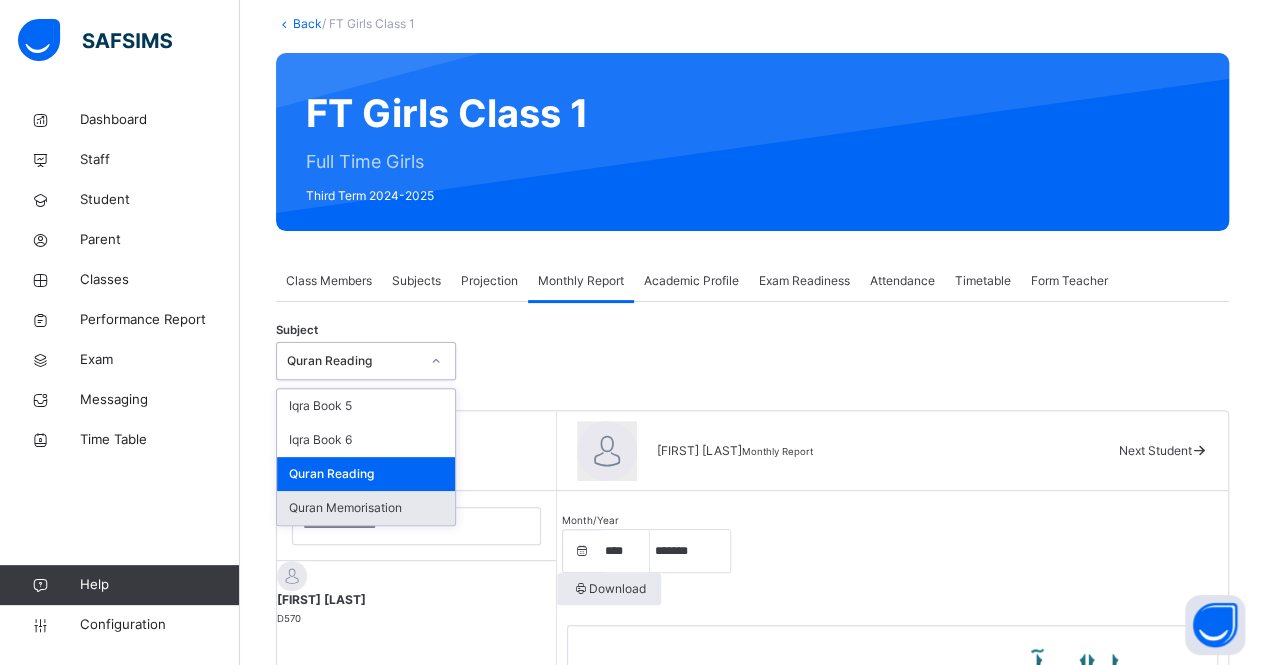 click on "Quran Memorisation" at bounding box center [366, 508] 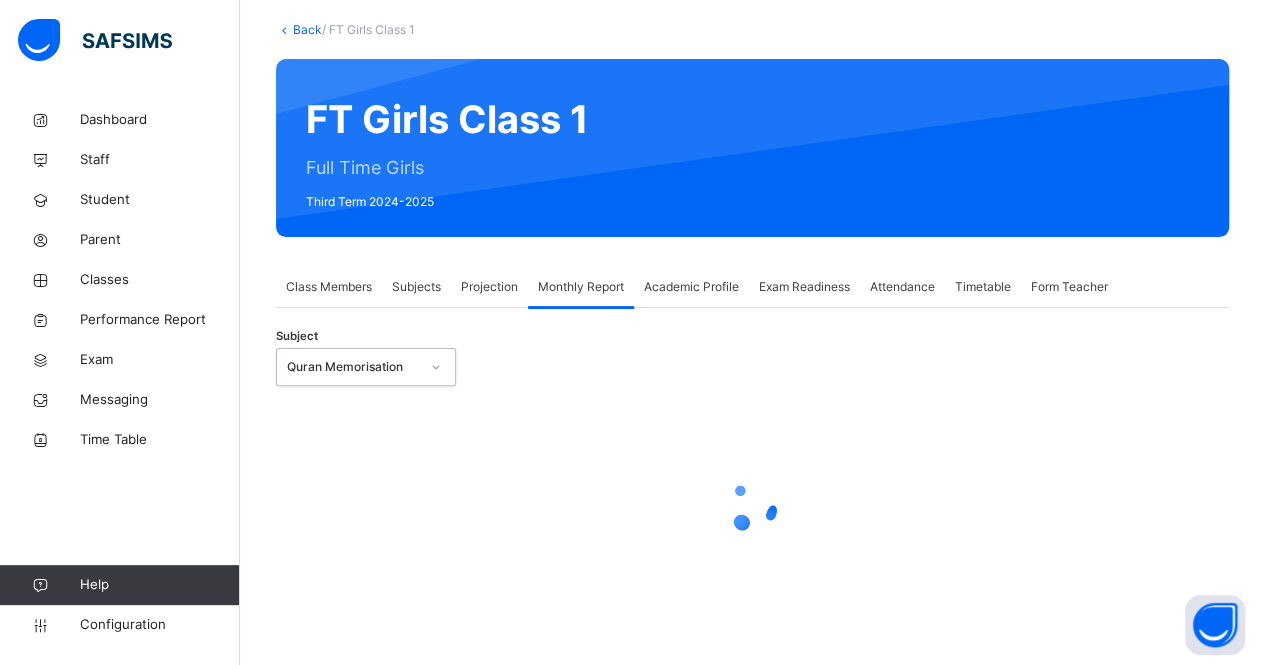 select on "****" 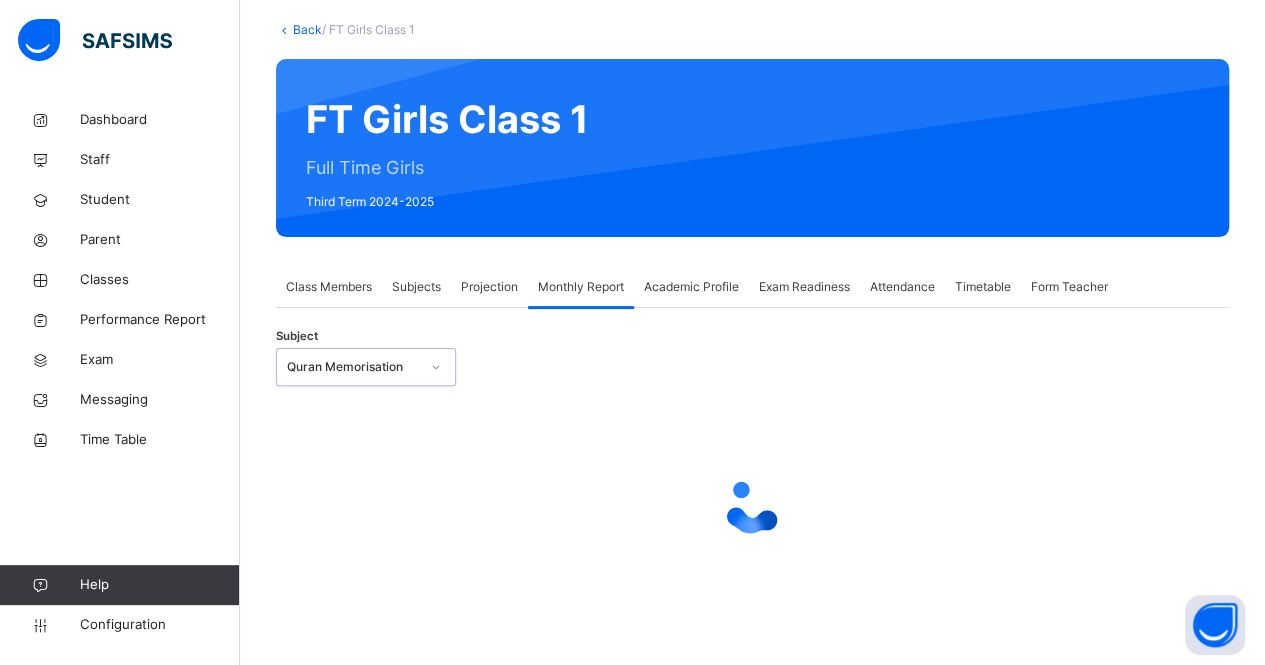 select on "*" 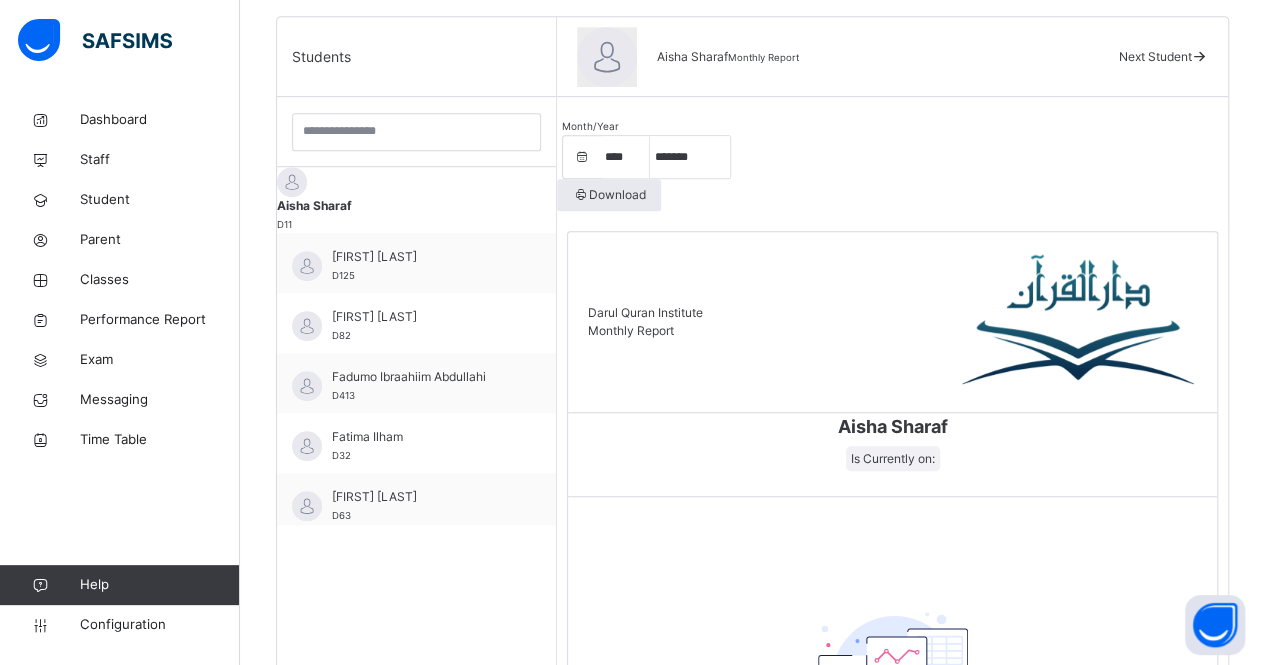 scroll, scrollTop: 511, scrollLeft: 0, axis: vertical 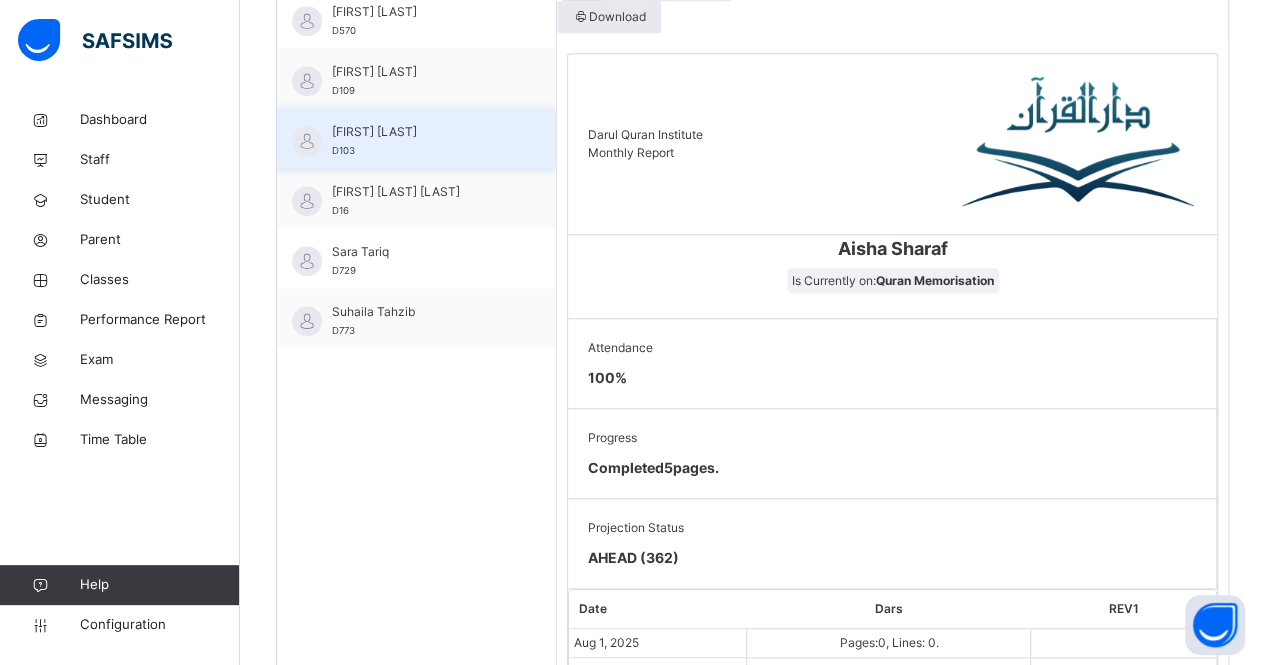 click on "[FIRST] [LAST]" at bounding box center (421, 132) 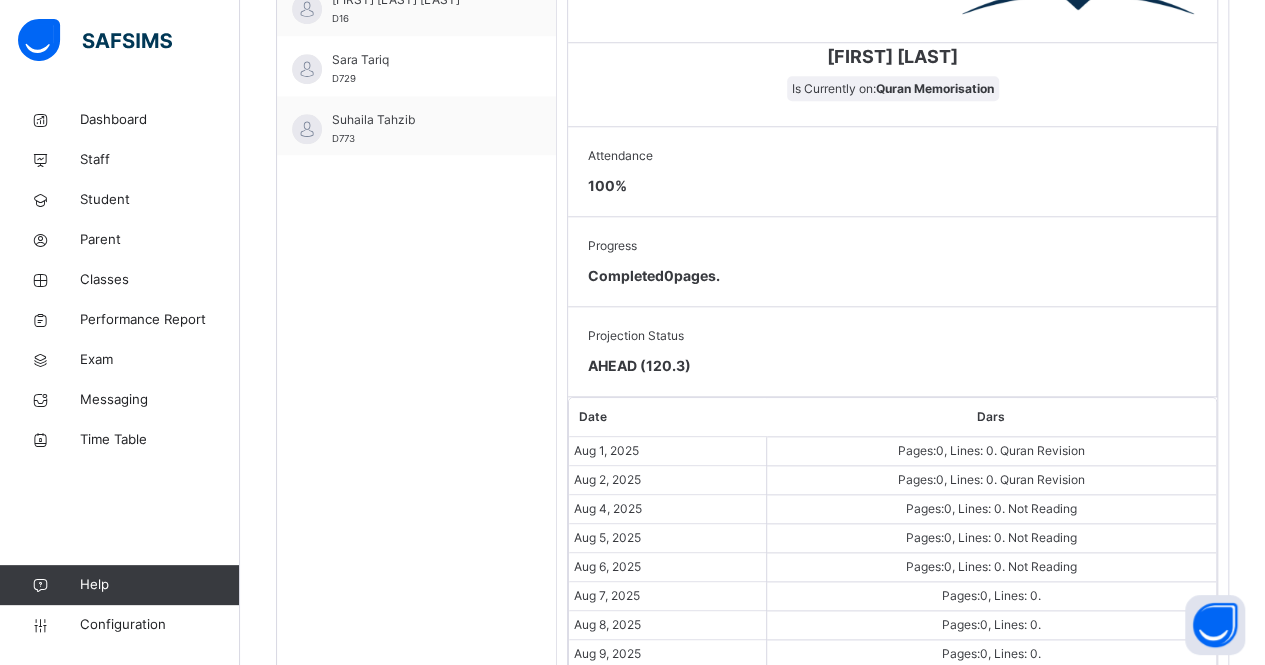 scroll, scrollTop: 881, scrollLeft: 0, axis: vertical 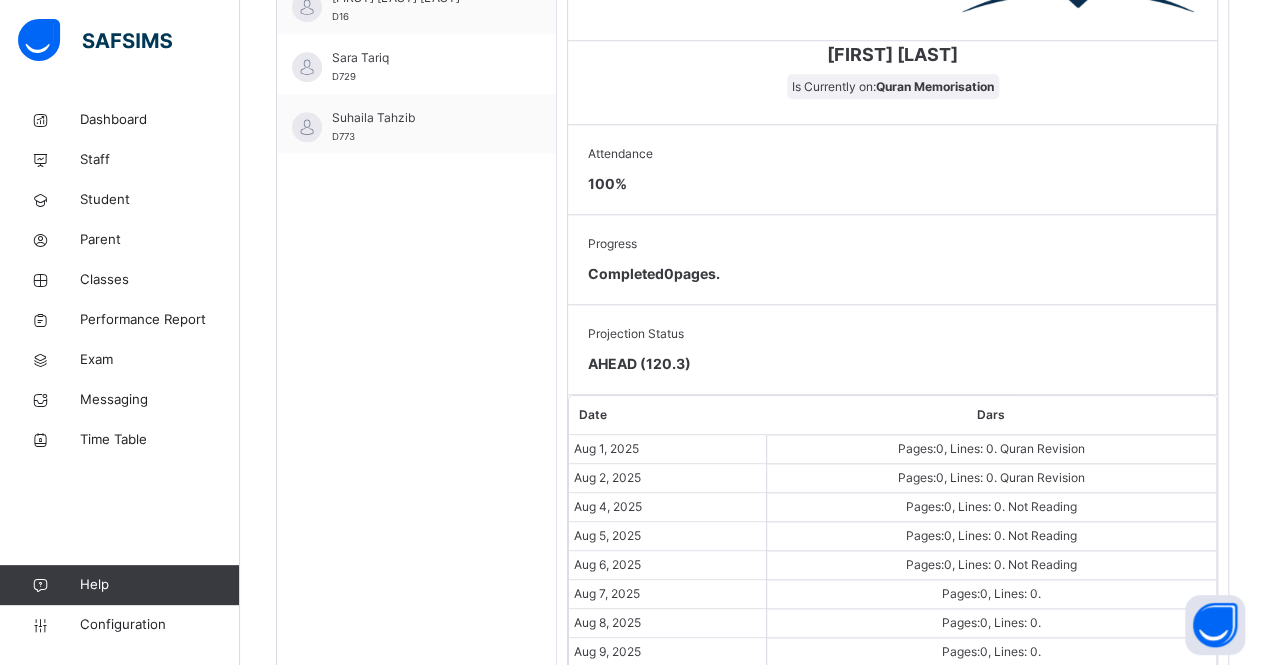click on "Pages:  0 , Lines:   0 ." at bounding box center (957, 564) 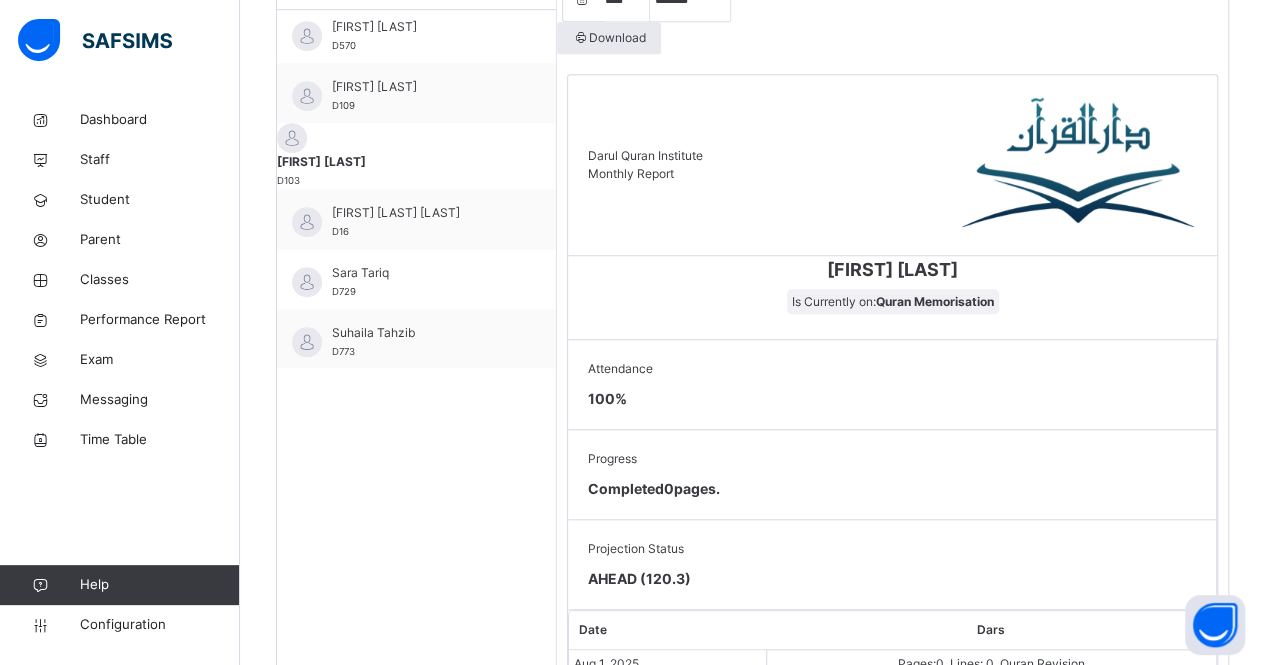 scroll, scrollTop: 665, scrollLeft: 0, axis: vertical 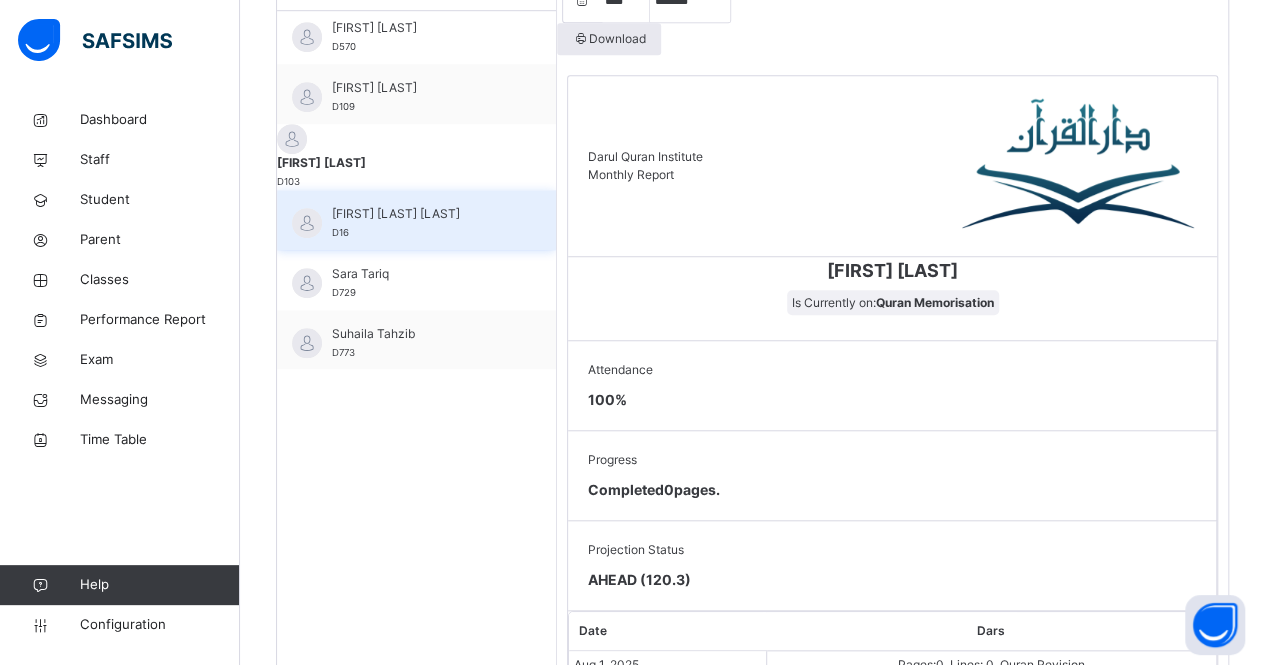 click on "Juwayriyya  Hayat Aziz" at bounding box center [421, 214] 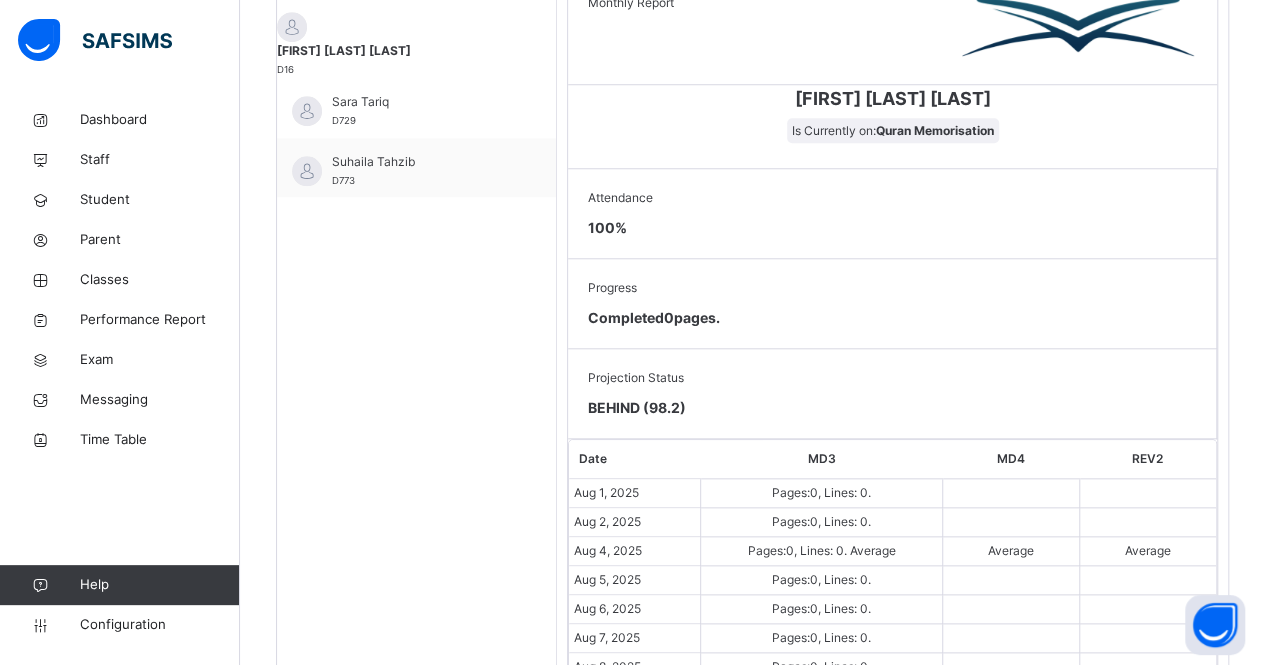 scroll, scrollTop: 835, scrollLeft: 0, axis: vertical 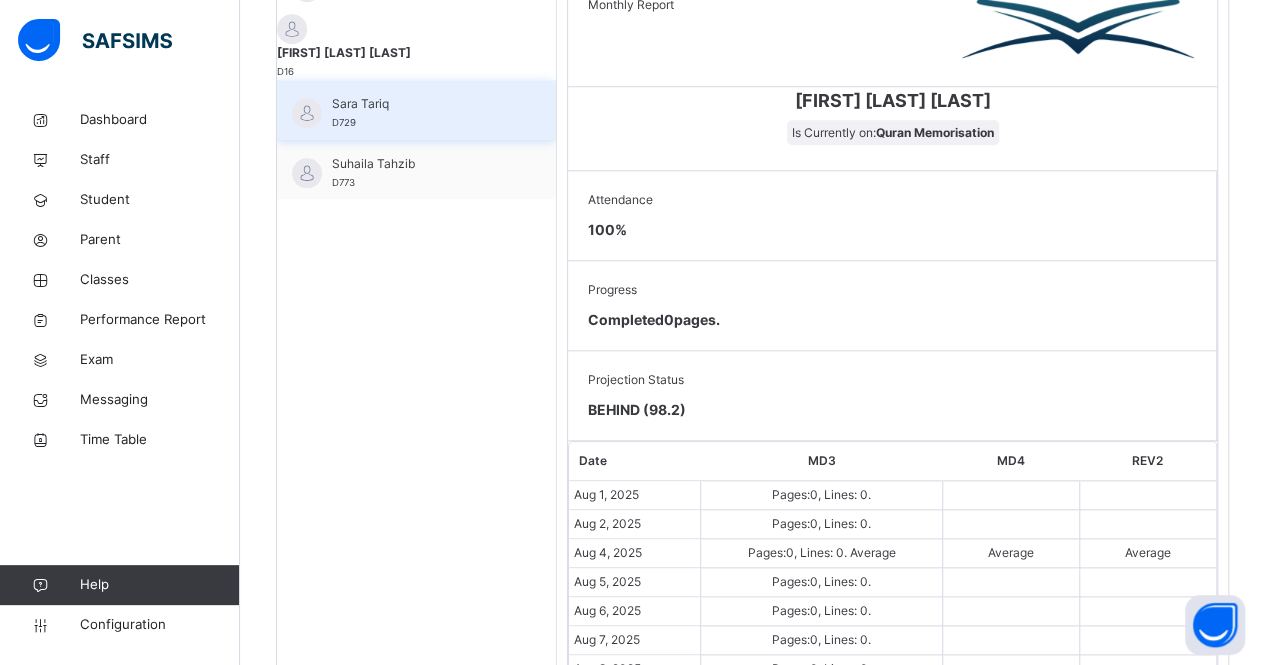 click on "Sara  Tariq" at bounding box center (421, 104) 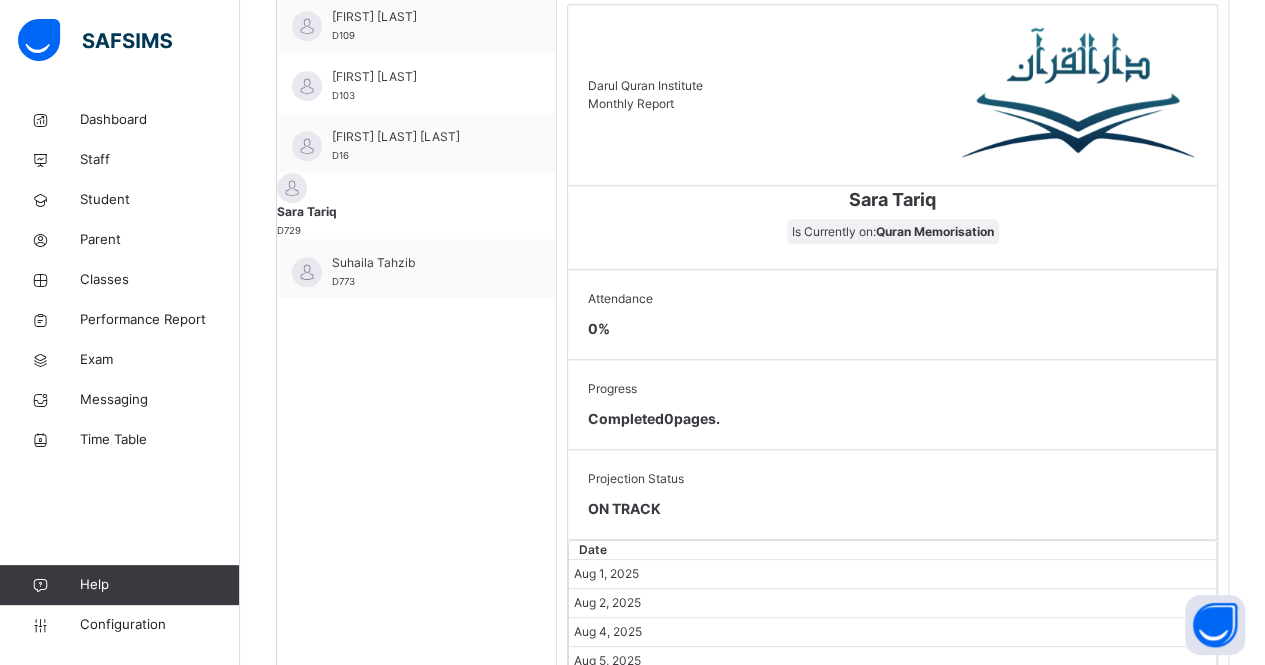 scroll, scrollTop: 735, scrollLeft: 0, axis: vertical 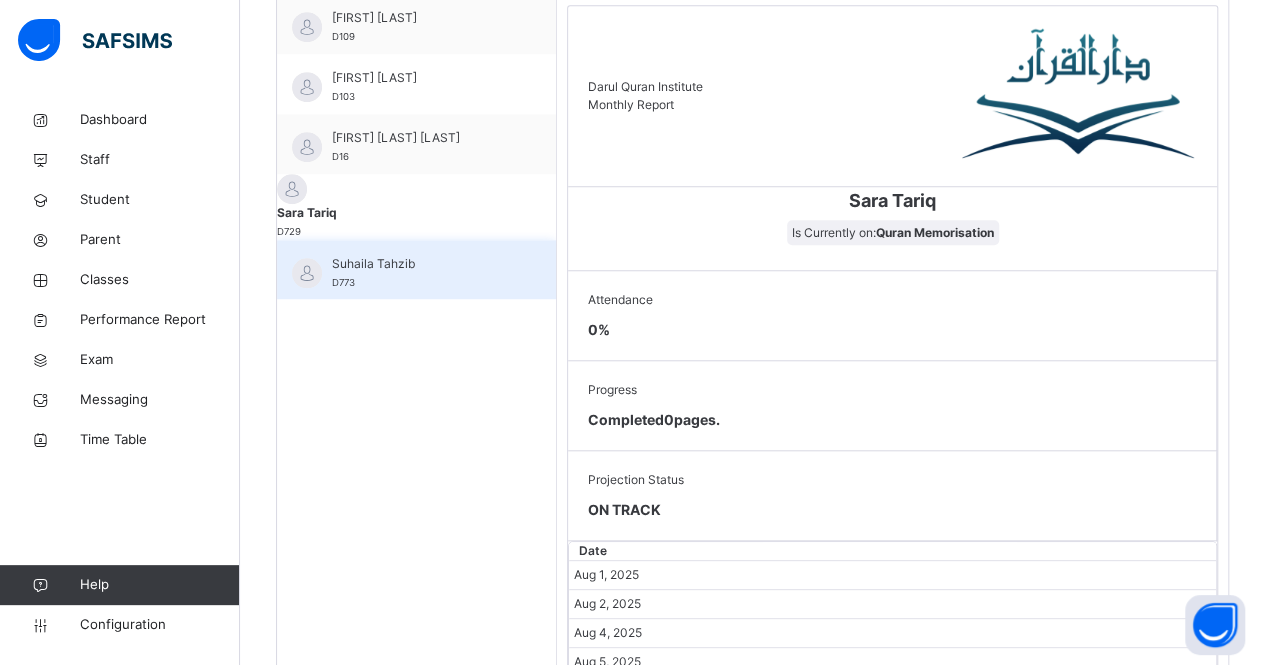 click on "Suhaila  Tahzib D773" at bounding box center (416, 270) 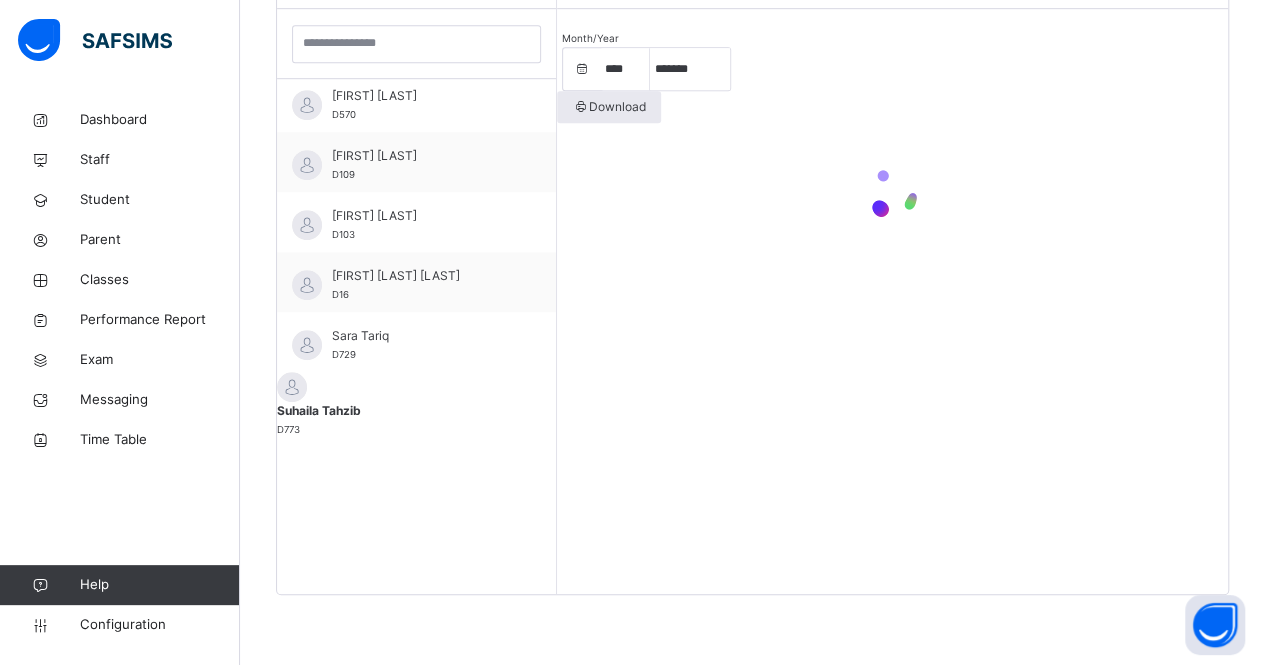 scroll, scrollTop: 596, scrollLeft: 0, axis: vertical 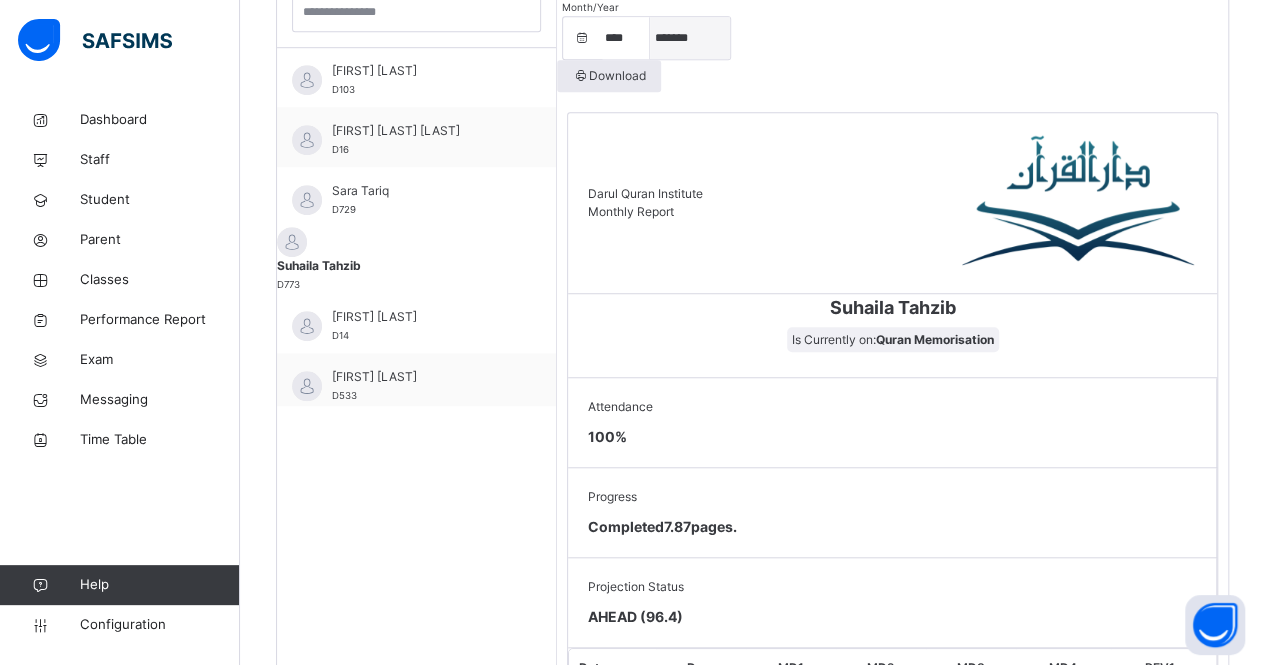 click on "***** ******* ******** ***** ***** *** **** **** ****** ********* ******* ******** ********" at bounding box center (690, 38) 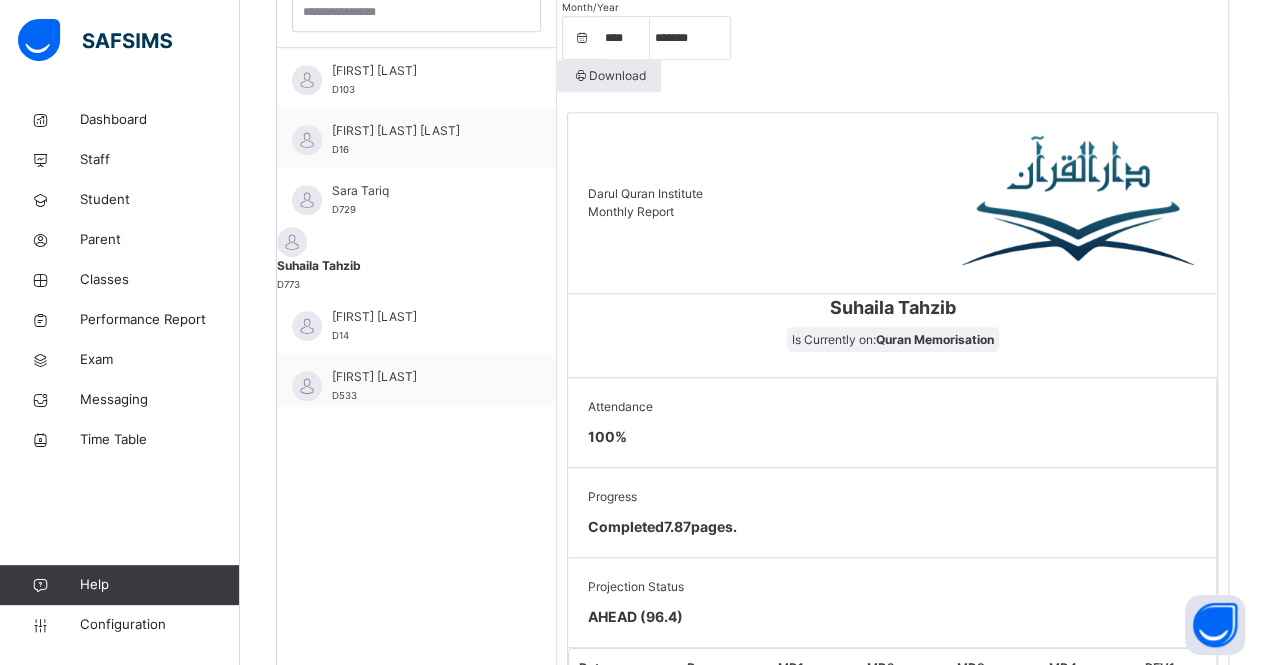 click on "Darul Quran Institute Monthly Report" at bounding box center (892, 203) 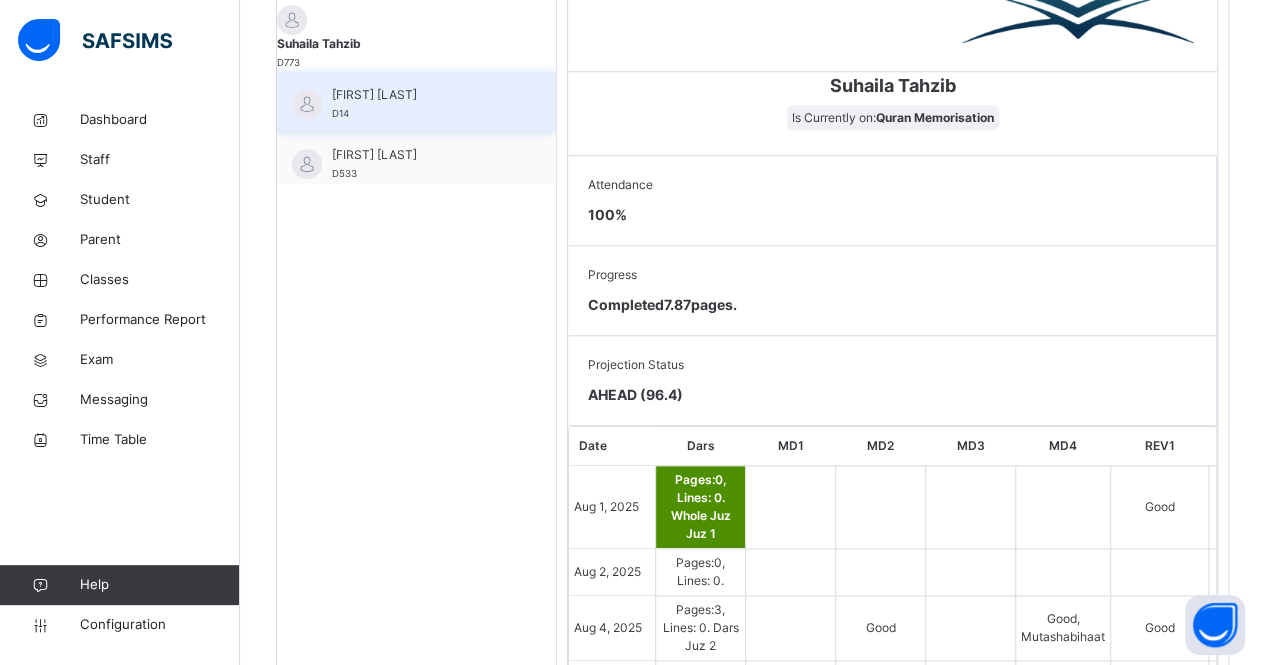 click on "Sumaya  Abshir D14" at bounding box center (421, 104) 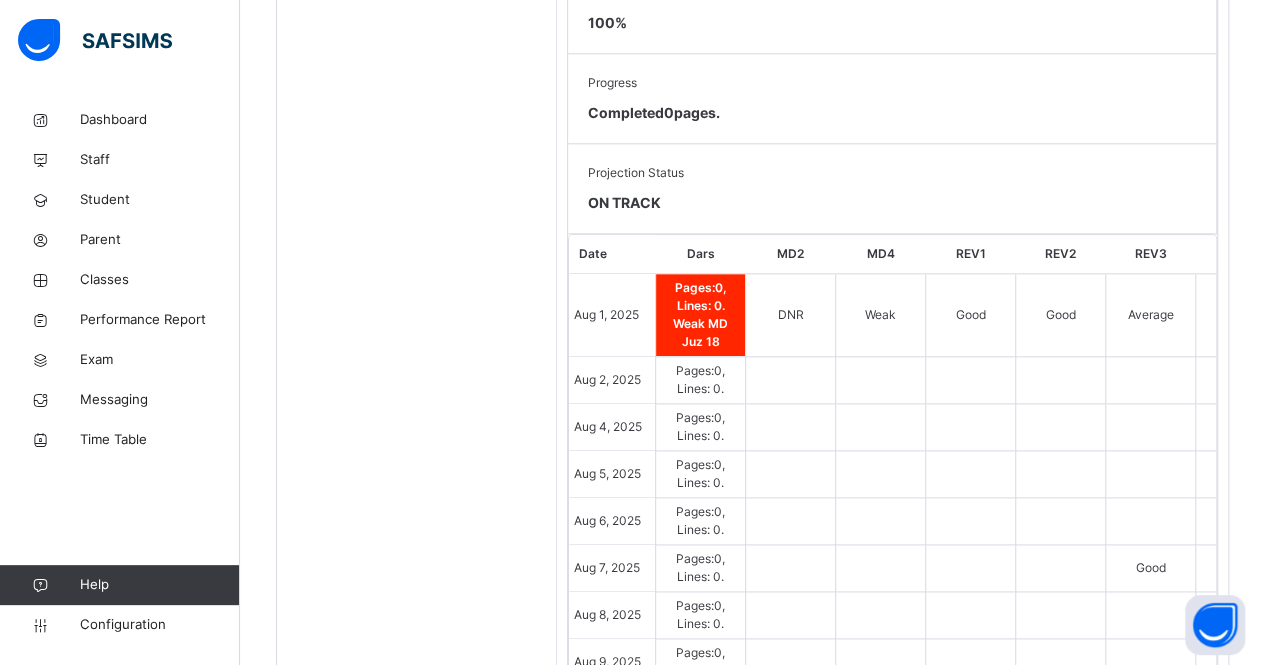 scroll, scrollTop: 1058, scrollLeft: 0, axis: vertical 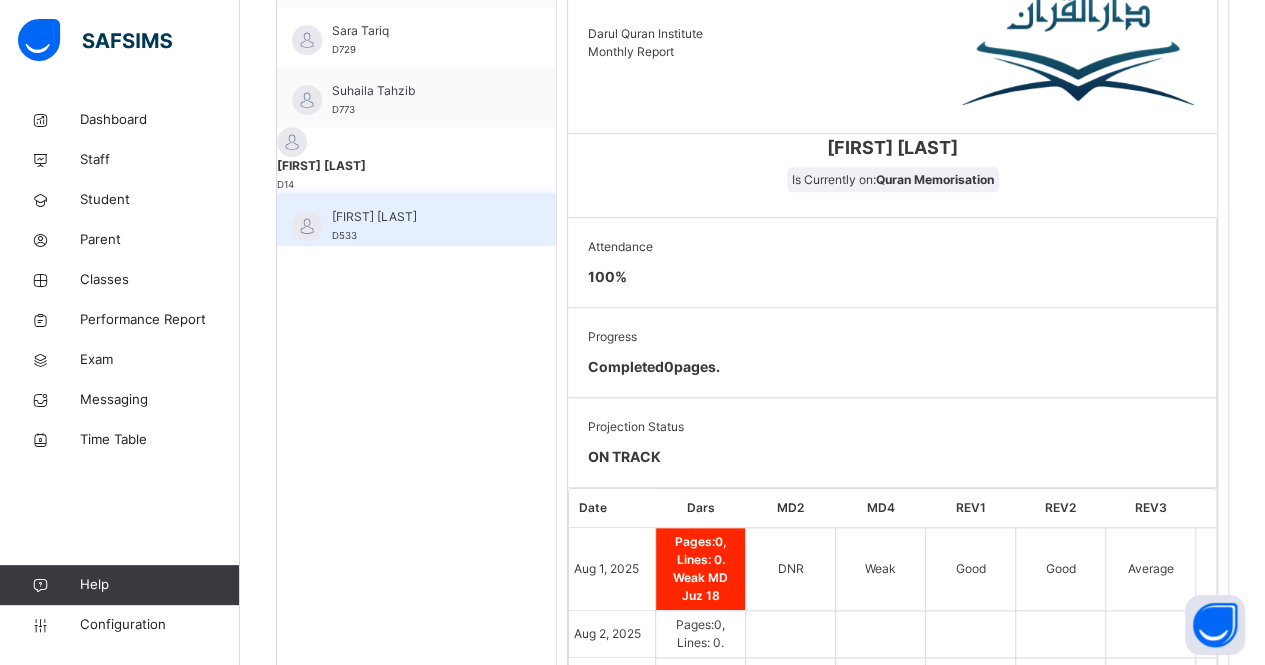 click on "Sumeya  Umar" at bounding box center [421, 217] 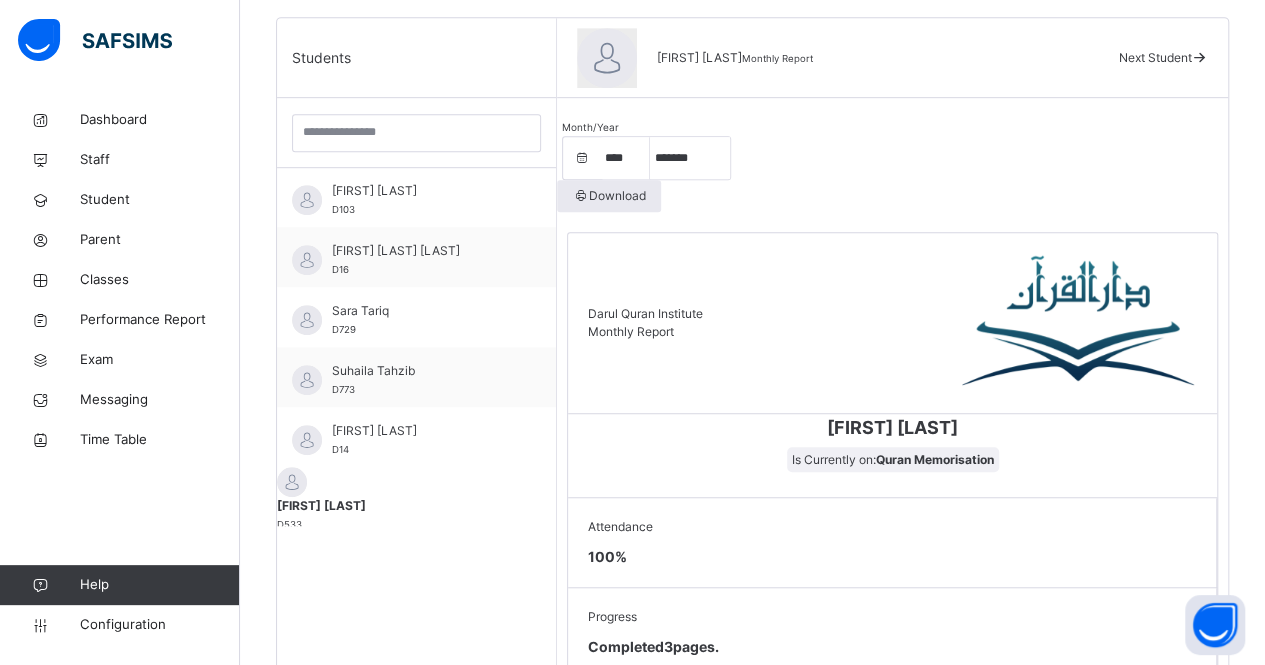 scroll, scrollTop: 506, scrollLeft: 0, axis: vertical 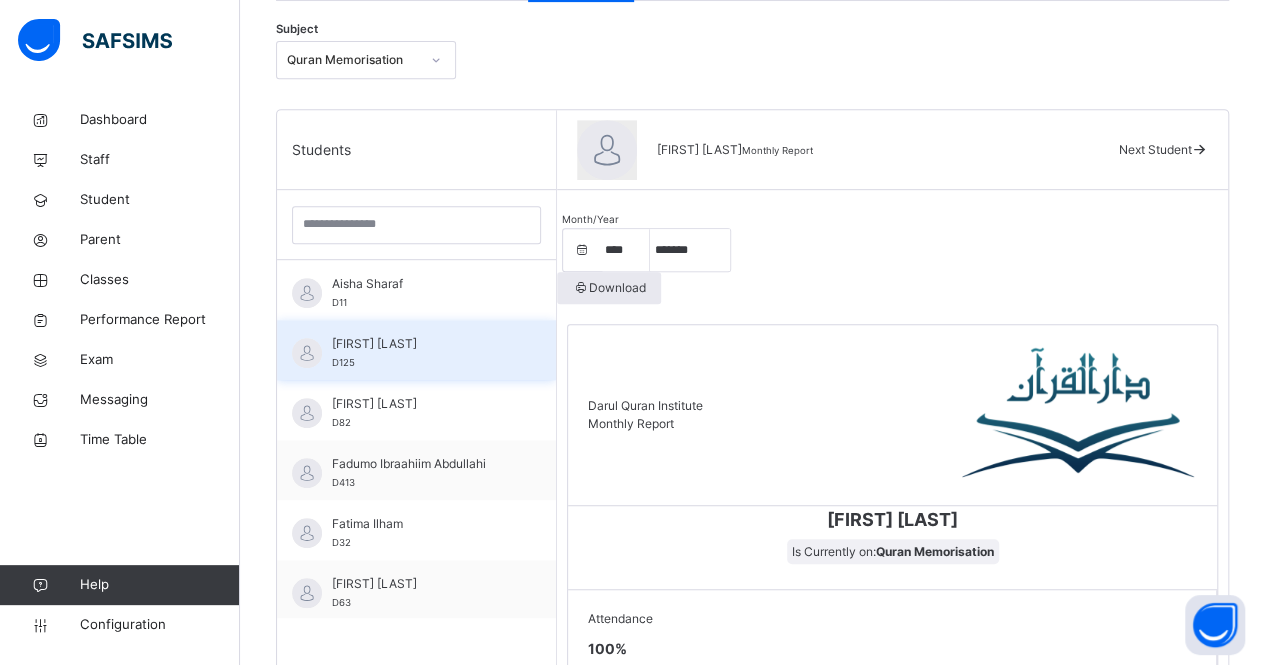 click on "Amnah  Azeem D125" at bounding box center [421, 353] 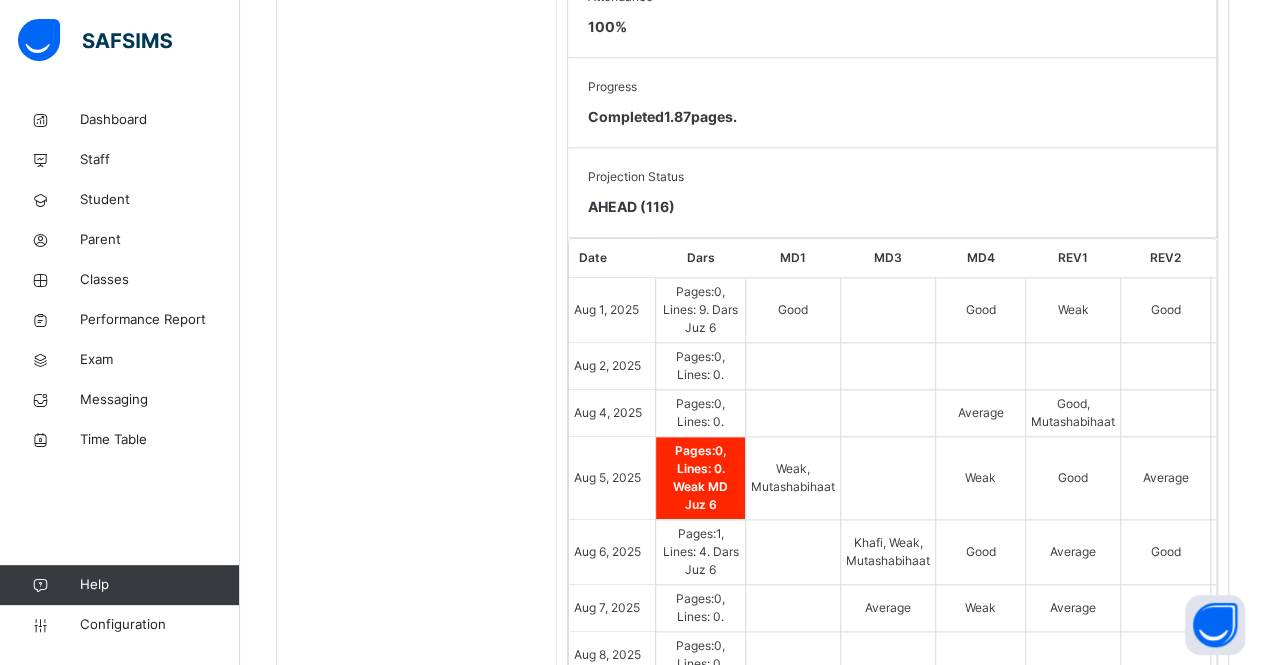 scroll, scrollTop: 1028, scrollLeft: 0, axis: vertical 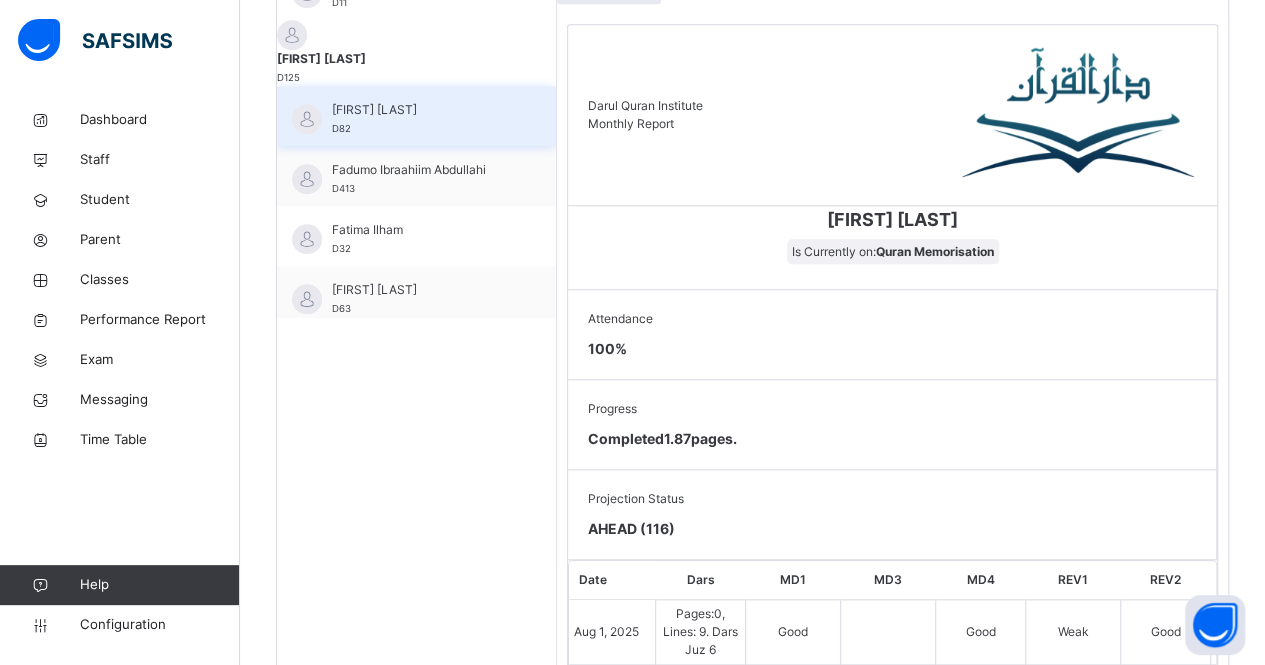 click on "Aysha  Doughan" at bounding box center [421, 110] 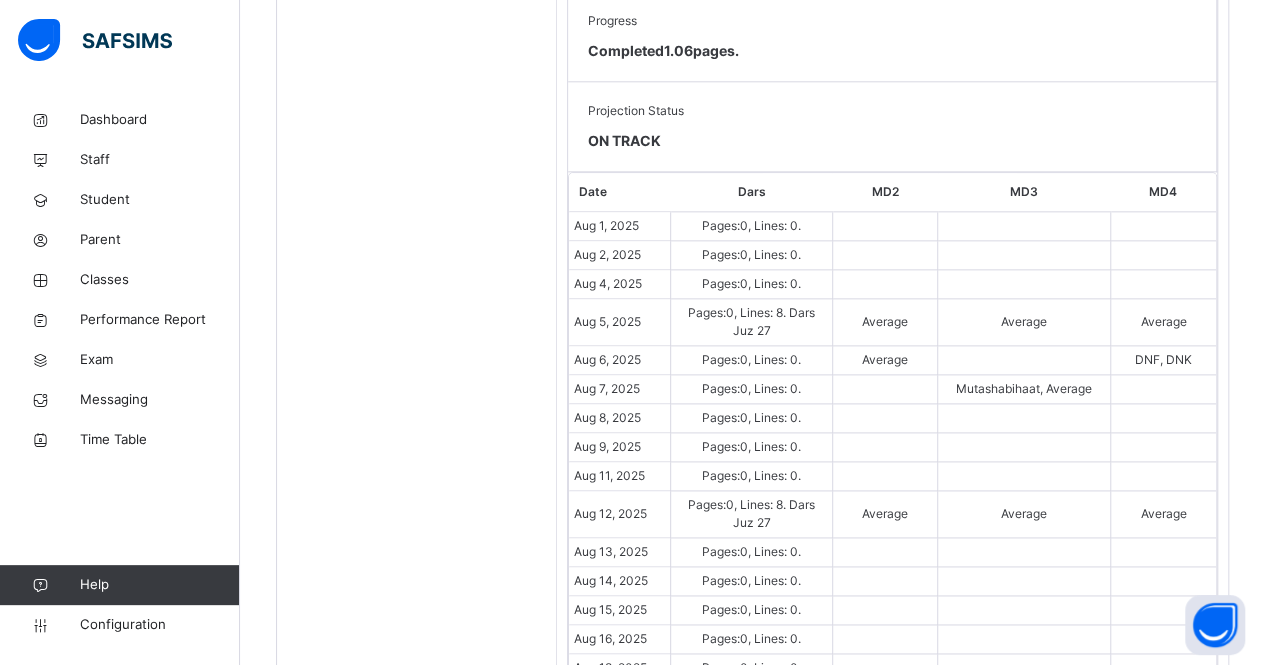scroll, scrollTop: 1106, scrollLeft: 0, axis: vertical 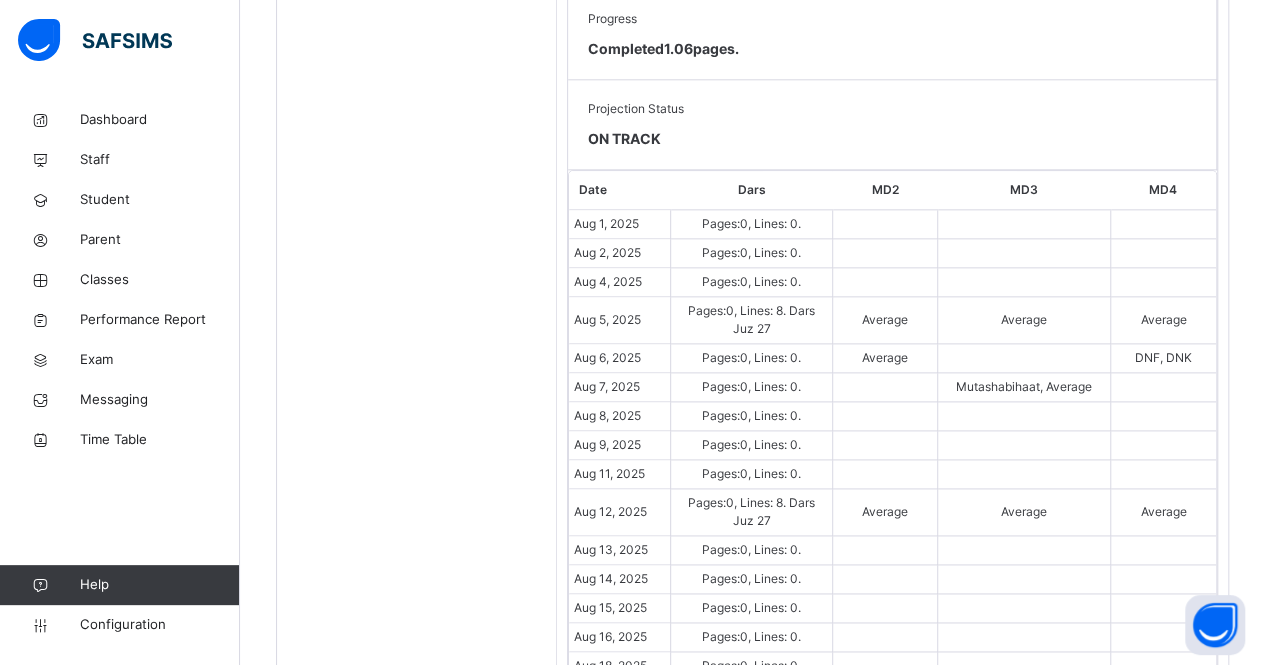 click on "Pages:  0 , Lines:   0 ." at bounding box center [751, 579] 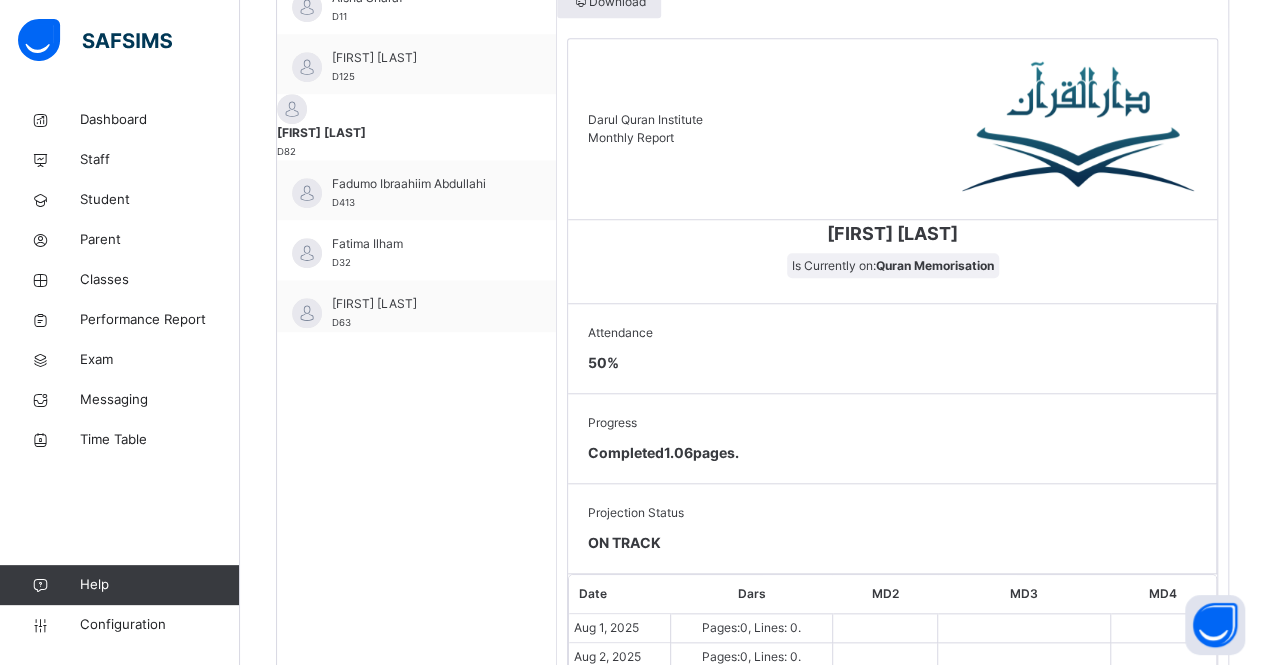 scroll, scrollTop: 704, scrollLeft: 0, axis: vertical 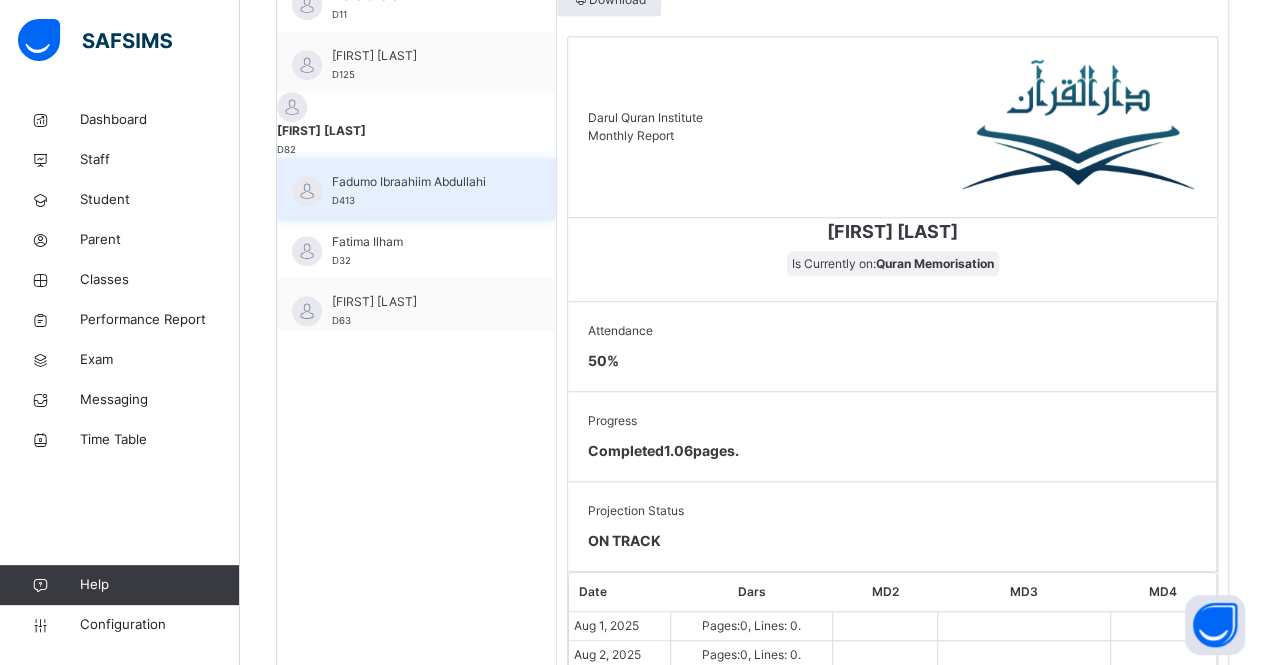 click on "Fadumo Ibraahiim  Abdullahi" at bounding box center (421, 182) 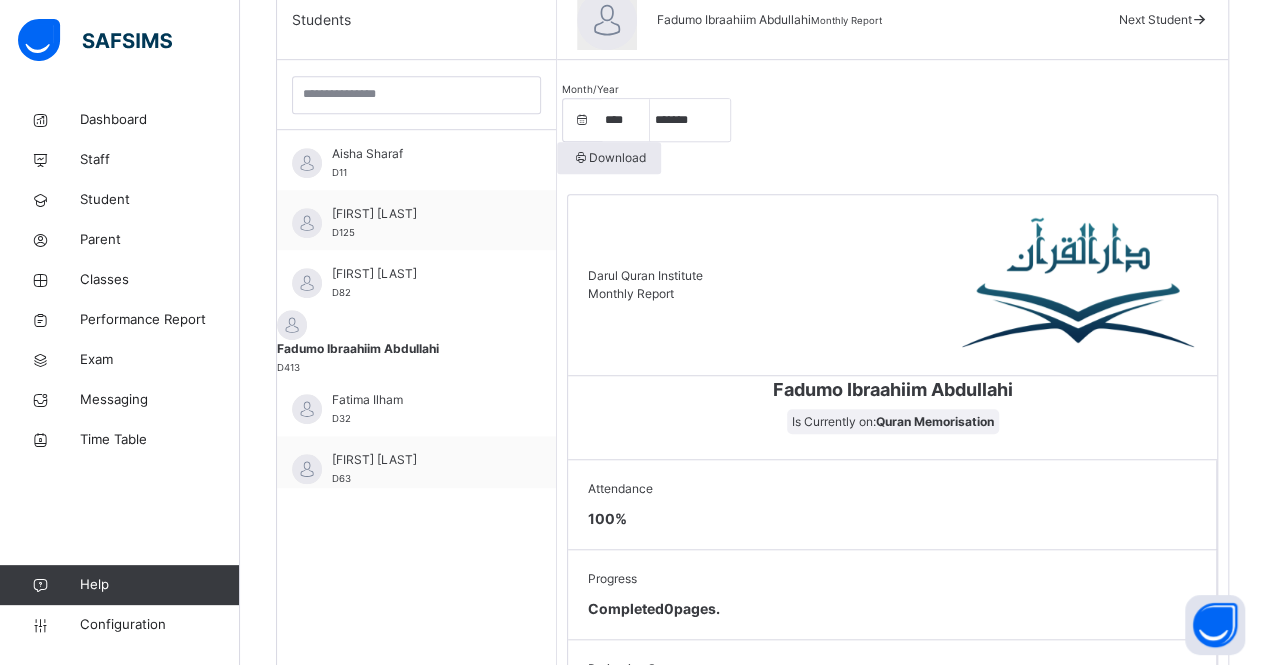 scroll, scrollTop: 536, scrollLeft: 0, axis: vertical 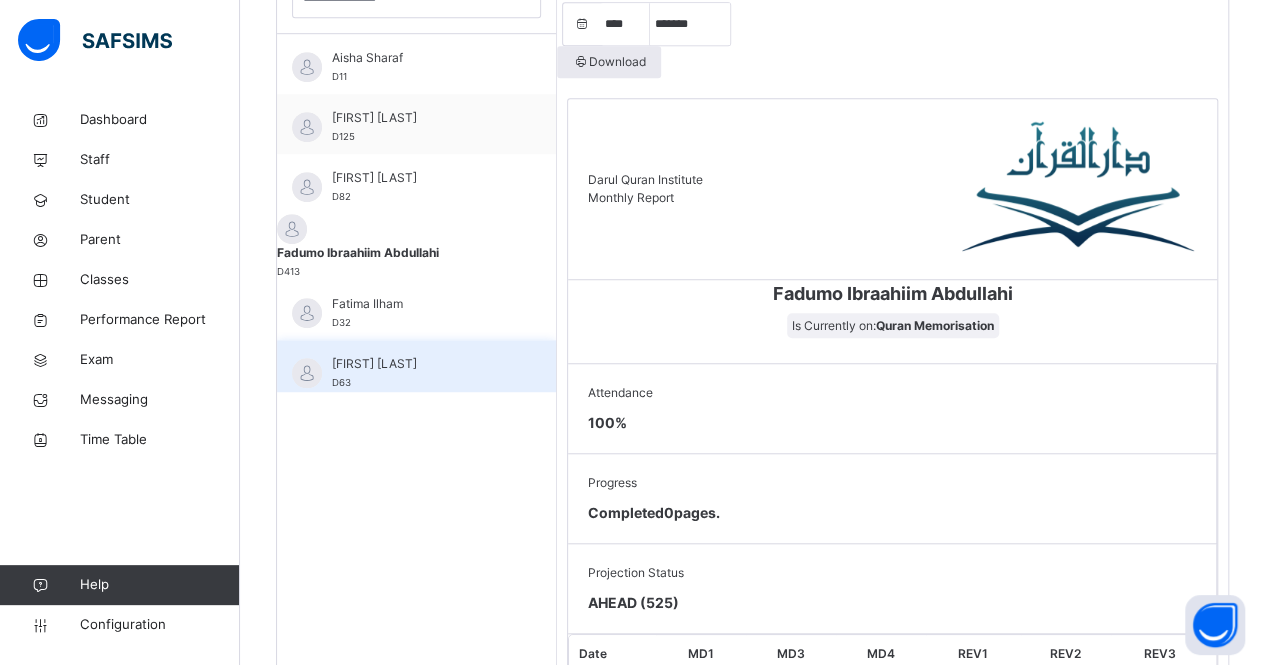 click on "Hafsah  Tamuryani D63" at bounding box center [416, 370] 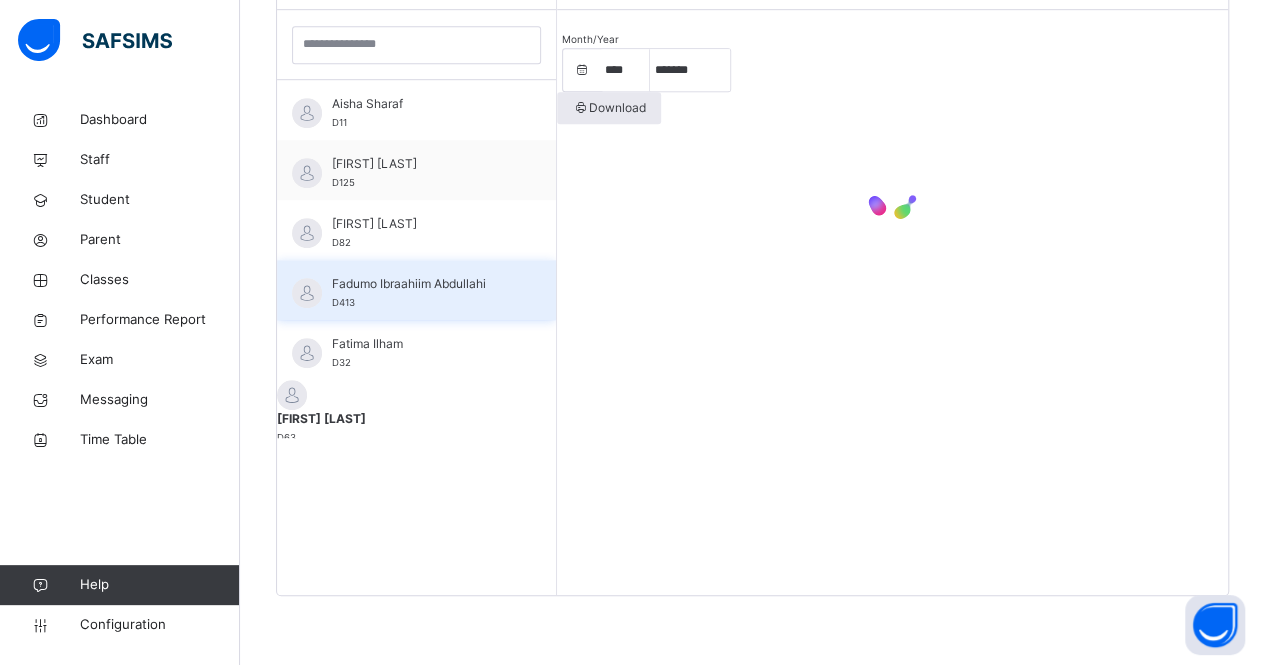 click on "Fadumo Ibraahiim  Abdullahi D413" at bounding box center [416, 290] 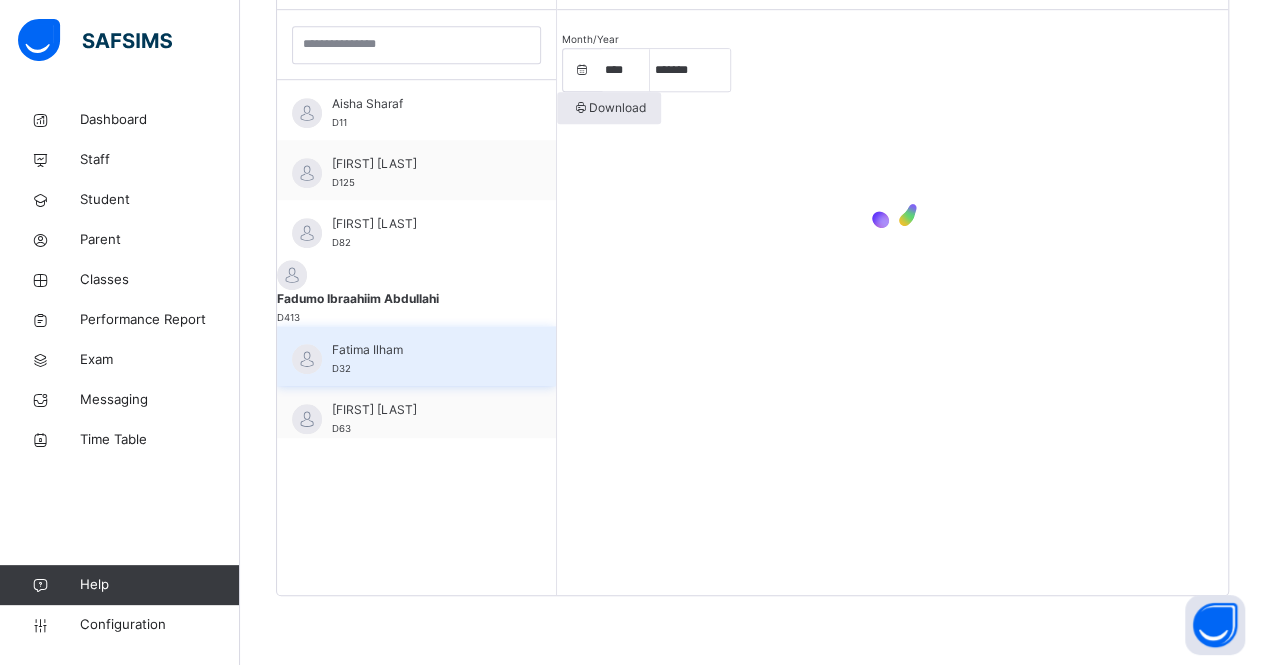 click on "Fatima  Ilham" at bounding box center [421, 350] 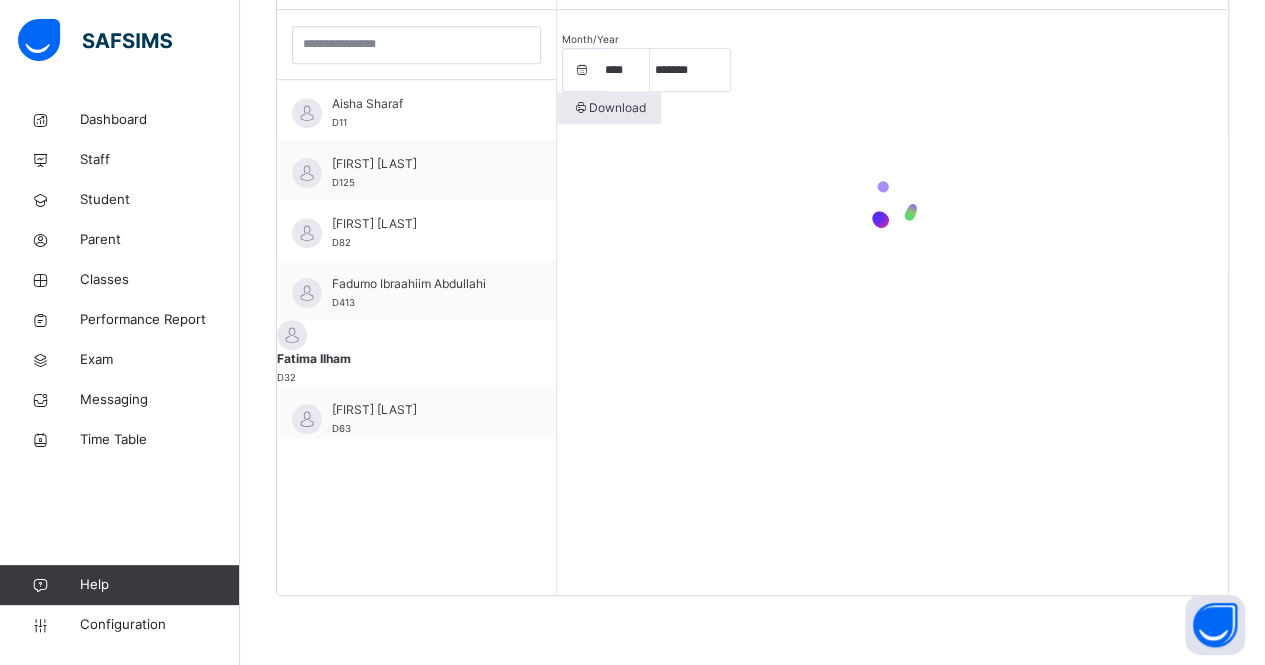 scroll, scrollTop: 642, scrollLeft: 0, axis: vertical 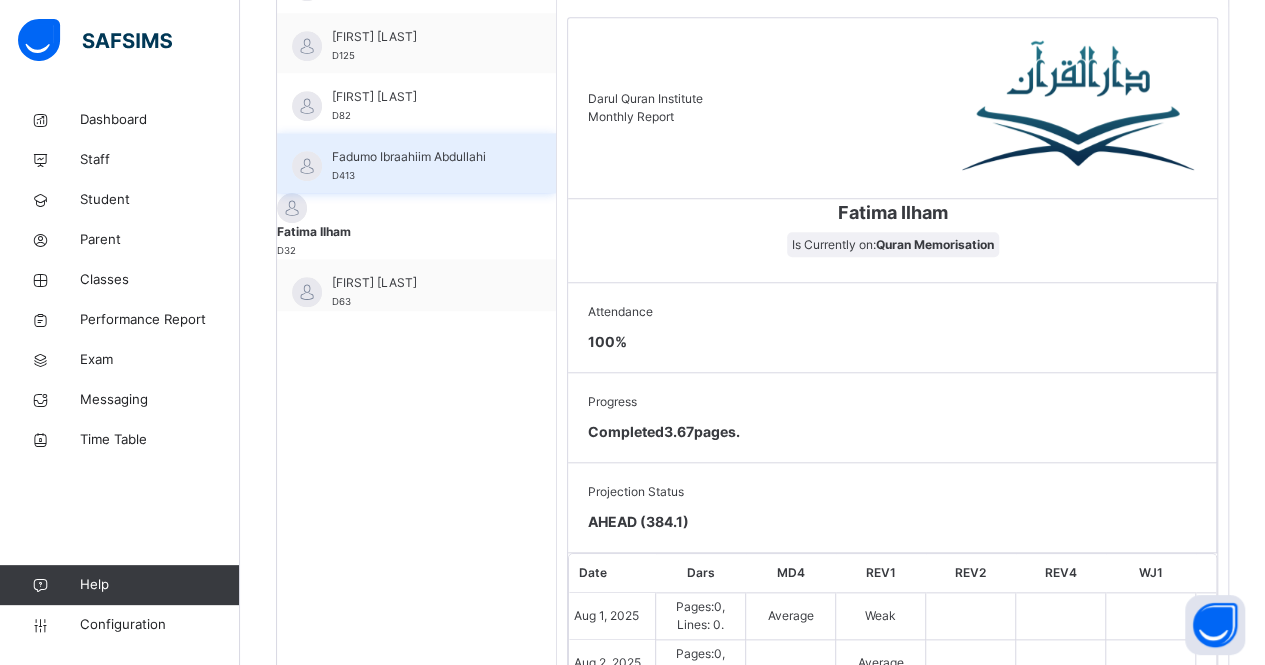 click on "Fadumo Ibraahiim  Abdullahi" at bounding box center [421, 157] 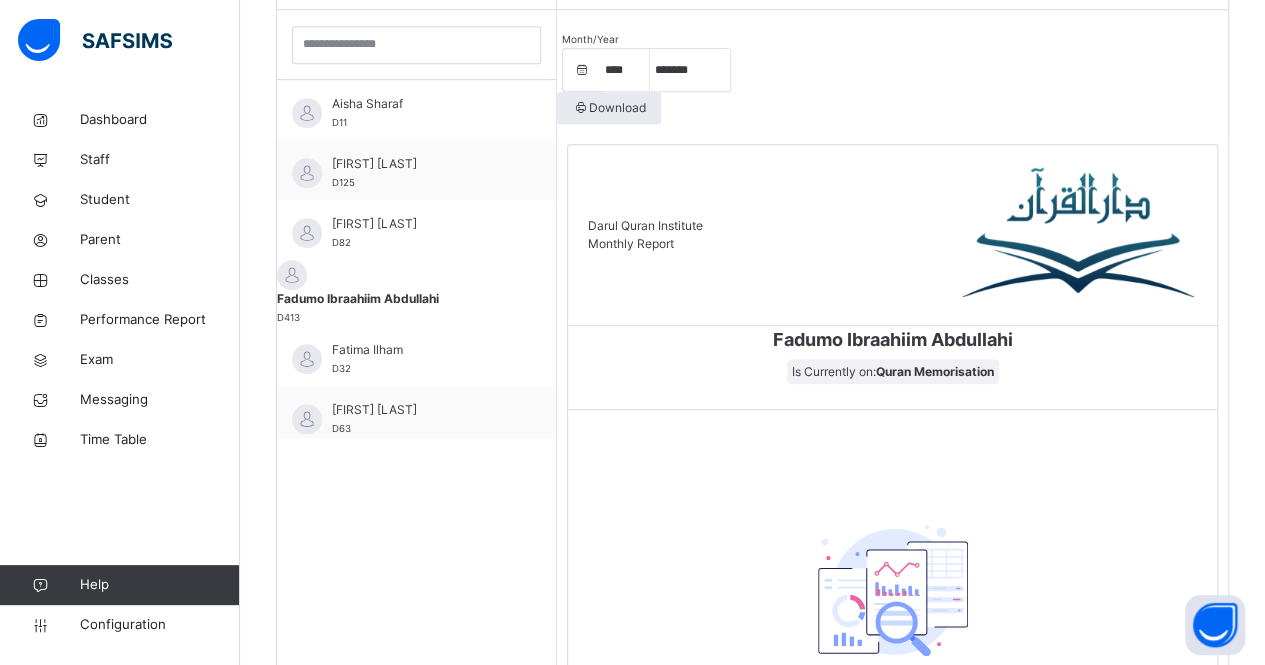 scroll, scrollTop: 723, scrollLeft: 0, axis: vertical 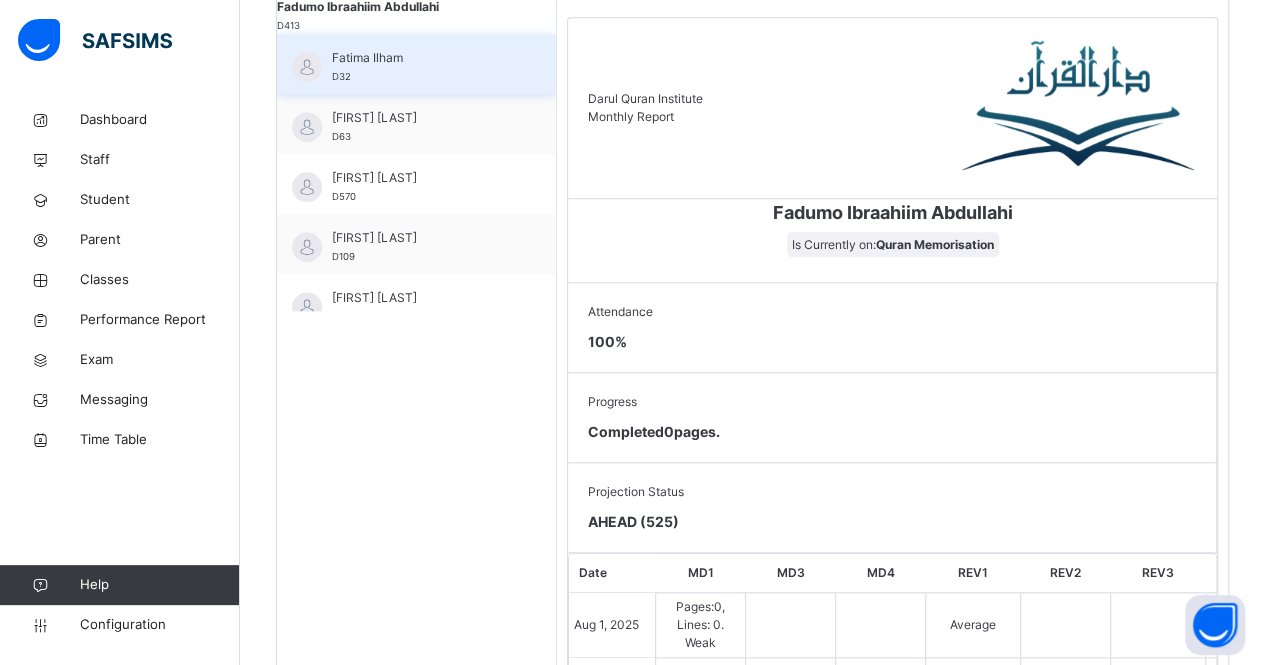 click on "D32" at bounding box center (341, 76) 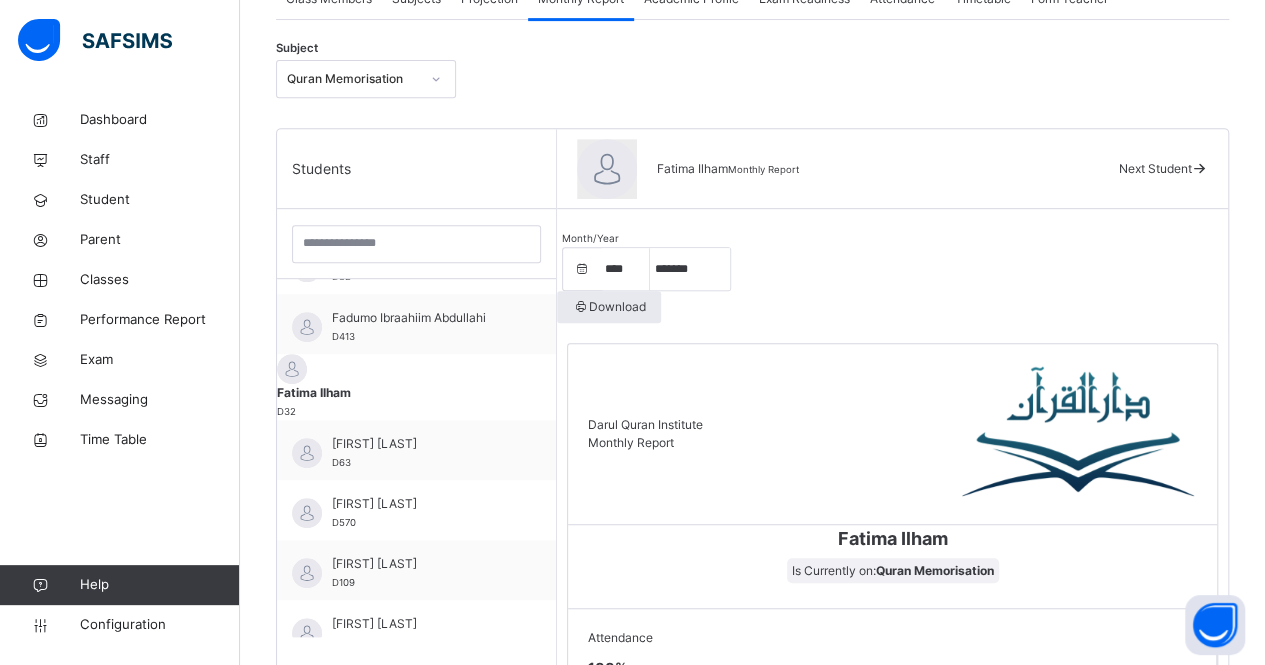 scroll, scrollTop: 394, scrollLeft: 0, axis: vertical 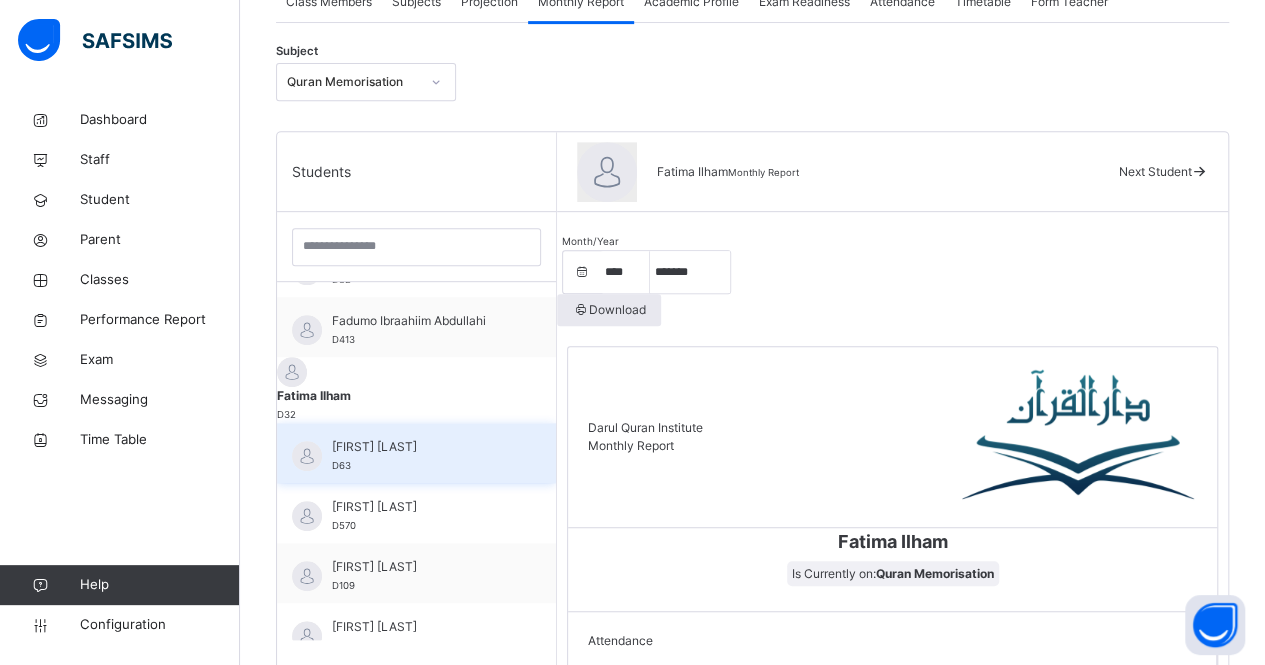 click on "Hafsah  Tamuryani" at bounding box center (421, 447) 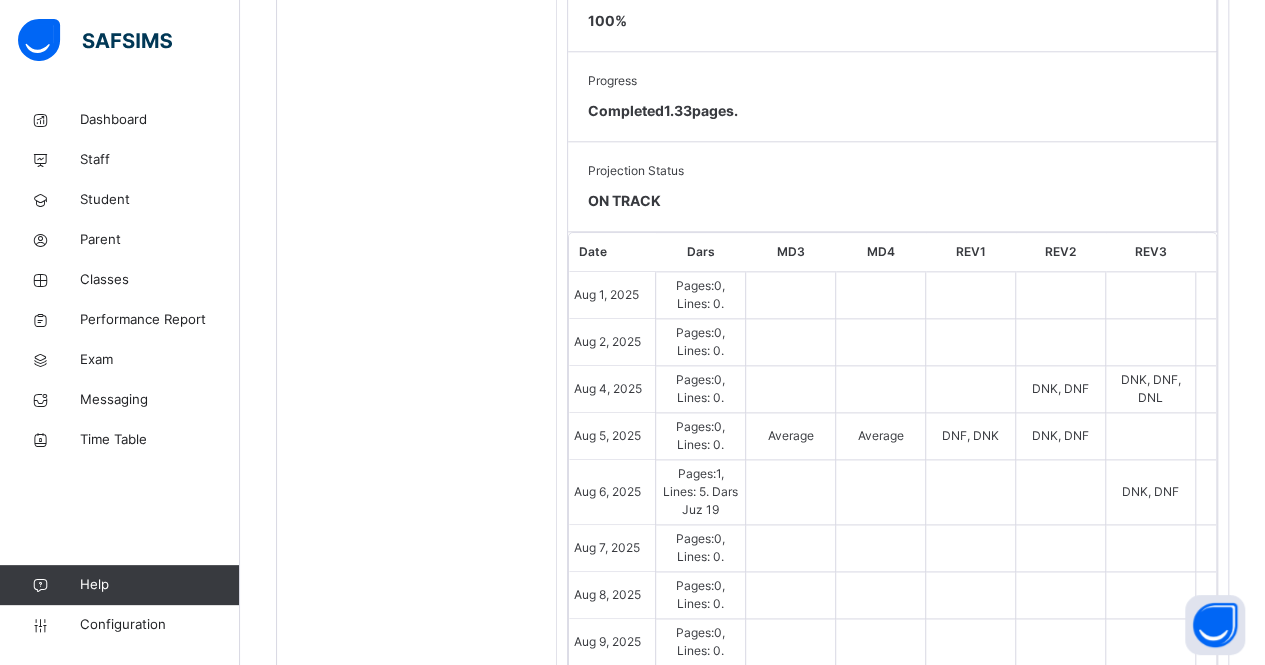 scroll, scrollTop: 684, scrollLeft: 0, axis: vertical 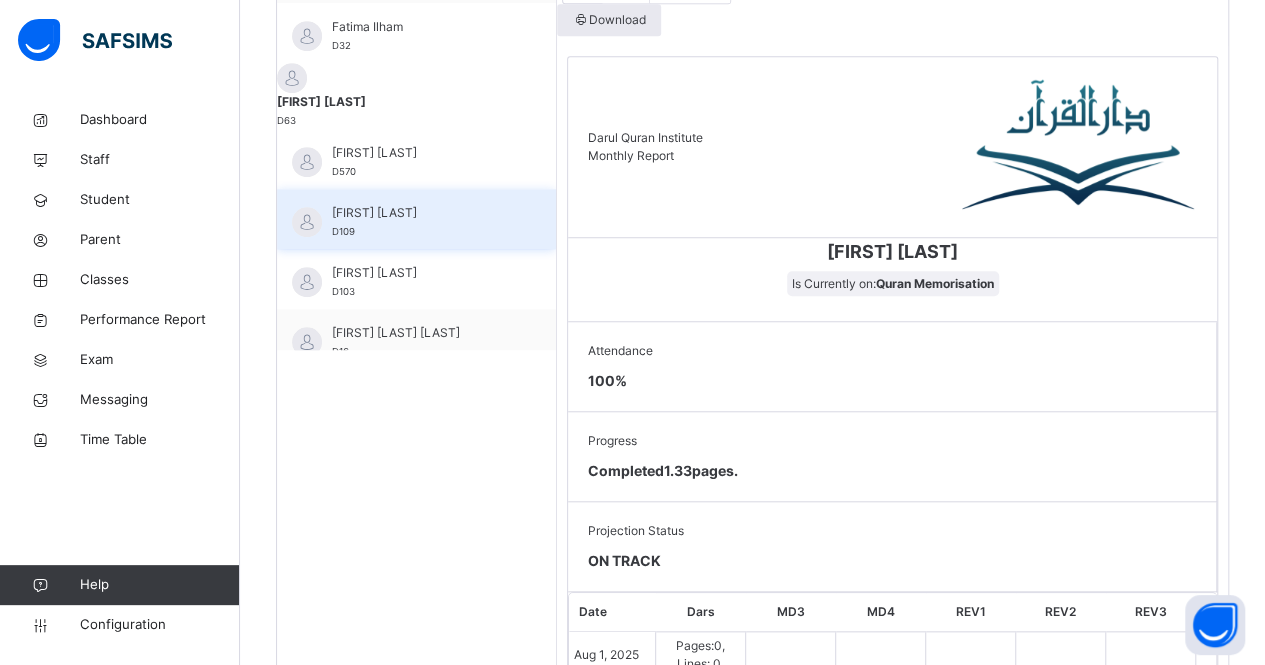 click on "Iffah  Qudsiyah" at bounding box center (421, 213) 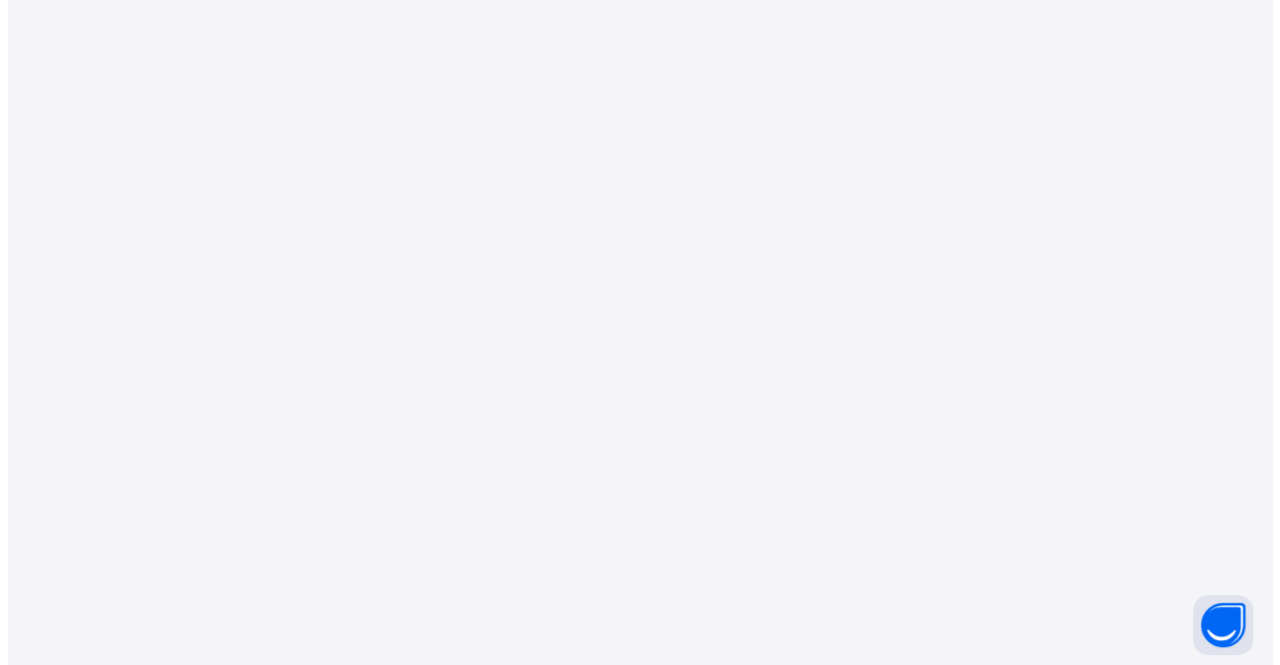 scroll, scrollTop: 0, scrollLeft: 0, axis: both 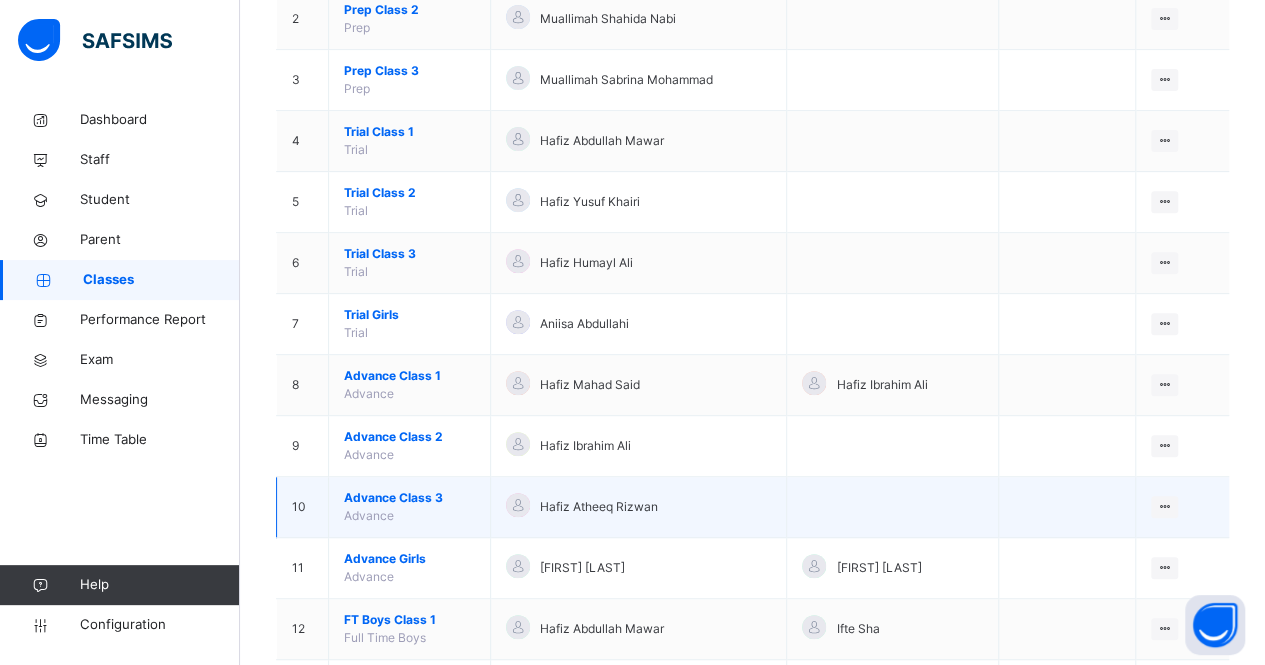 click on "Advance   Class 3   Advance" at bounding box center [410, 507] 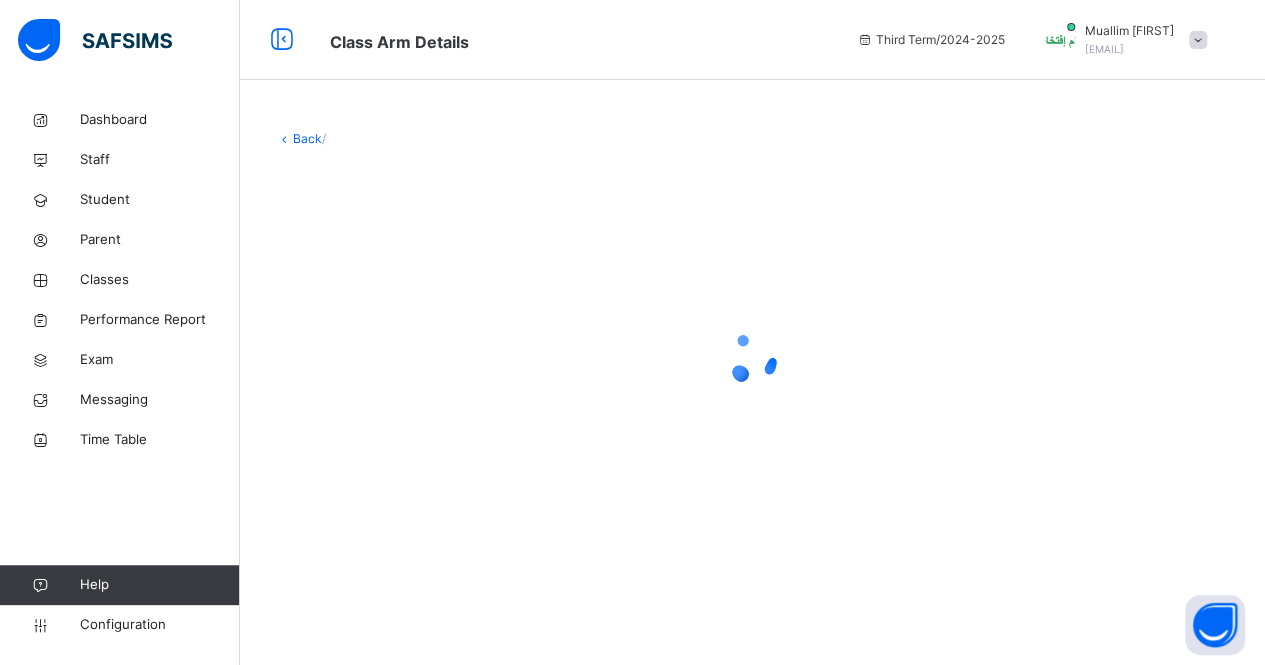scroll, scrollTop: 0, scrollLeft: 0, axis: both 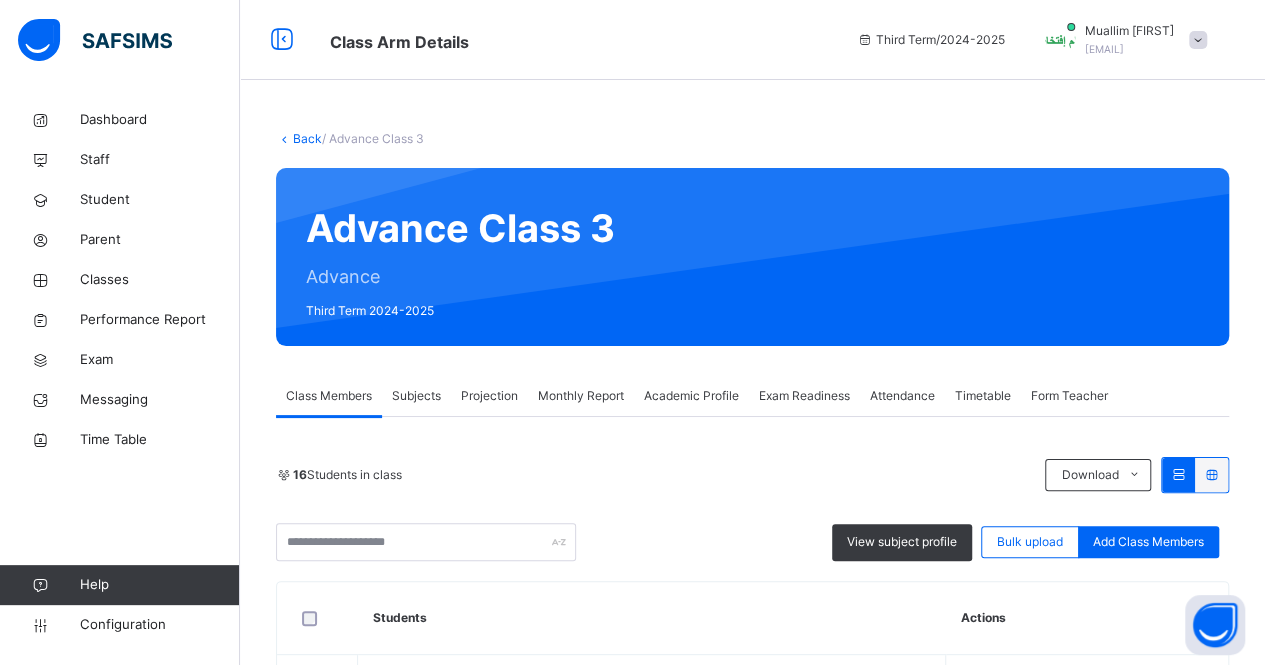 click on "Attendance" at bounding box center (902, 396) 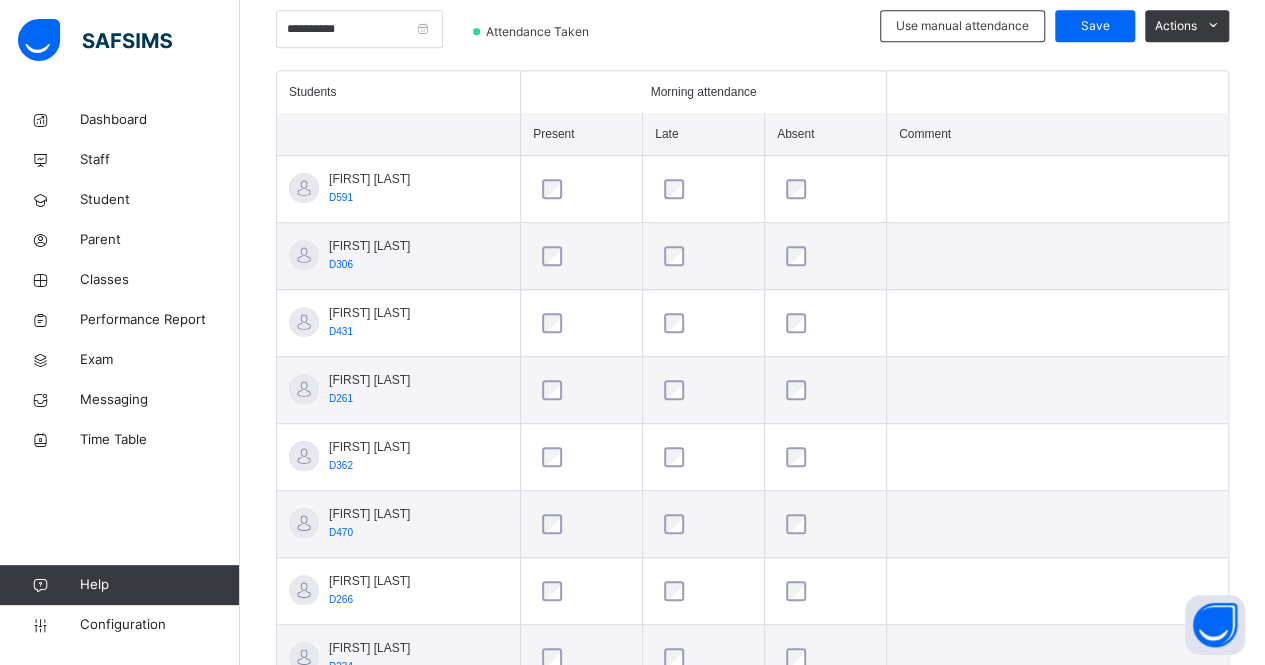 scroll, scrollTop: 444, scrollLeft: 0, axis: vertical 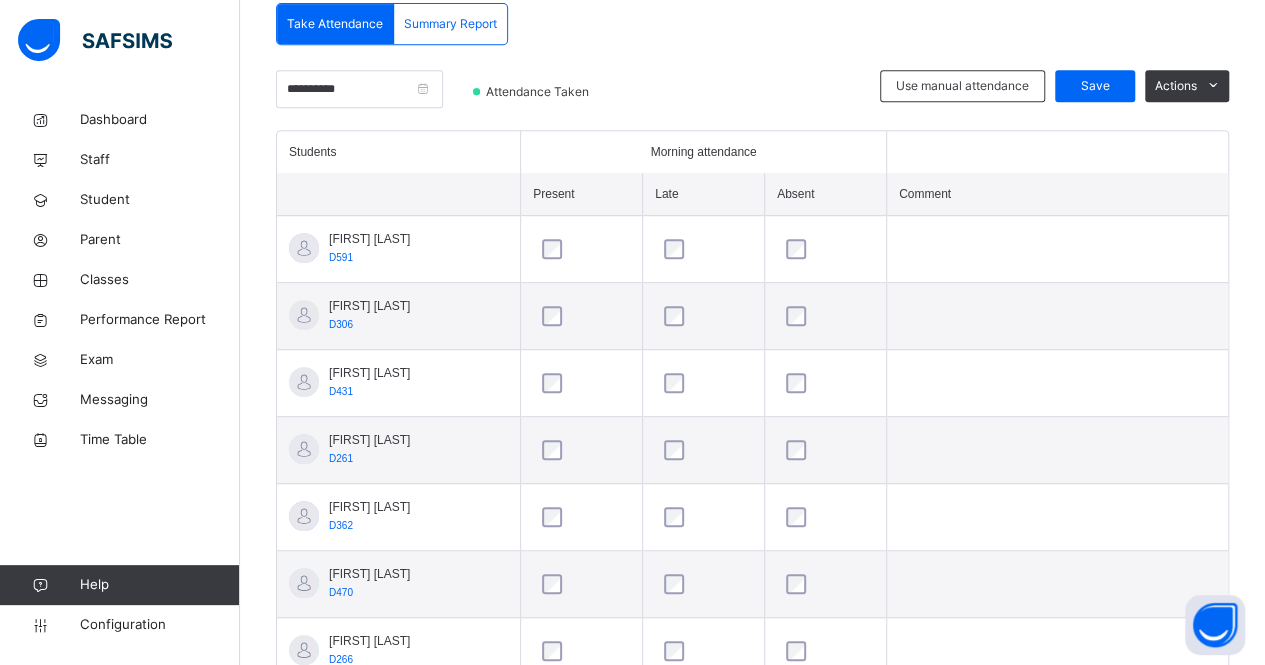click on "**********" at bounding box center [752, 648] 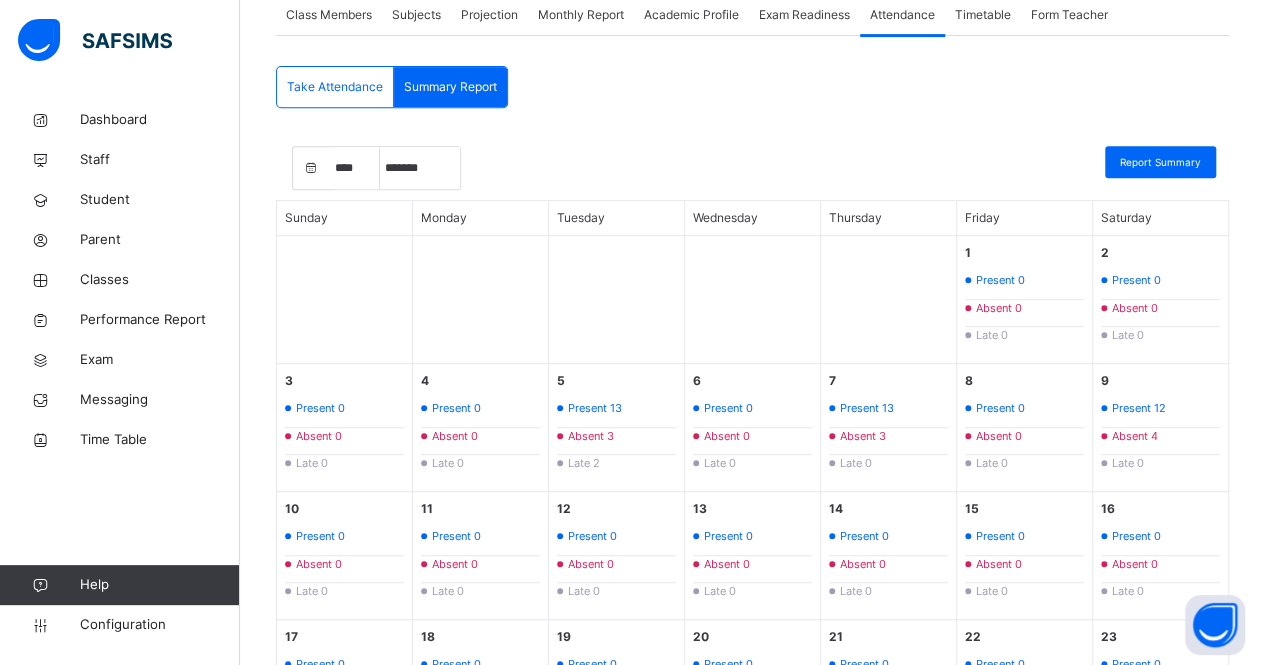 scroll, scrollTop: 375, scrollLeft: 0, axis: vertical 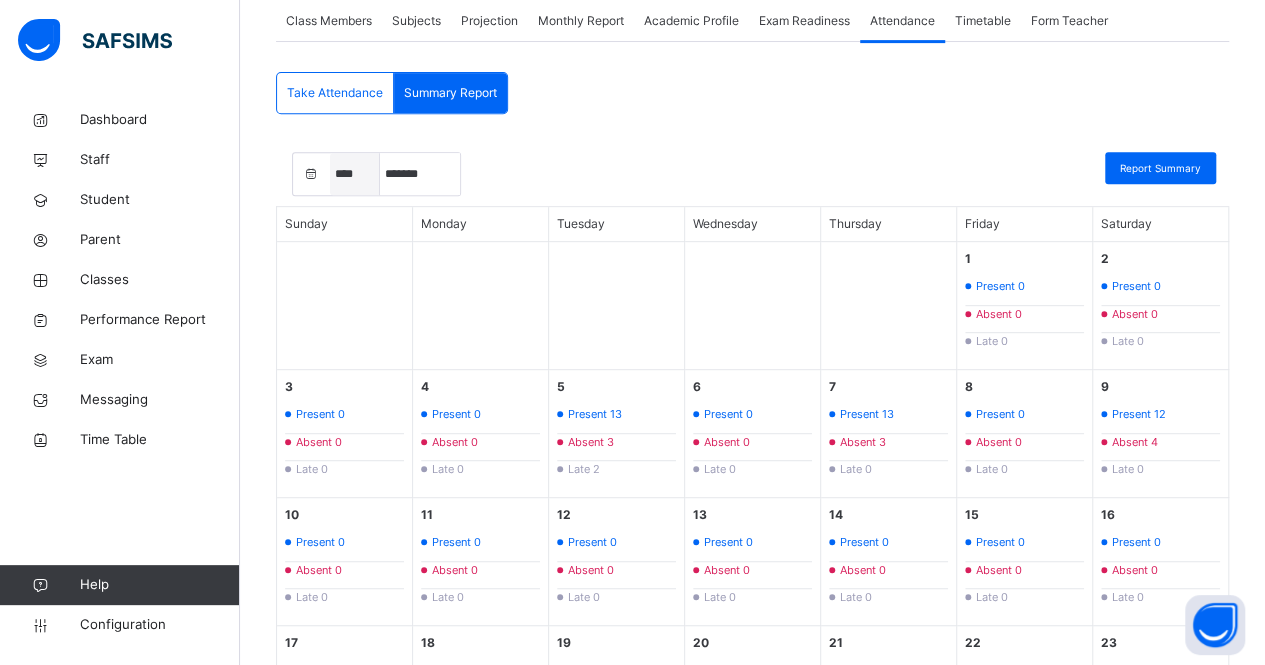 click on "**** **** **** **** **** **** **** **** **** **** **** **** **** **** **** **** **** **** **** **** **** **** **** **** **** **** **** **** **** **** **** **** **** **** **** **** **** **** **** **** **** **** **** **** **** **** **** **** **** **** **** **** **** **** **** **** **** **** **** **** **** **** **** **** **** **** **** **** **** **** **** **** **** **** **** **** **** **** **** **** **** **** **** **** **** **** **** **** **** **** **** **** **** **** **** **** **** **** **** **** **** **** **** **** **** **** **** **** **** **** **** **** **** **** **** **** **** **** **** **** **** **** **** **** **** **** **** **** **** **** ****" at bounding box center [355, 174] 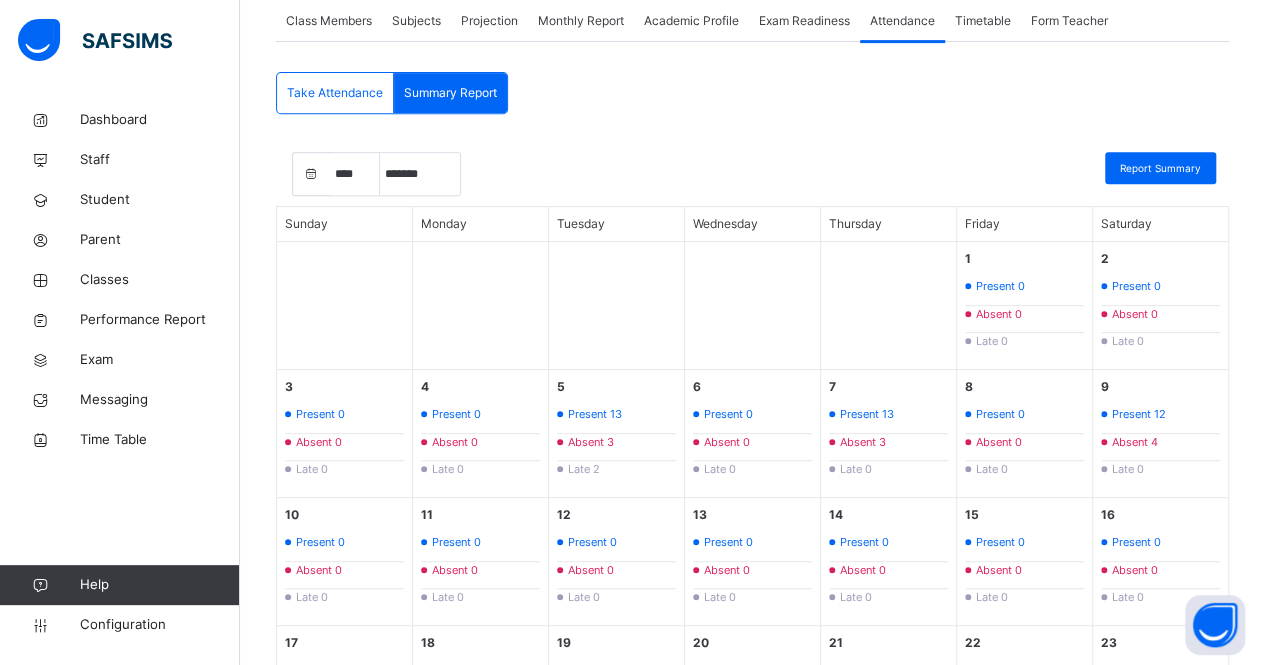 drag, startPoint x: 522, startPoint y: 110, endPoint x: 504, endPoint y: 105, distance: 18.681541 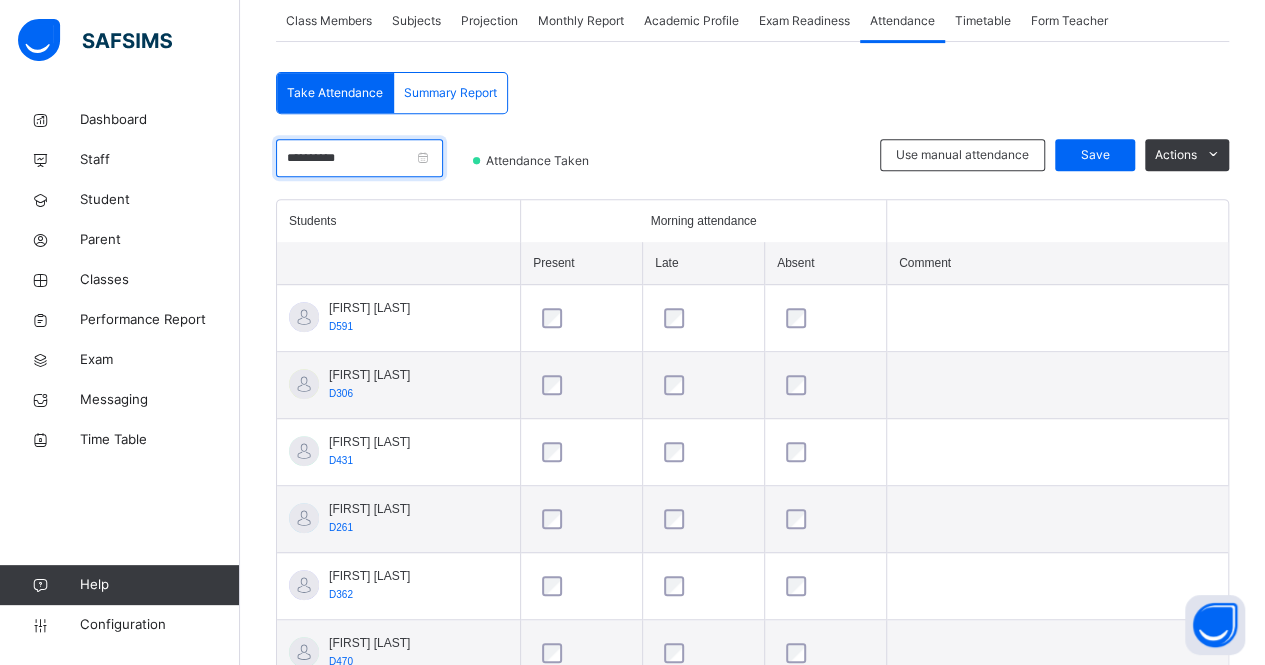 click on "**********" at bounding box center [359, 158] 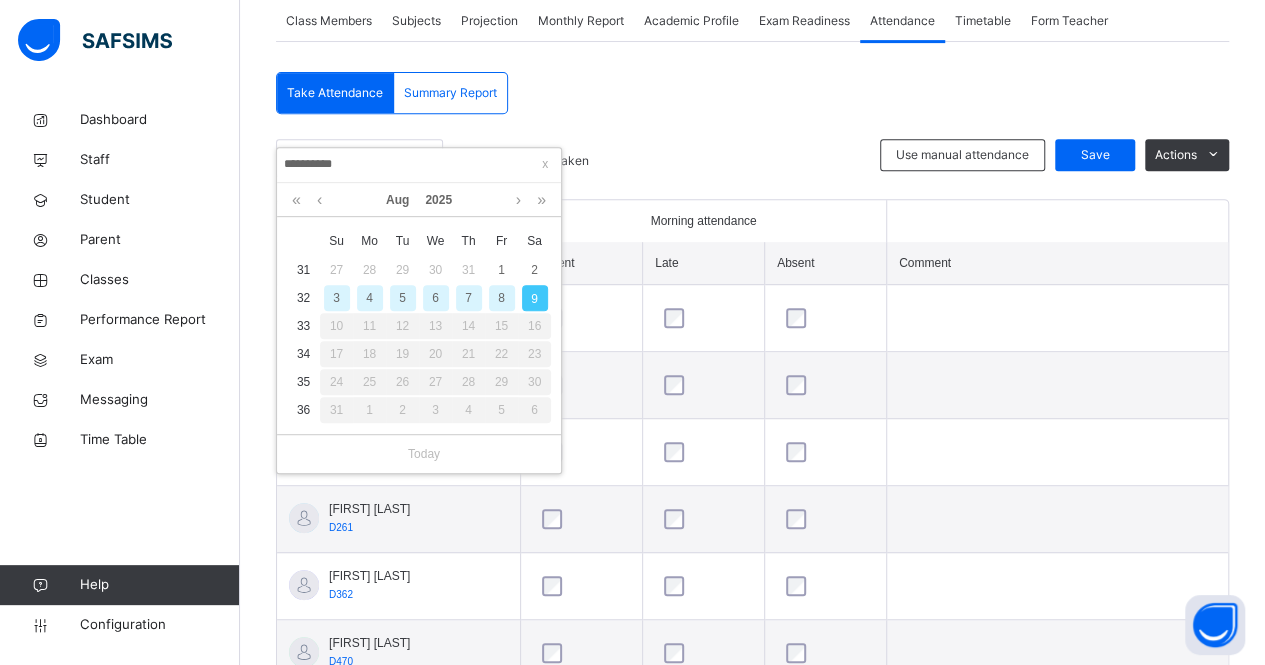 click on "7" at bounding box center [469, 298] 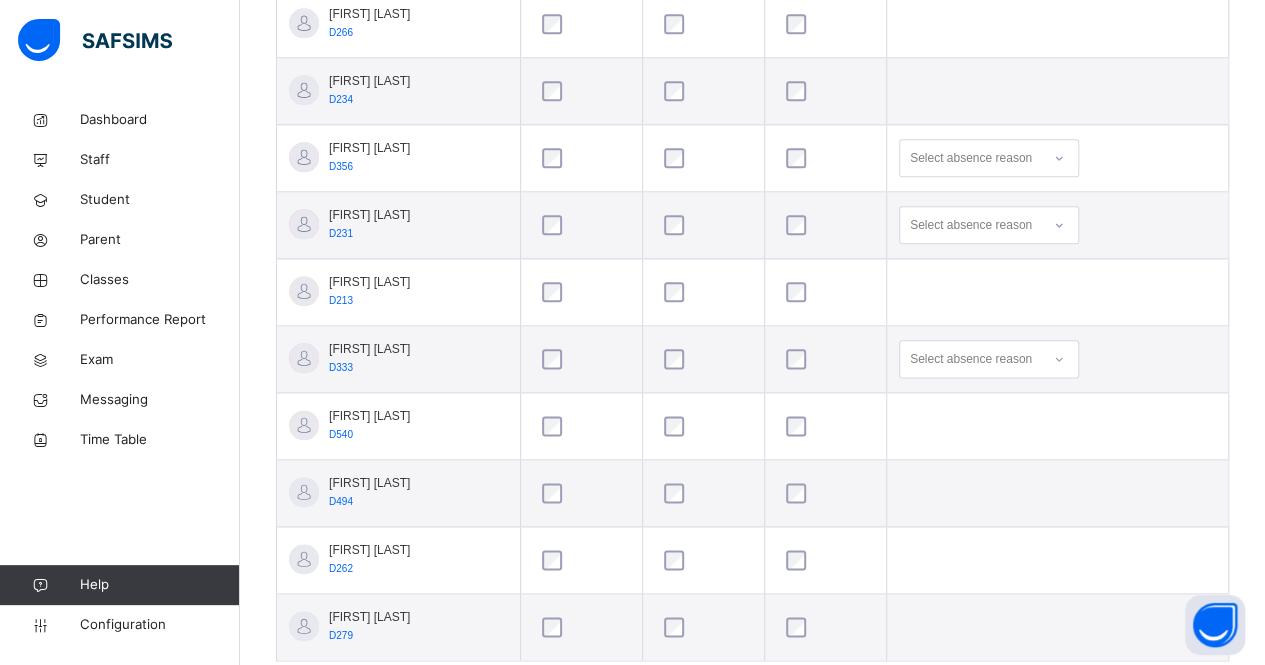 scroll, scrollTop: 1067, scrollLeft: 0, axis: vertical 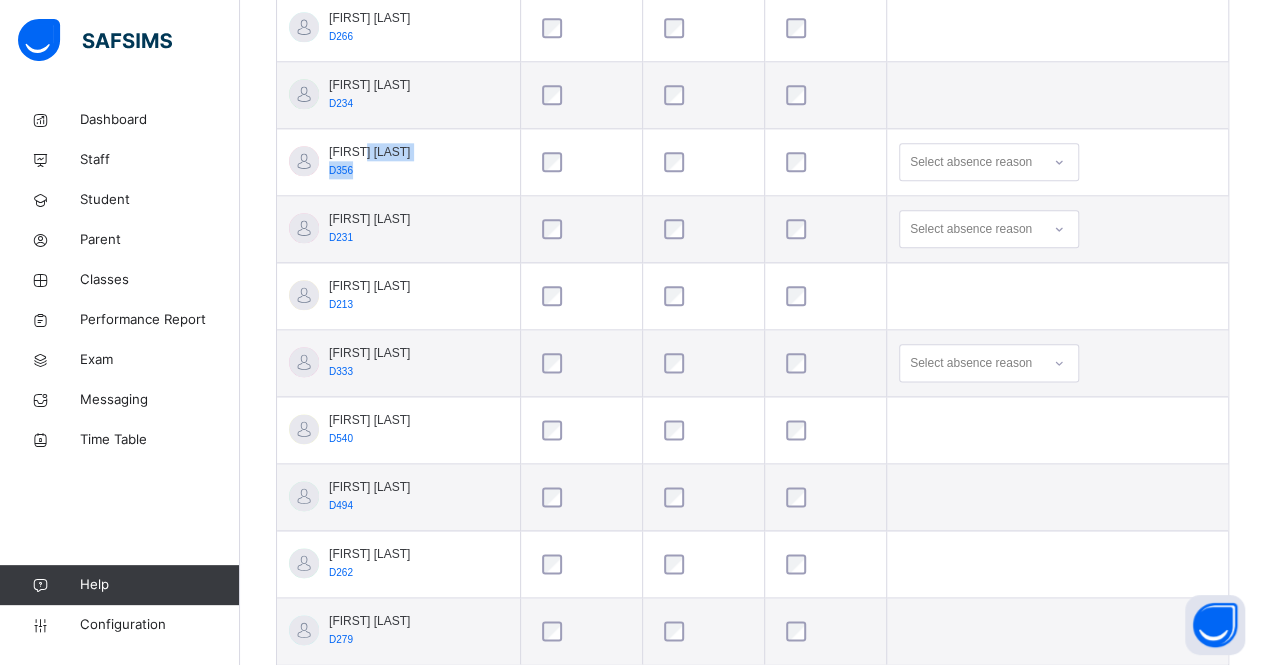drag, startPoint x: 418, startPoint y: 145, endPoint x: 360, endPoint y: 140, distance: 58.21512 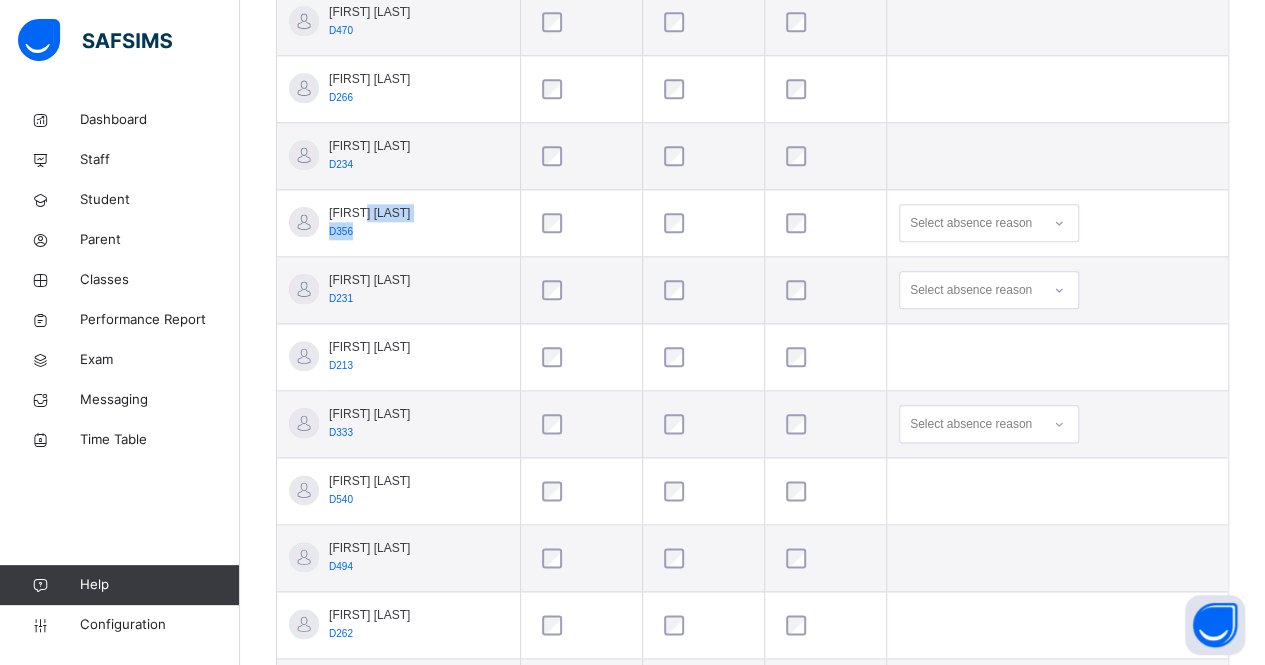 scroll, scrollTop: 0, scrollLeft: 0, axis: both 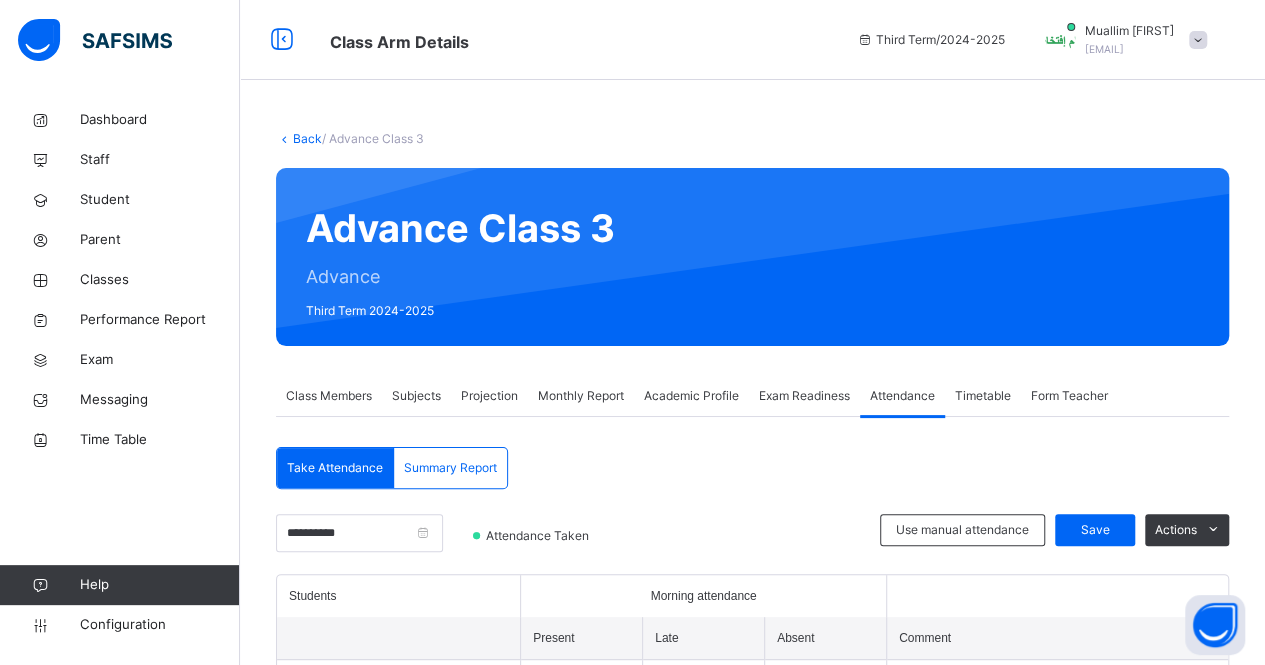 click on "Summary Report" at bounding box center (450, 468) 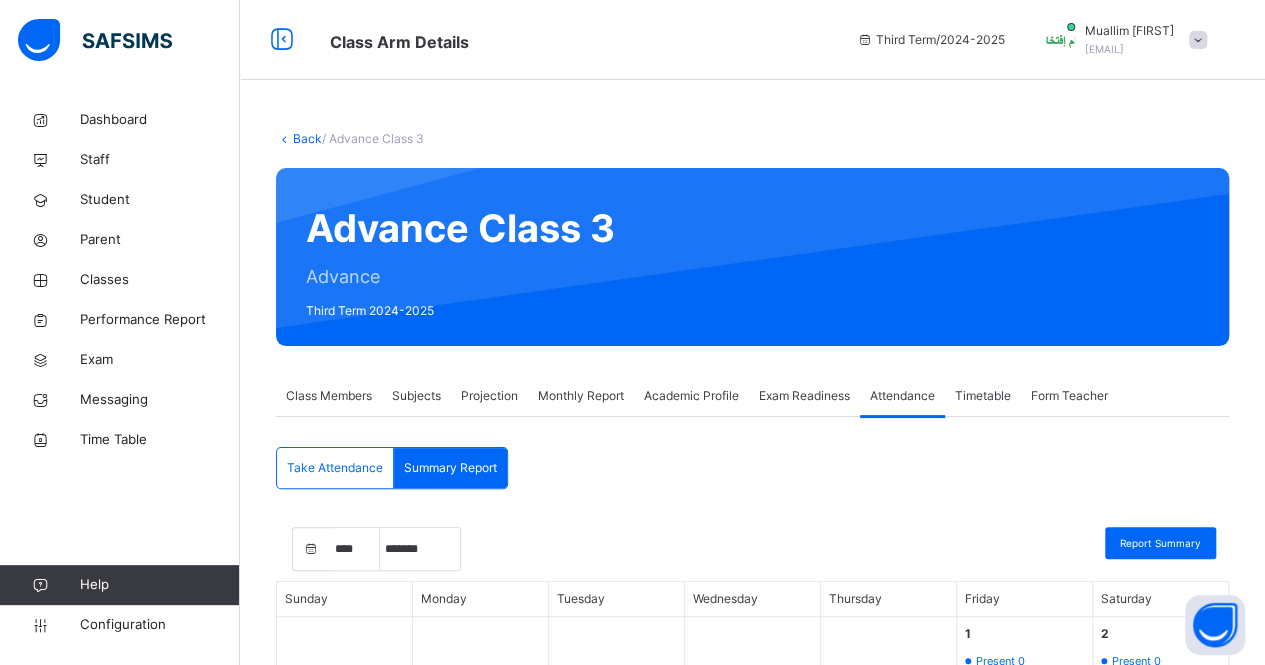 click on "**********" at bounding box center [752, 903] 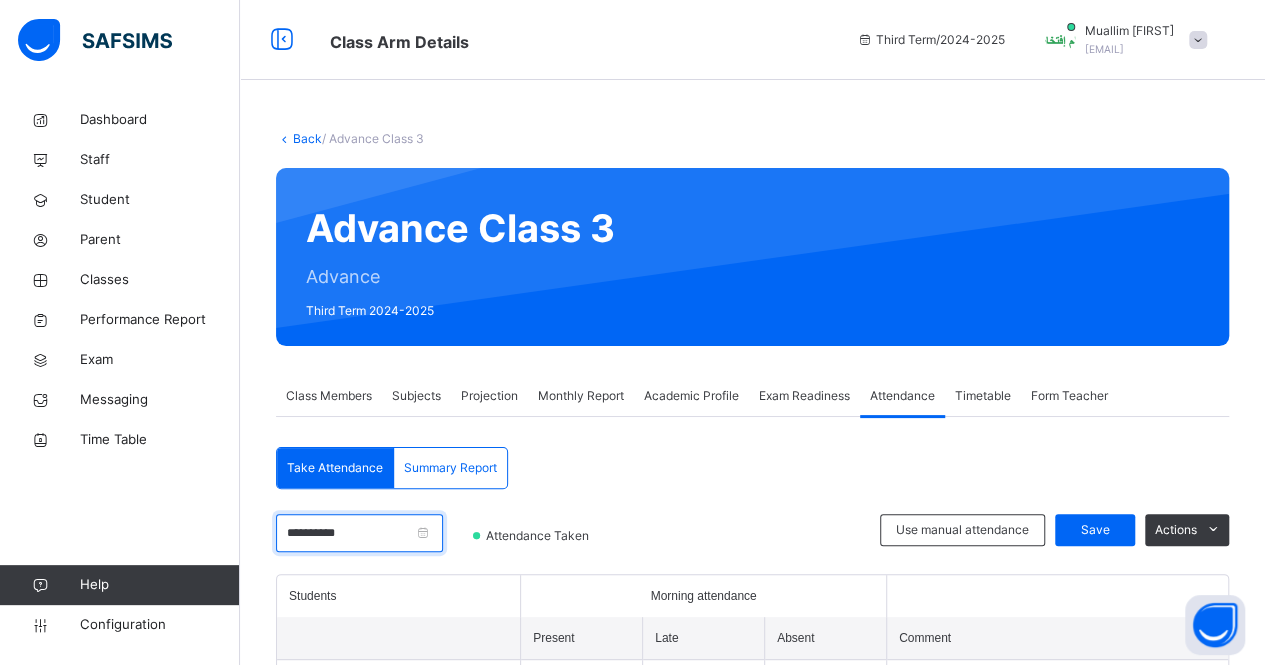 click on "**********" at bounding box center [359, 533] 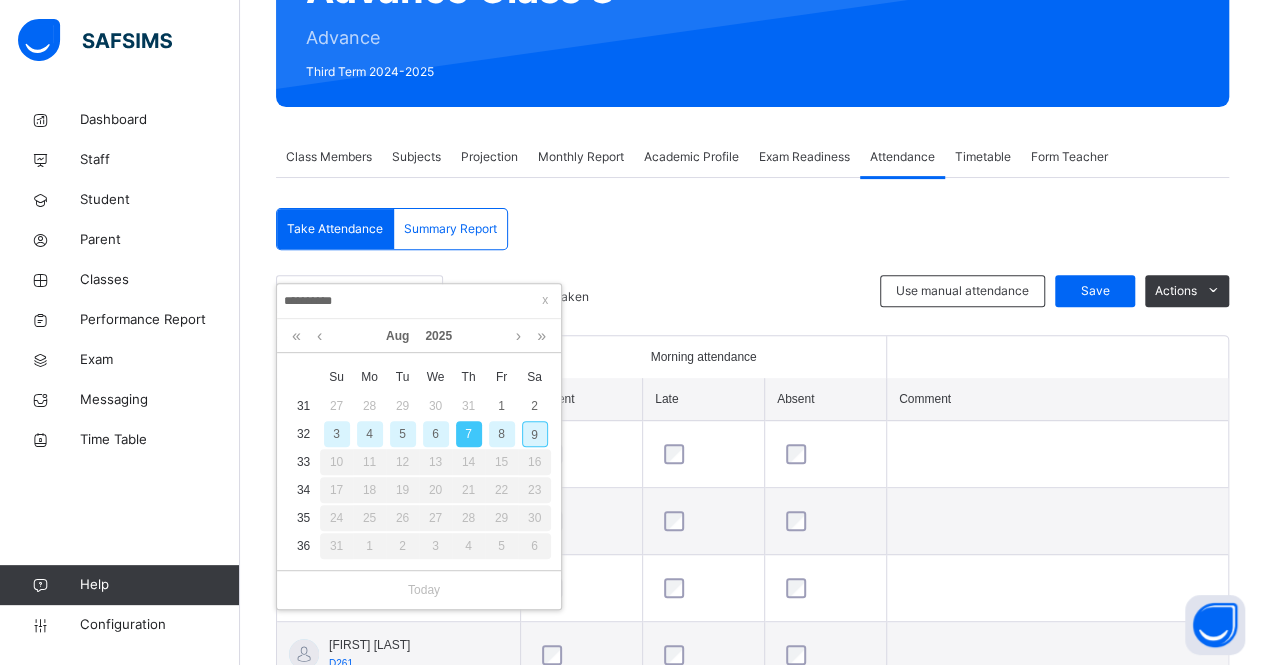 scroll, scrollTop: 240, scrollLeft: 0, axis: vertical 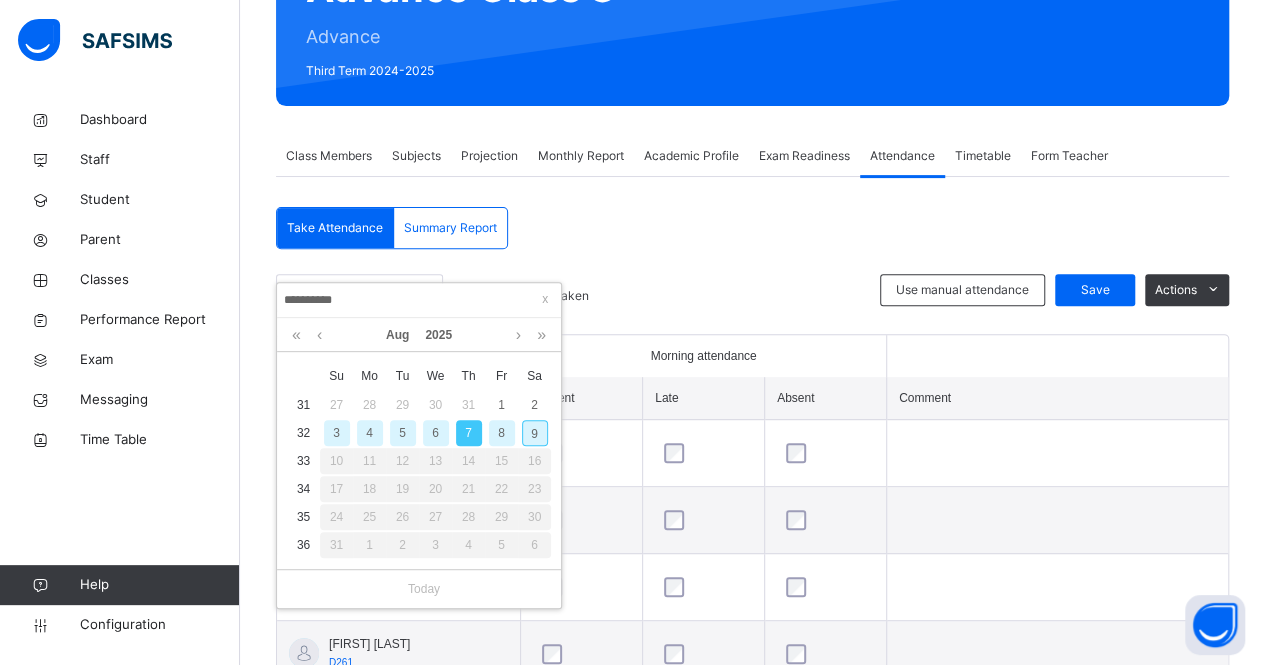 click on "9" at bounding box center (535, 433) 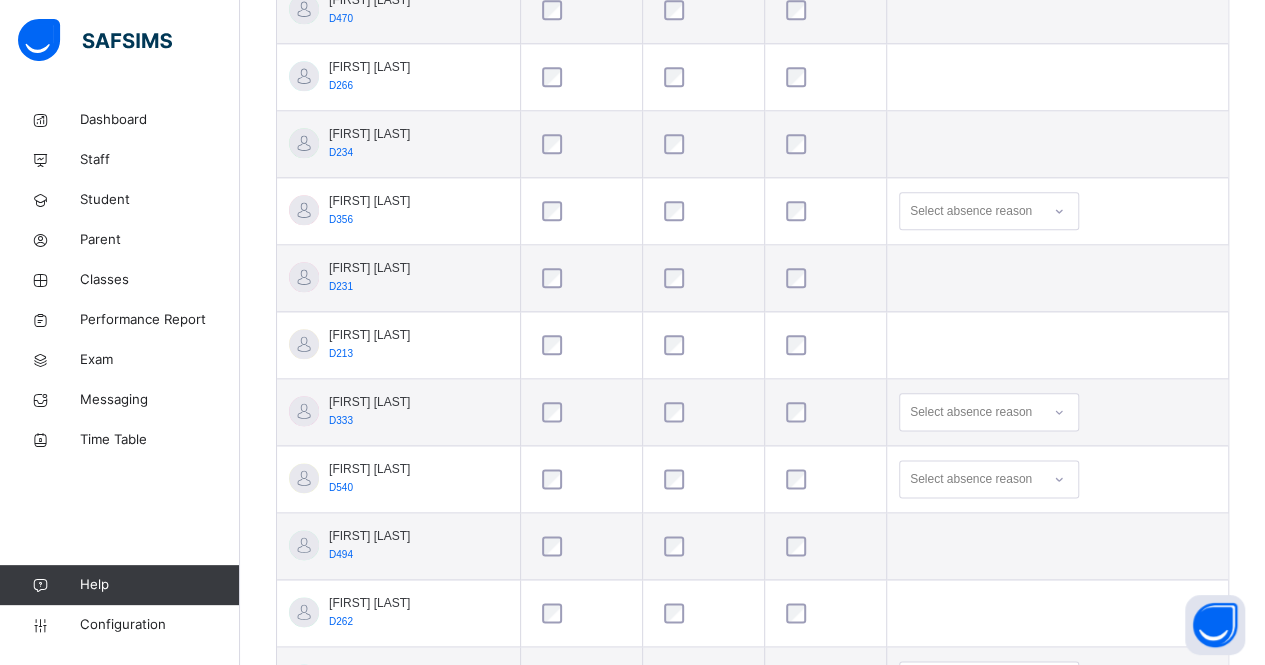 scroll, scrollTop: 1018, scrollLeft: 0, axis: vertical 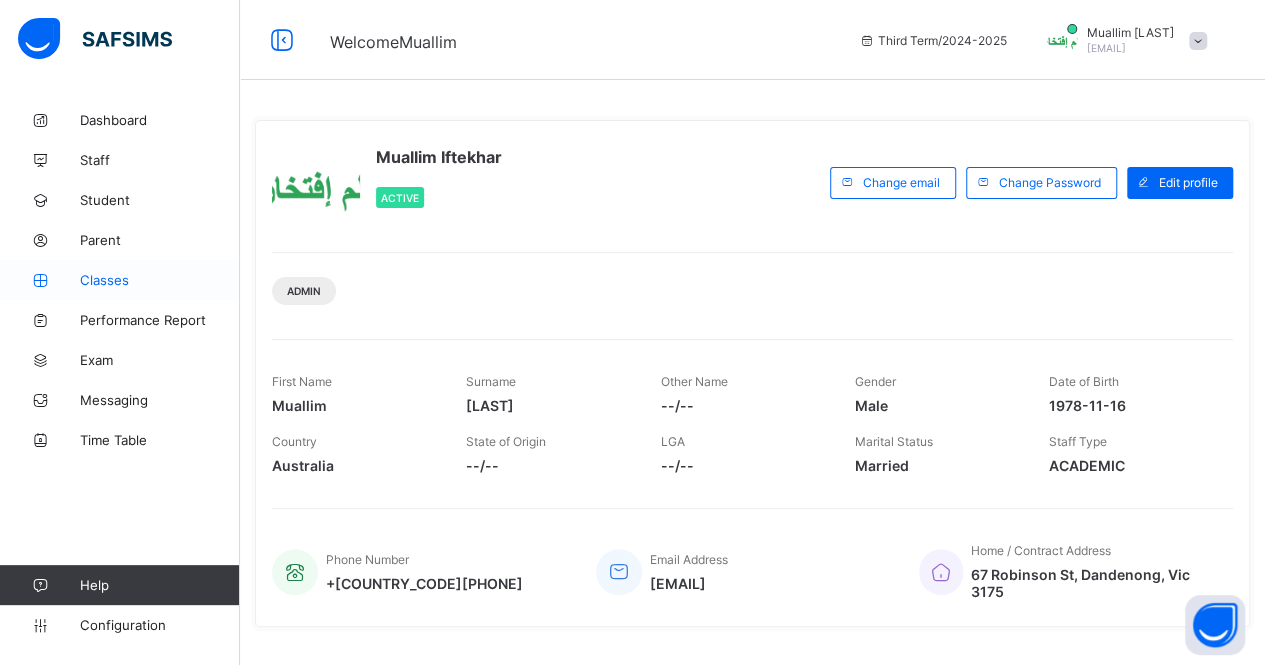 click on "Classes" at bounding box center [160, 280] 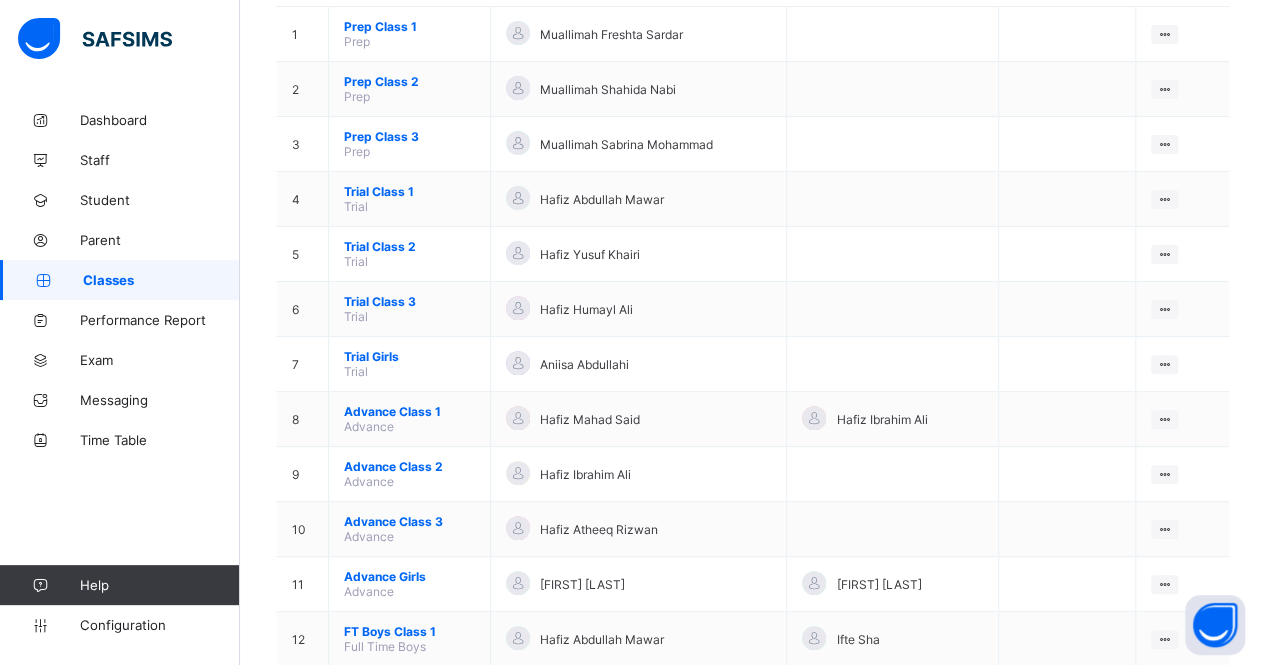 scroll, scrollTop: 222, scrollLeft: 0, axis: vertical 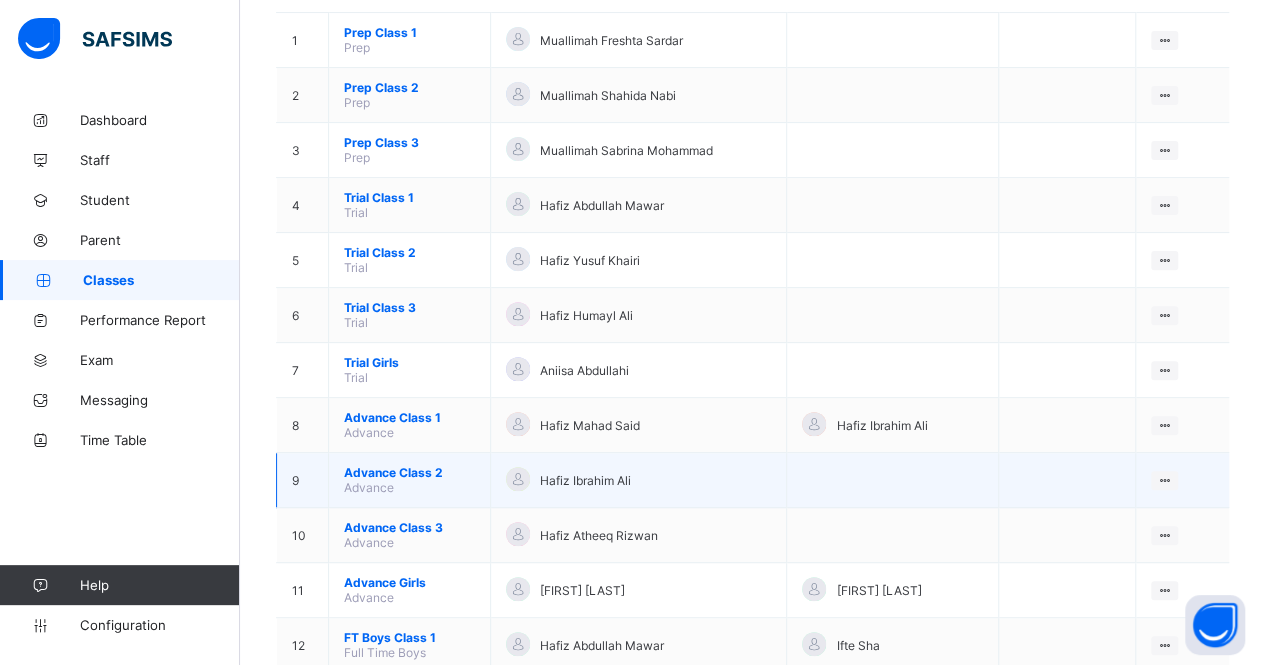 click on "Advance   Class 2" at bounding box center [409, 472] 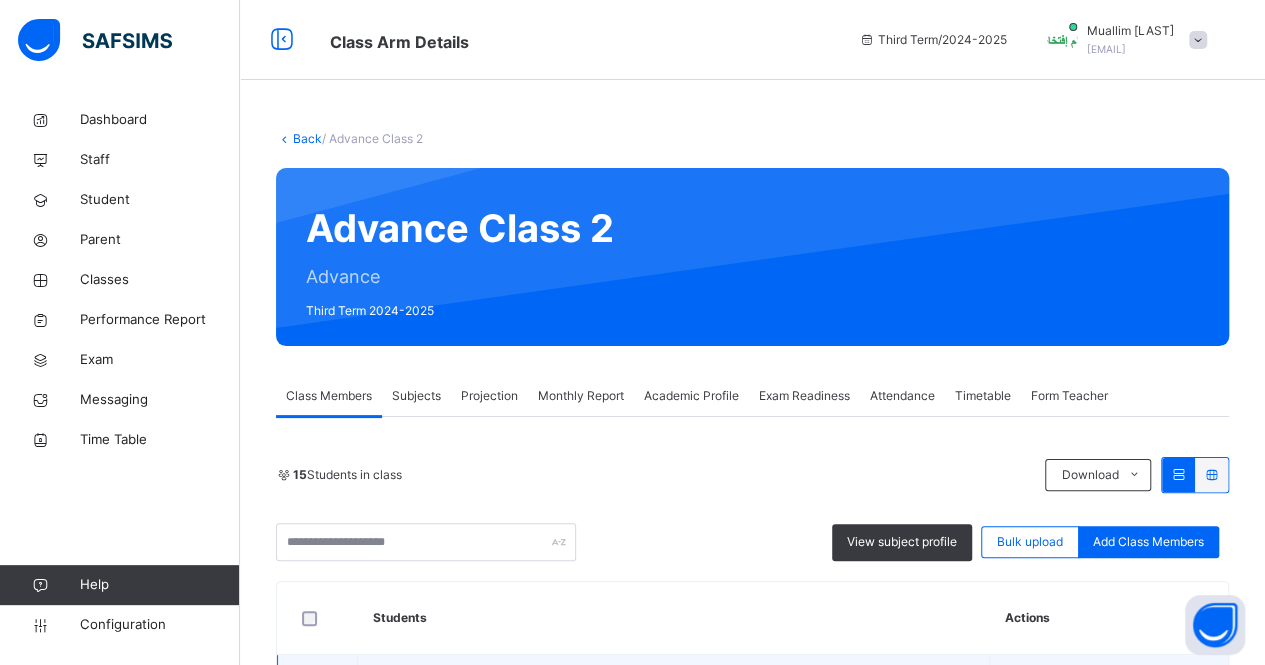 scroll, scrollTop: 224, scrollLeft: 0, axis: vertical 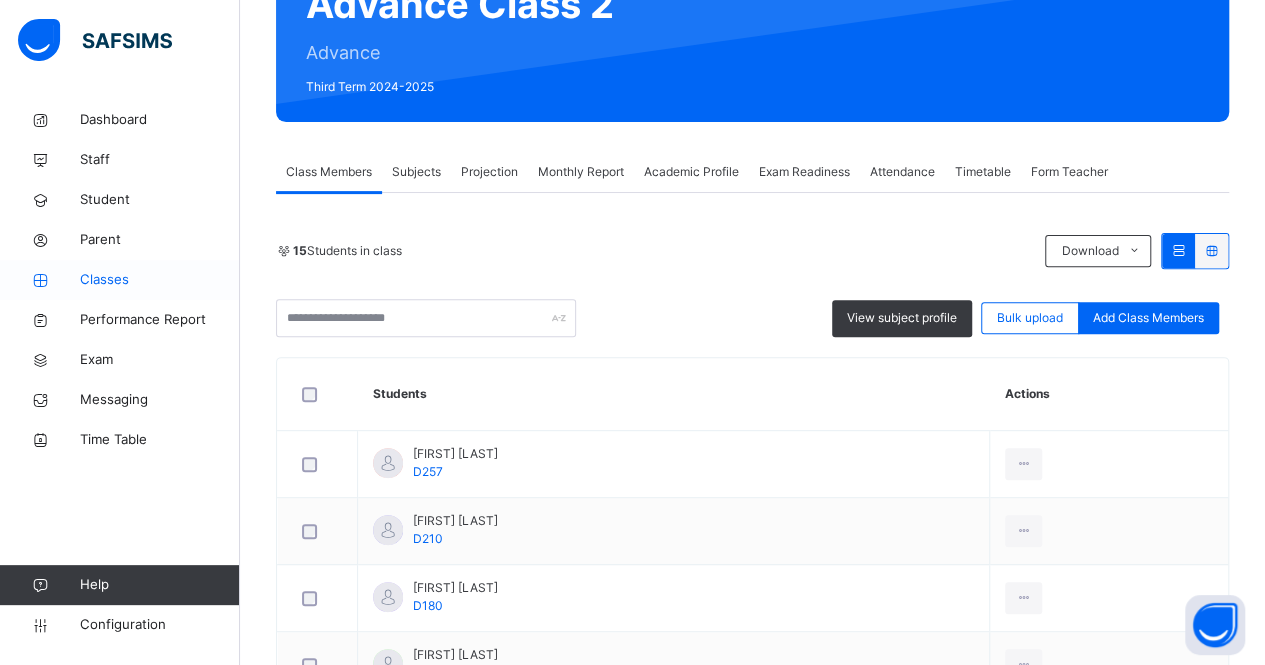 click on "Classes" at bounding box center [120, 280] 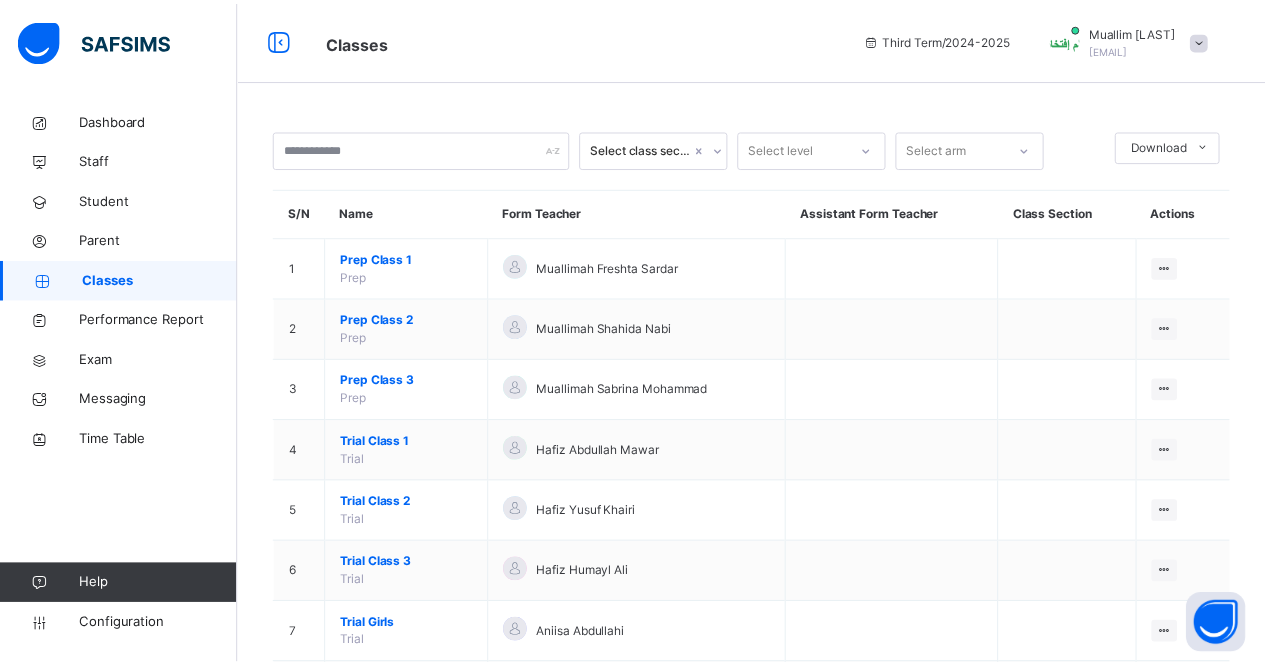 scroll, scrollTop: 592, scrollLeft: 0, axis: vertical 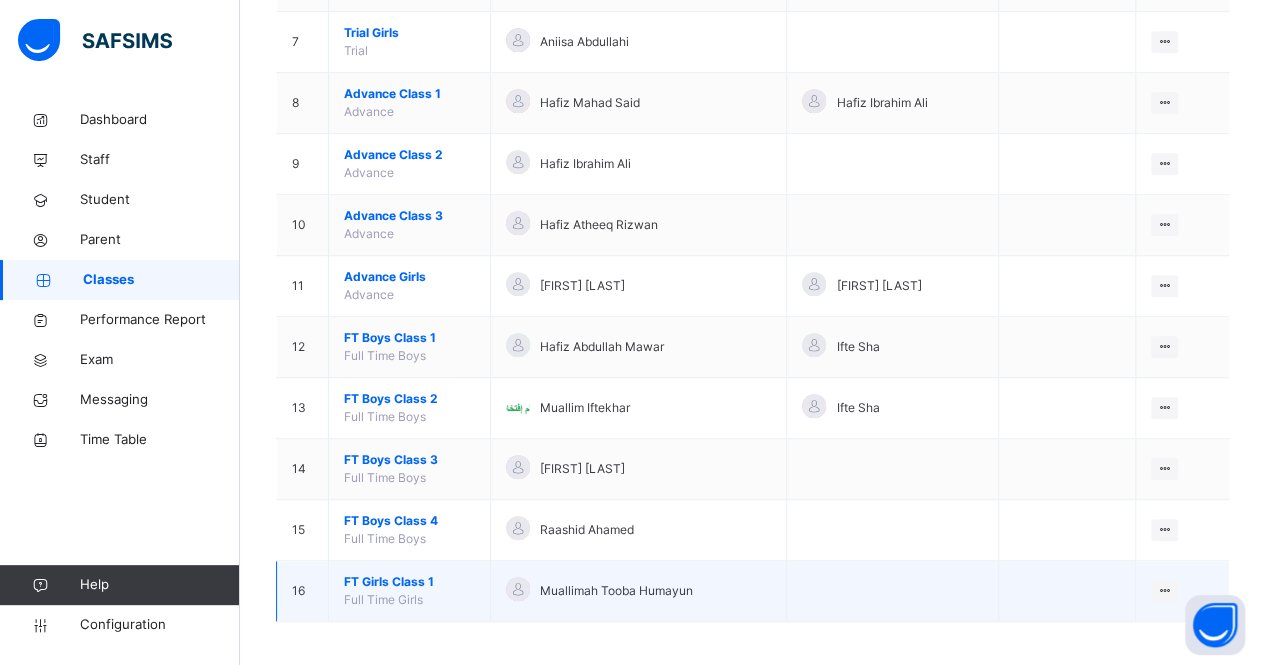 click on "FT Girls   Class 1" at bounding box center [409, 582] 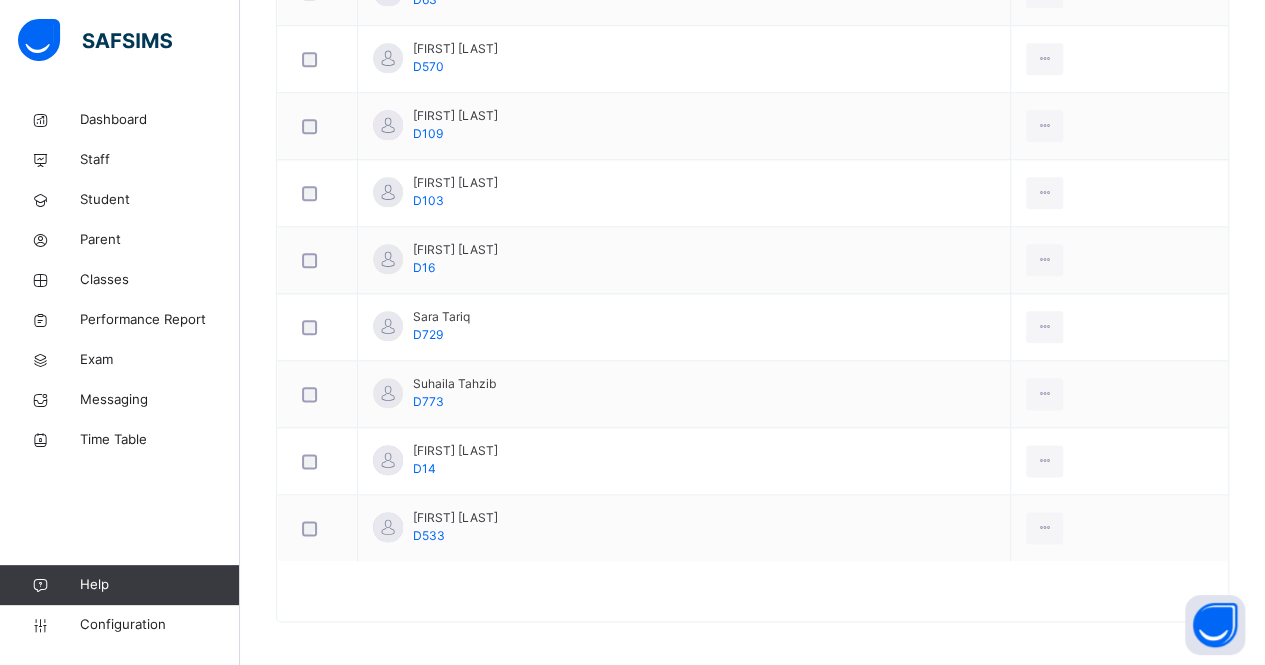 scroll, scrollTop: 0, scrollLeft: 0, axis: both 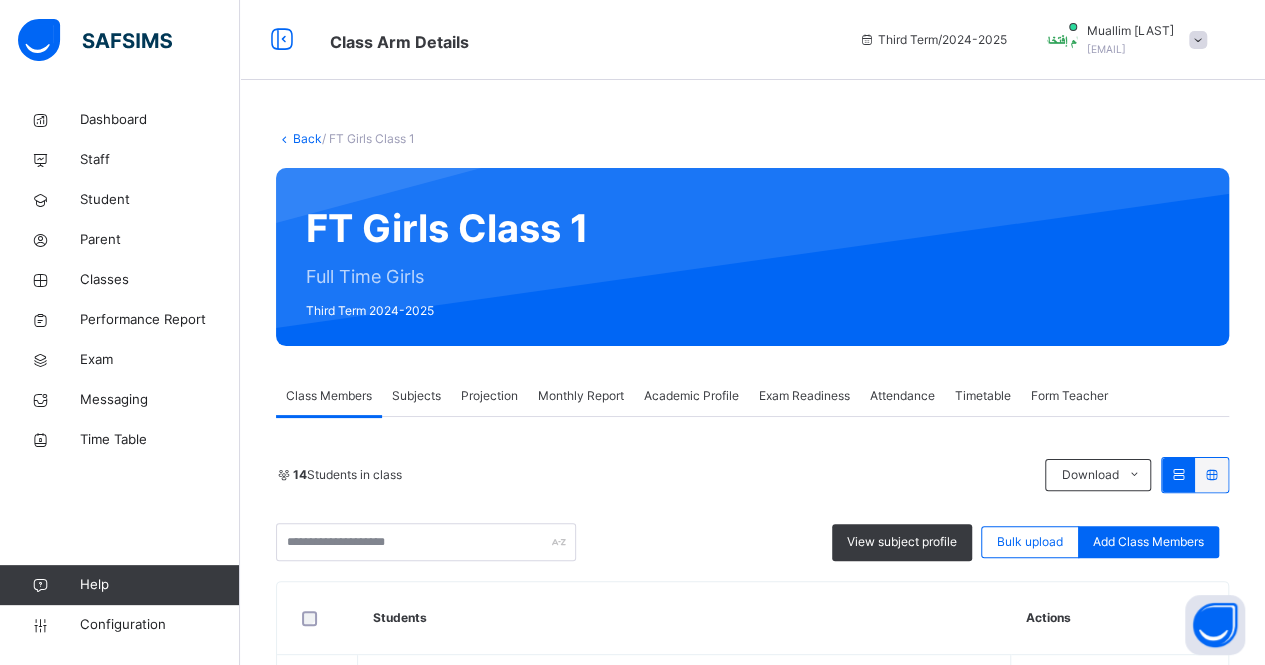click on "Projection" at bounding box center (489, 396) 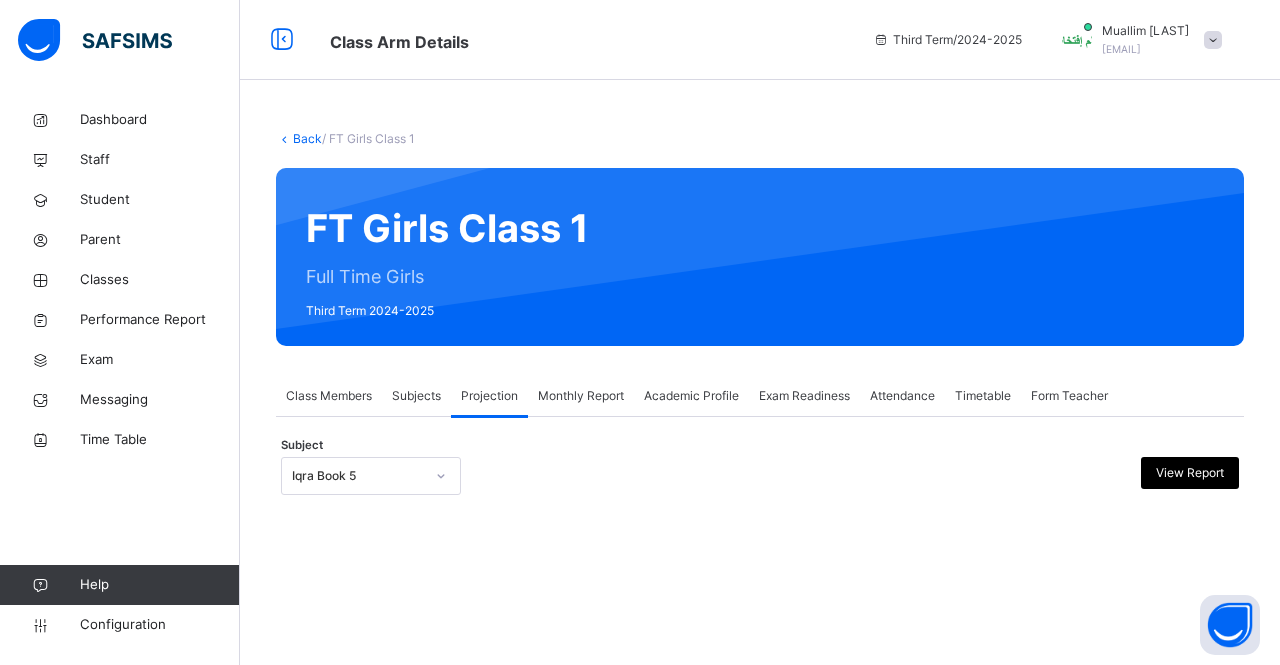 click on "Iqra Book 5" at bounding box center [358, 476] 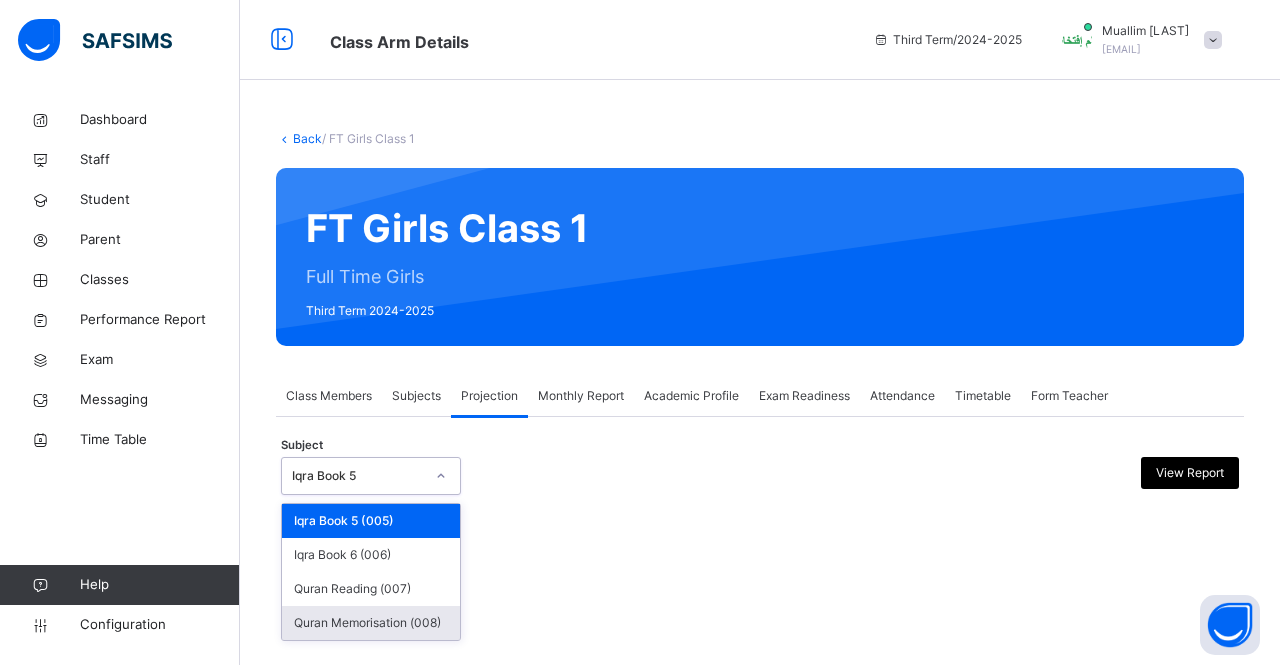 click on "Quran Memorisation (008)" at bounding box center [371, 623] 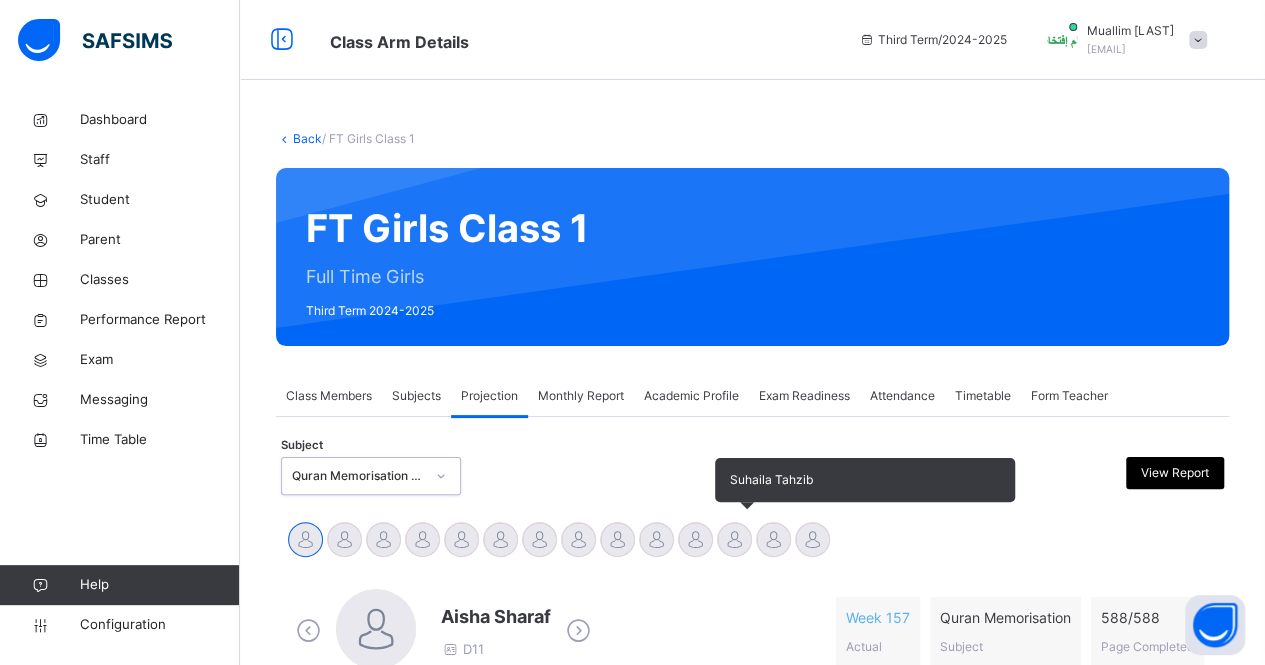 scroll, scrollTop: 356, scrollLeft: 0, axis: vertical 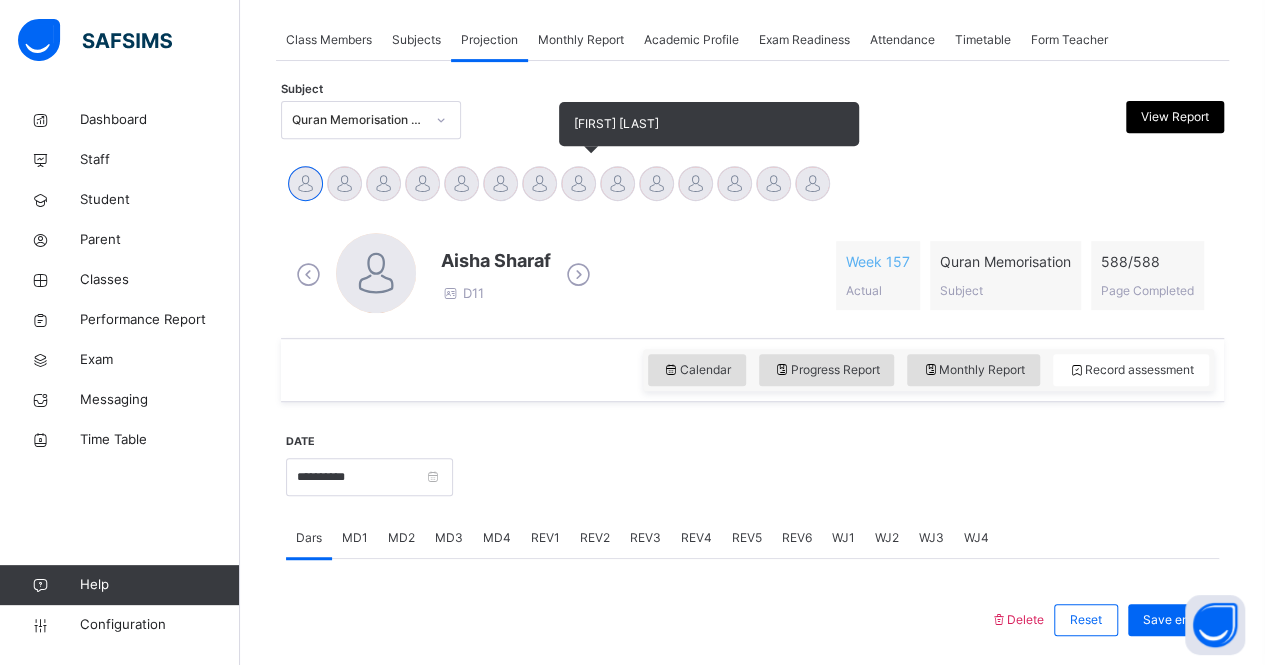 click at bounding box center [578, 183] 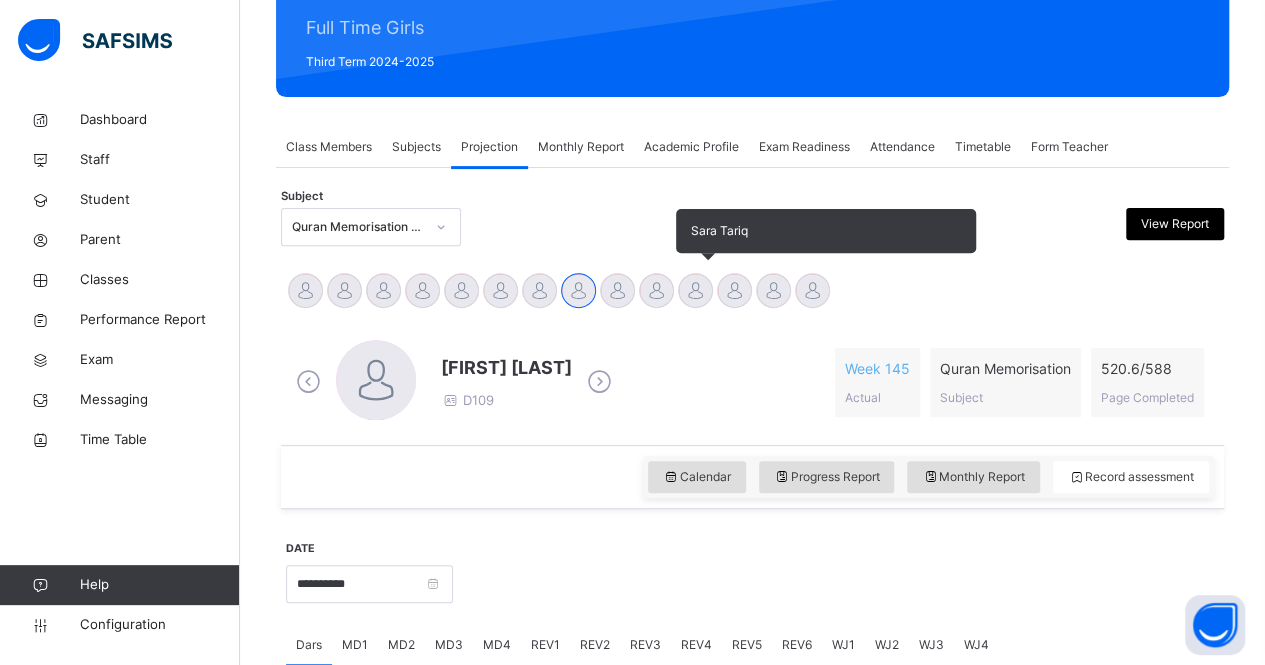 scroll, scrollTop: 0, scrollLeft: 0, axis: both 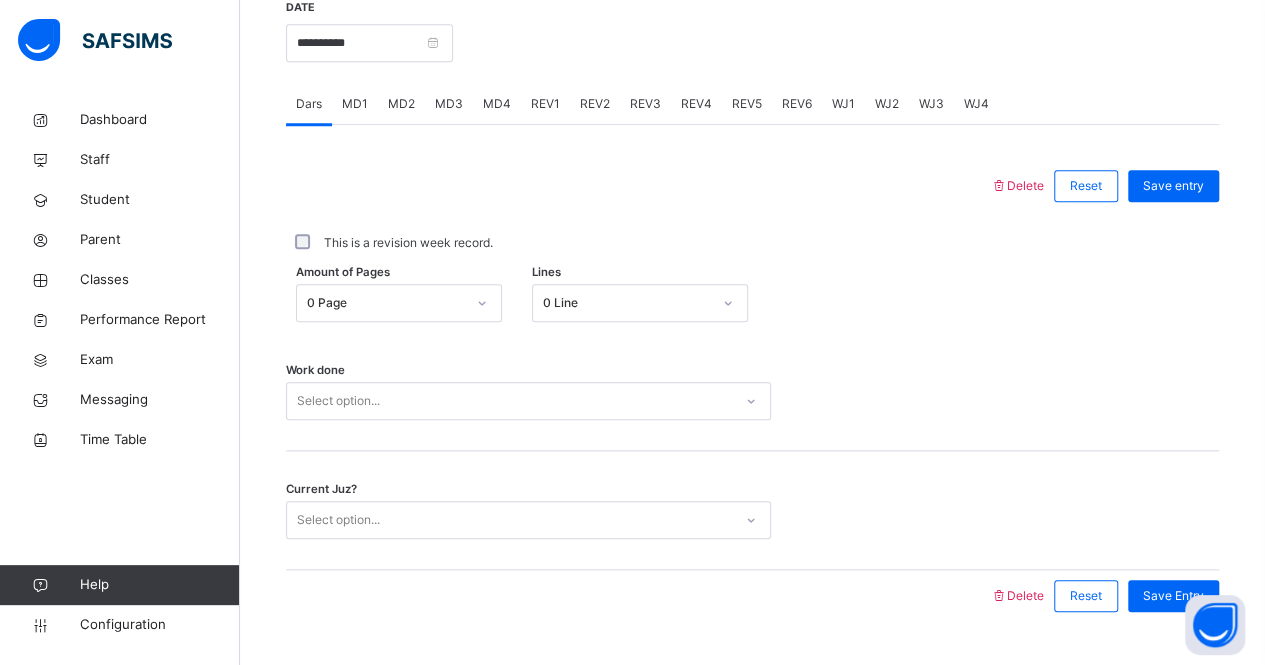 click on "Current Juz? Select option..." at bounding box center [752, 510] 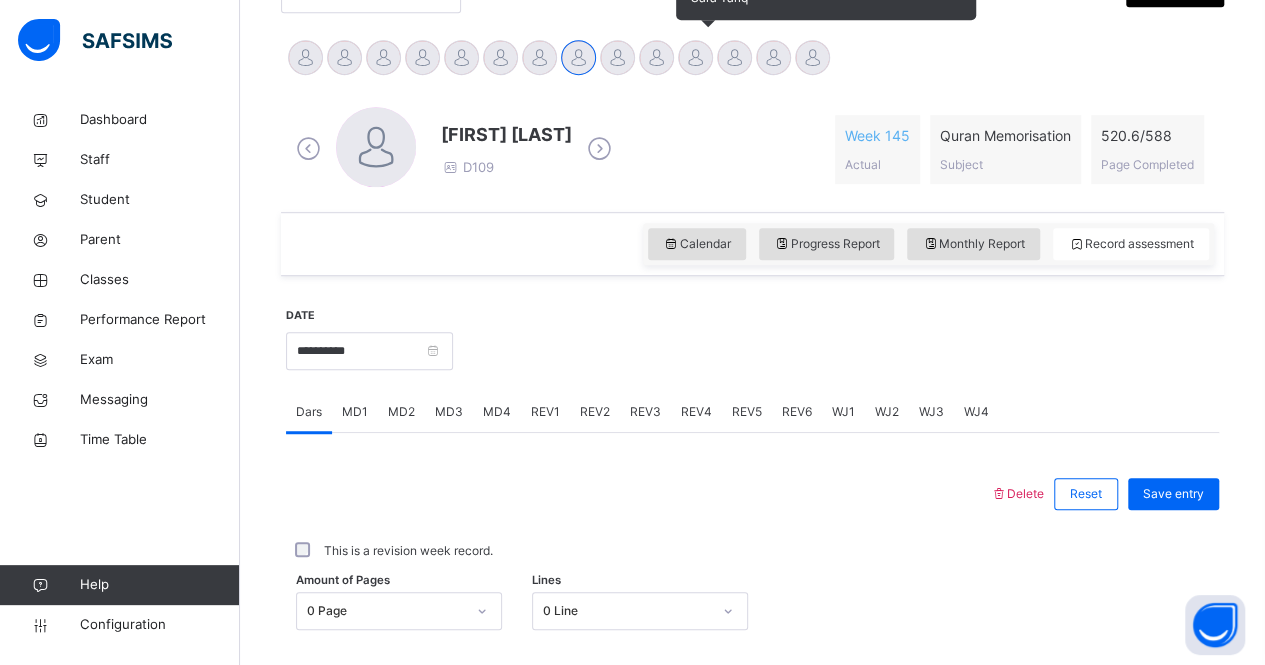 scroll, scrollTop: 429, scrollLeft: 0, axis: vertical 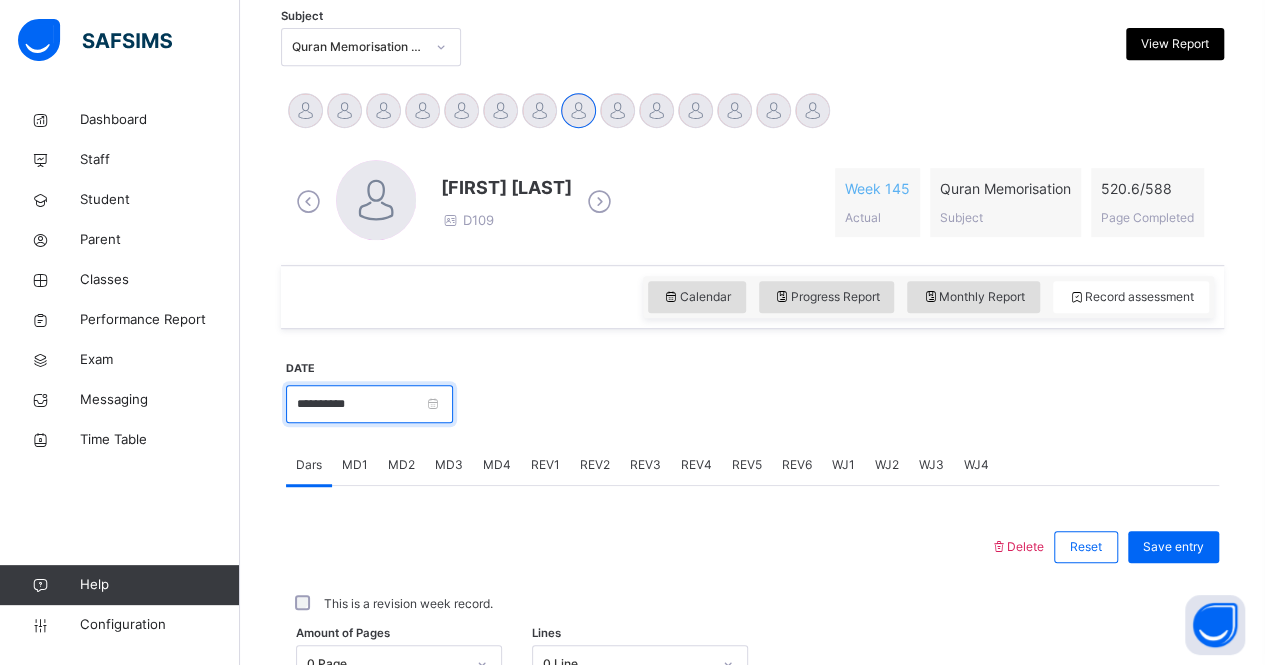 click on "**********" at bounding box center (369, 404) 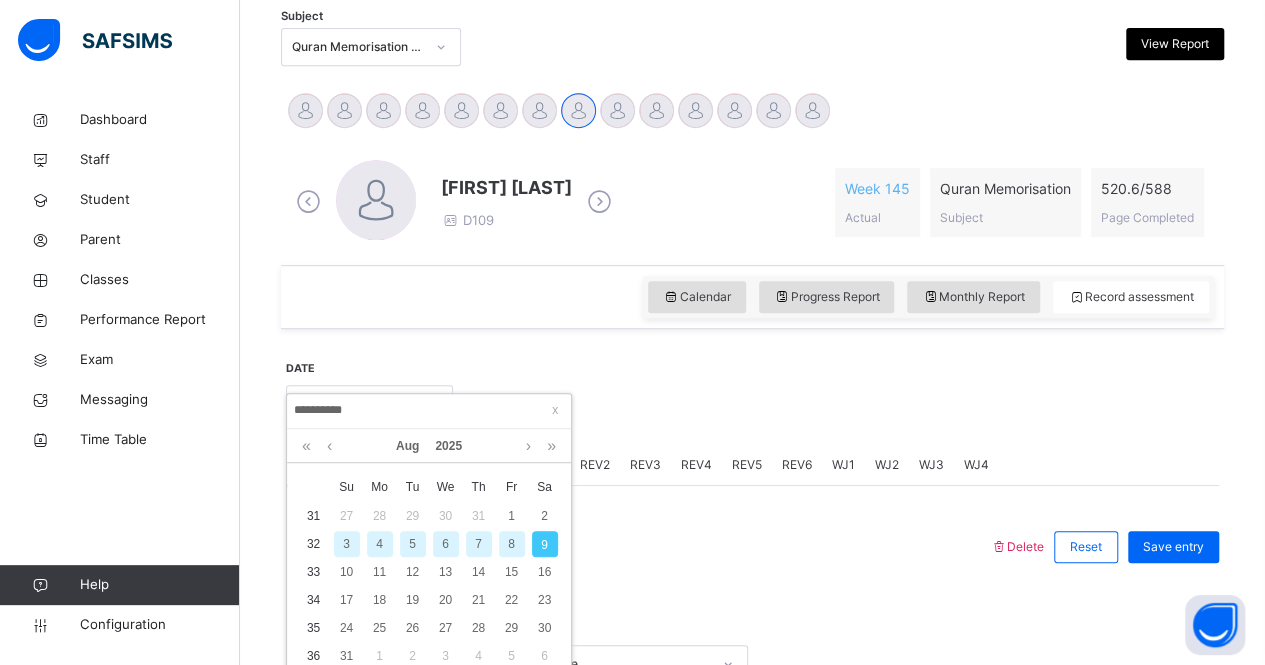 click at bounding box center (836, 402) 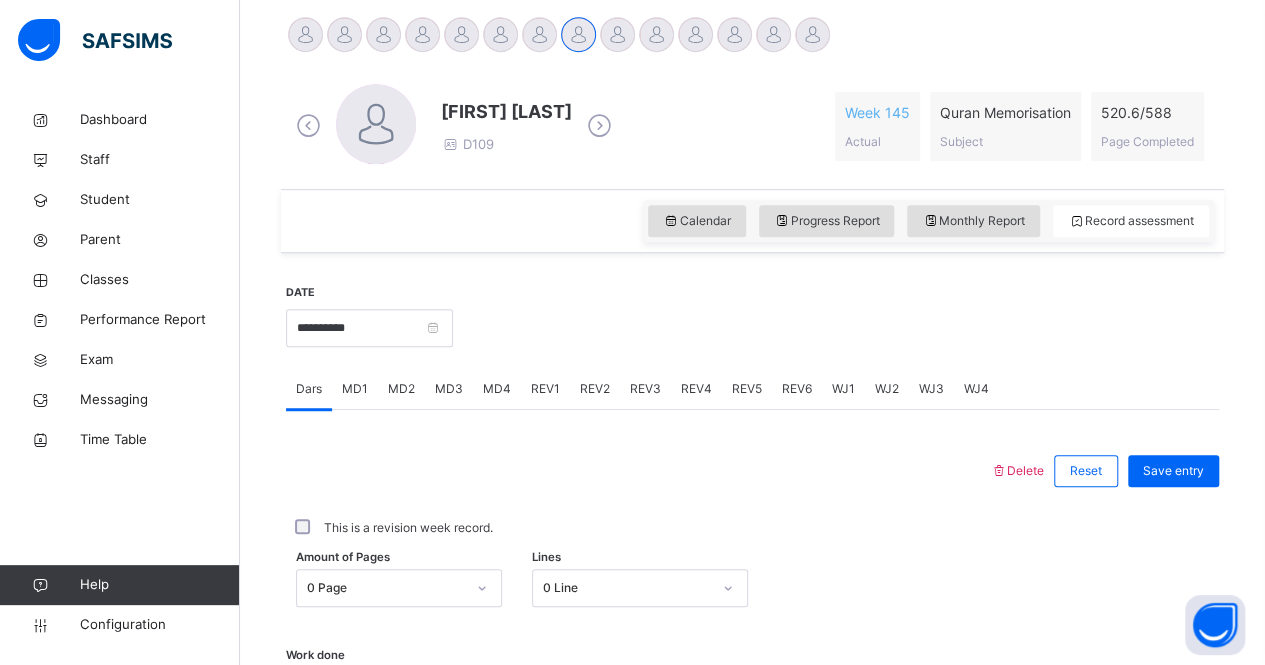 scroll, scrollTop: 350, scrollLeft: 0, axis: vertical 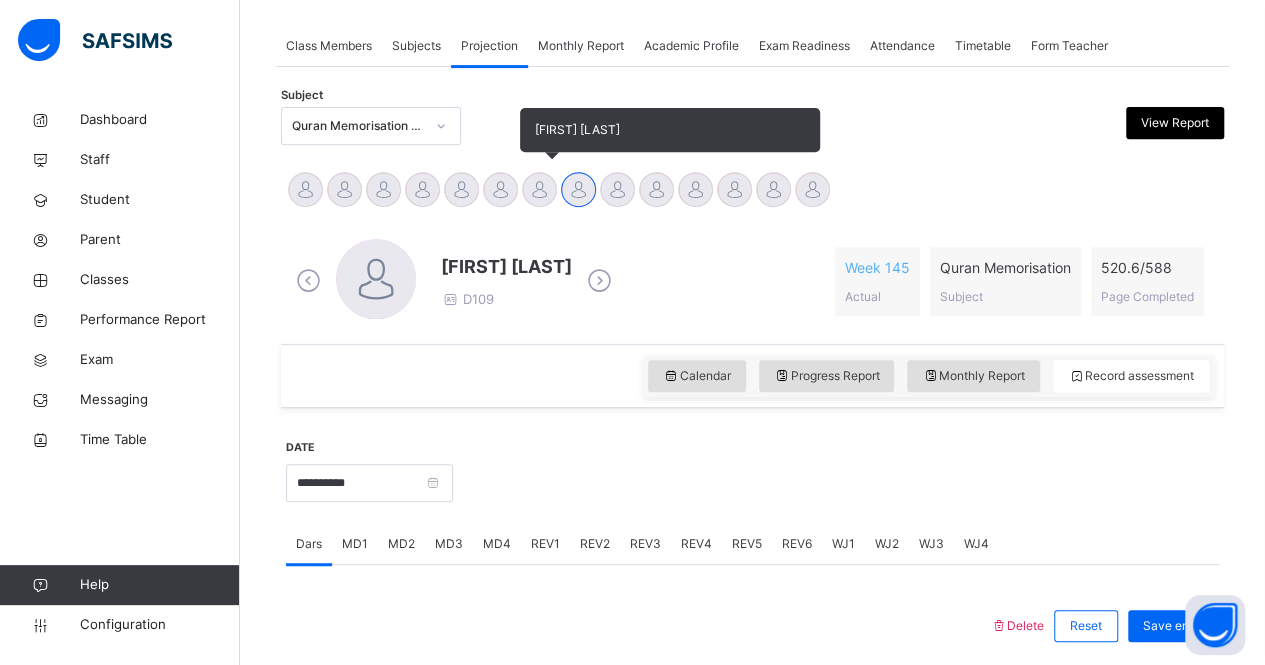 click at bounding box center (539, 189) 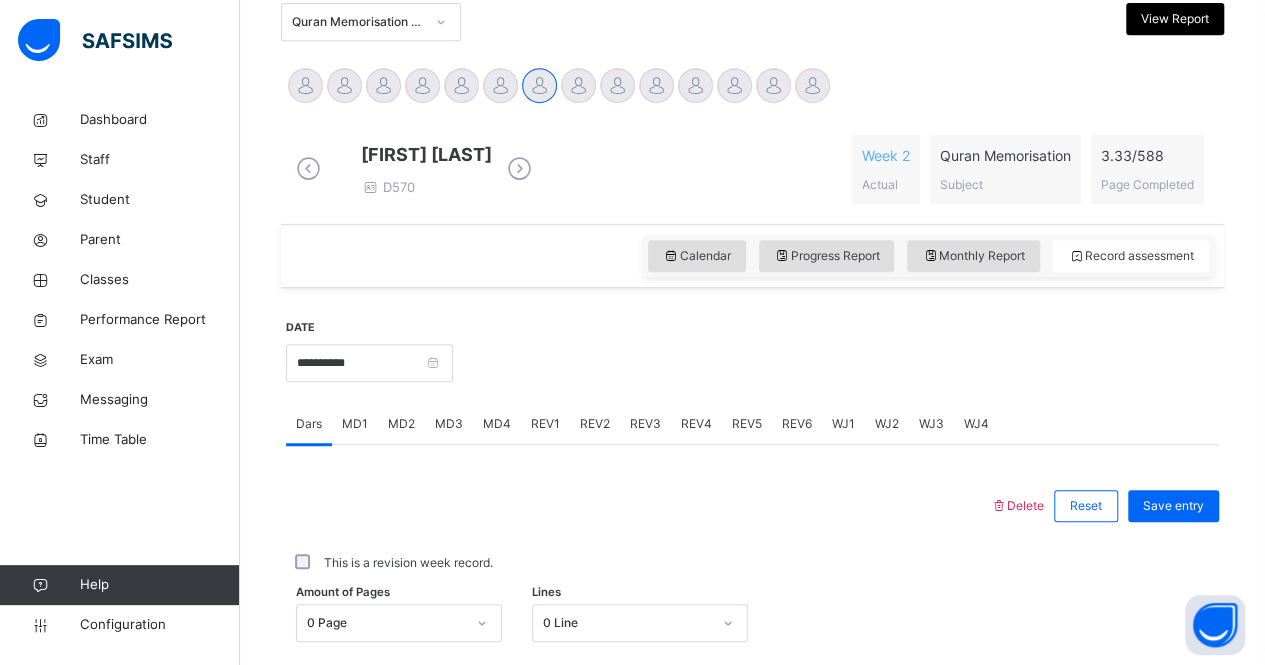 scroll, scrollTop: 564, scrollLeft: 0, axis: vertical 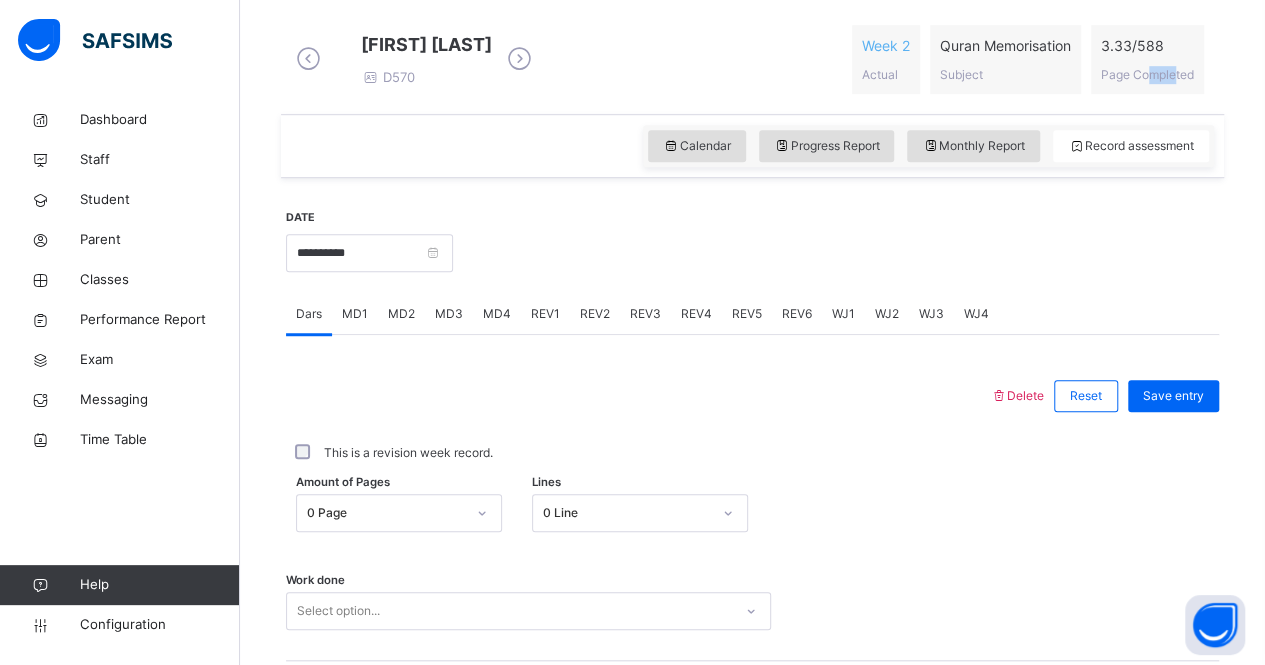 drag, startPoint x: 1190, startPoint y: 79, endPoint x: 1159, endPoint y: 81, distance: 31.06445 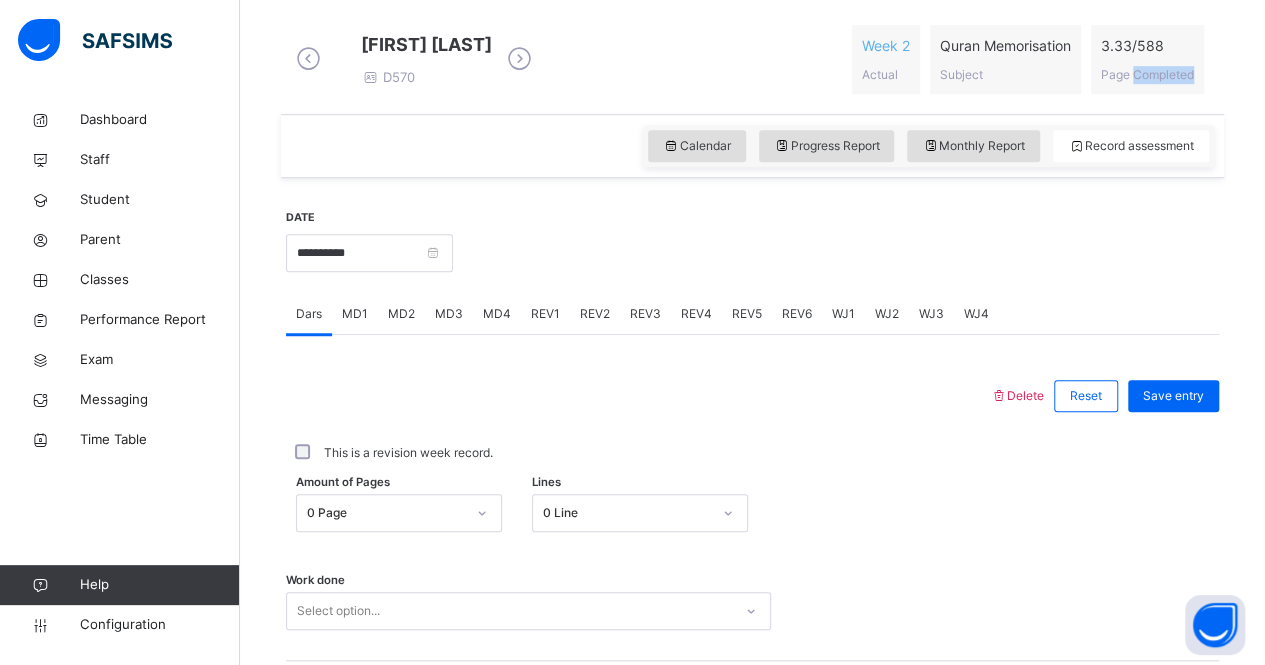 click on "Page Completed" at bounding box center (1147, 74) 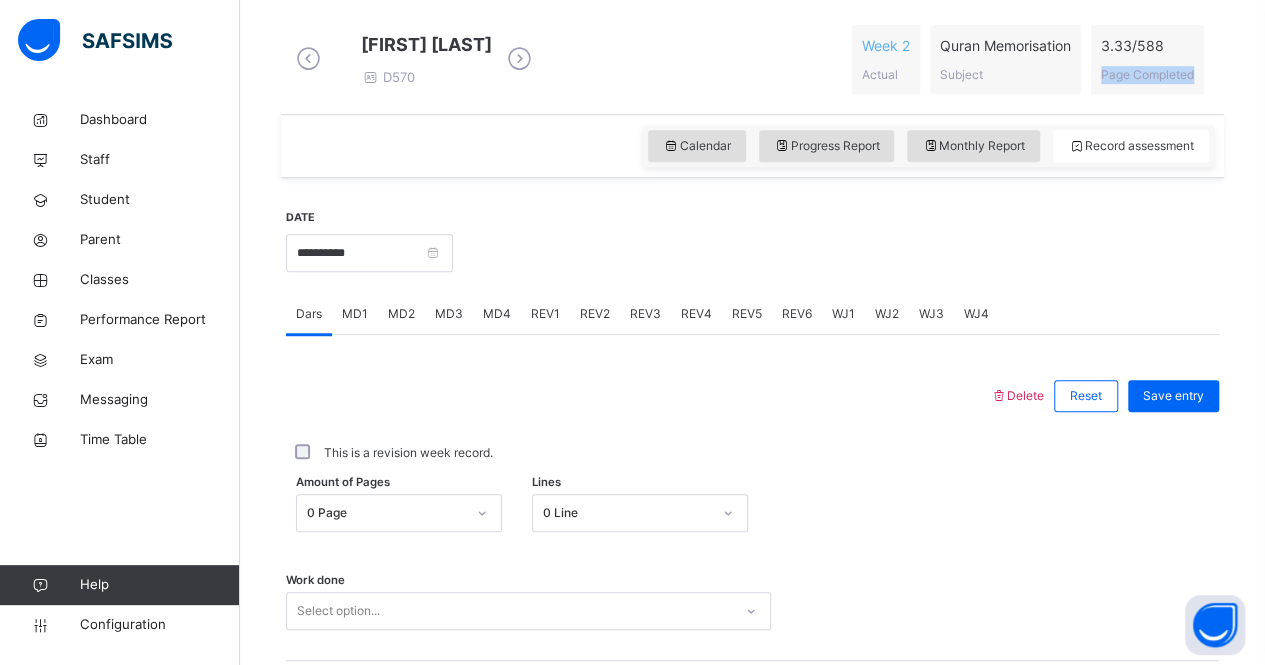 click on "Page Completed" at bounding box center (1147, 74) 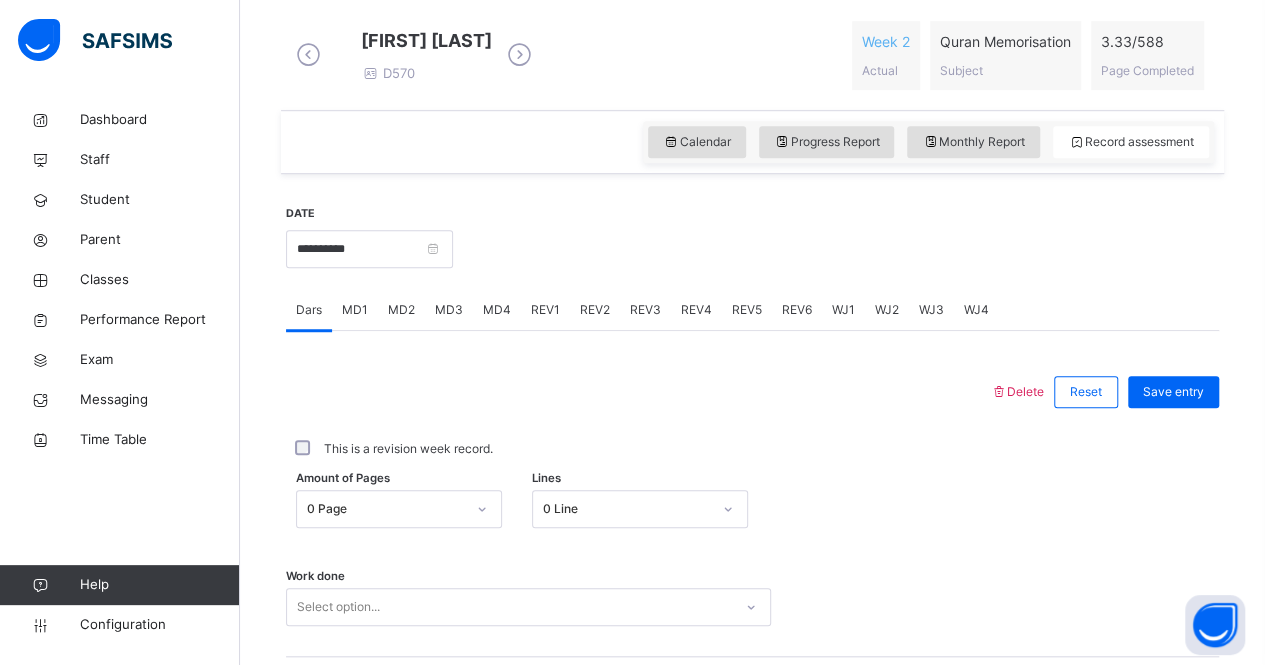 scroll, scrollTop: 834, scrollLeft: 0, axis: vertical 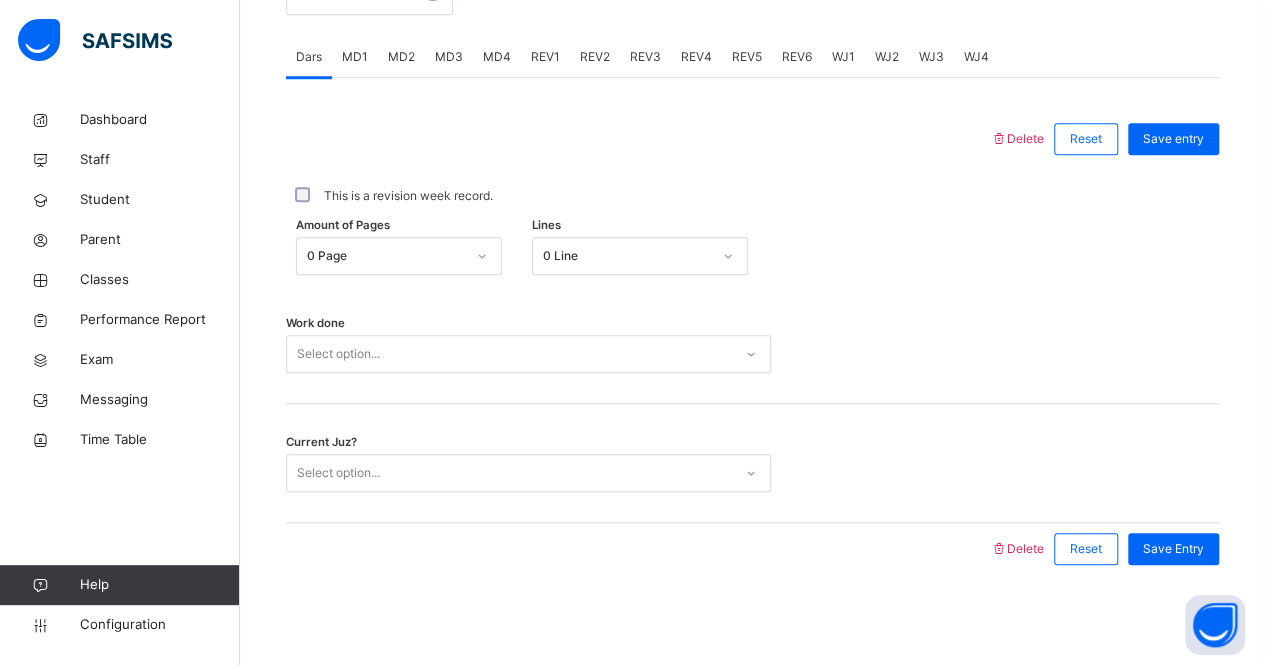click on "Delete" at bounding box center (1017, 548) 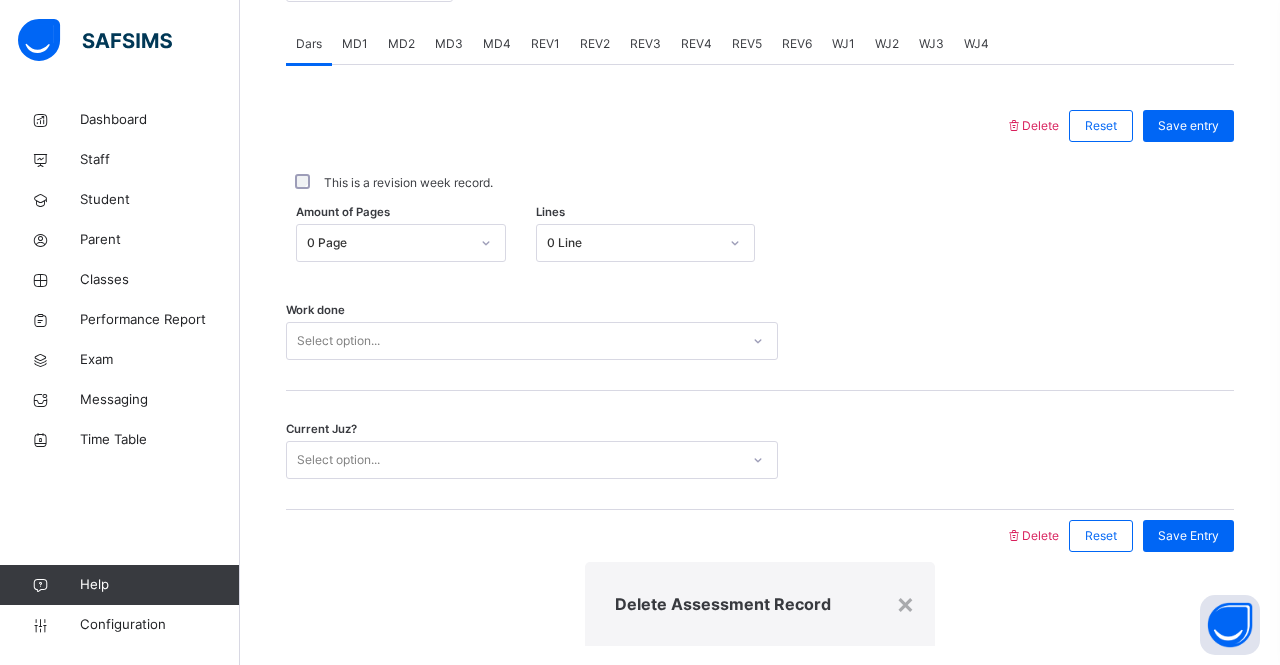 click on "× Delete Assessment Record You are about to permanently delete the record for the date of   Aug 9, 2025 . This action cannot be undone!  Are you sure you want to continue? Close Delete" at bounding box center [760, 711] 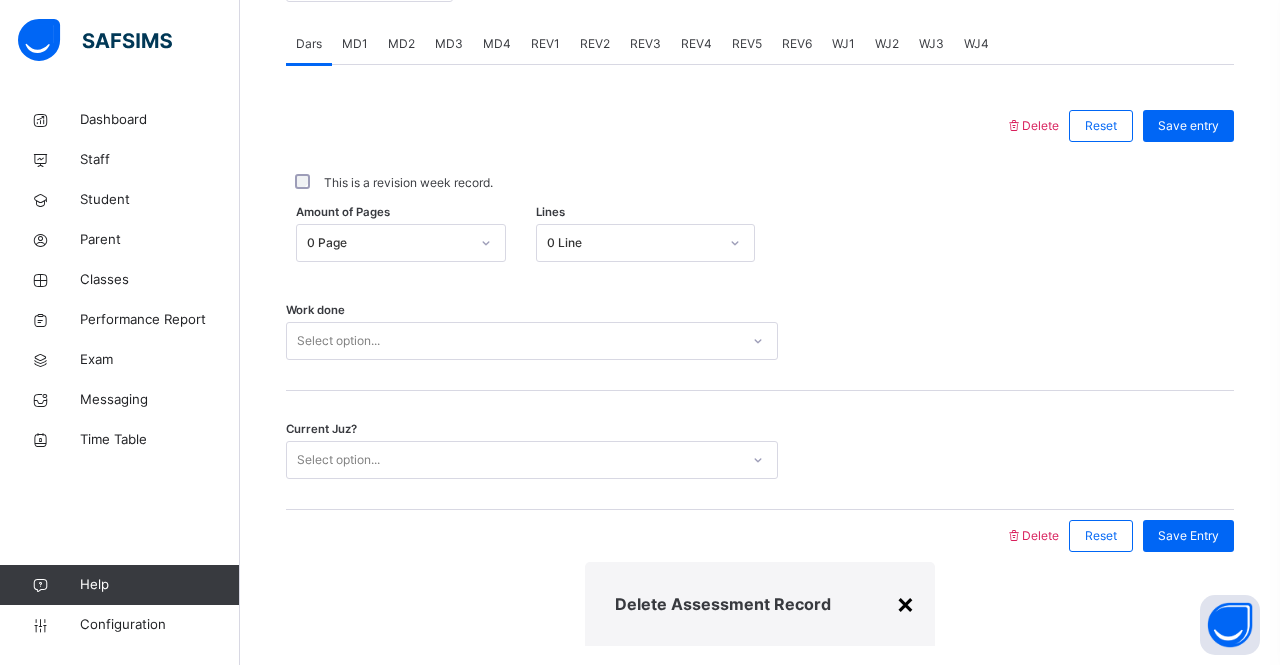 click on "×" at bounding box center (905, 603) 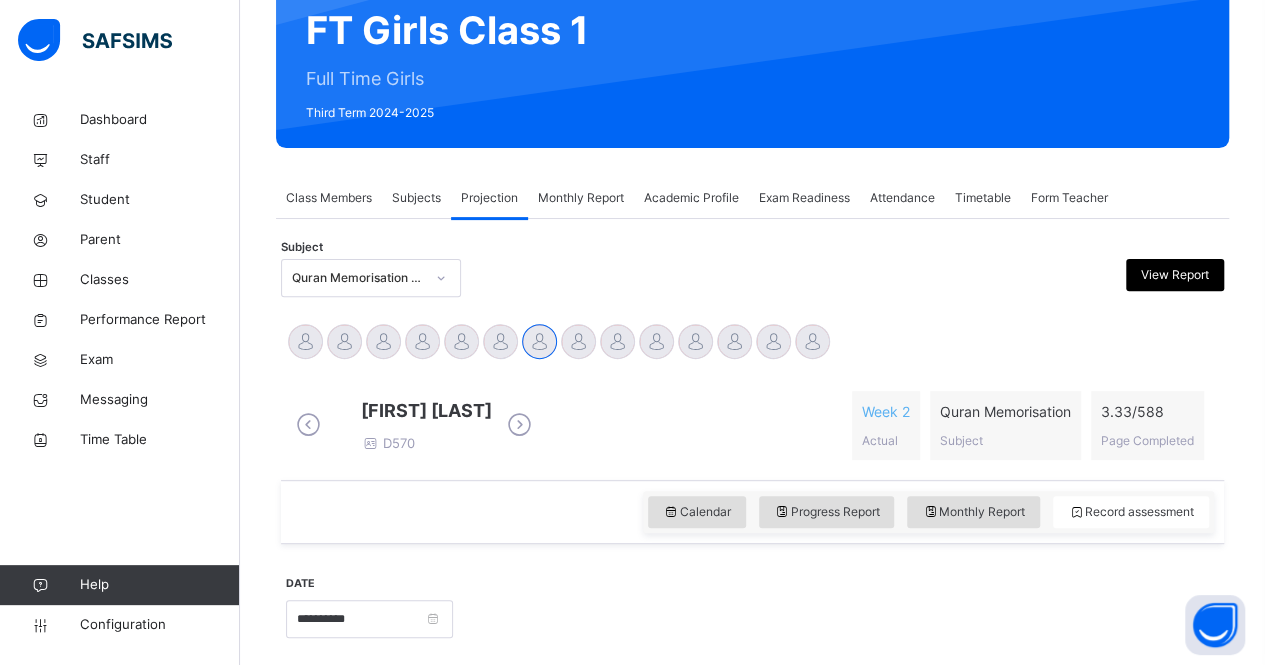 scroll, scrollTop: 0, scrollLeft: 0, axis: both 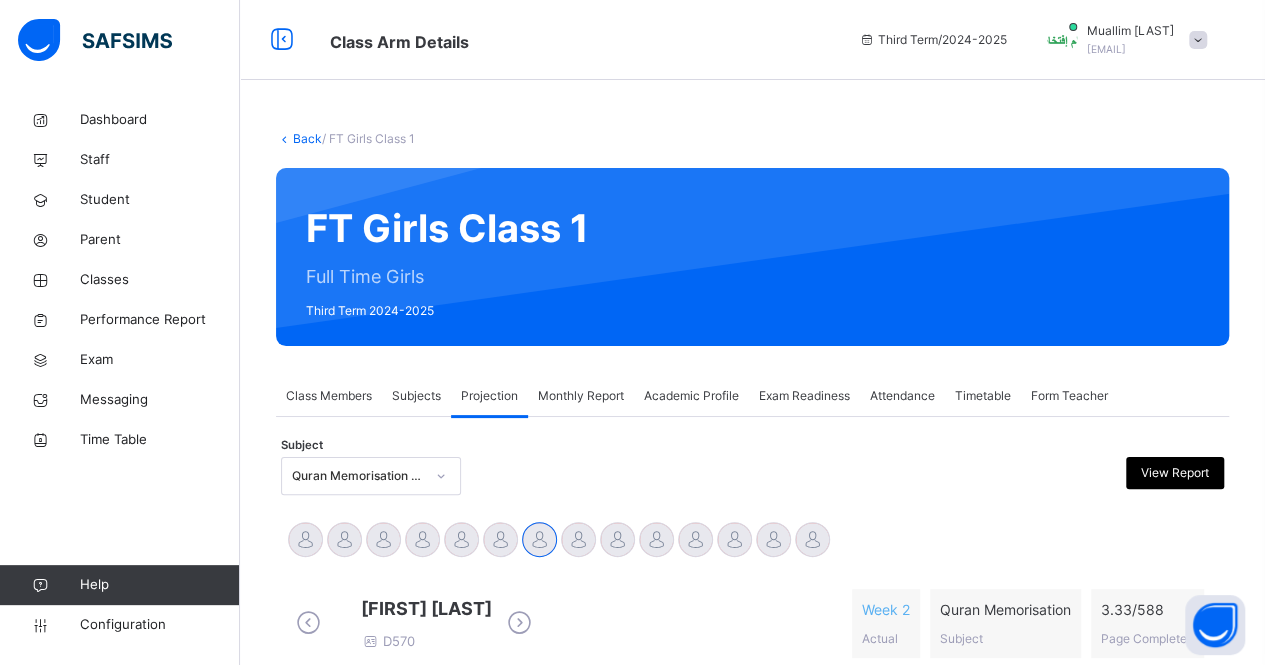 click on "Monthly Report" at bounding box center (581, 396) 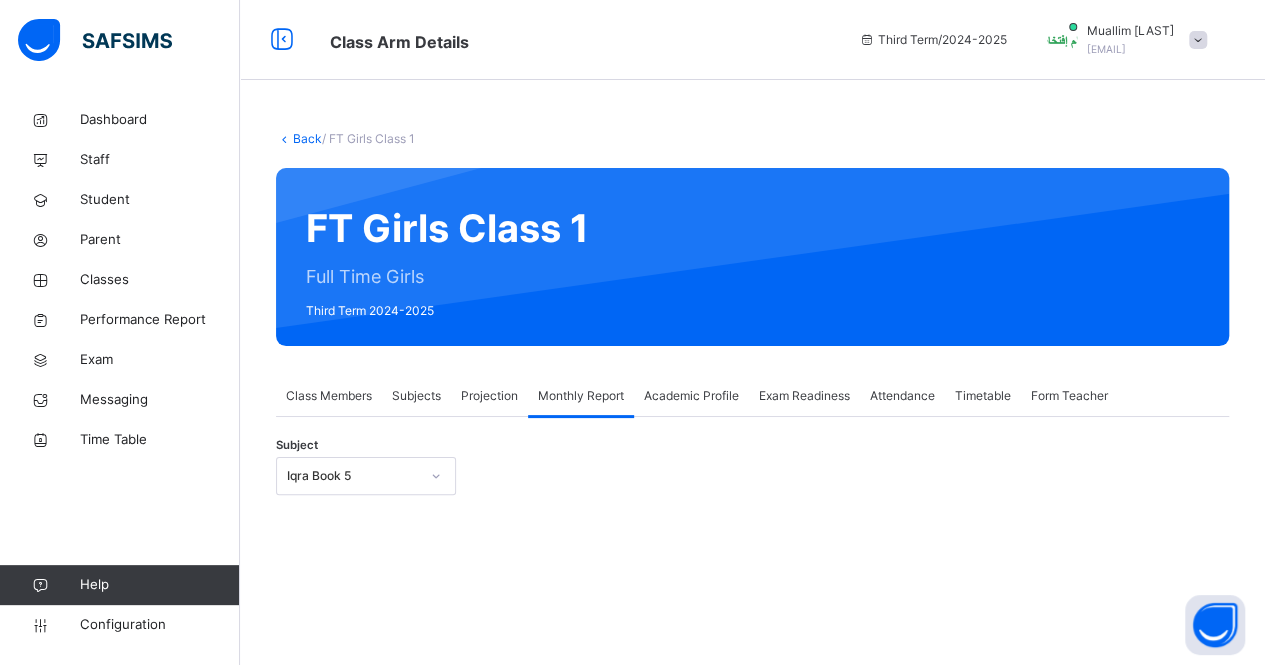 click on "Academic Profile" at bounding box center (691, 396) 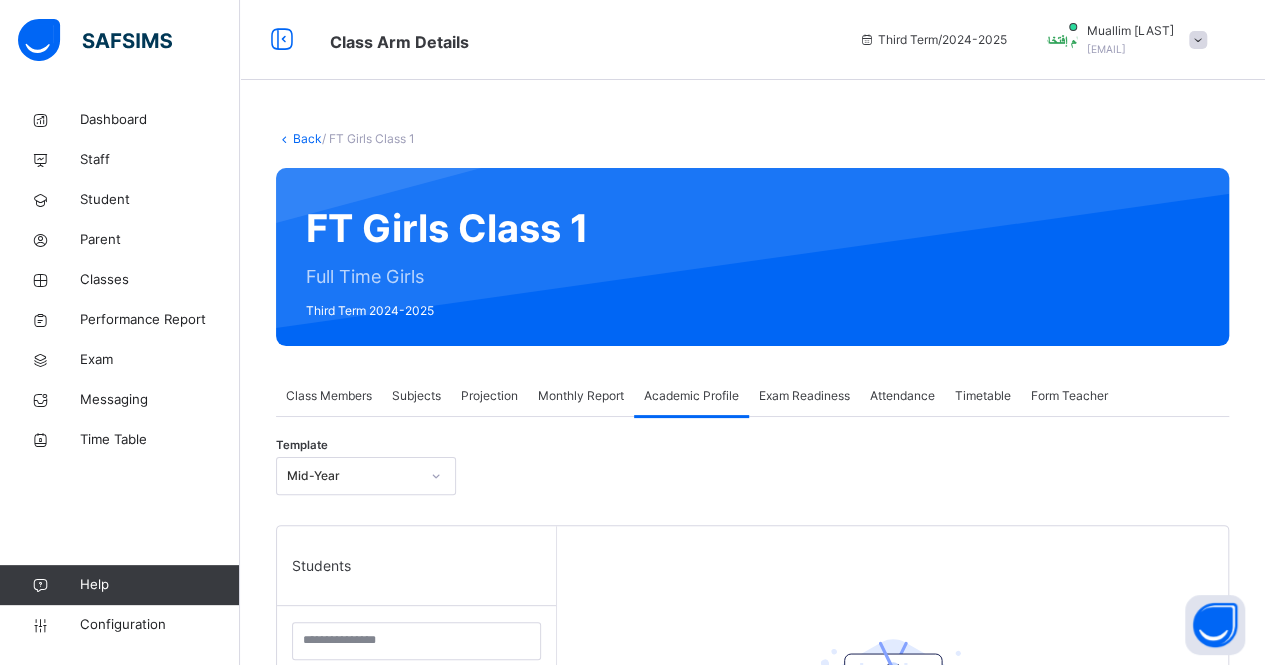 click on "Form Teacher" at bounding box center [1069, 396] 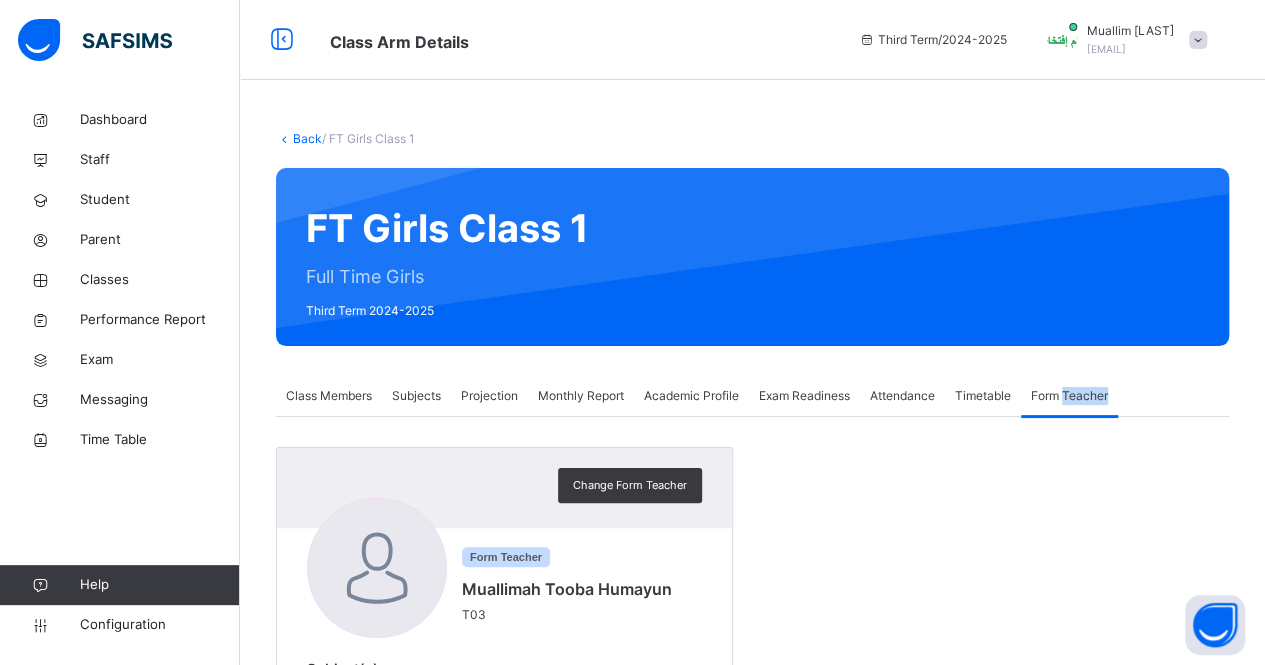 click on "Form Teacher" at bounding box center (1069, 396) 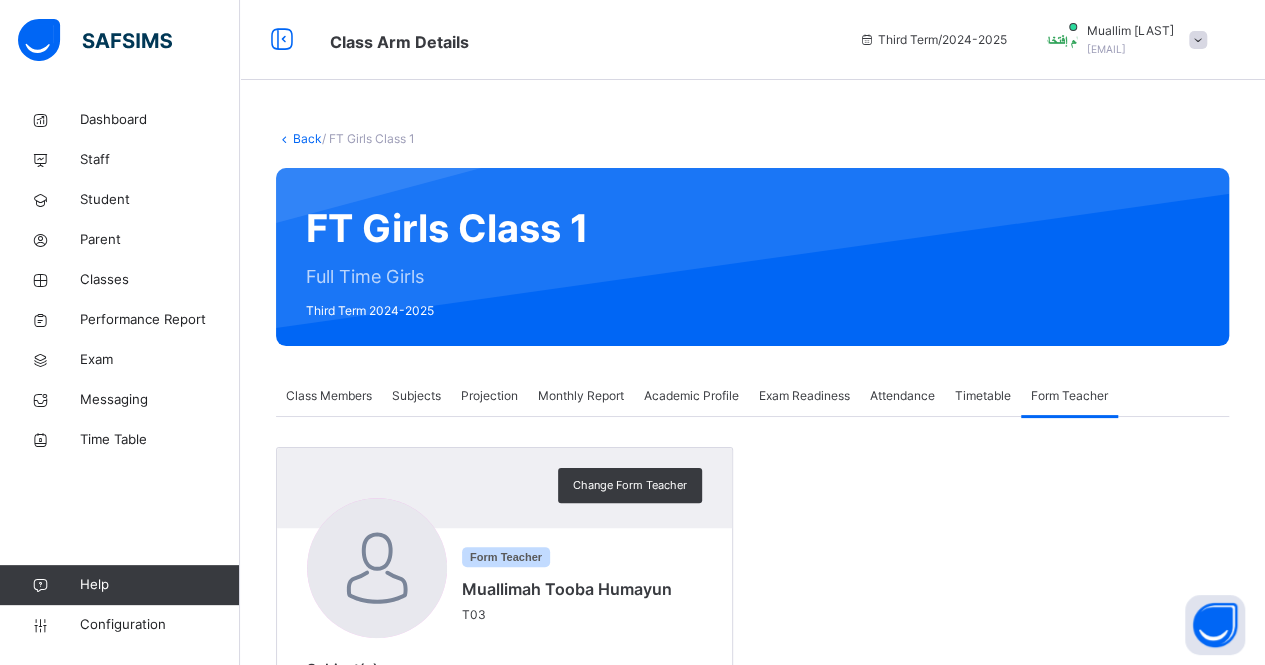 click on "Timetable" at bounding box center [983, 396] 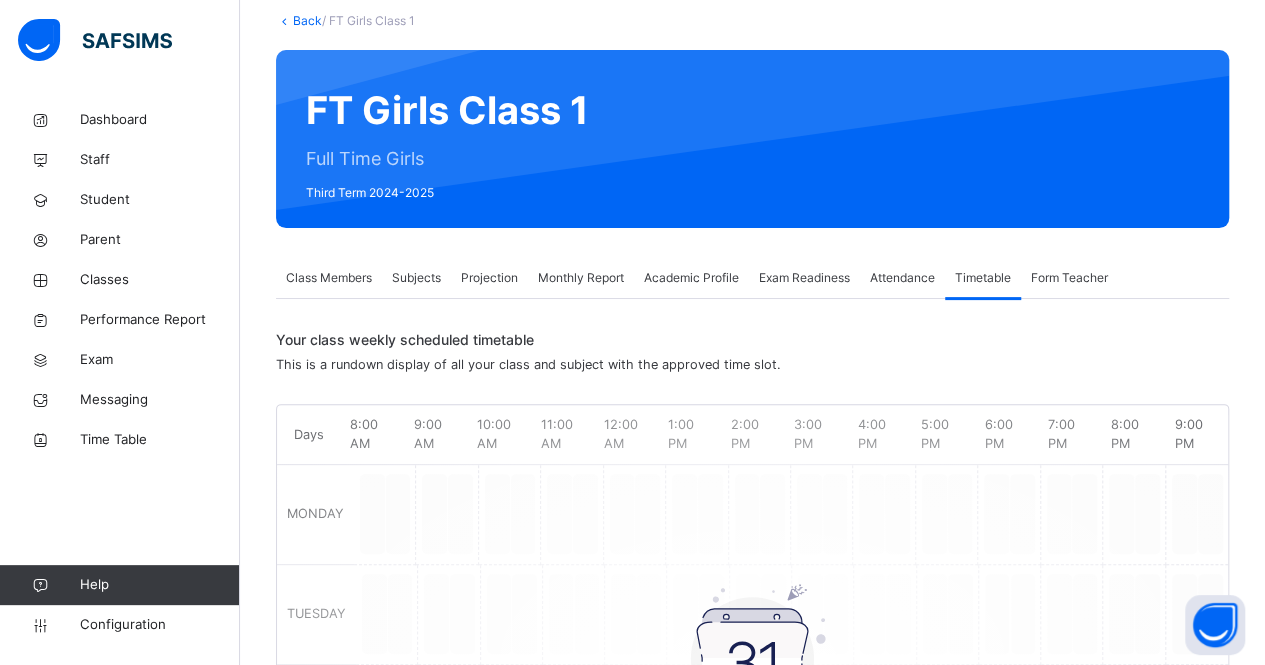 scroll, scrollTop: 118, scrollLeft: 0, axis: vertical 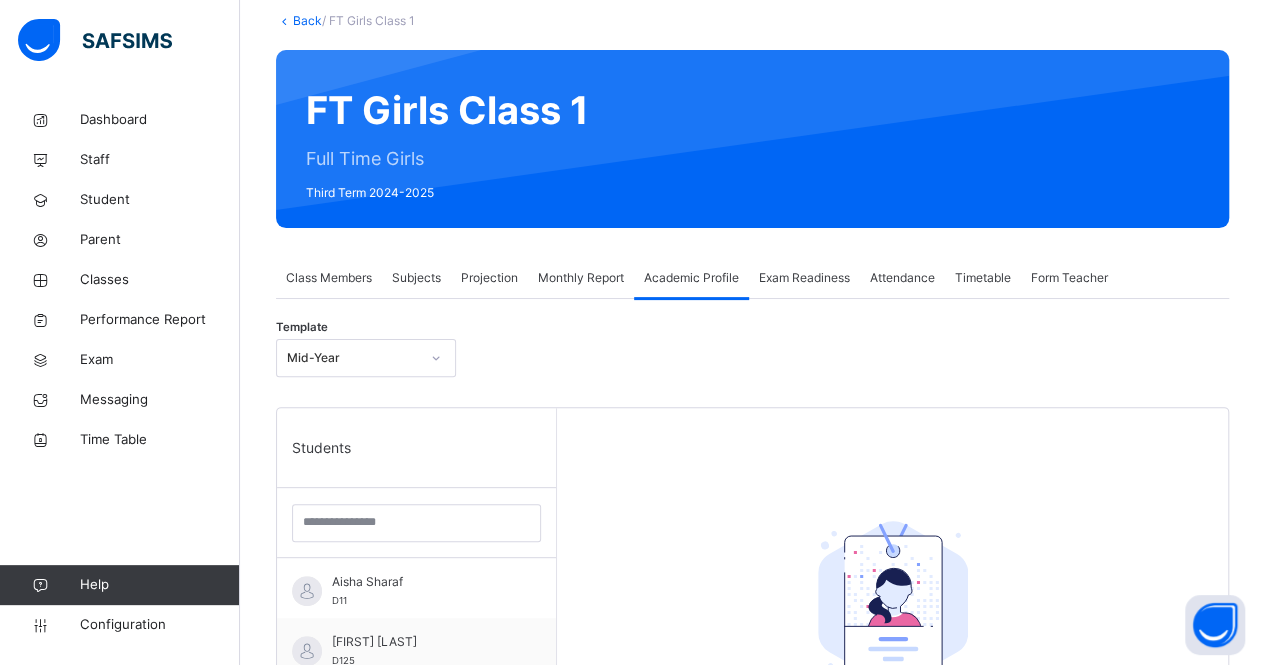 click on "Monthly Report" at bounding box center (581, 278) 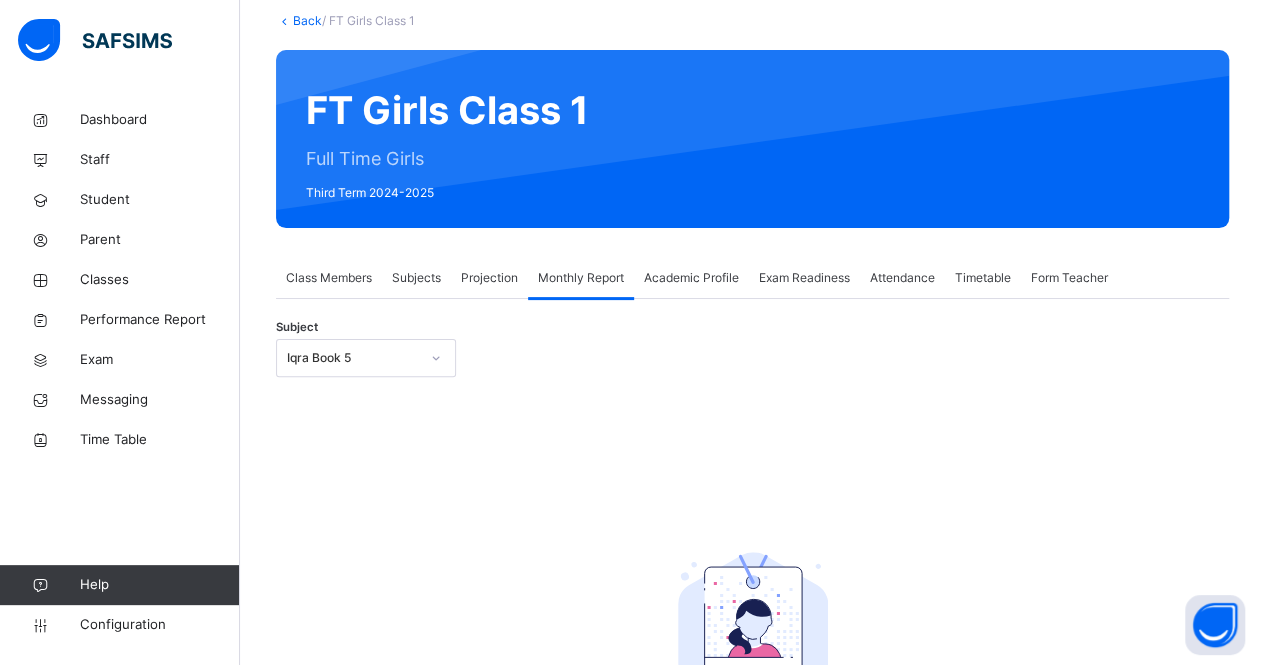 click on "Projection" at bounding box center [489, 278] 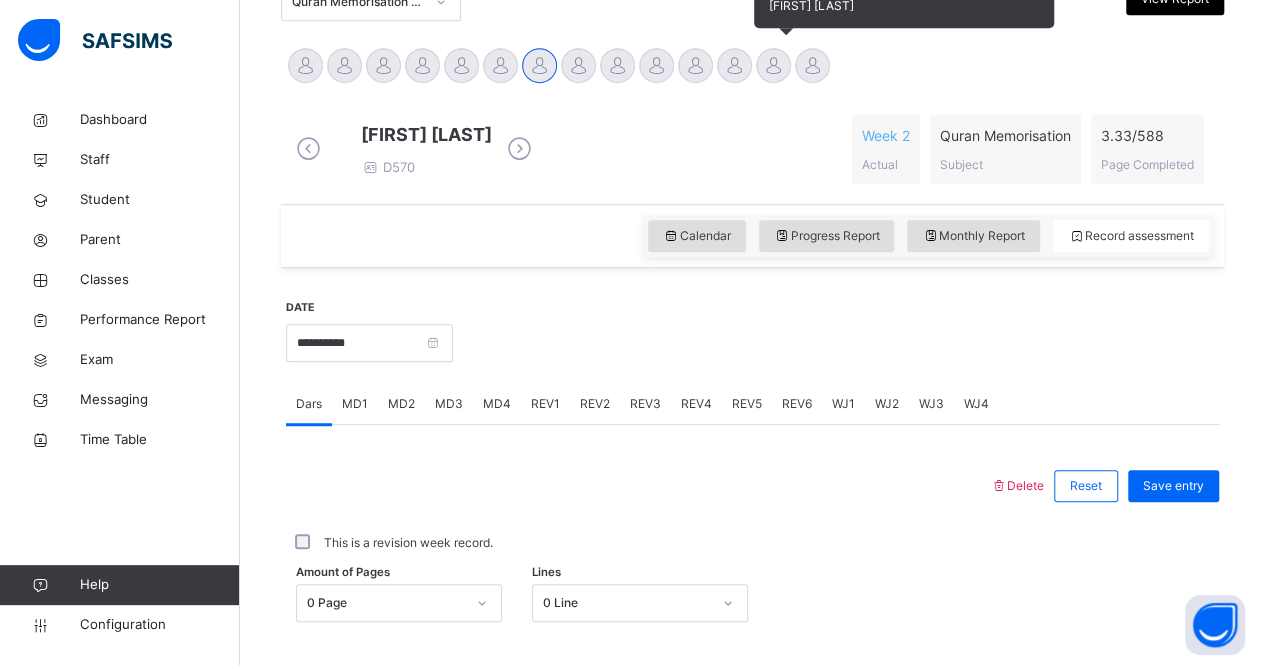 scroll, scrollTop: 0, scrollLeft: 0, axis: both 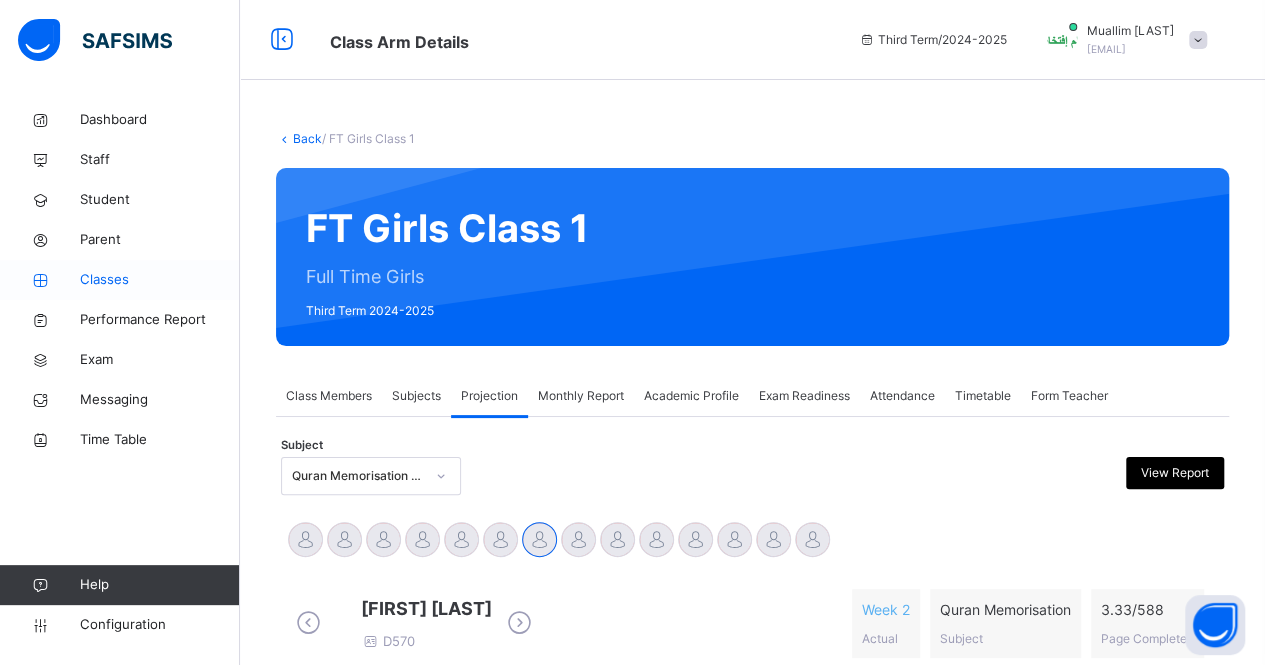 click on "Classes" at bounding box center [160, 280] 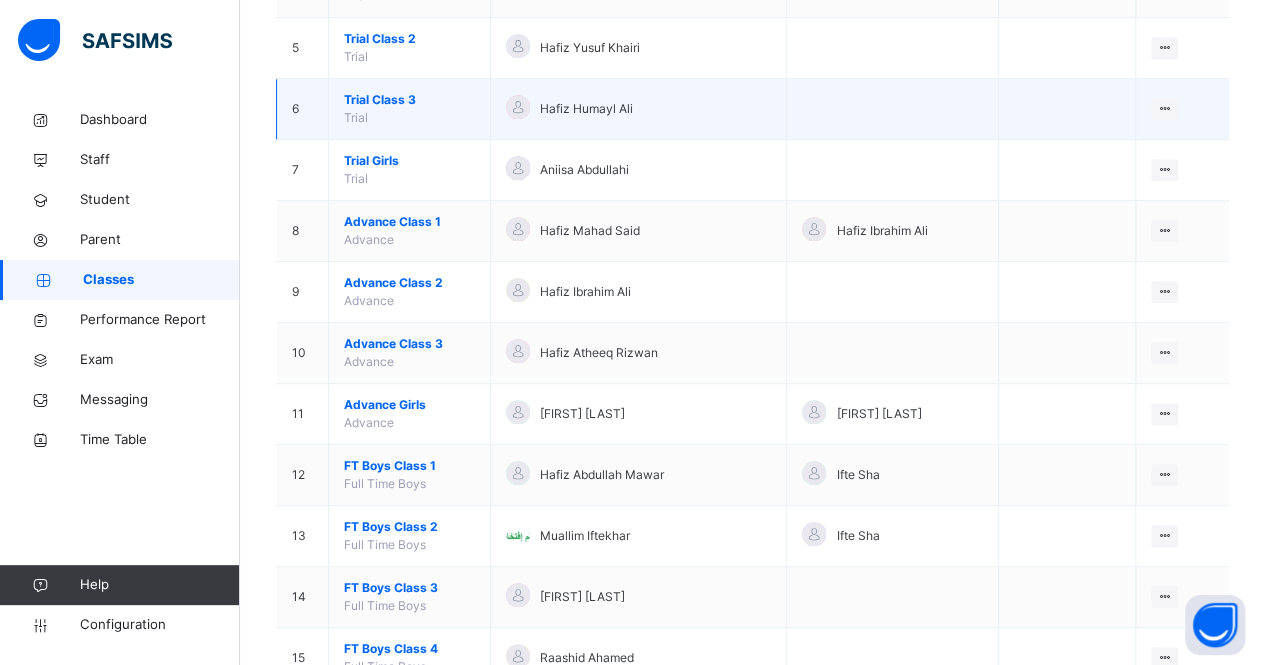 scroll, scrollTop: 592, scrollLeft: 0, axis: vertical 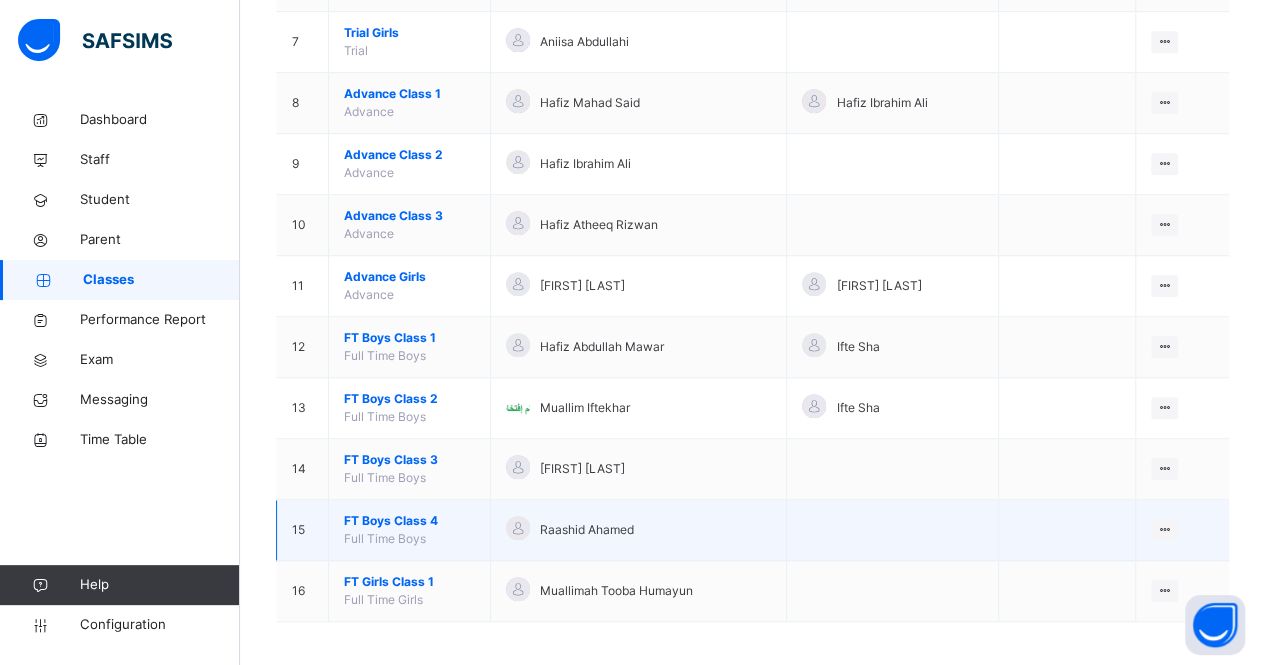click on "FT Boys   Class 4" at bounding box center (409, 521) 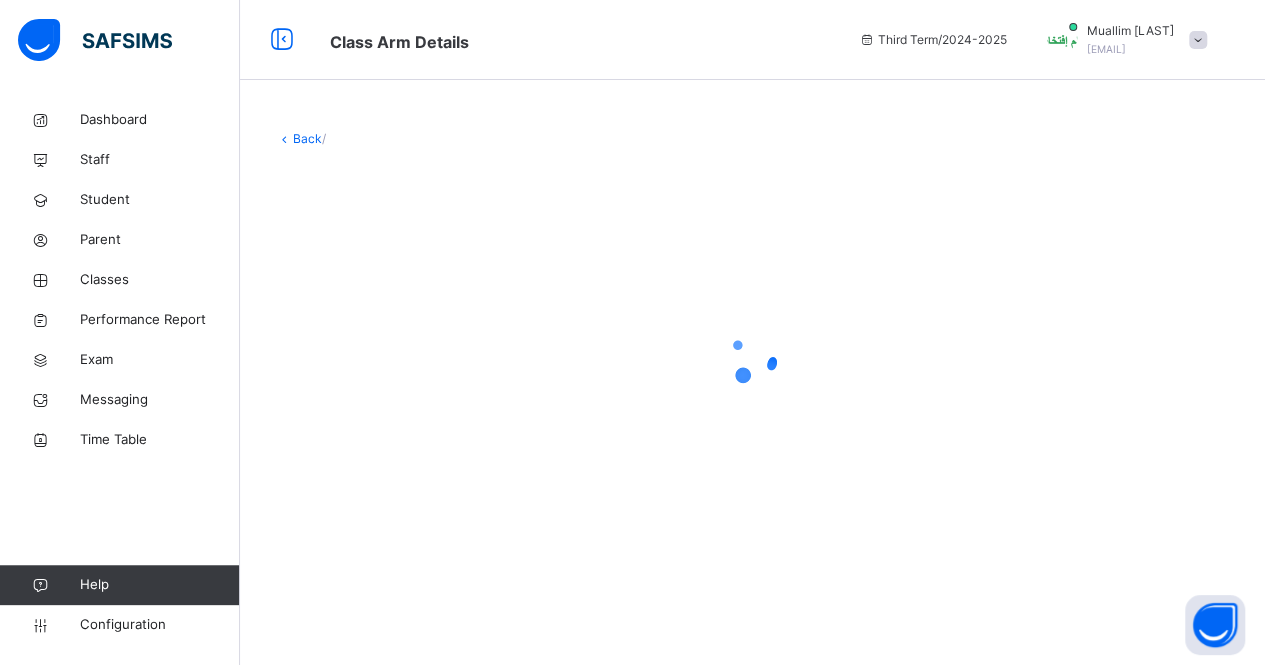 scroll, scrollTop: 0, scrollLeft: 0, axis: both 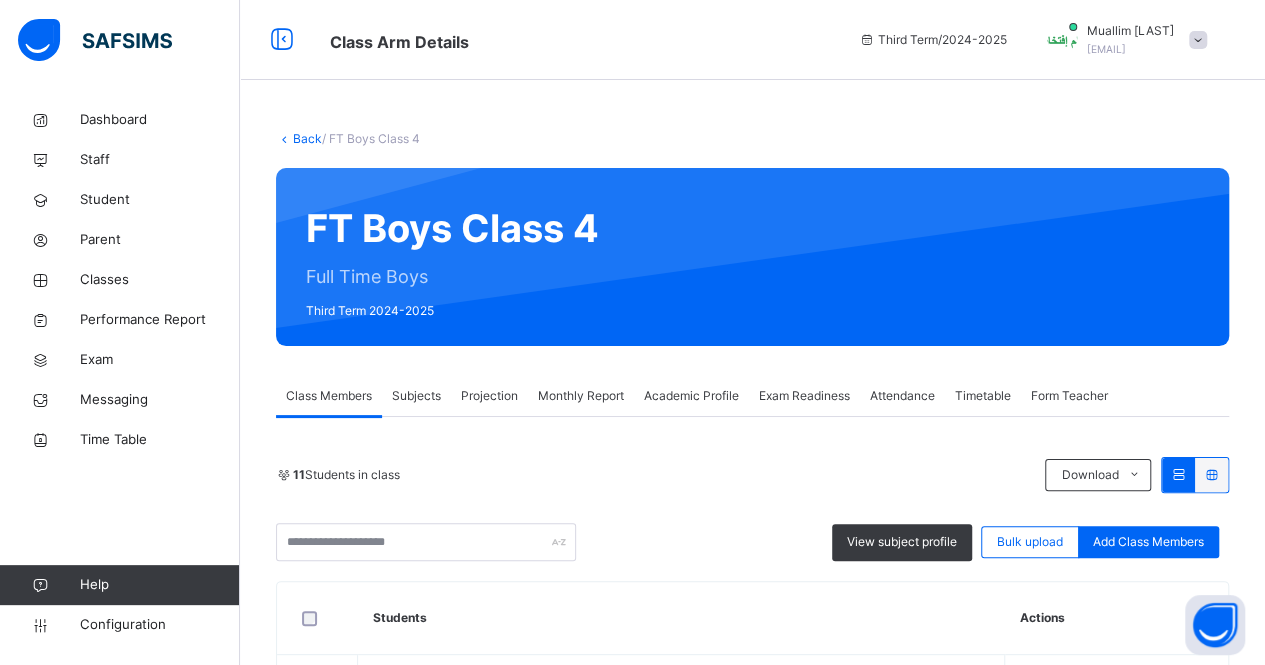 click on "Monthly Report" at bounding box center [581, 396] 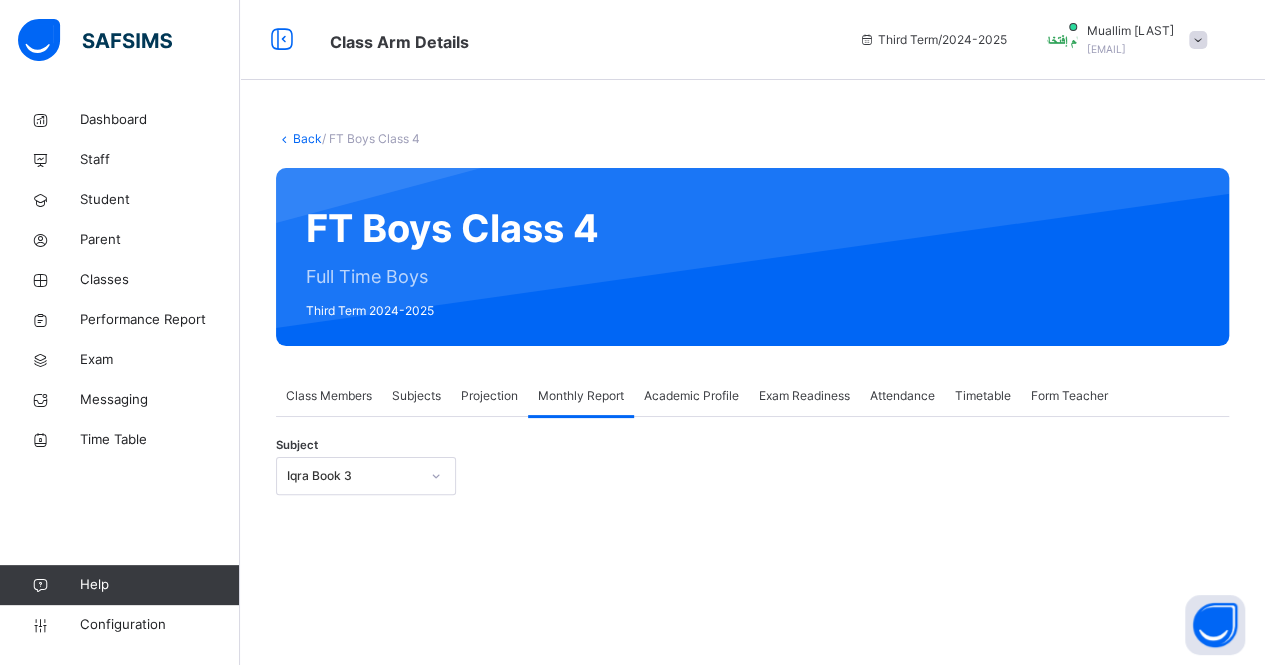 click on "Iqra Book 3" at bounding box center [366, 476] 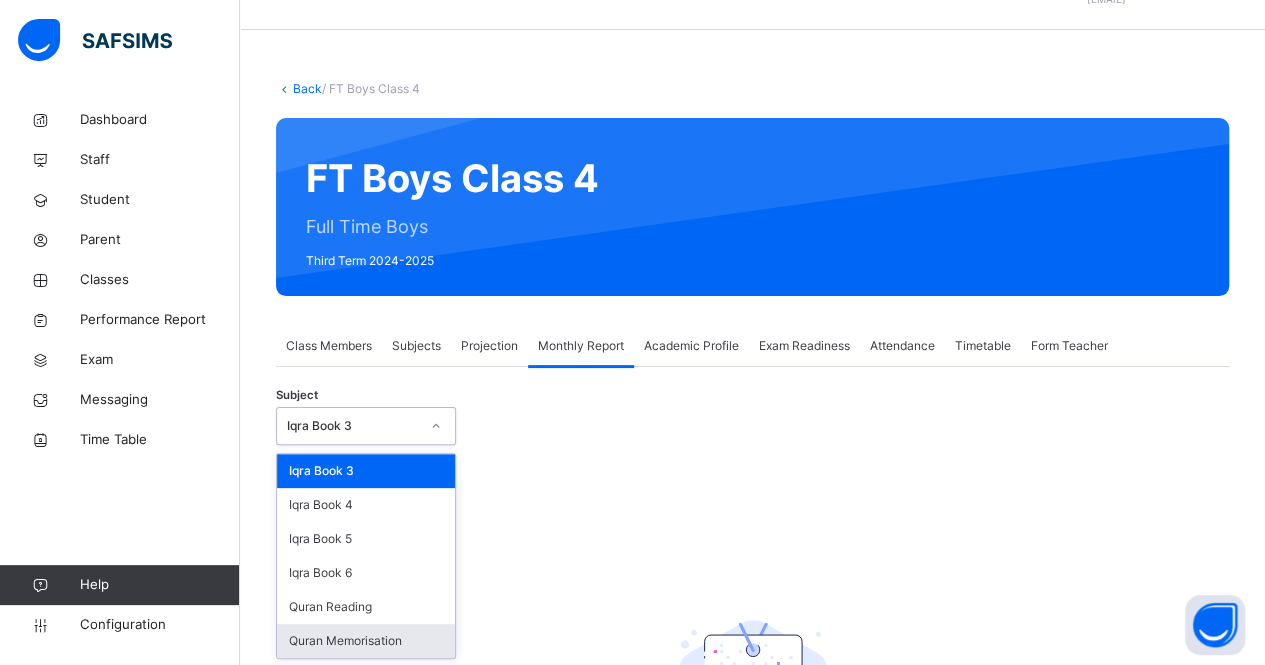 scroll, scrollTop: 51, scrollLeft: 0, axis: vertical 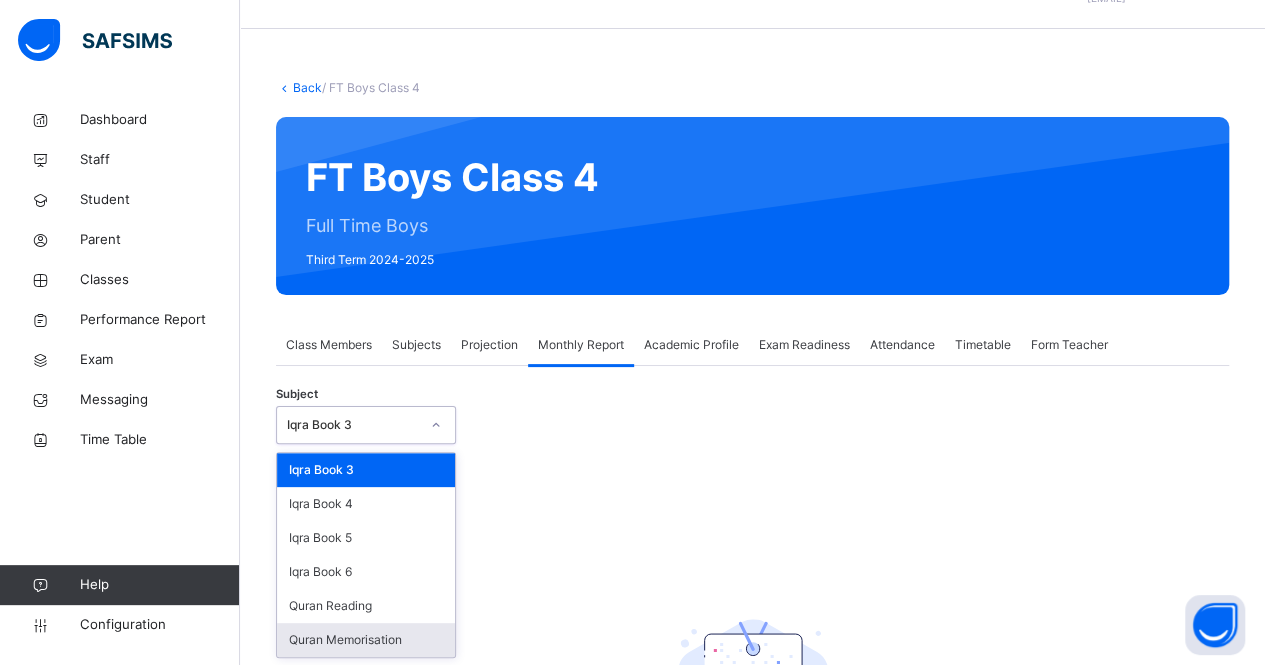 click on "Quran Memorisation" at bounding box center [366, 640] 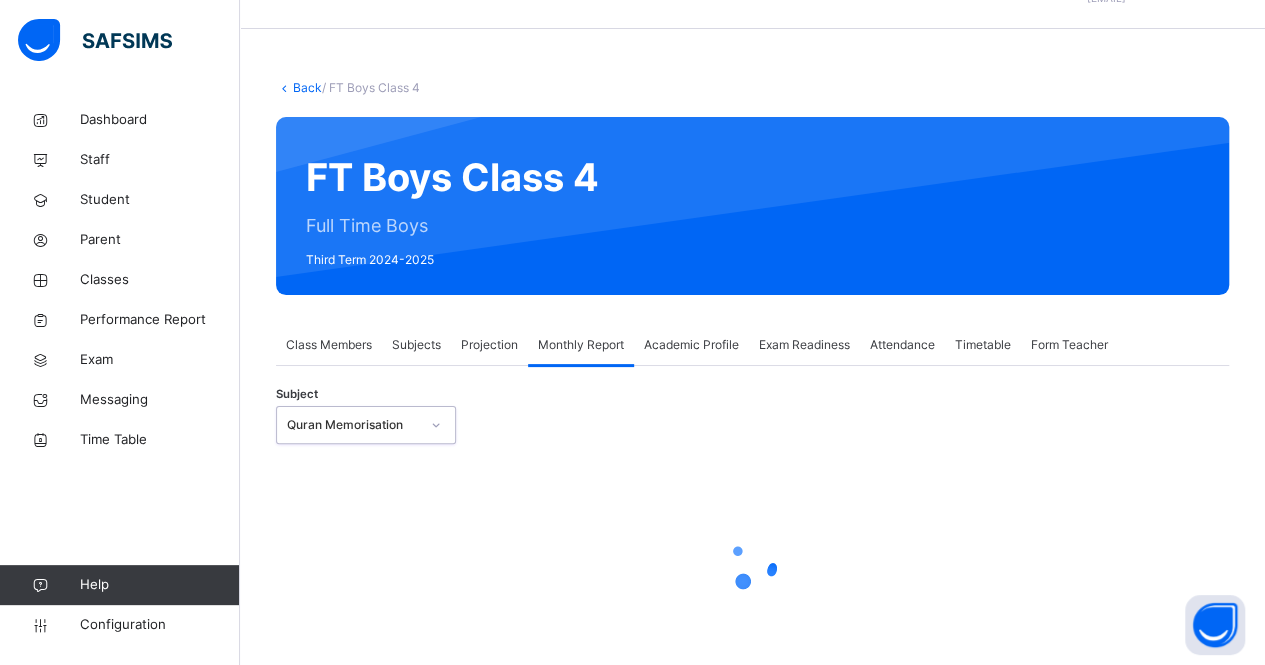 select on "****" 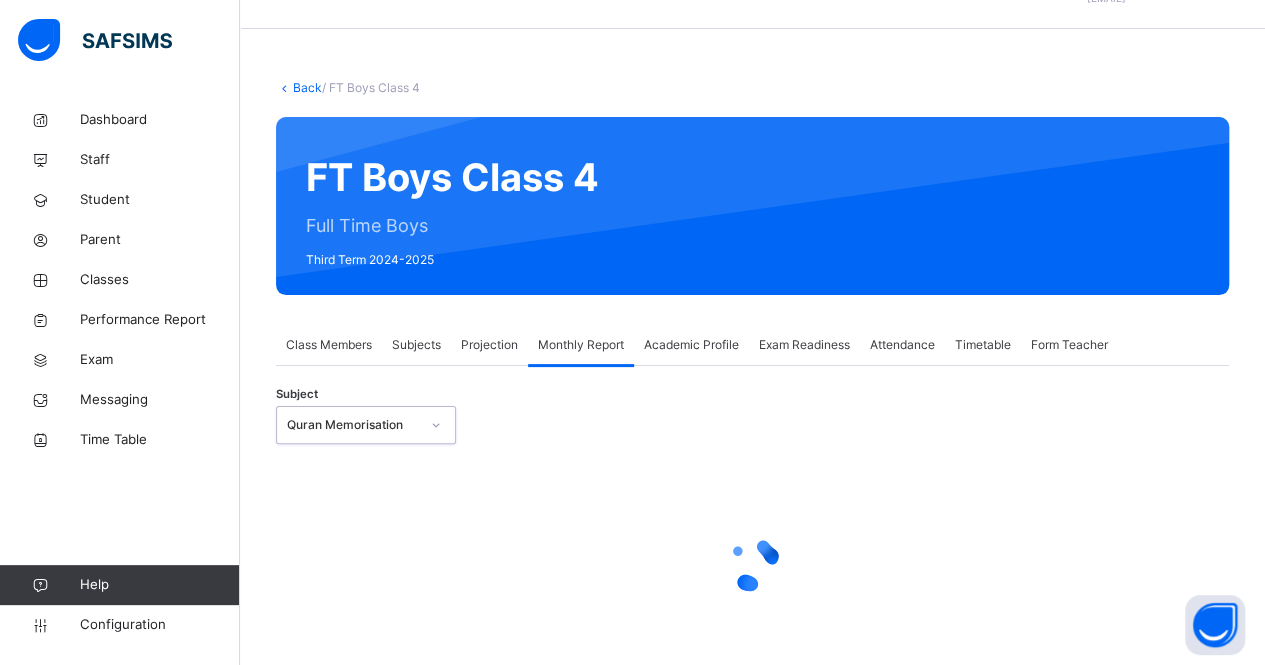 select on "*" 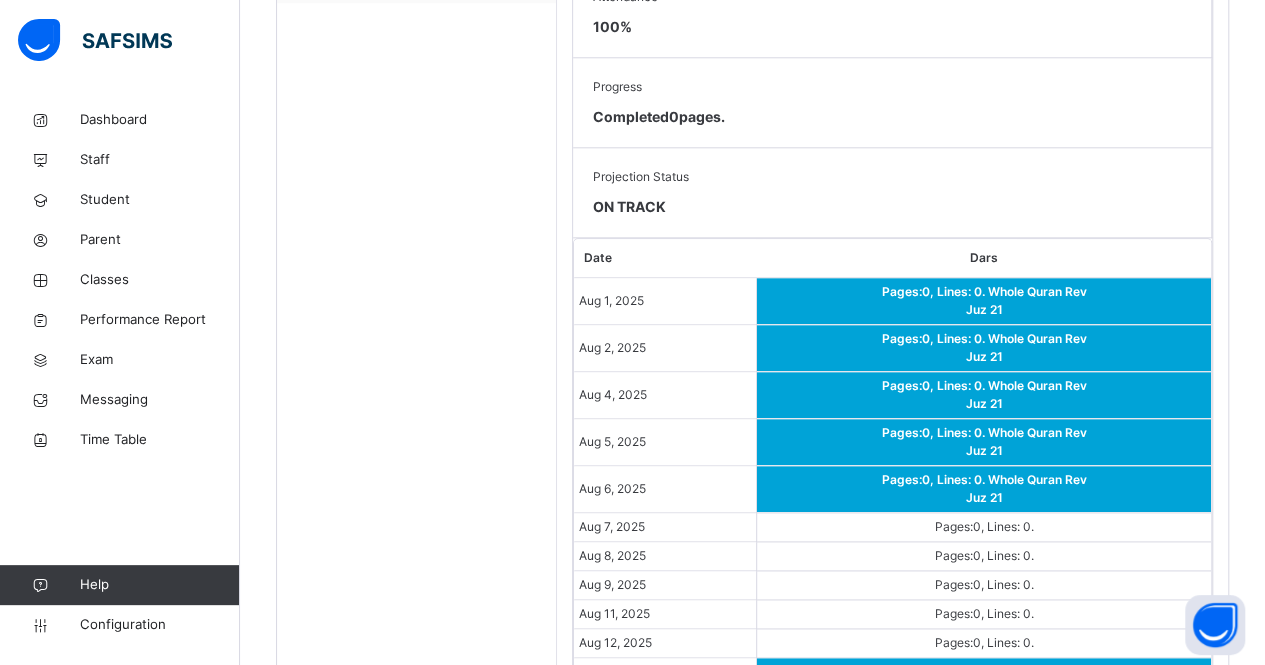 scroll, scrollTop: 1022, scrollLeft: 0, axis: vertical 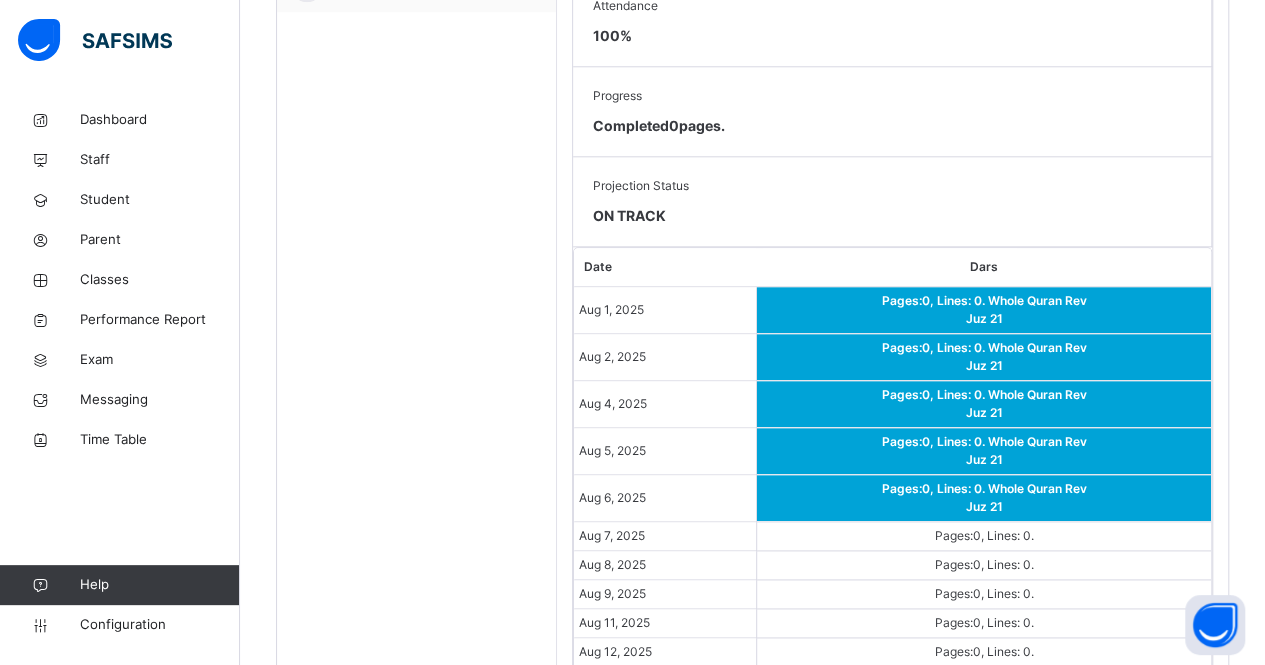 click on "Students Abdullah  Raja D407 Fazel-Mujeeb  Musaddiq D277 Hamza  Khan D272 Haris  Akram D323 Muhammad  Hashim D402 Muhammad Haseeb Saud   Khan D849 Muhsin  Hussein D314 Ryan Punit  Purshotam D235 Yousef  Jabari D403 Zekry  Johan D506 Zeydaan  Osman D406" at bounding box center [417, 351] 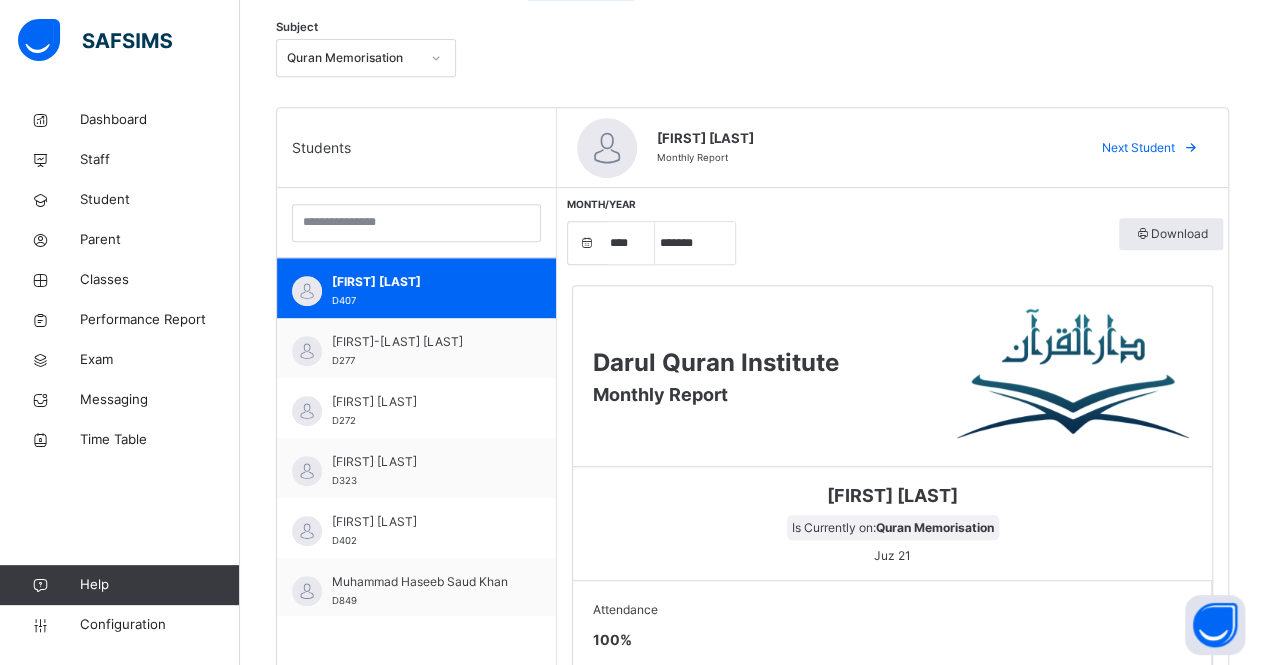 scroll, scrollTop: 330, scrollLeft: 0, axis: vertical 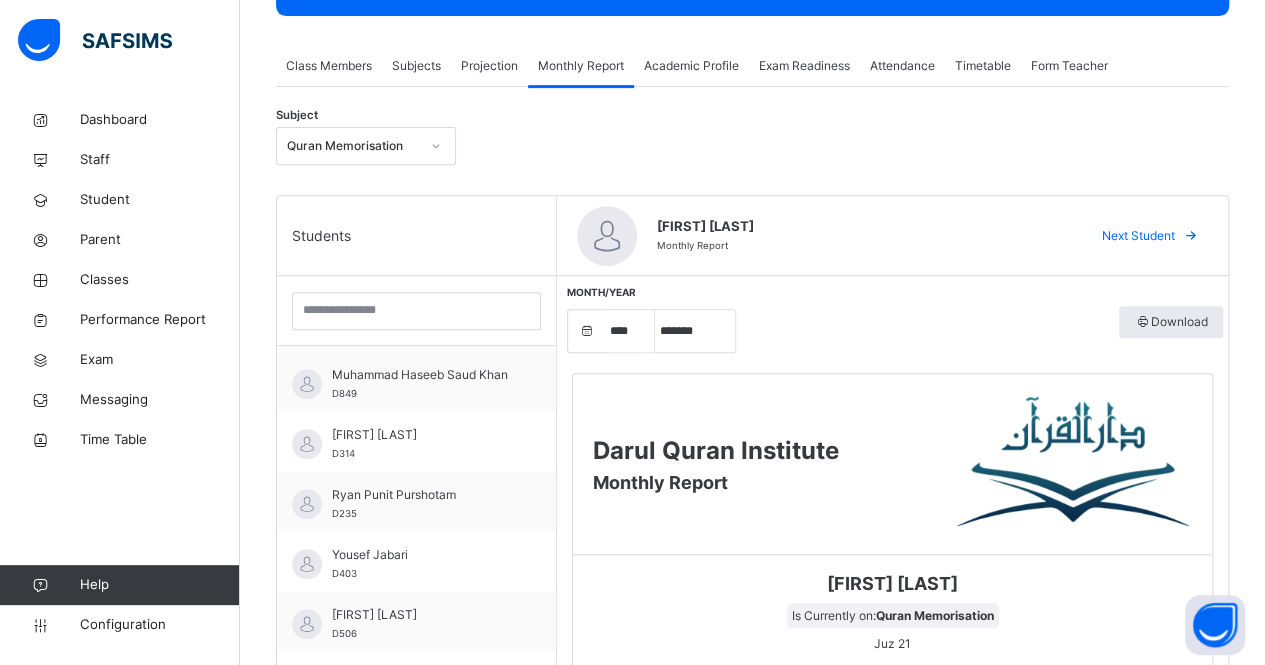 click on "Monthly Report" at bounding box center (660, 482) 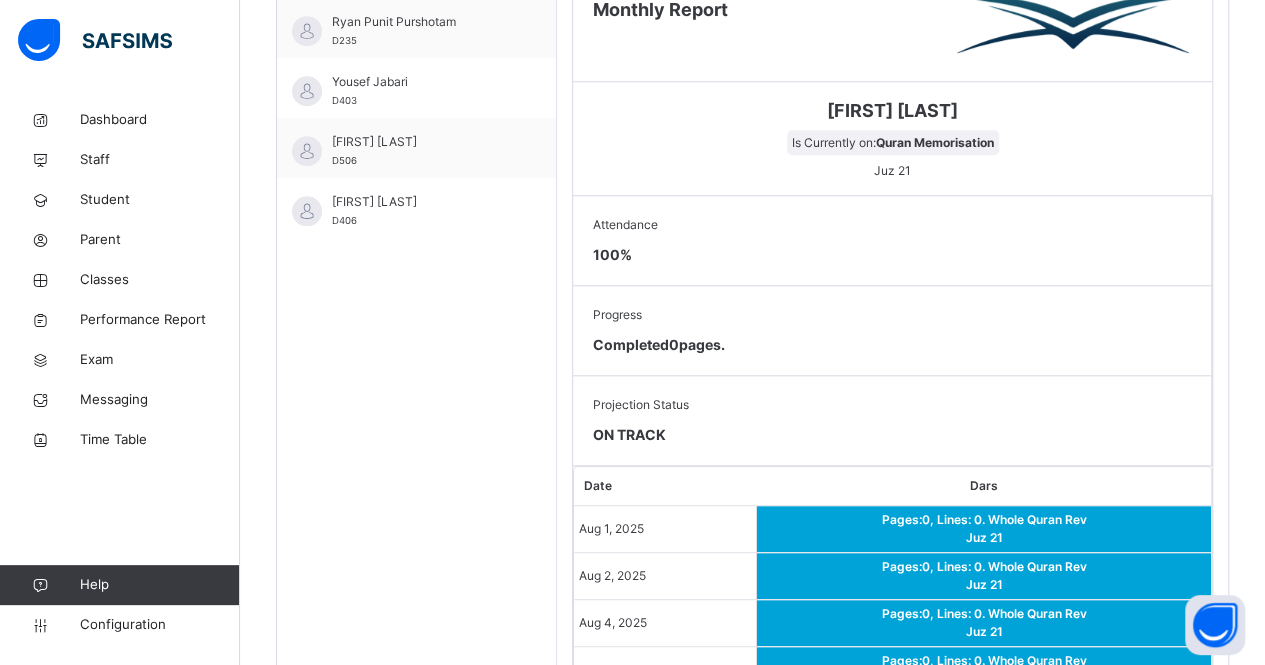 scroll, scrollTop: 630, scrollLeft: 0, axis: vertical 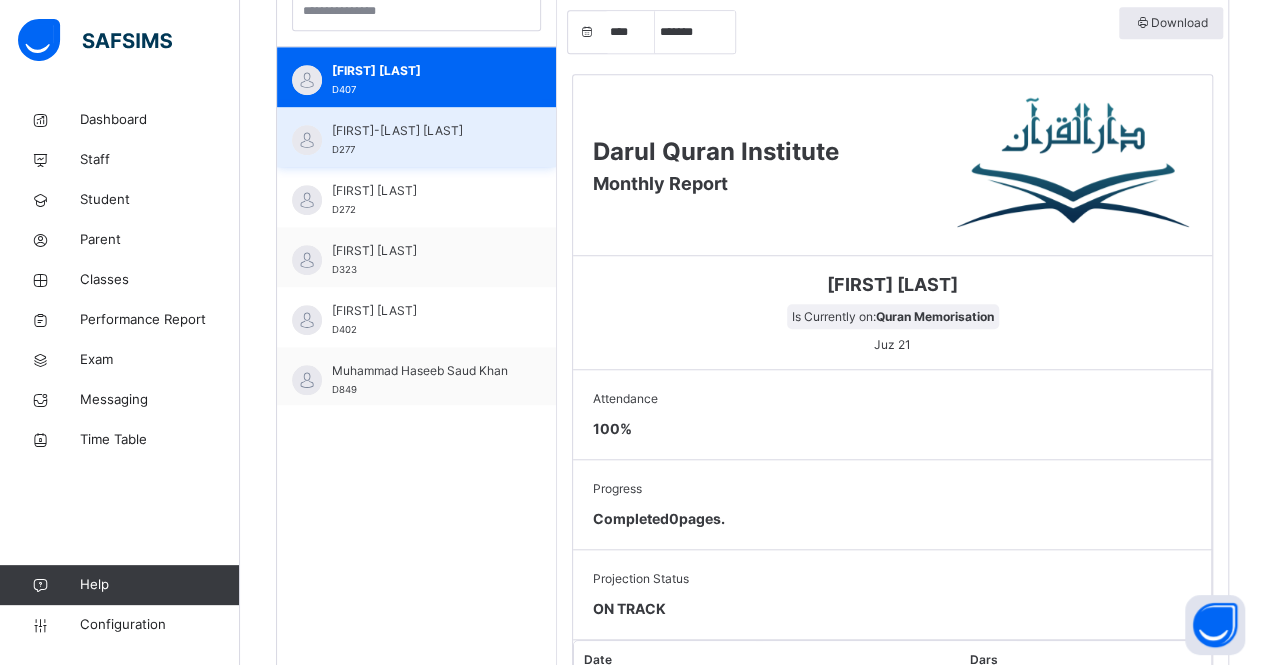 click on "Fazel-Mujeeb  Musaddiq D277" at bounding box center [416, 137] 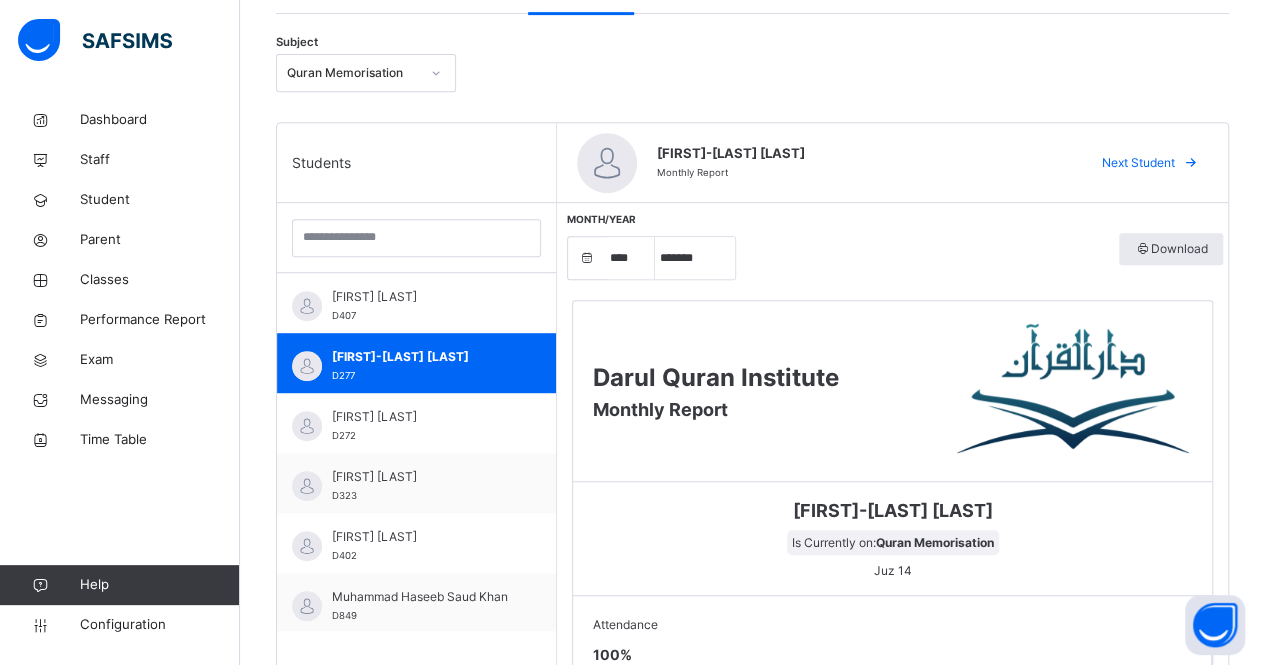 scroll, scrollTop: 400, scrollLeft: 0, axis: vertical 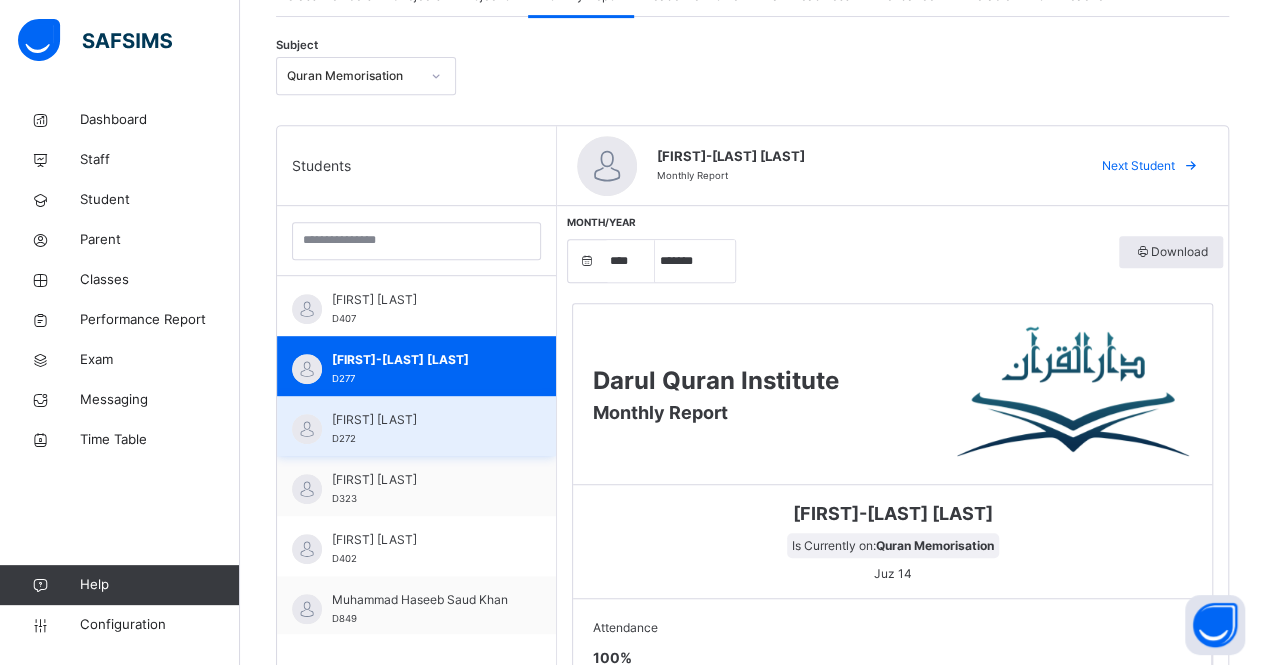 click on "Hamza  Khan" at bounding box center [421, 420] 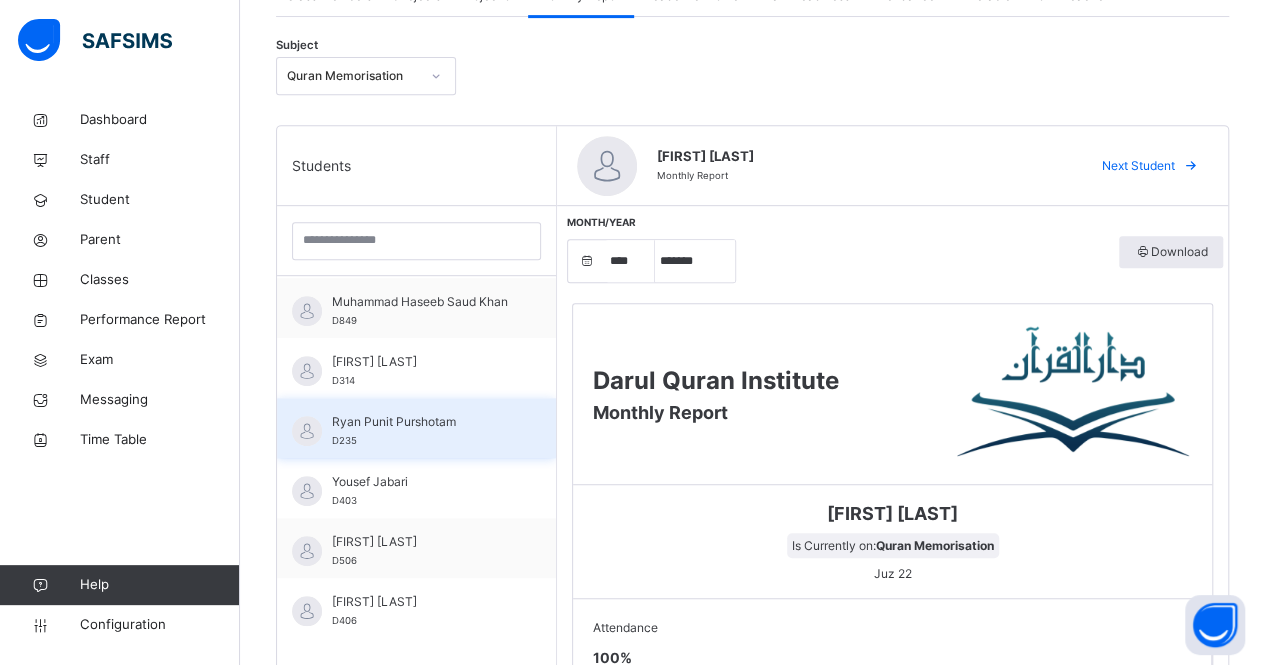 scroll, scrollTop: 0, scrollLeft: 0, axis: both 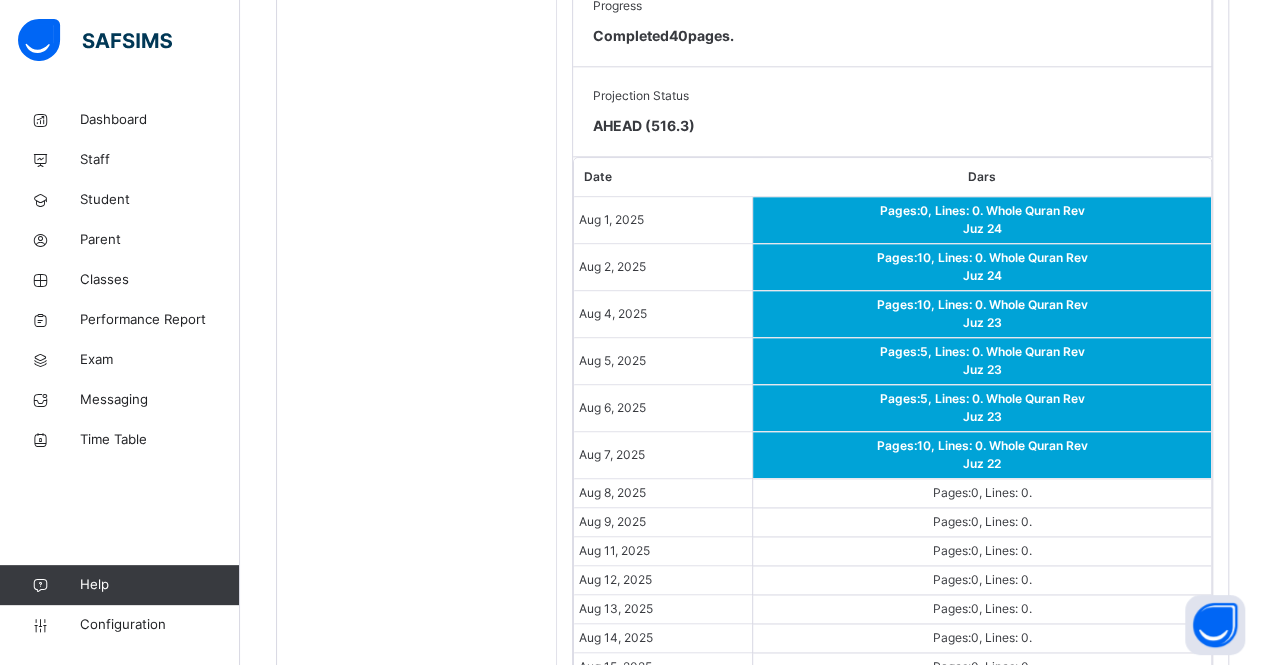 click on "Aug 8, 2025" at bounding box center (612, 492) 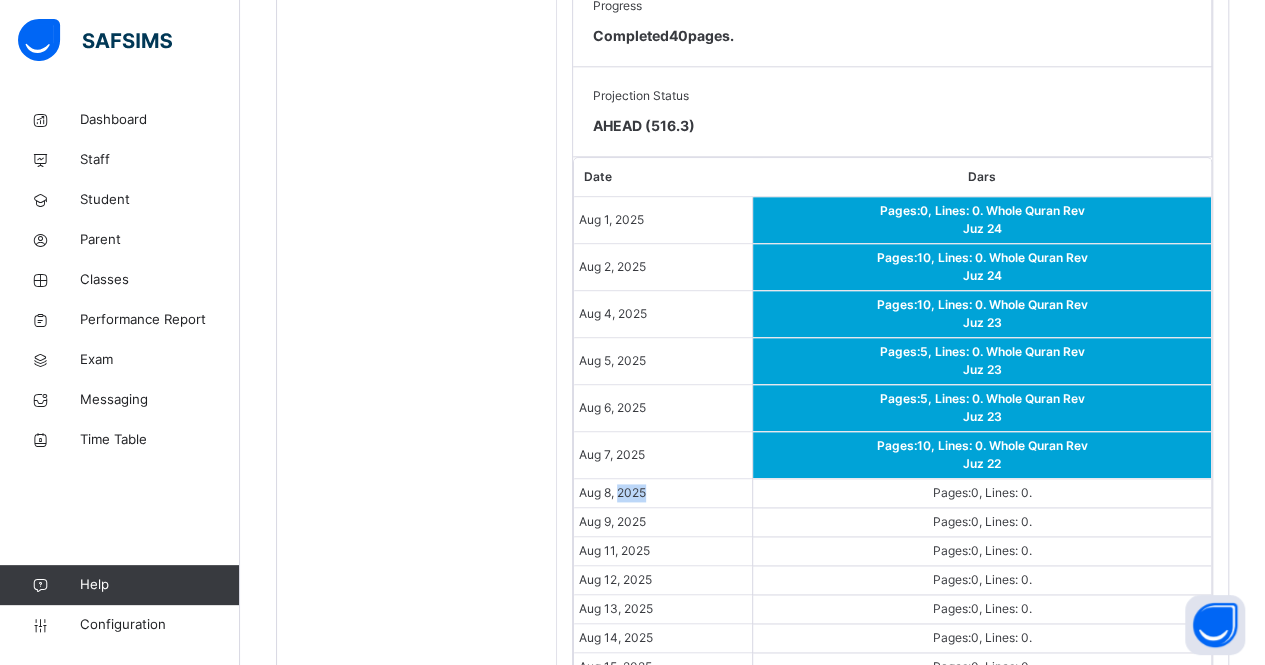 click on "Aug 8, 2025" at bounding box center [612, 492] 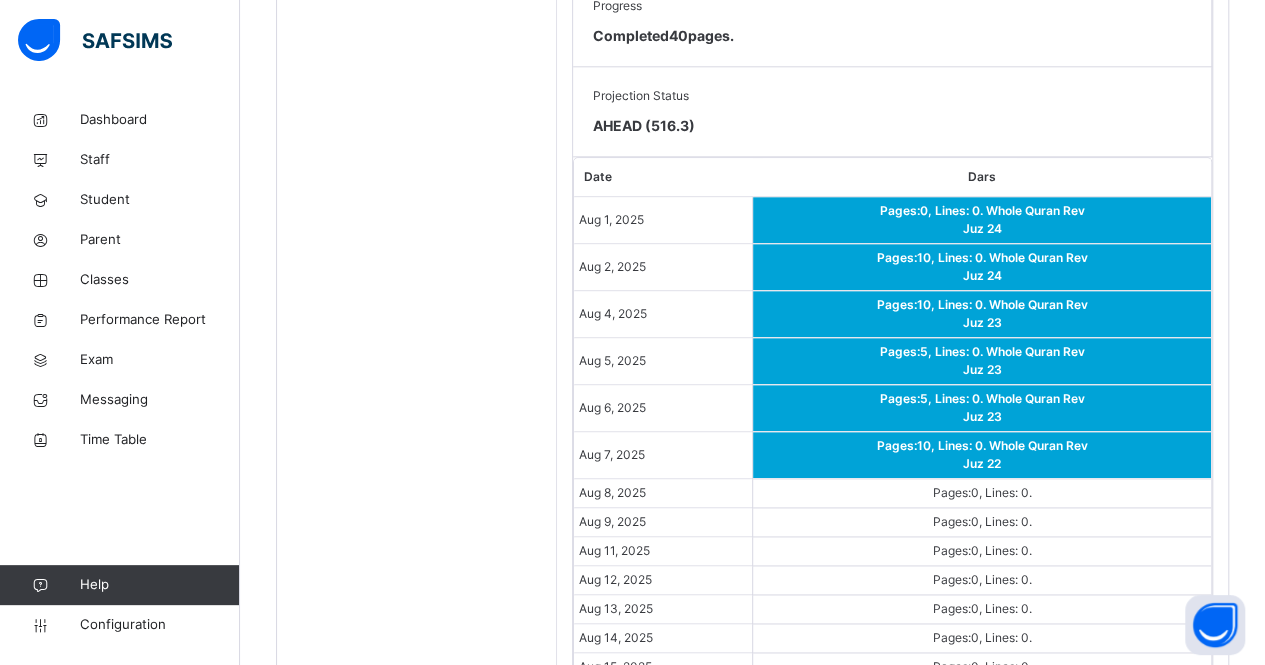 click on "Aug 11, 2025" at bounding box center [663, 551] 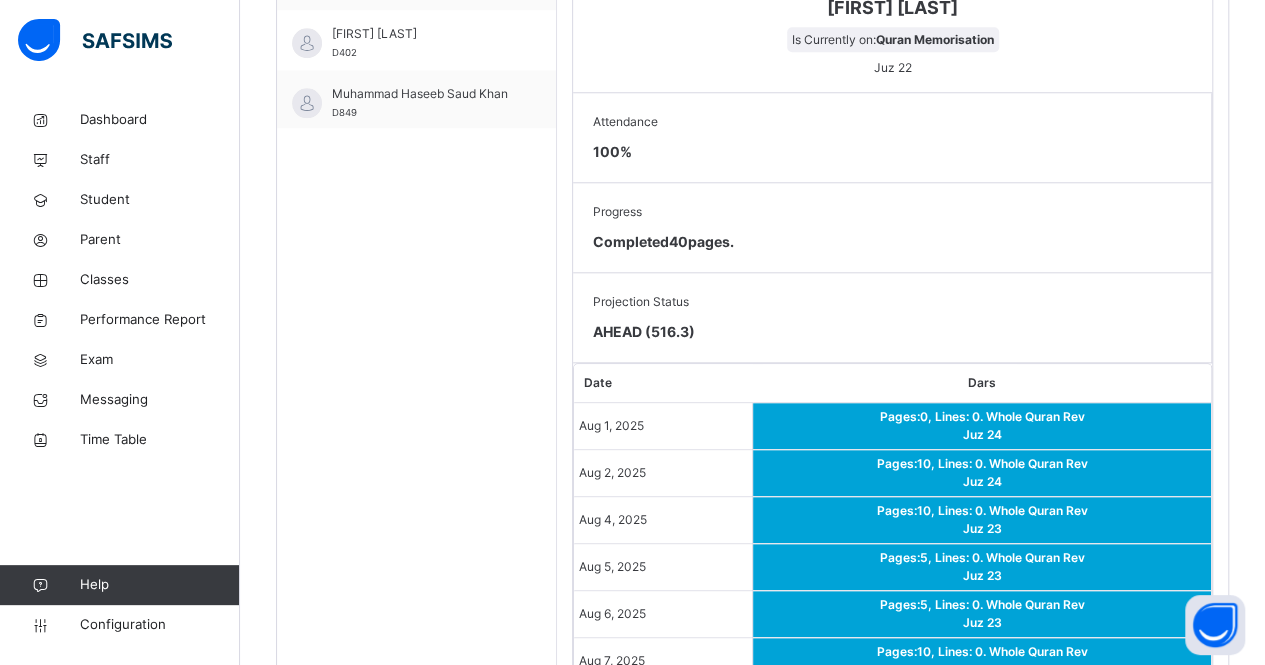 scroll, scrollTop: 904, scrollLeft: 0, axis: vertical 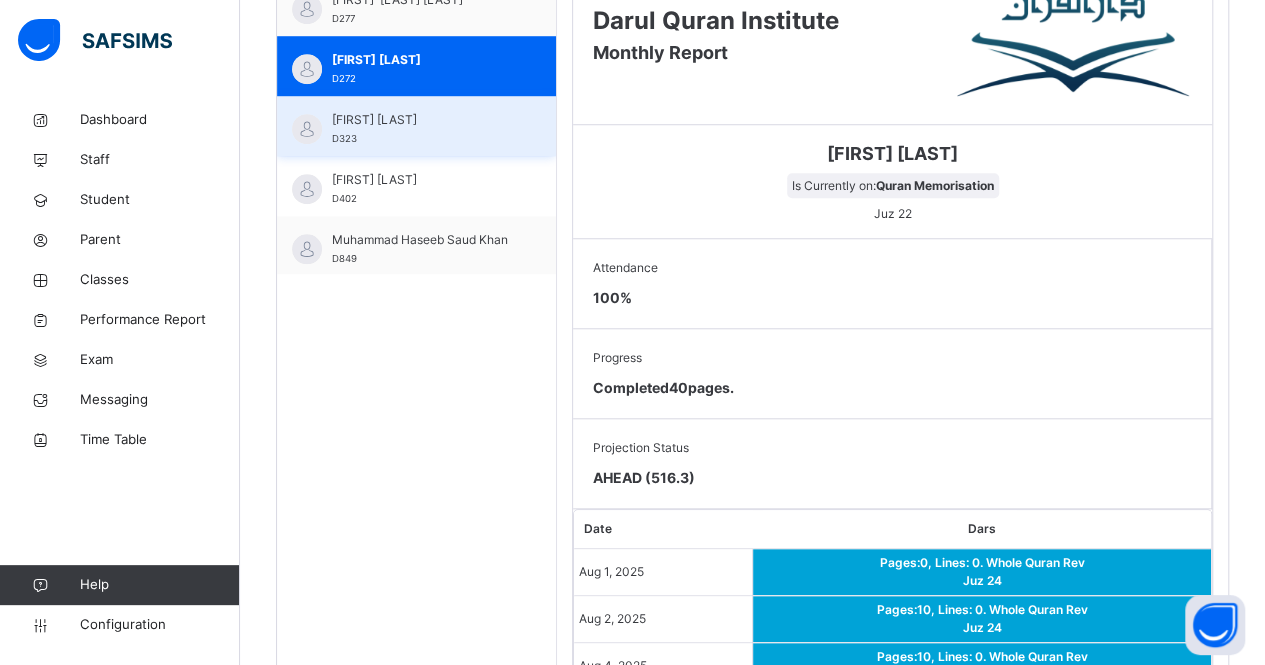 click on "Haris  Akram D323" at bounding box center [416, 126] 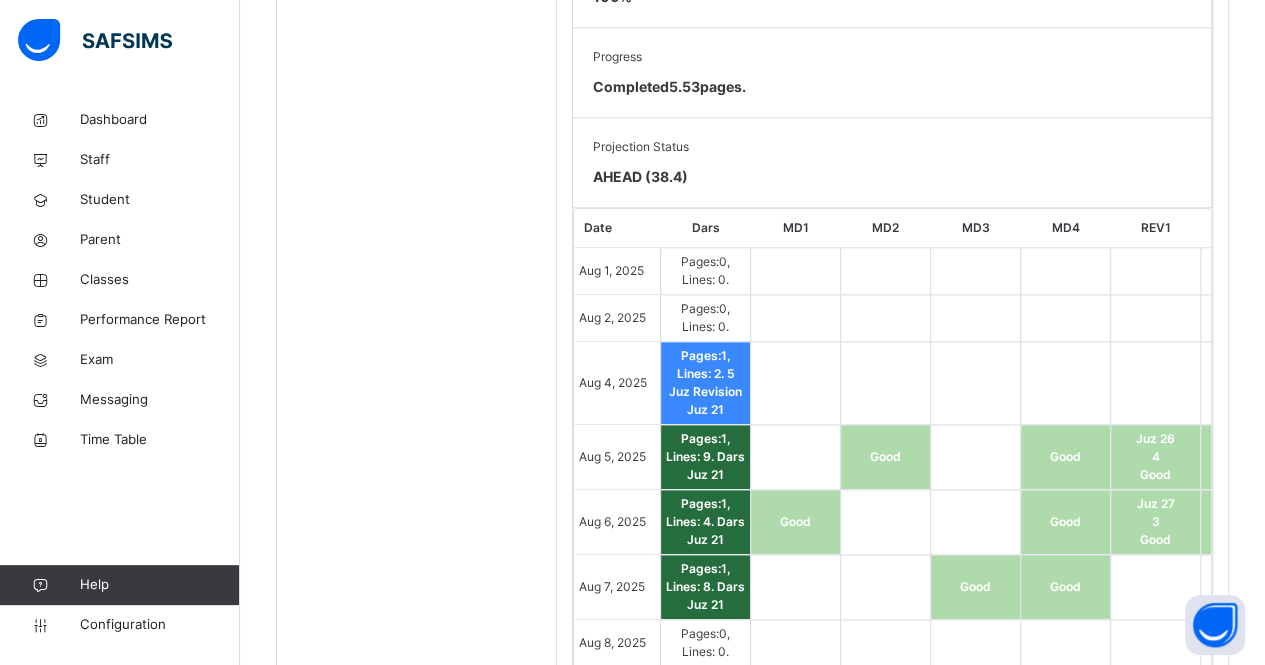 scroll, scrollTop: 1060, scrollLeft: 0, axis: vertical 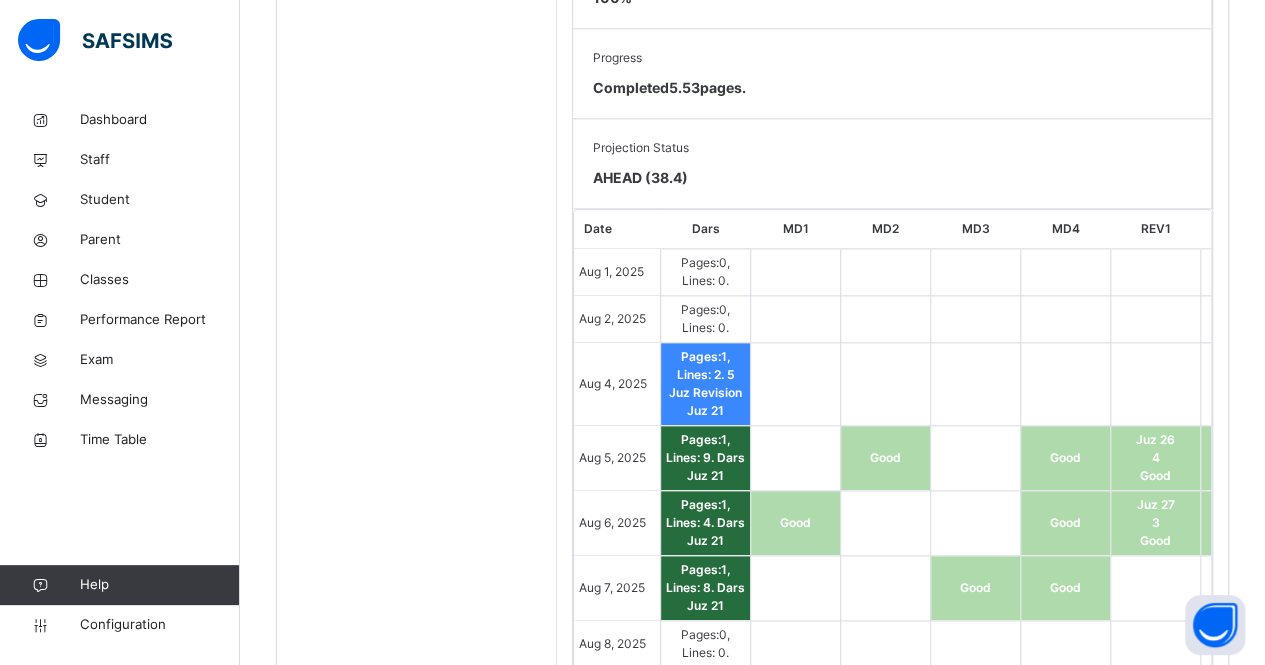 click on "Pages:  0 , Lines:   0 ." at bounding box center [705, 690] 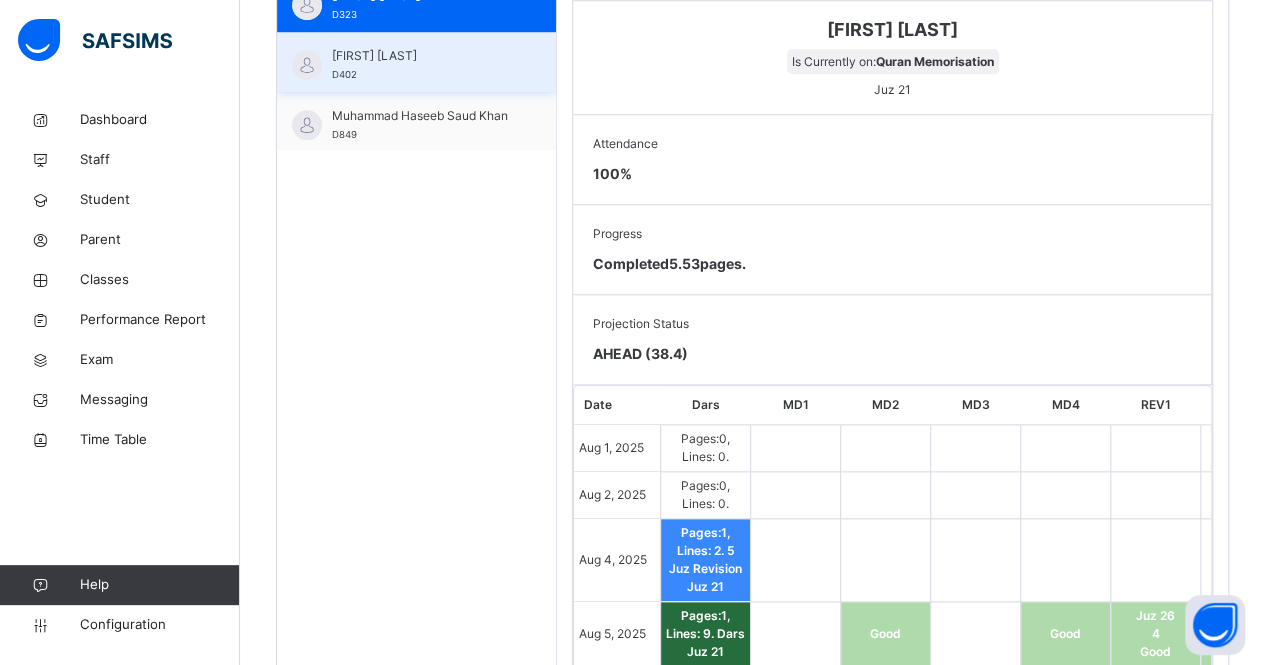 click on "Muhammad  Hashim" at bounding box center (421, 56) 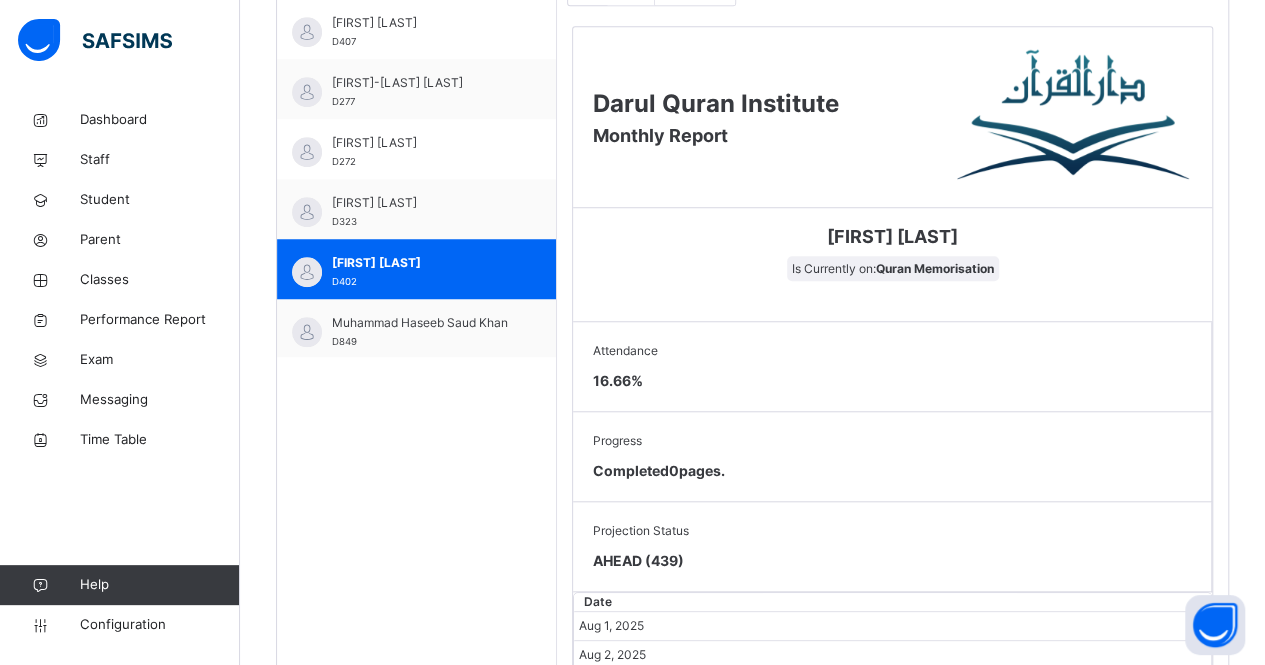 scroll, scrollTop: 676, scrollLeft: 0, axis: vertical 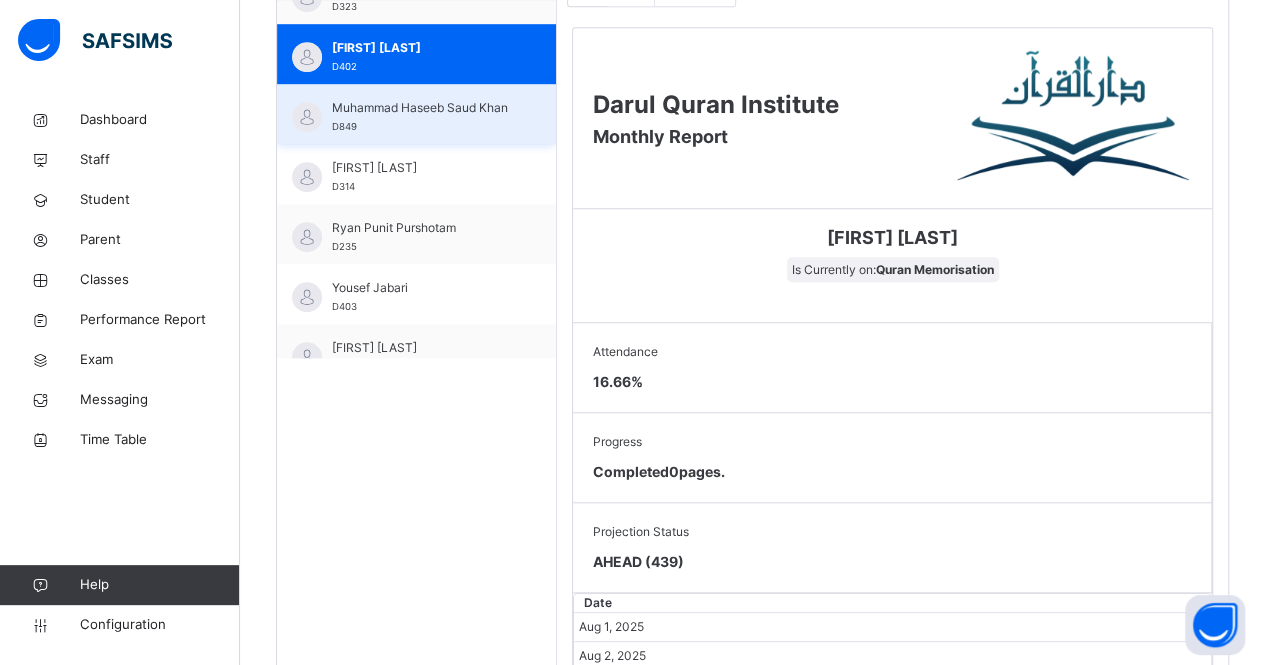 click on "Muhammad Haseeb Saud   Khan" at bounding box center [421, 108] 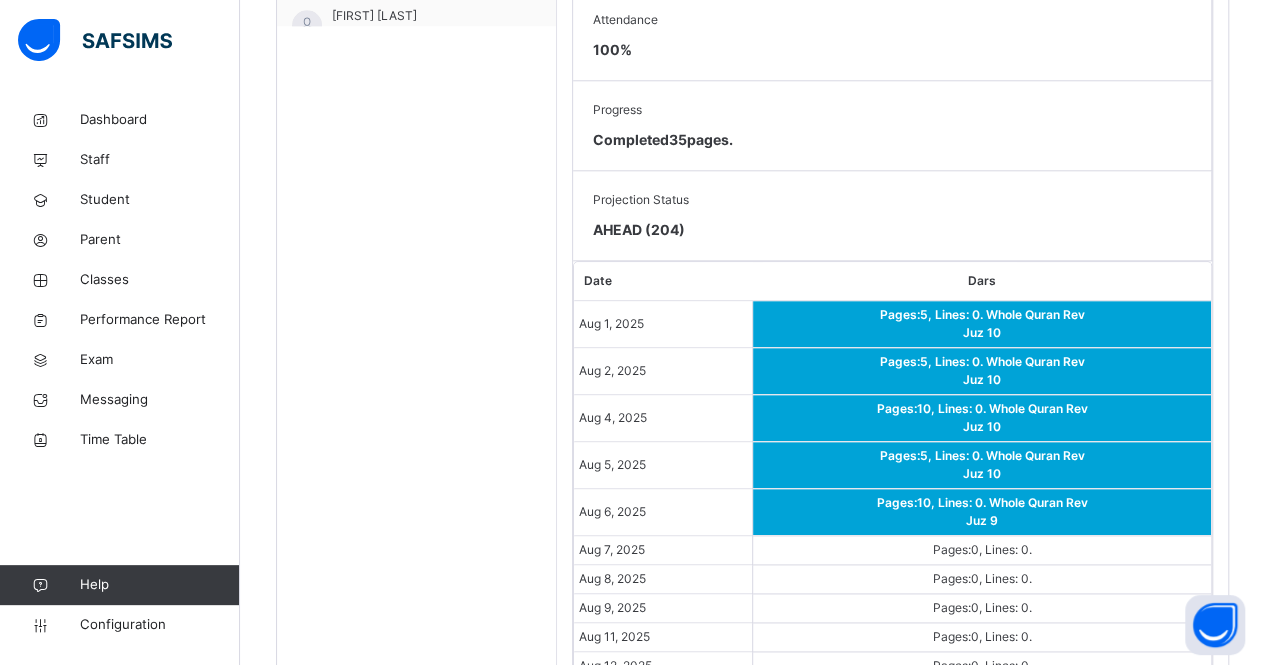 scroll, scrollTop: 620, scrollLeft: 0, axis: vertical 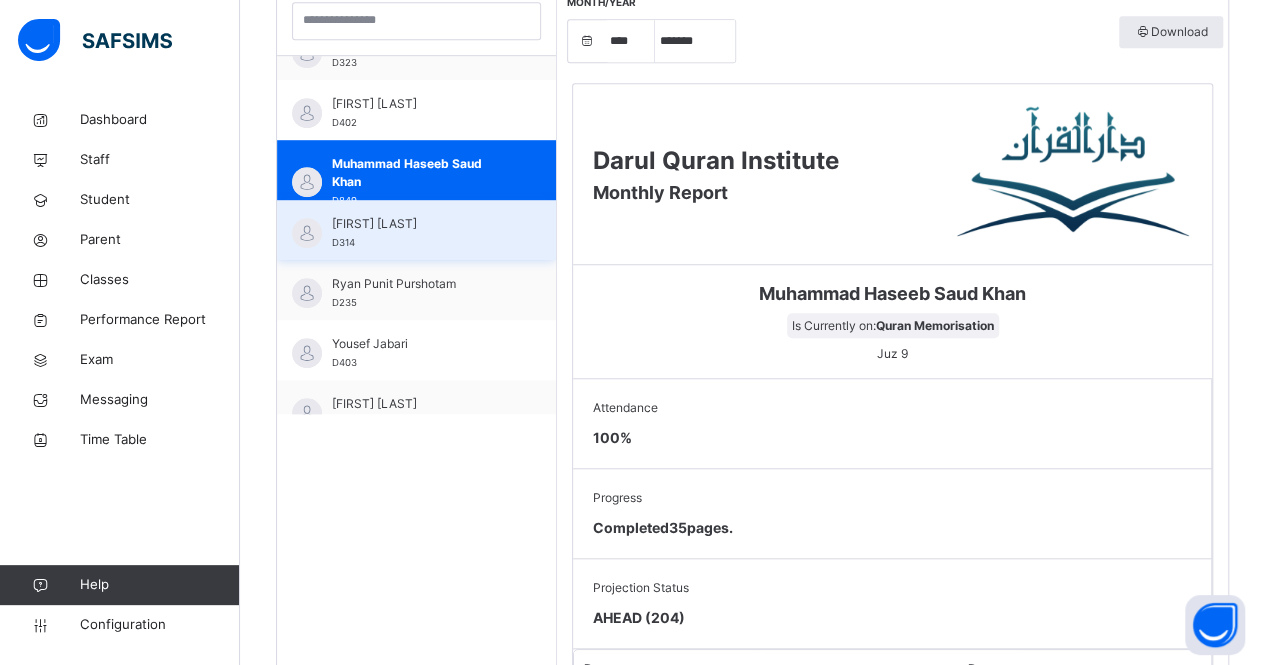 click on "Muhsin  Hussein D314" at bounding box center (421, 233) 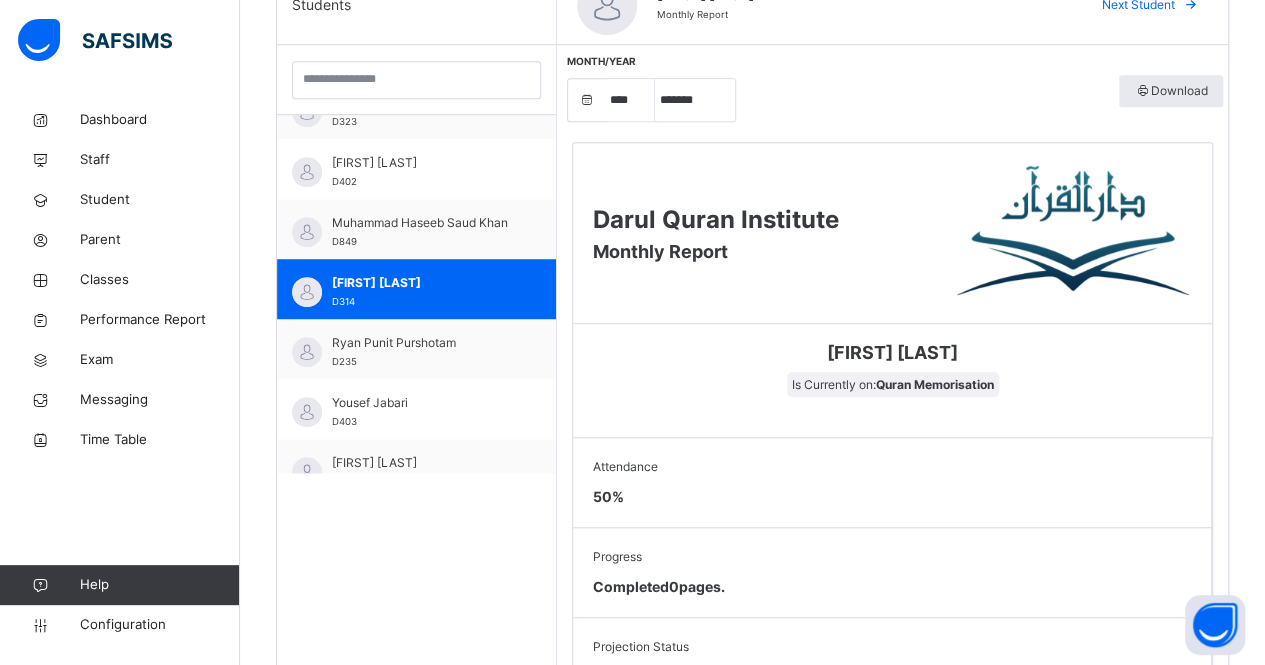 scroll, scrollTop: 559, scrollLeft: 0, axis: vertical 